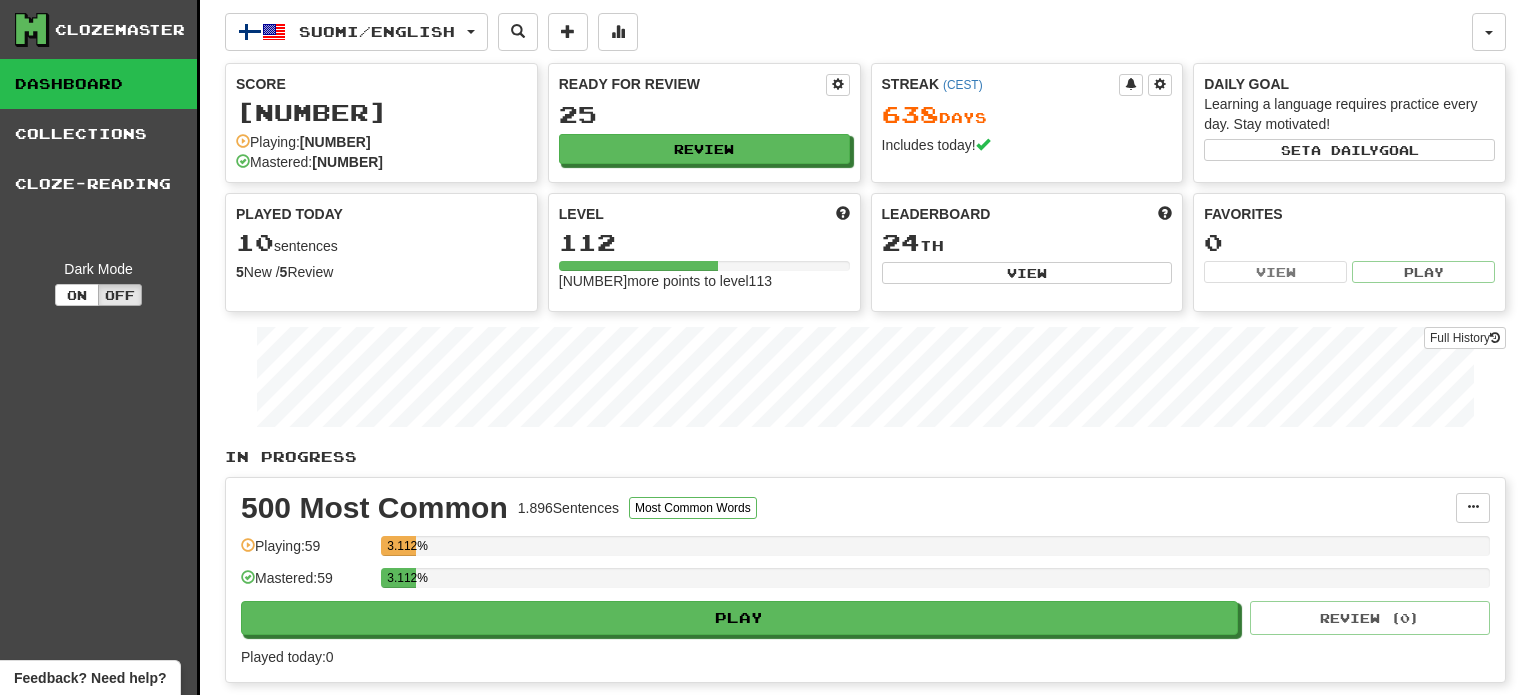 scroll, scrollTop: 0, scrollLeft: 0, axis: both 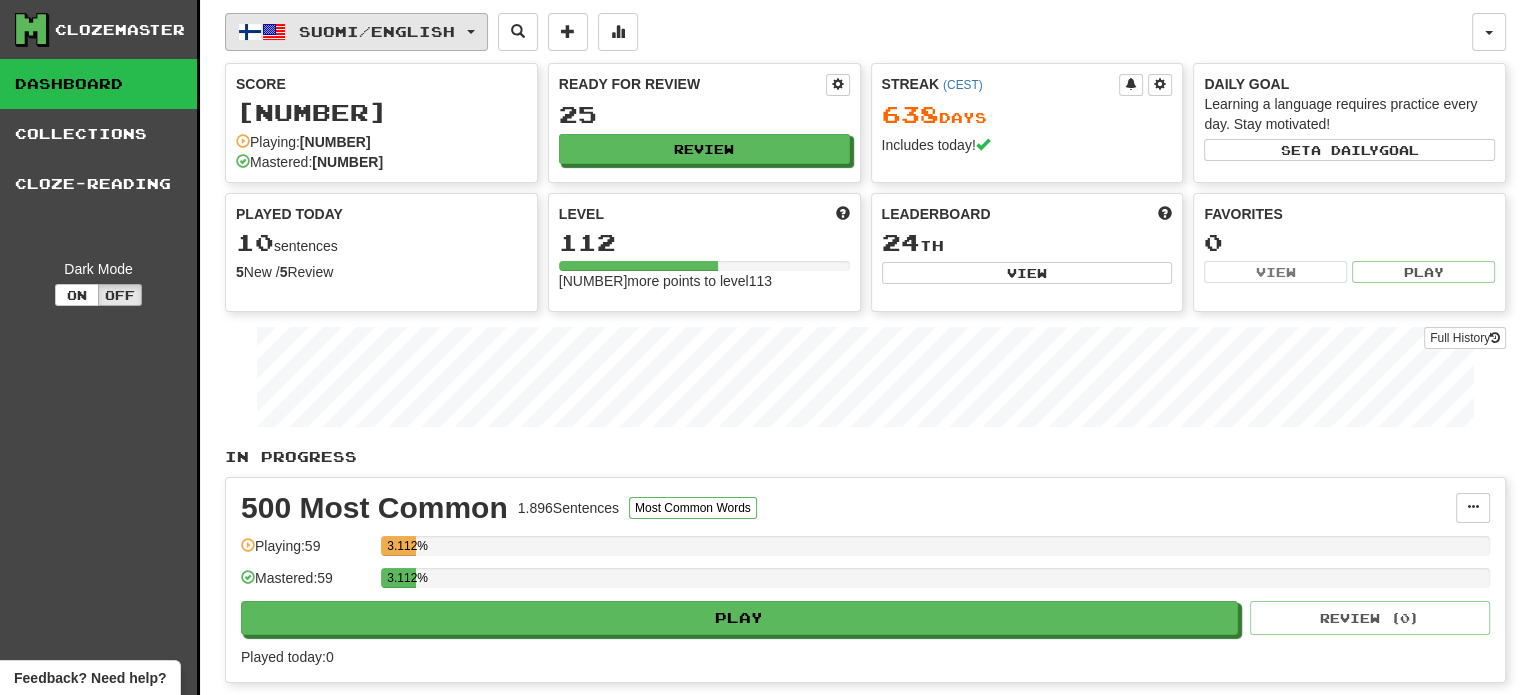click on "Suomi  /  English" at bounding box center [356, 32] 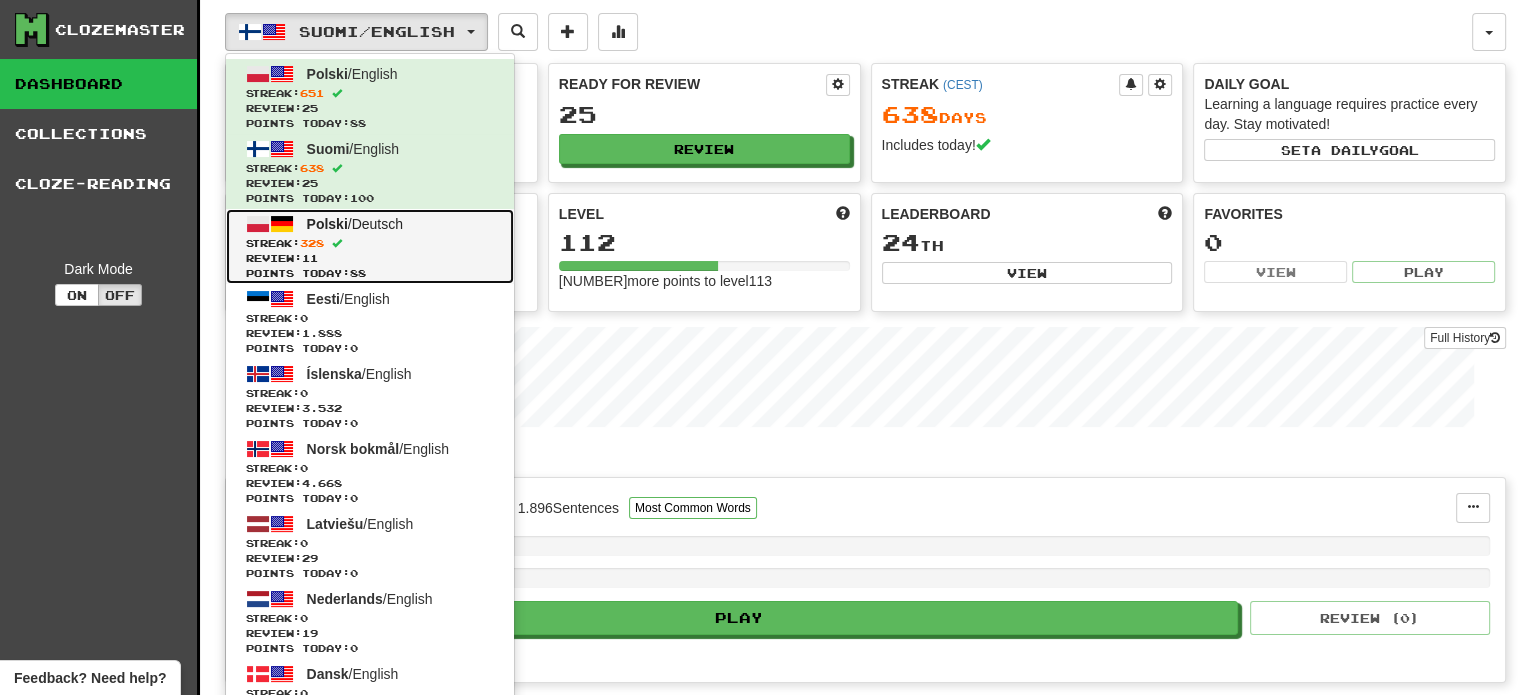 click on "Polski  /  Deutsch Streak:  [NUMBER]   Review:  [NUMBER] Points today:  [NUMBER]" at bounding box center (370, 246) 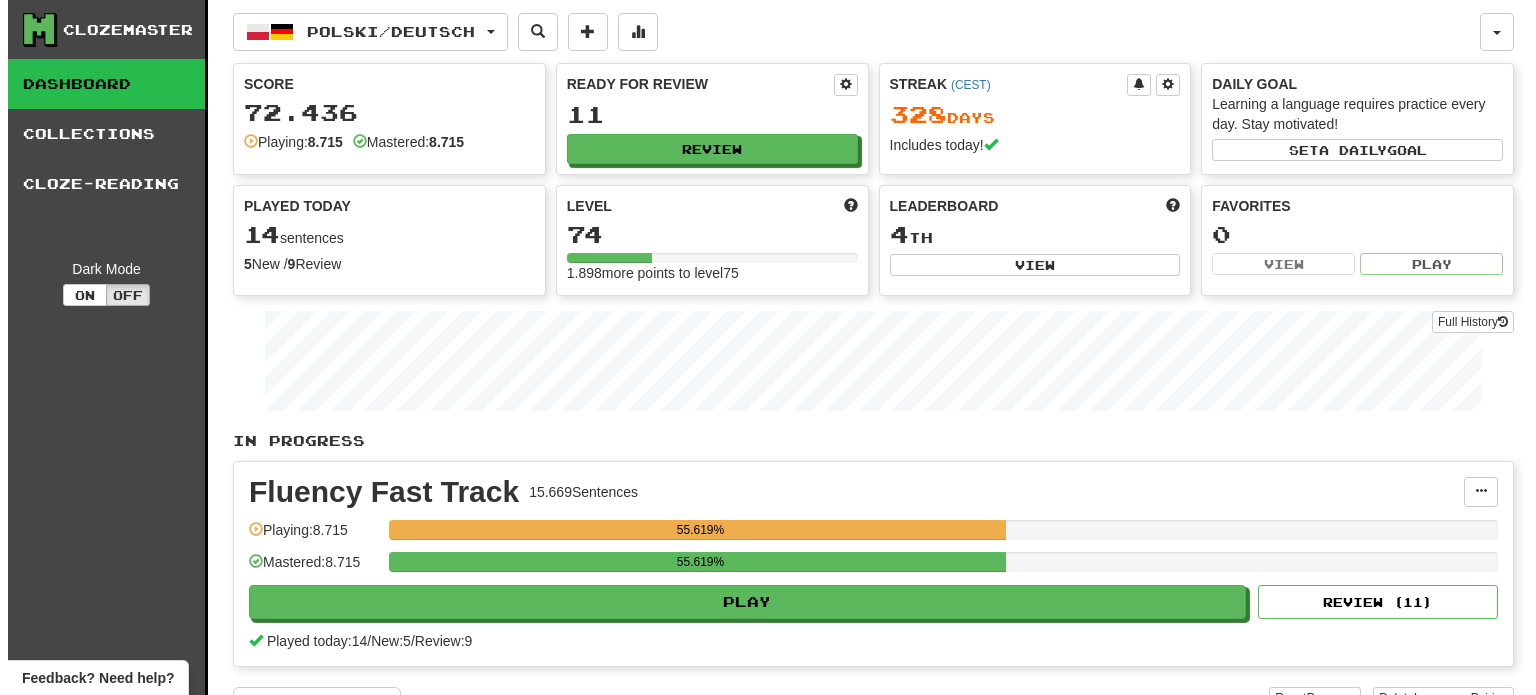 scroll, scrollTop: 0, scrollLeft: 0, axis: both 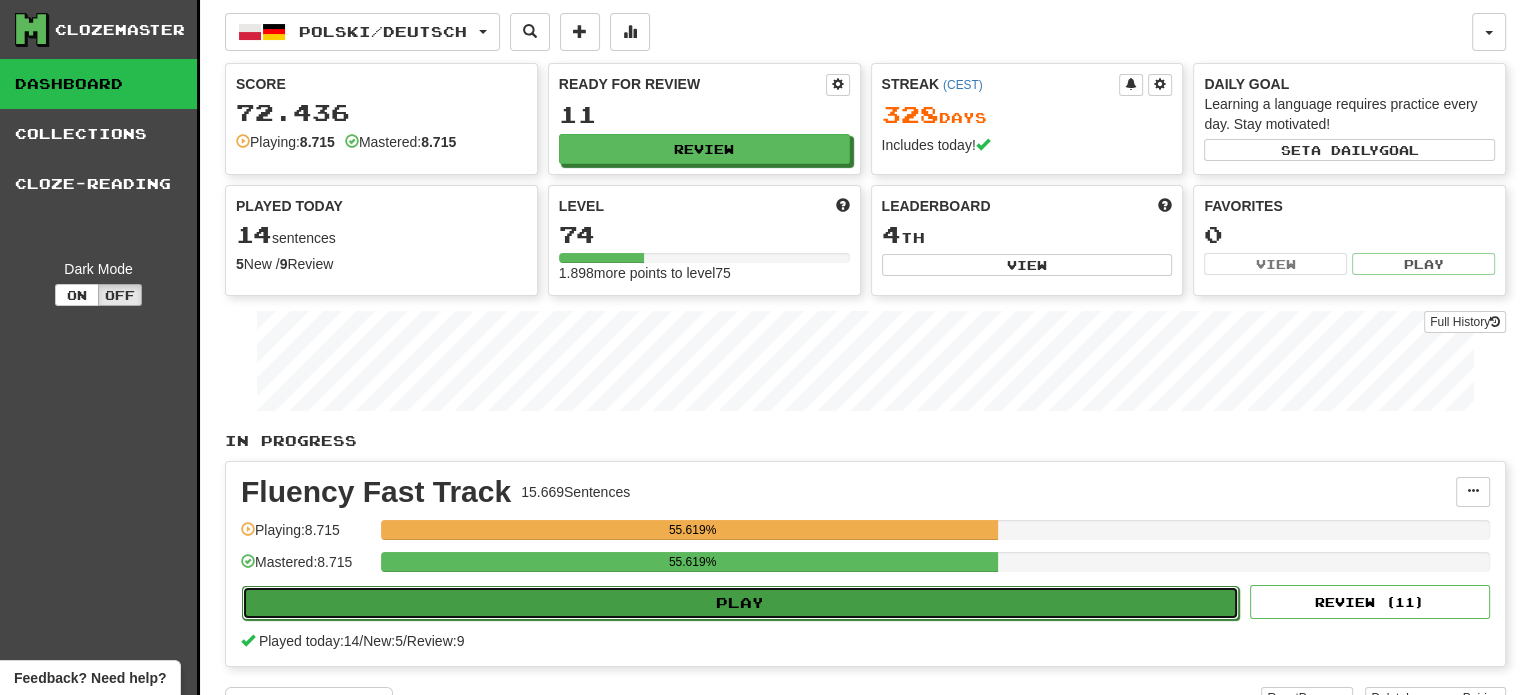 click on "Play" at bounding box center [740, 603] 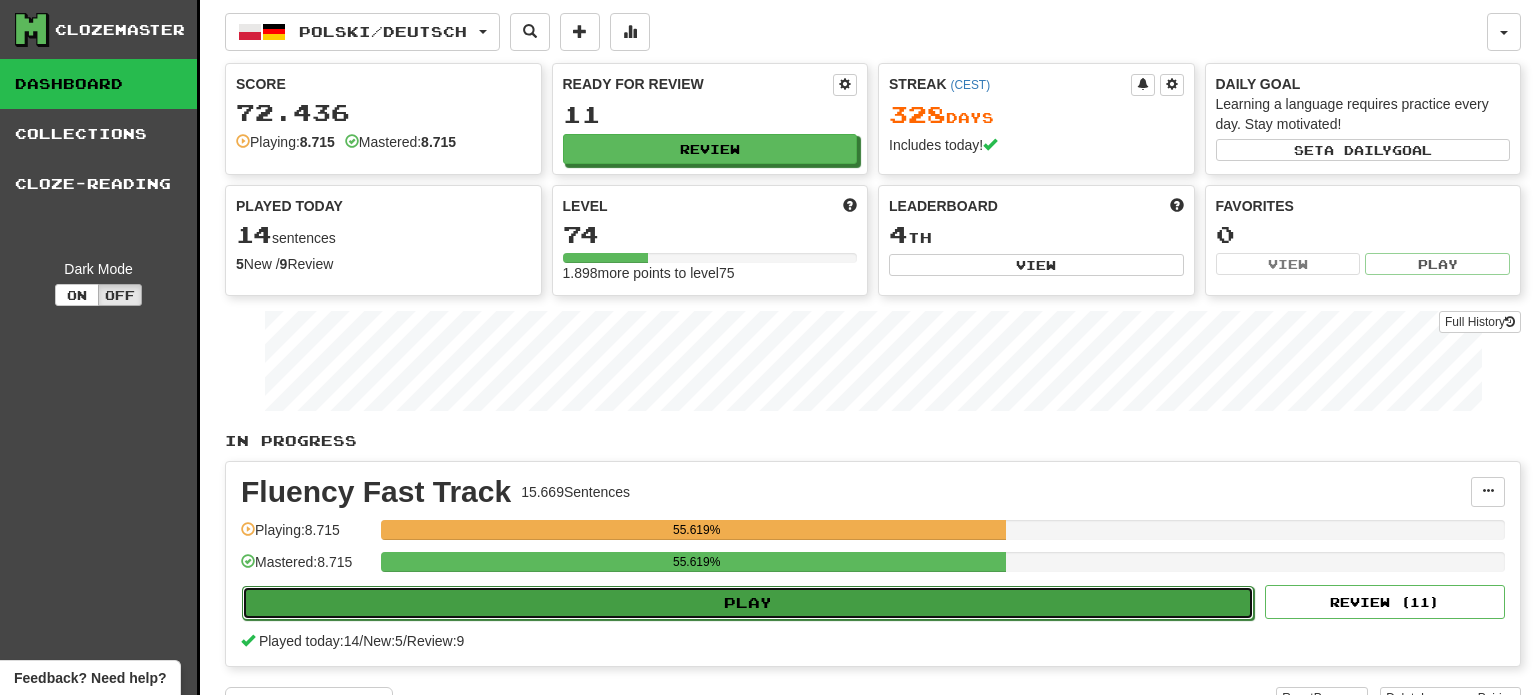 select on "**" 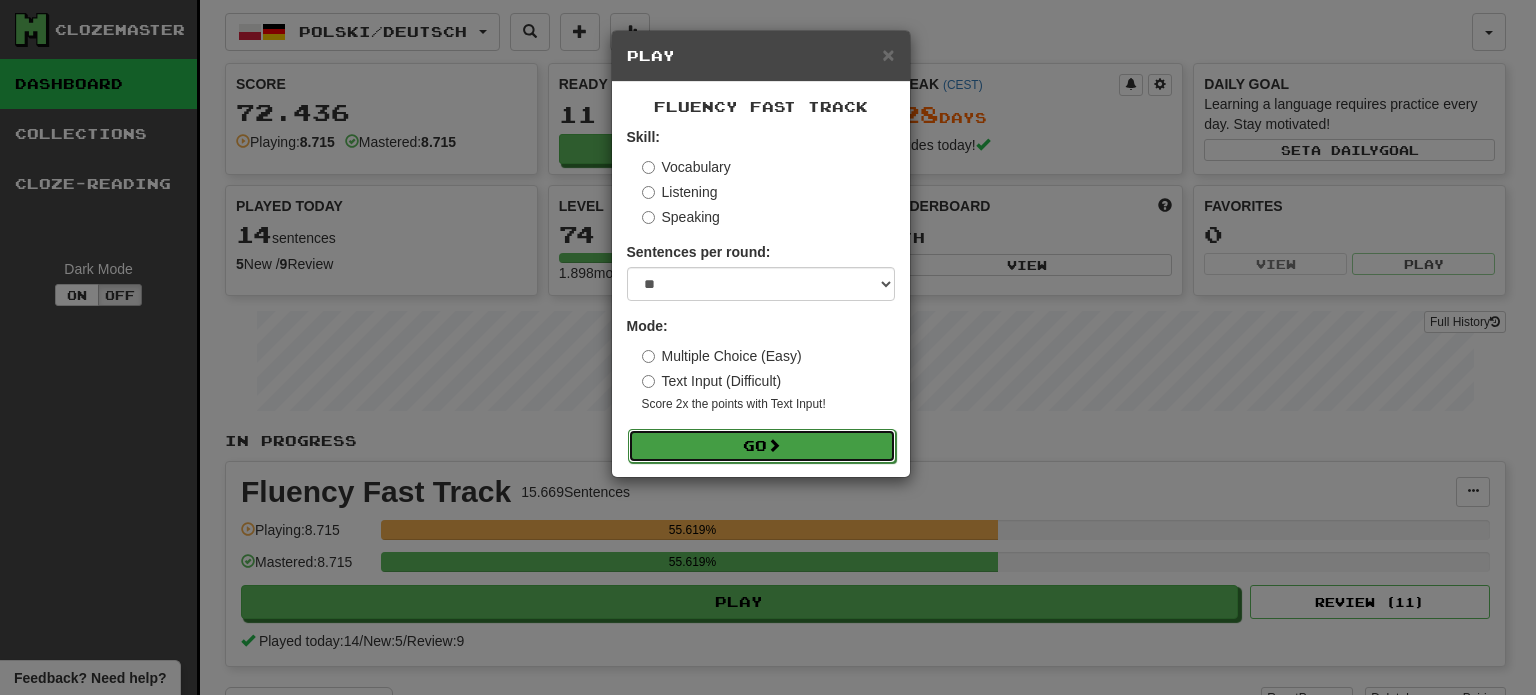 click at bounding box center [774, 445] 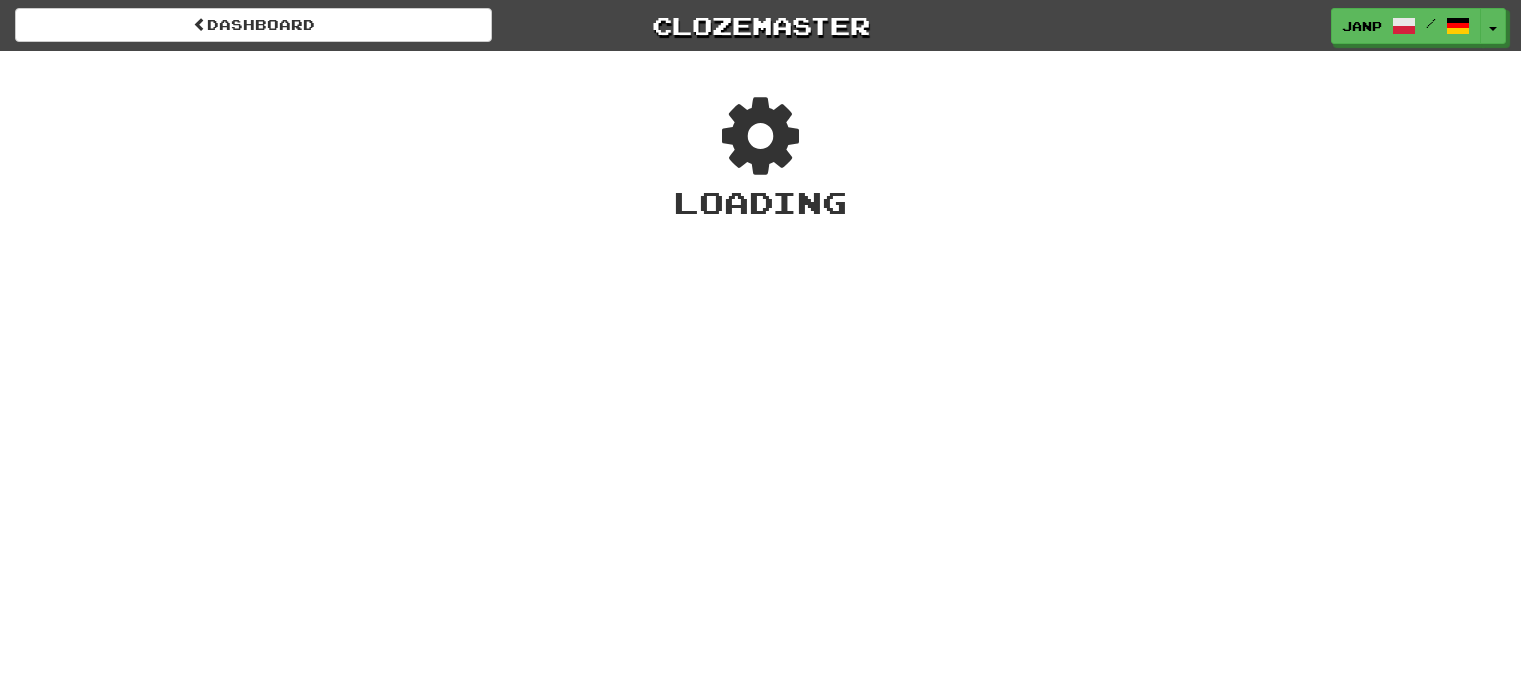 scroll, scrollTop: 0, scrollLeft: 0, axis: both 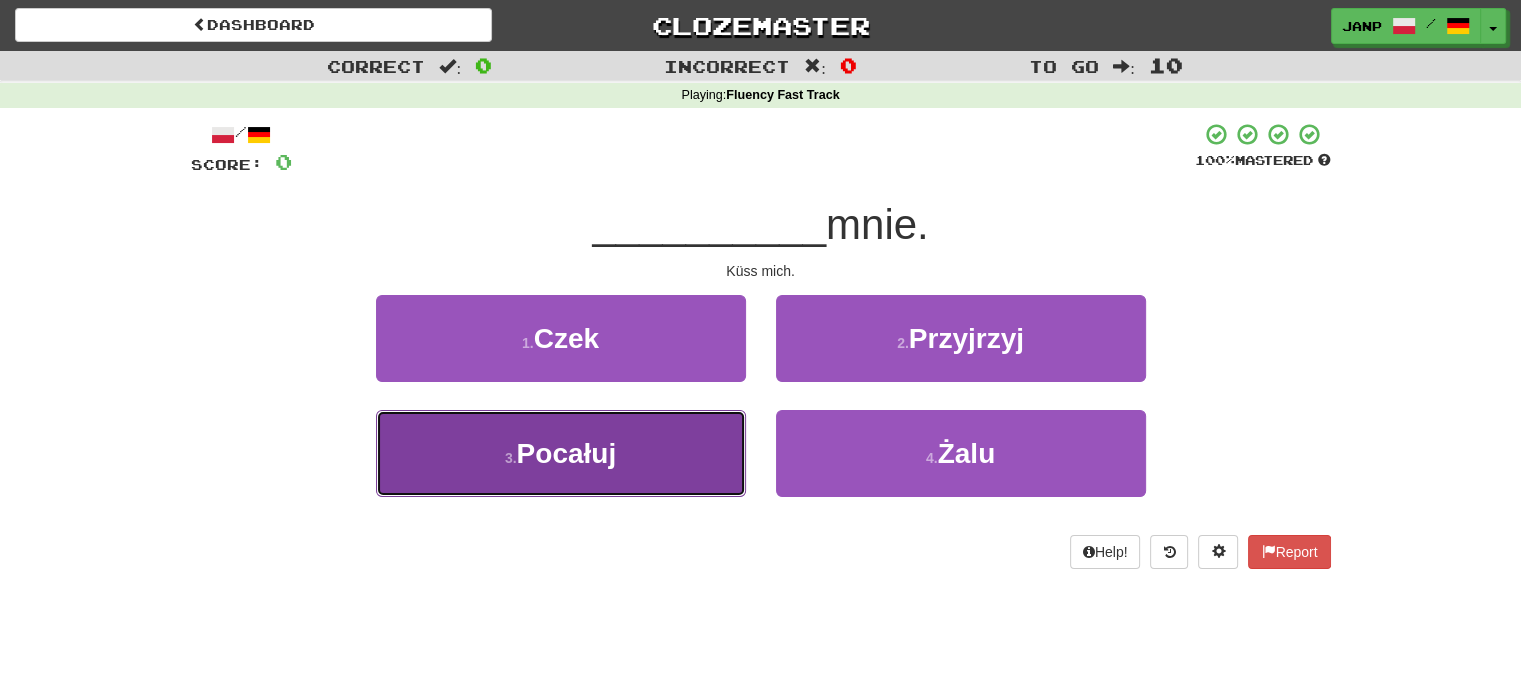 click on "3 . Pocałuj" at bounding box center (561, 453) 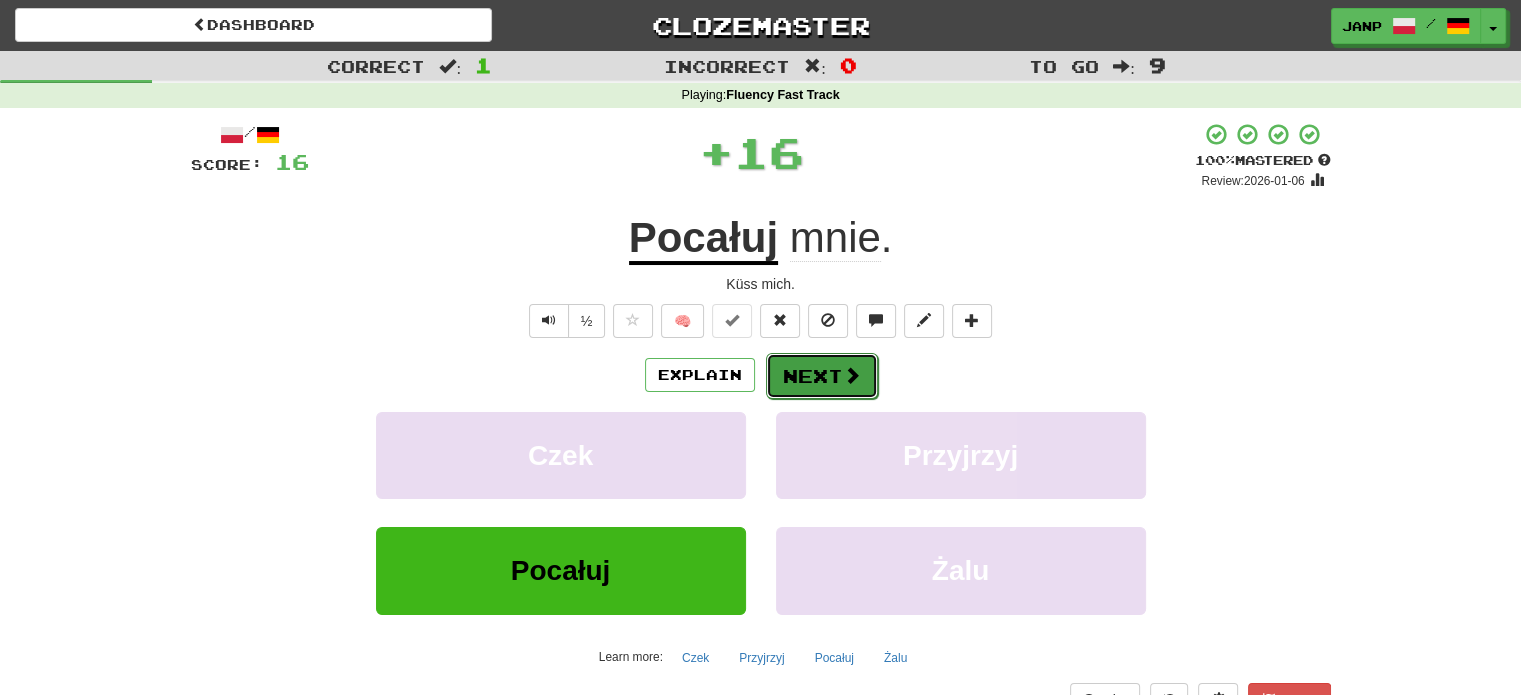 click on "Next" at bounding box center (822, 376) 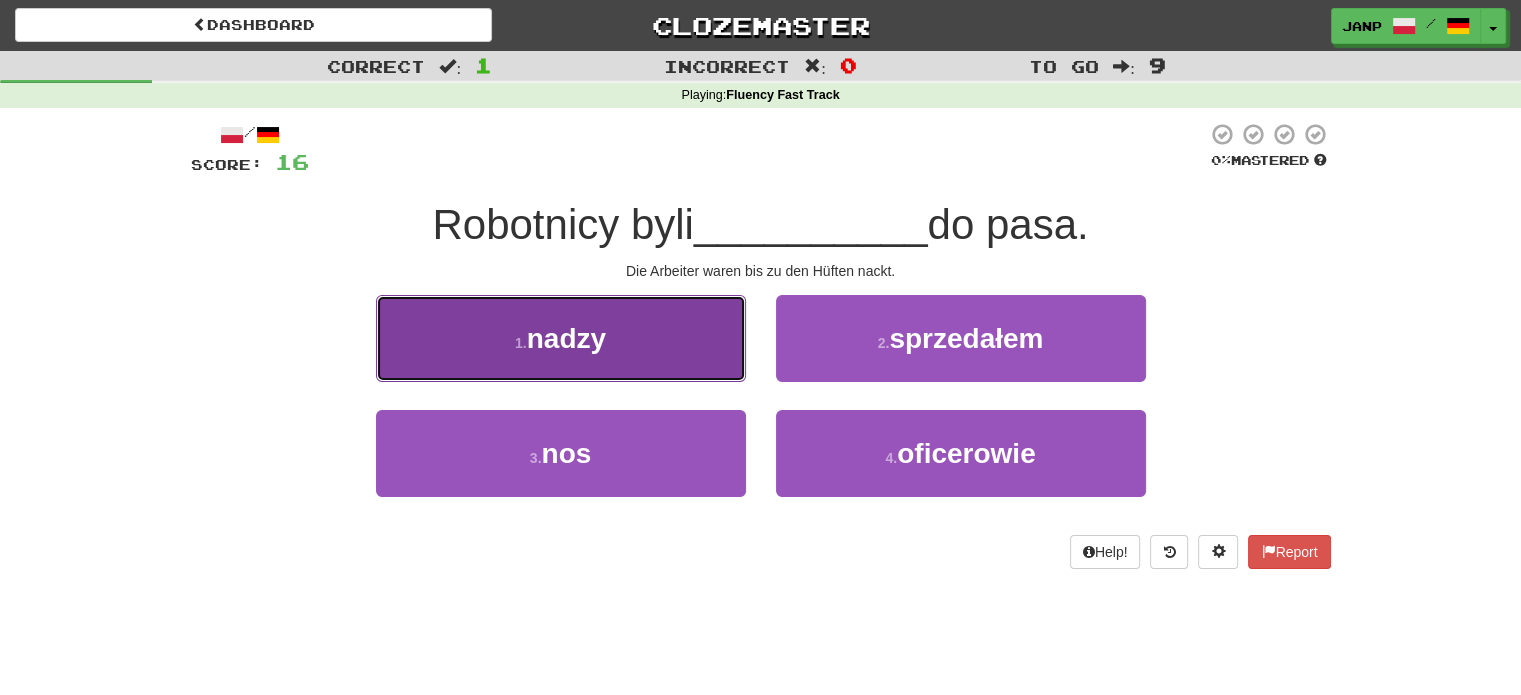 click on "1 . nadzy" at bounding box center (561, 338) 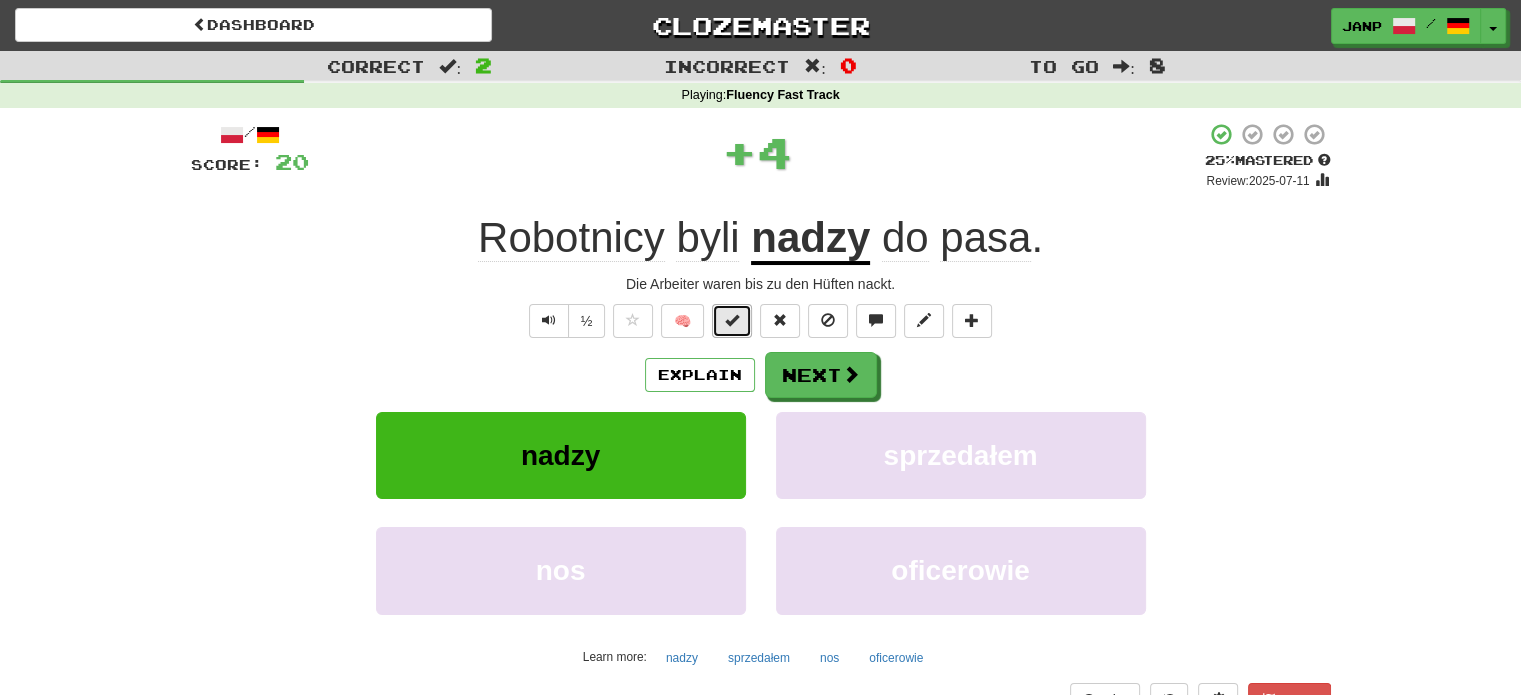 click at bounding box center (732, 321) 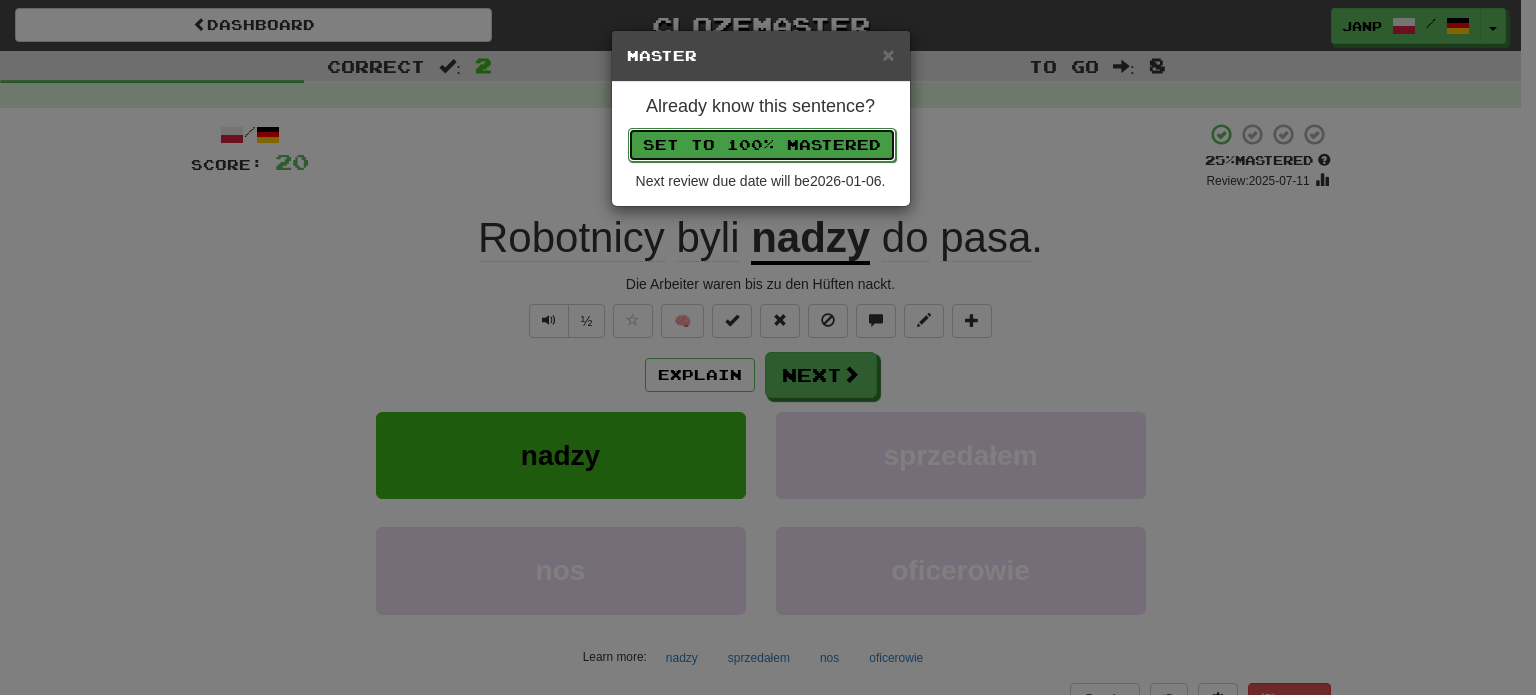 click on "Set to 100% Mastered" at bounding box center [762, 145] 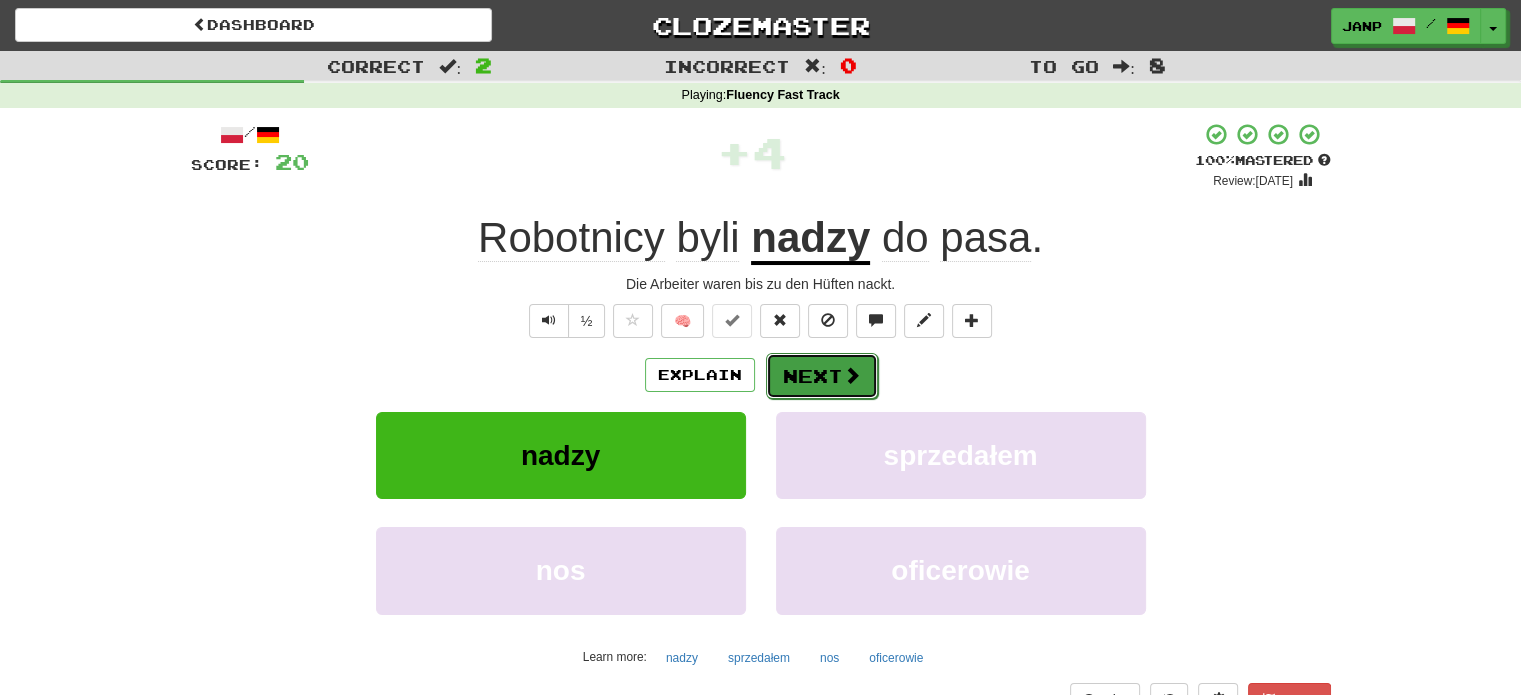 click at bounding box center [852, 375] 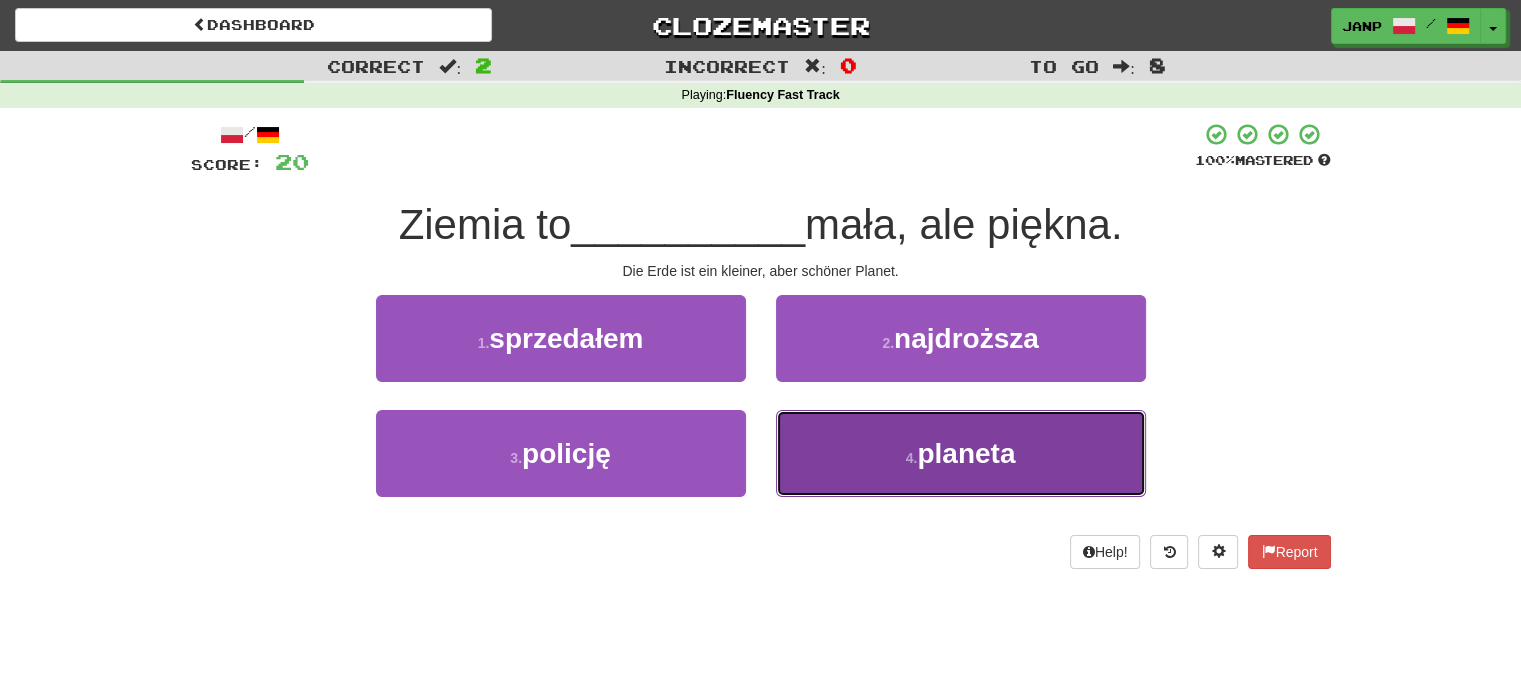 click on "4 .  planeta" at bounding box center (961, 453) 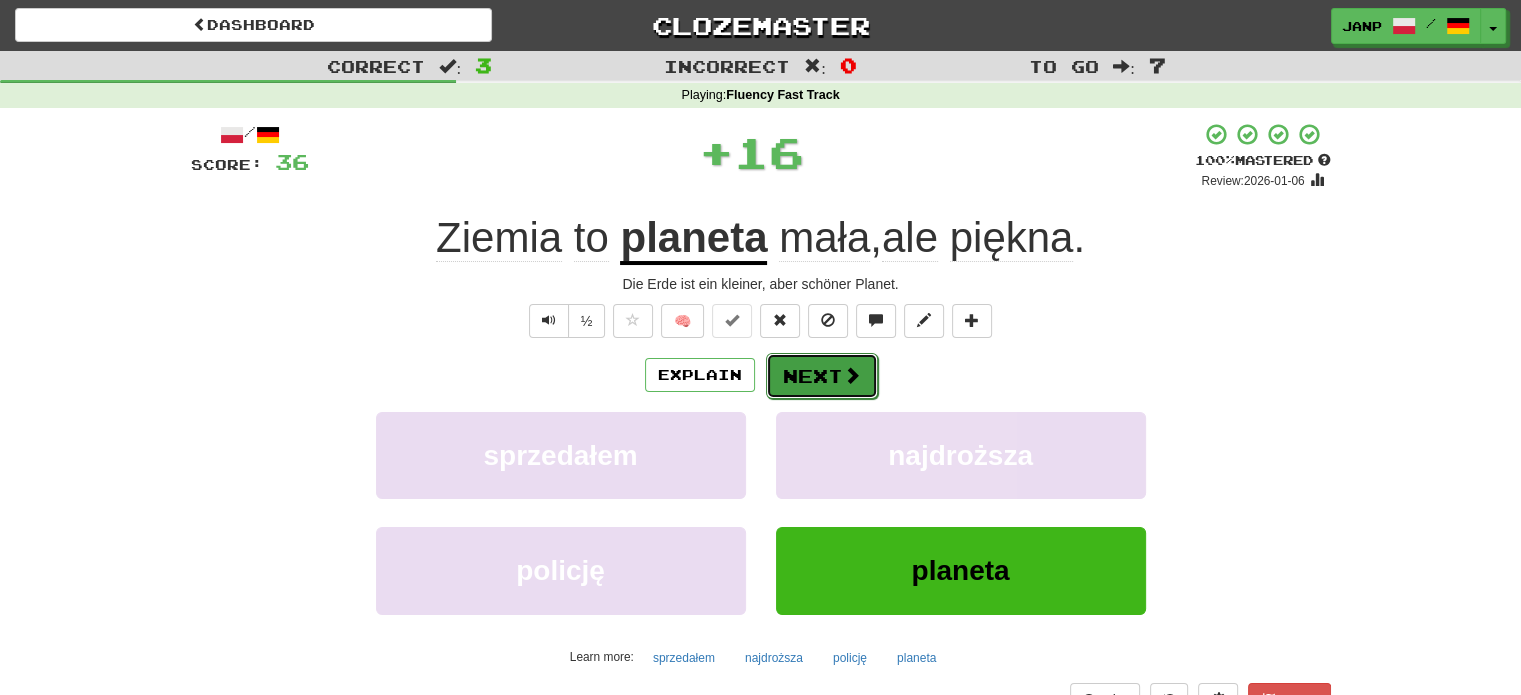 click on "Next" at bounding box center [822, 376] 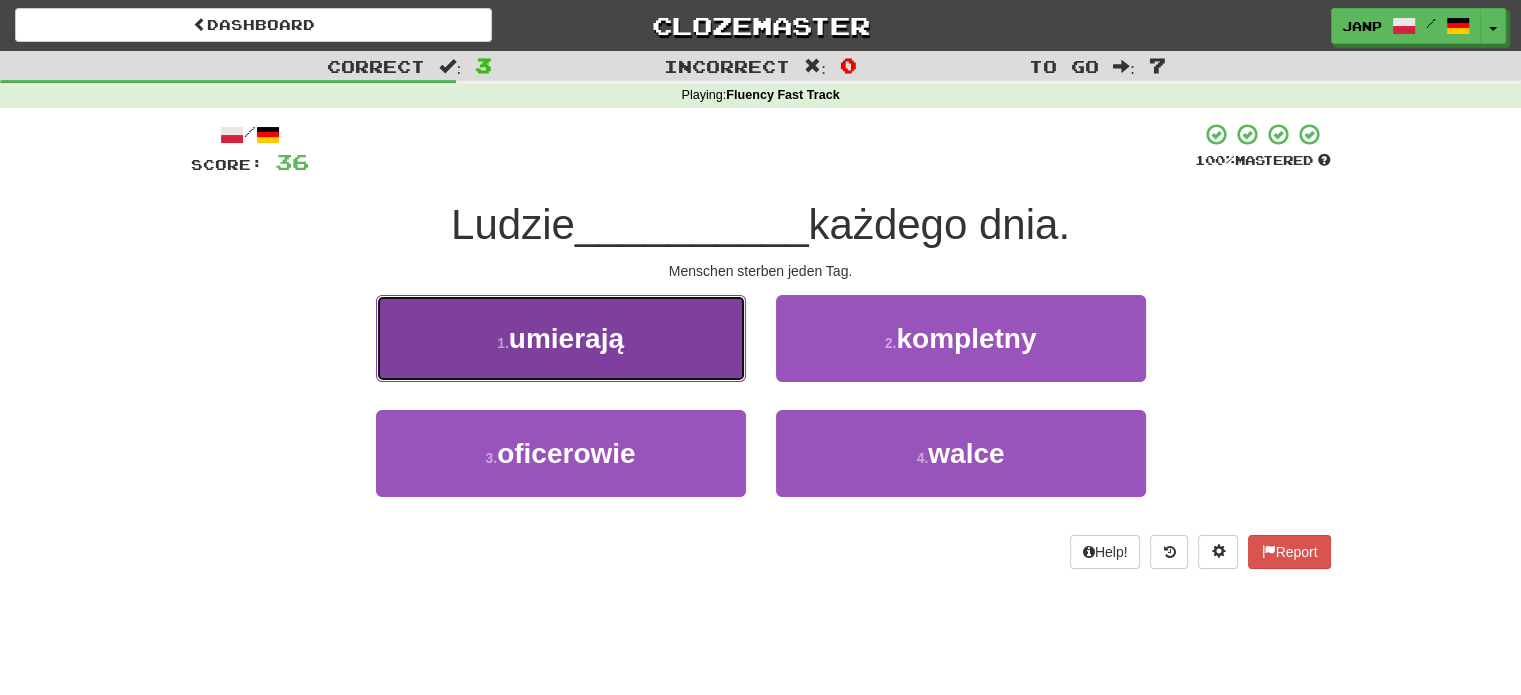 click on "1 .  umierają" at bounding box center (561, 338) 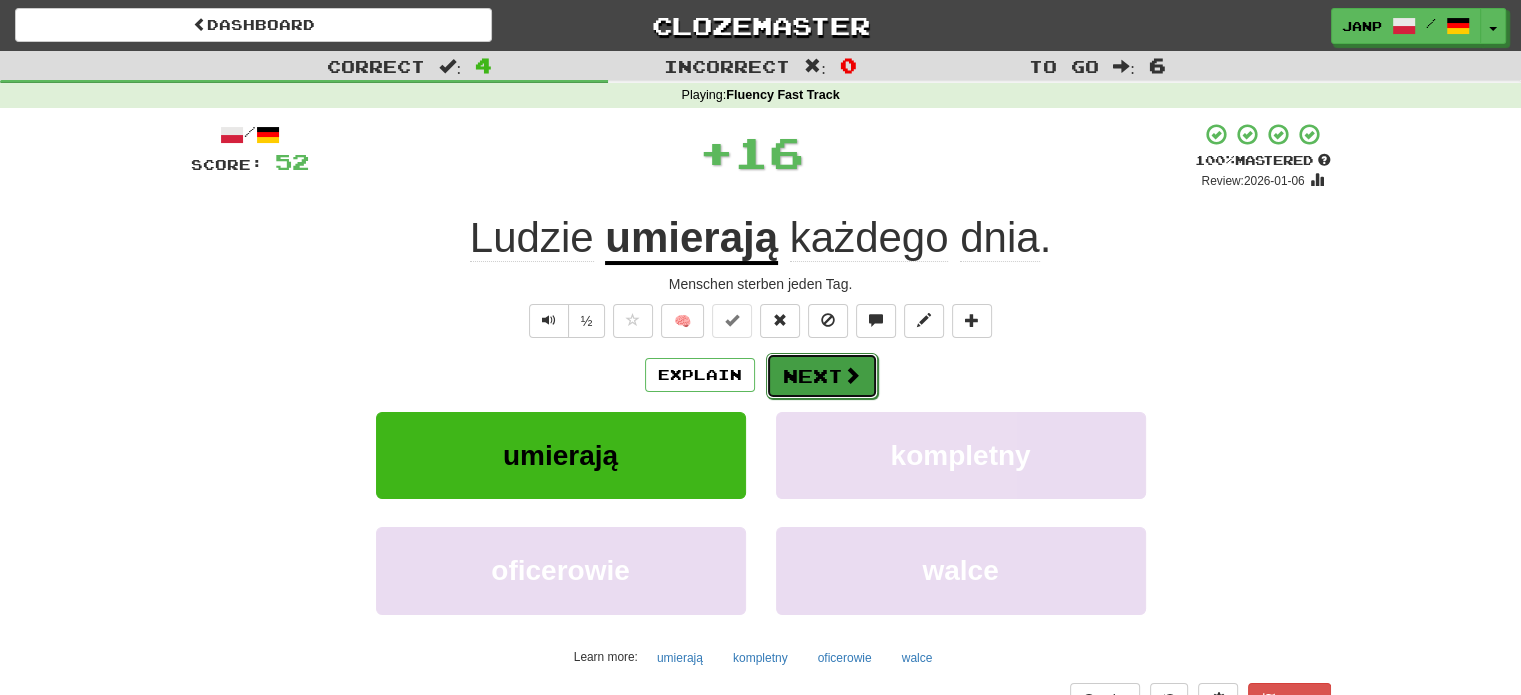 click on "Next" at bounding box center (822, 376) 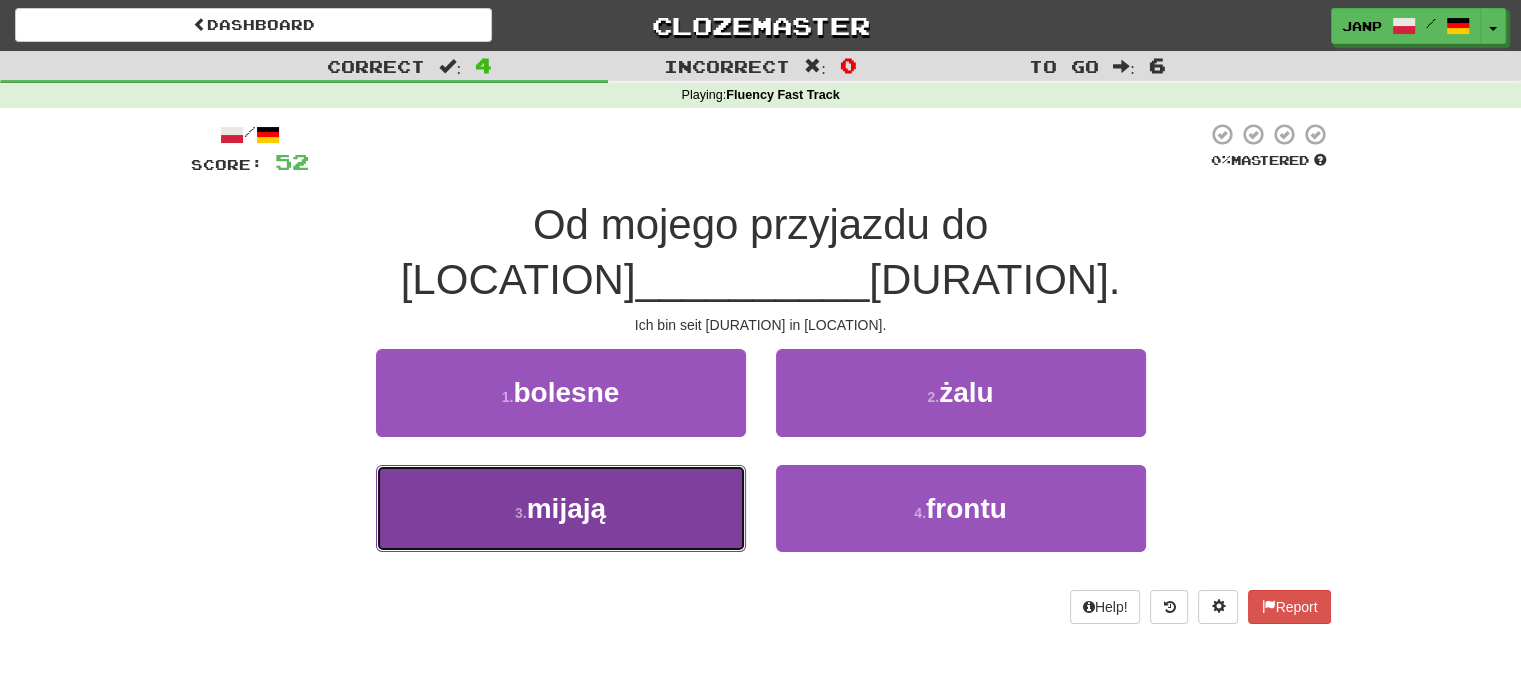 click on "3 .  mijają" at bounding box center (561, 508) 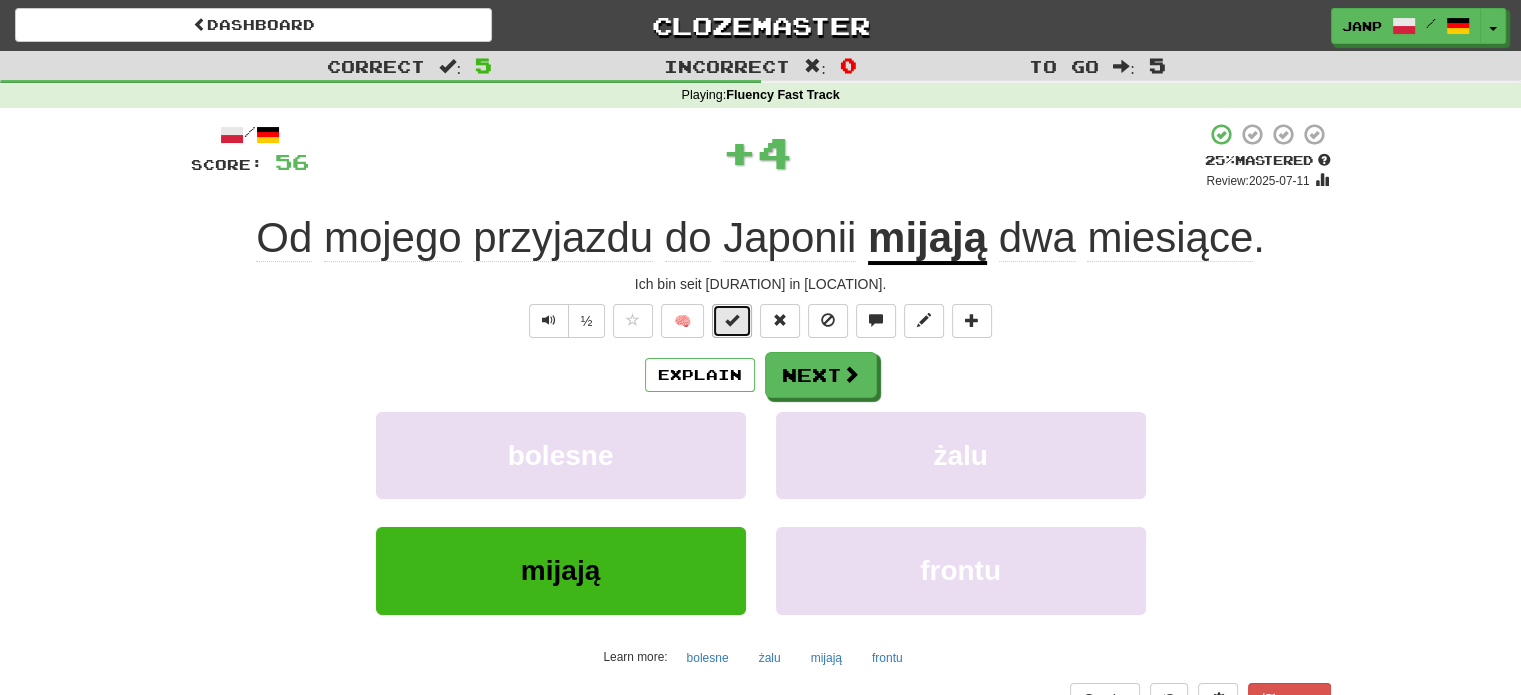 click at bounding box center (732, 320) 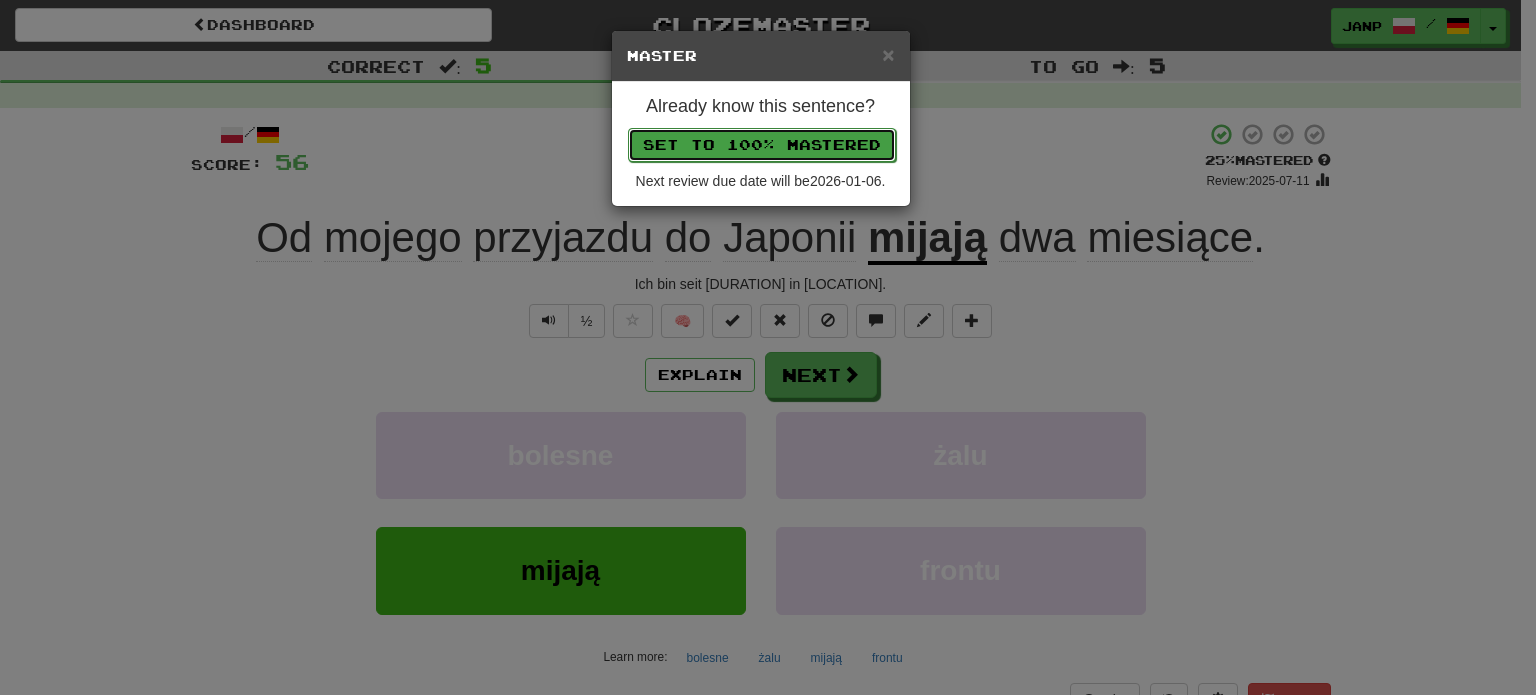 click on "Set to 100% Mastered" at bounding box center [762, 145] 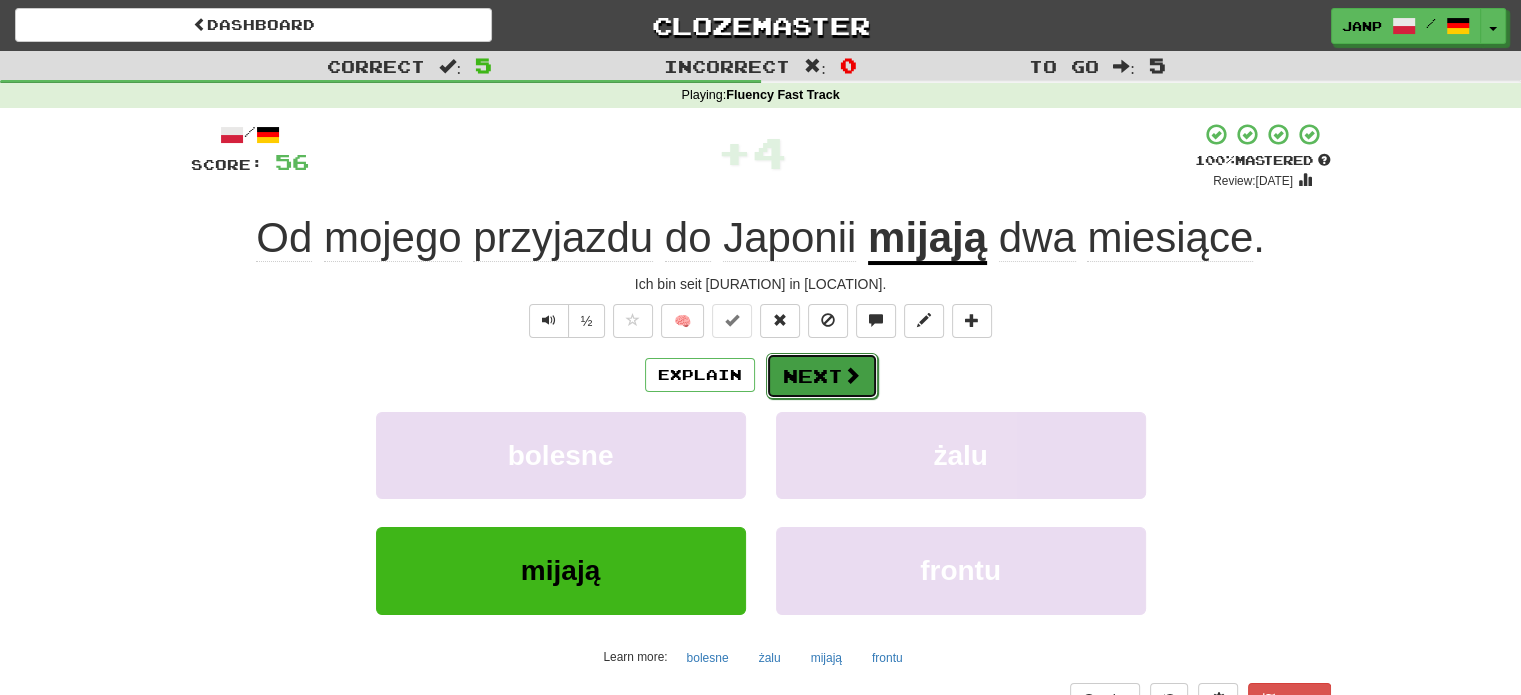 click at bounding box center [852, 375] 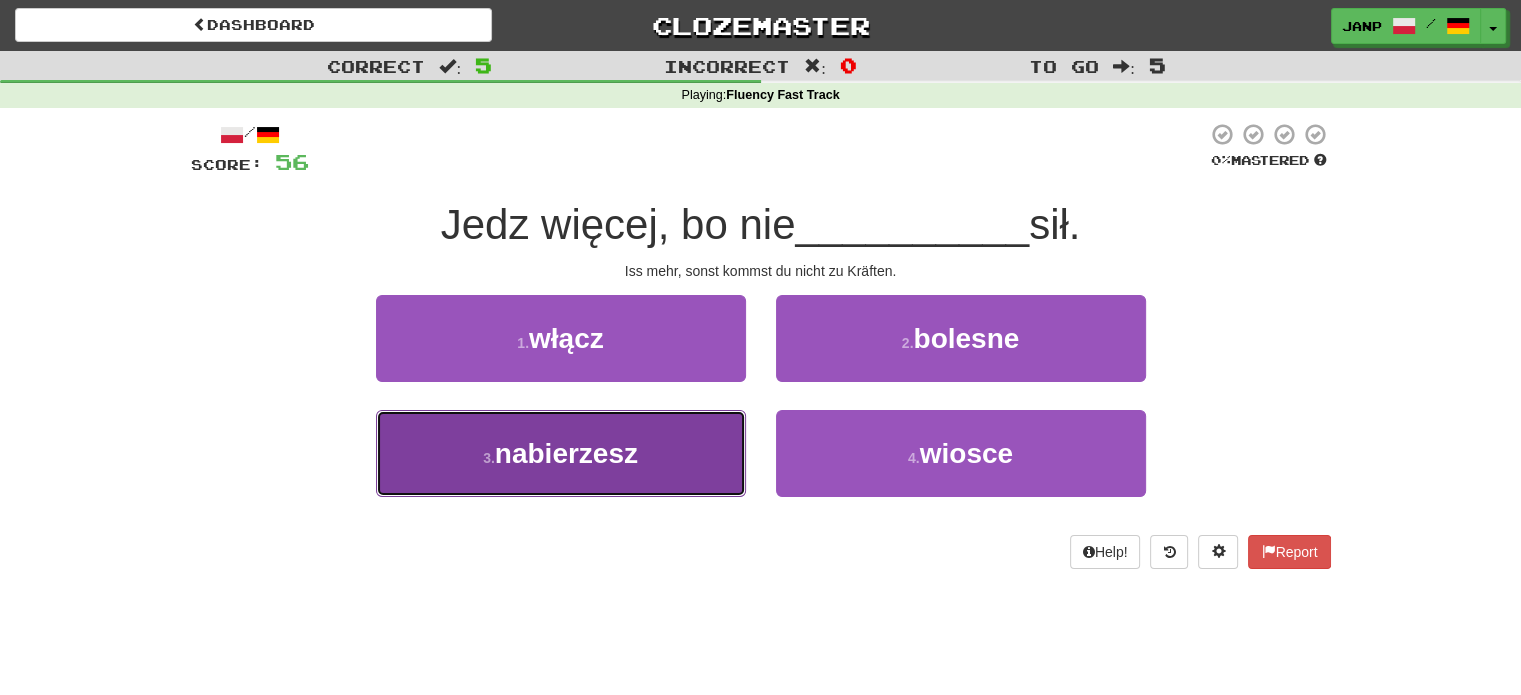click on "3 .  nabierzesz" at bounding box center [561, 453] 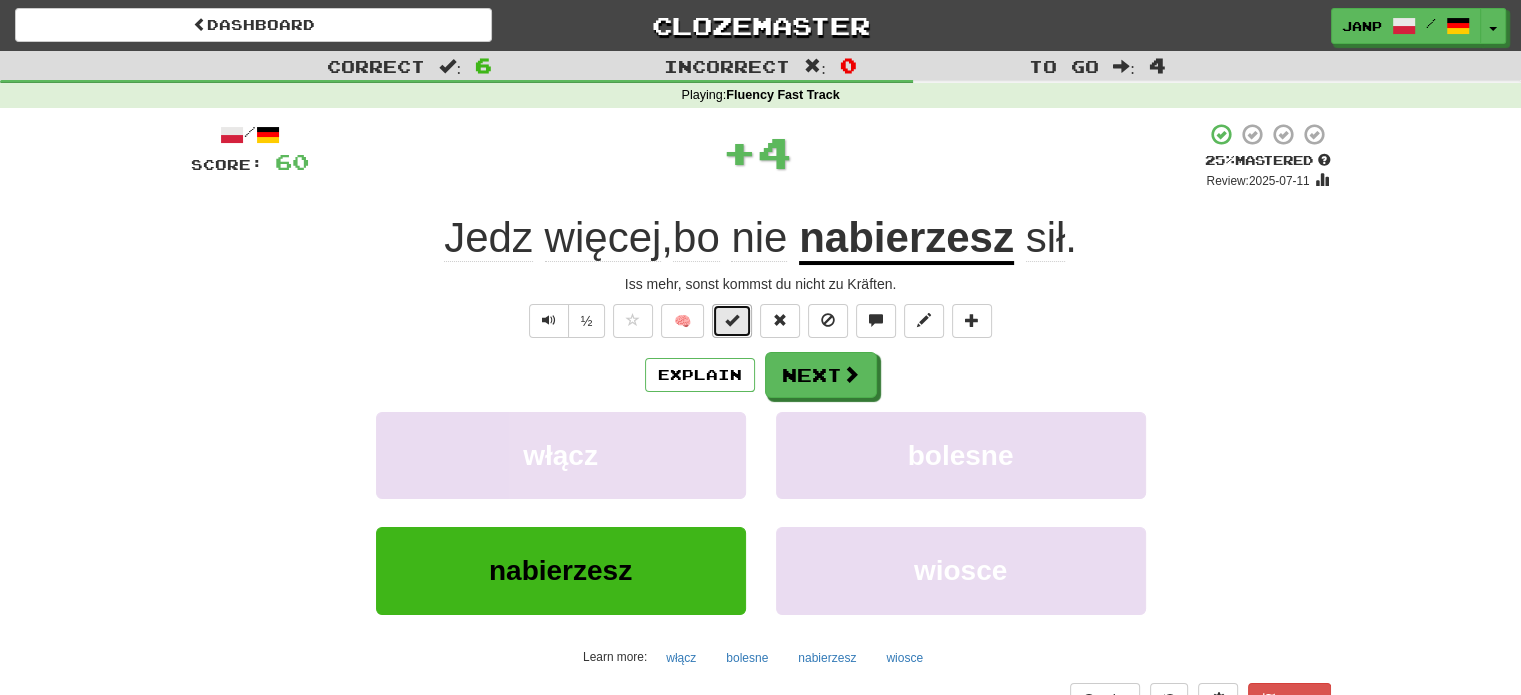 click at bounding box center (732, 320) 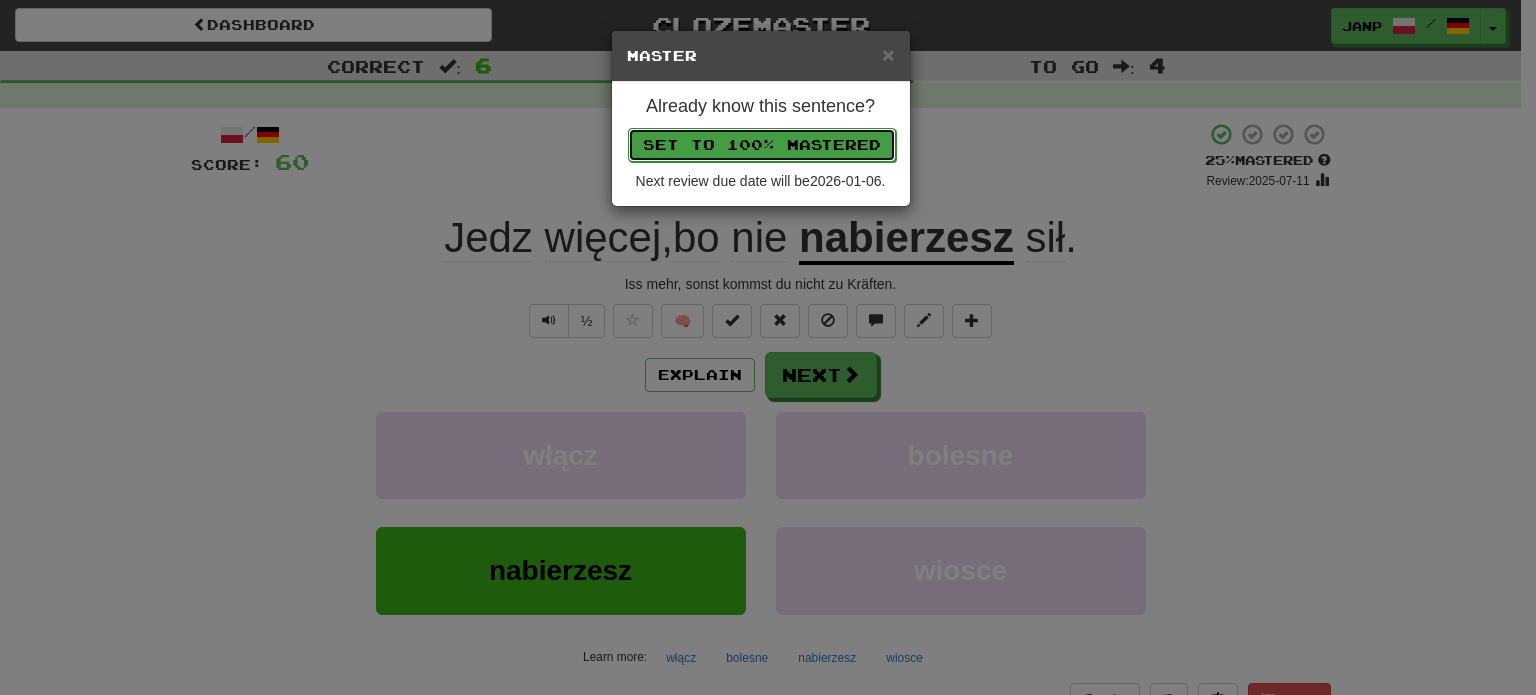 click on "Set to 100% Mastered" at bounding box center (762, 145) 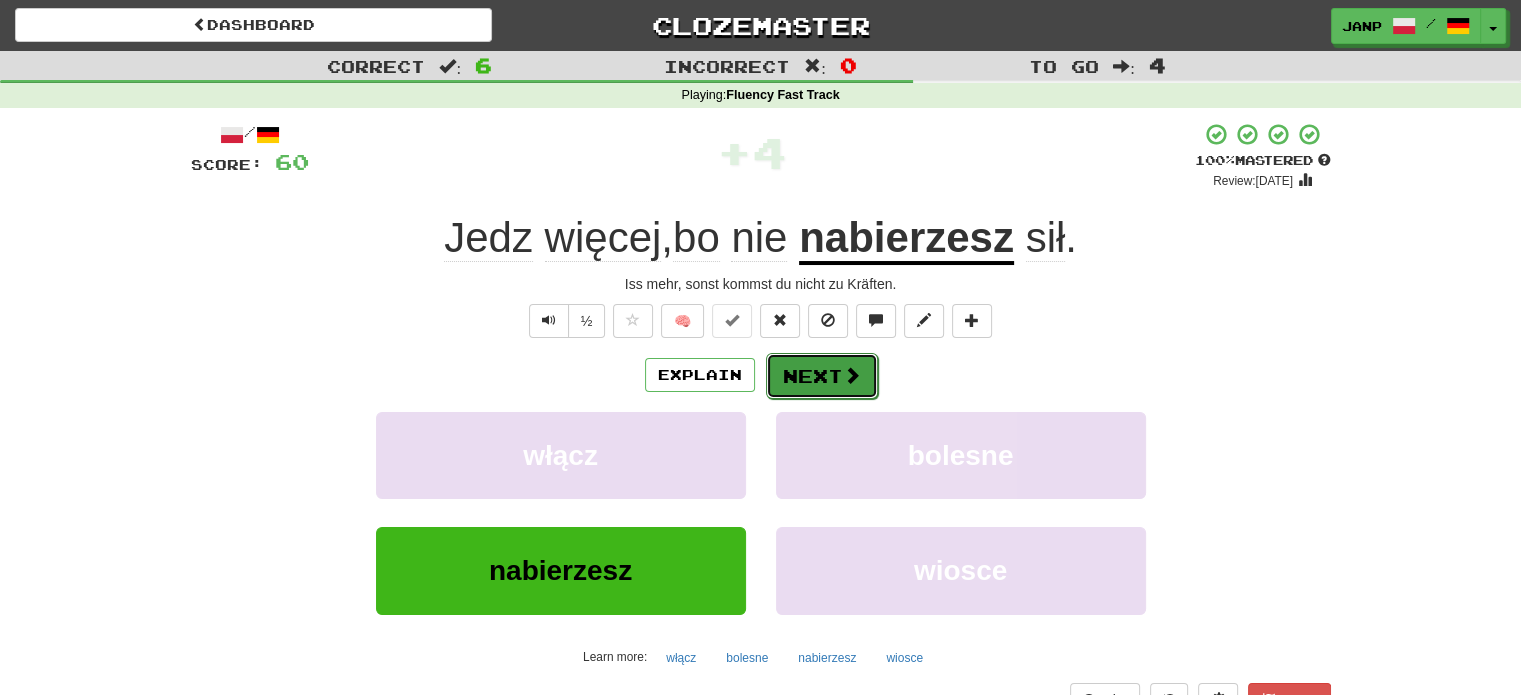 click on "Next" at bounding box center [822, 376] 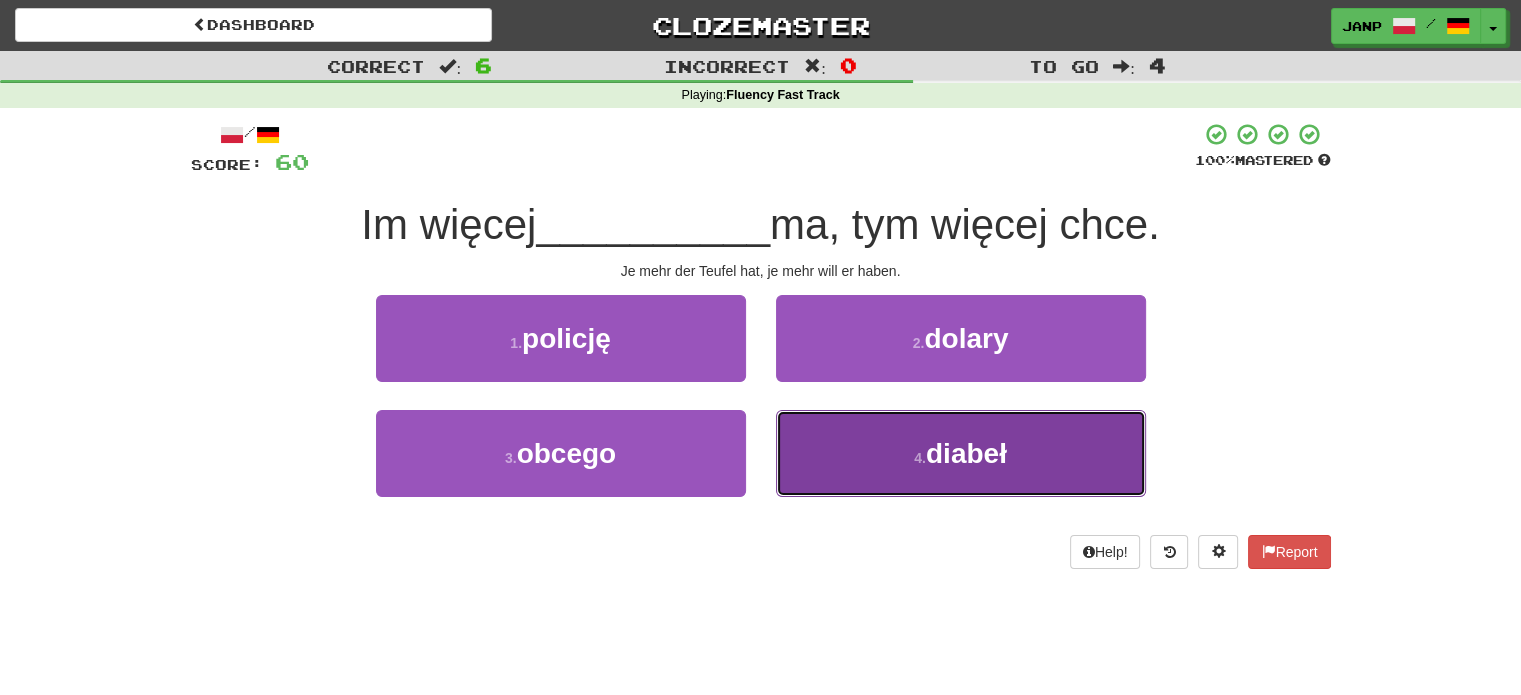 click on "4 .  diabeł" at bounding box center [961, 453] 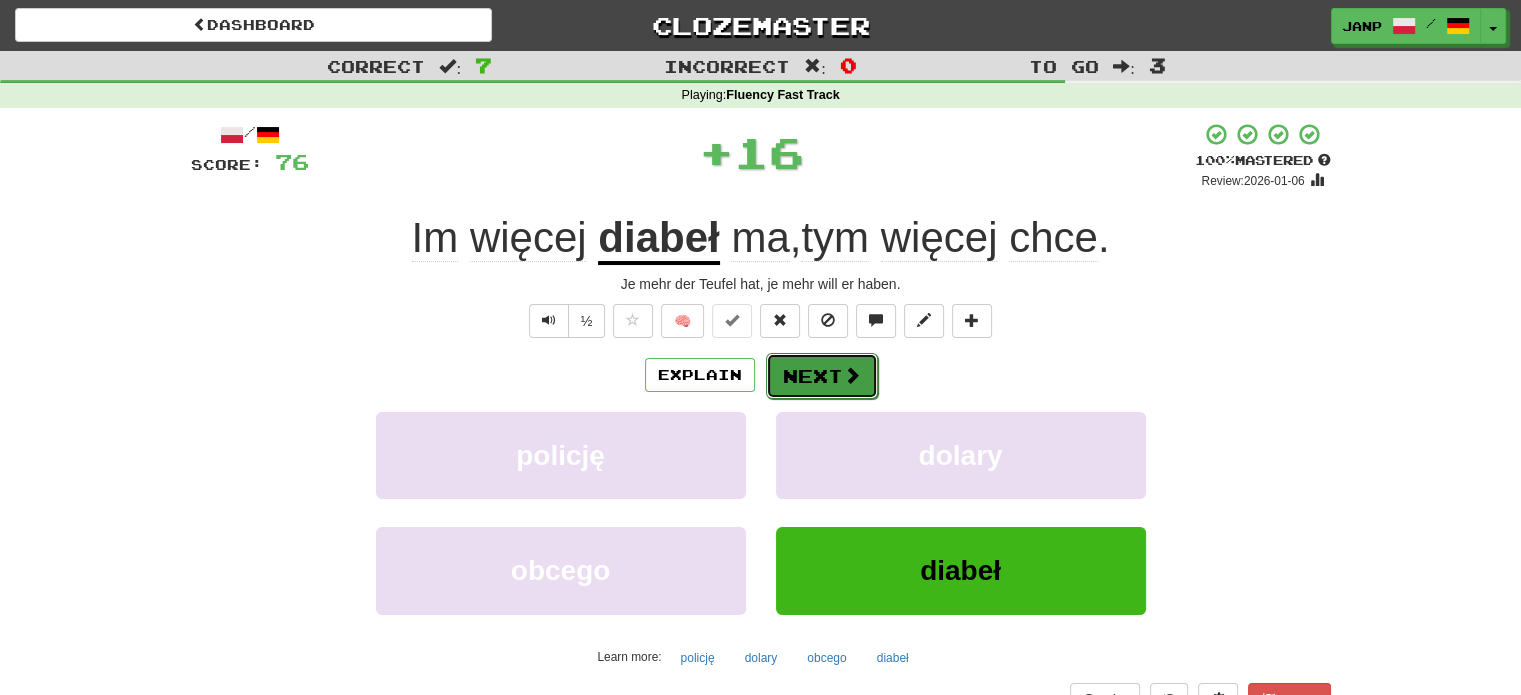 click on "Next" at bounding box center [822, 376] 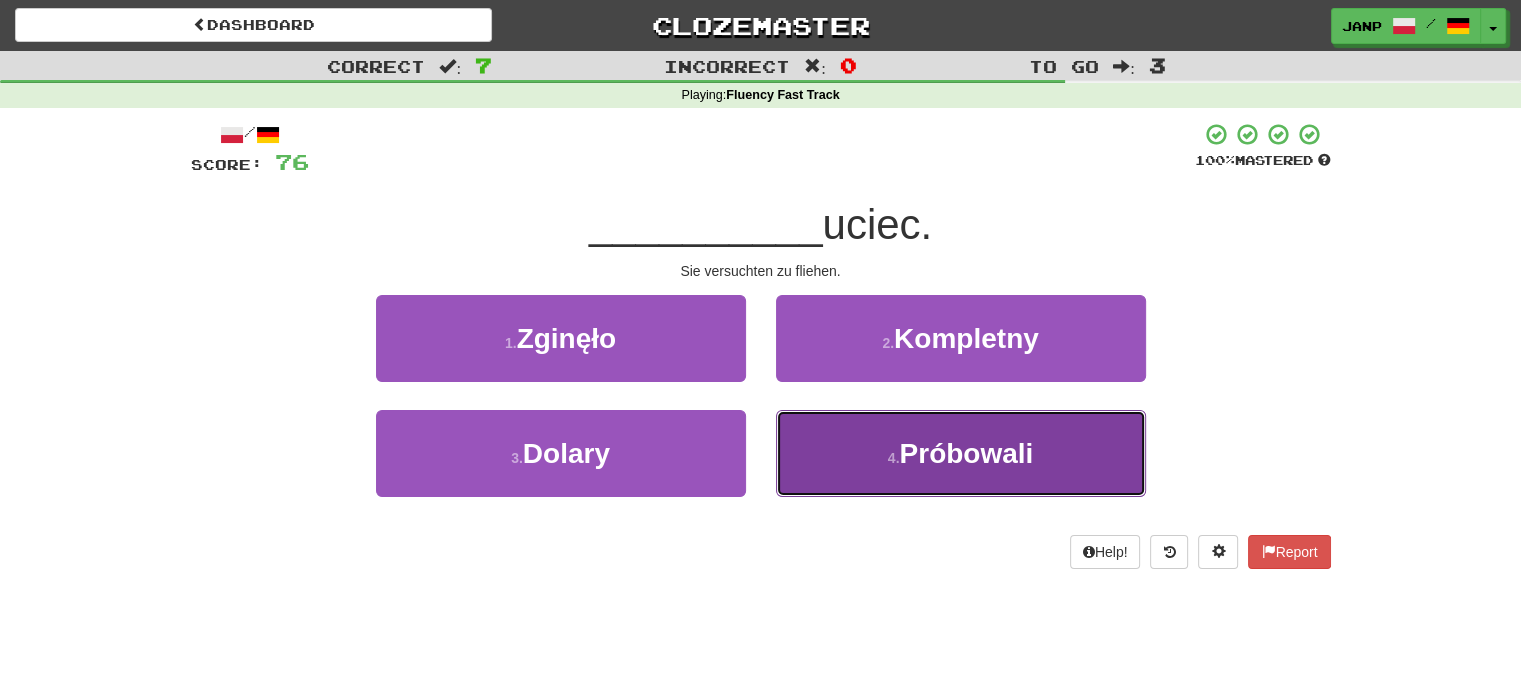 click on "4 .  Próbowali" at bounding box center (961, 453) 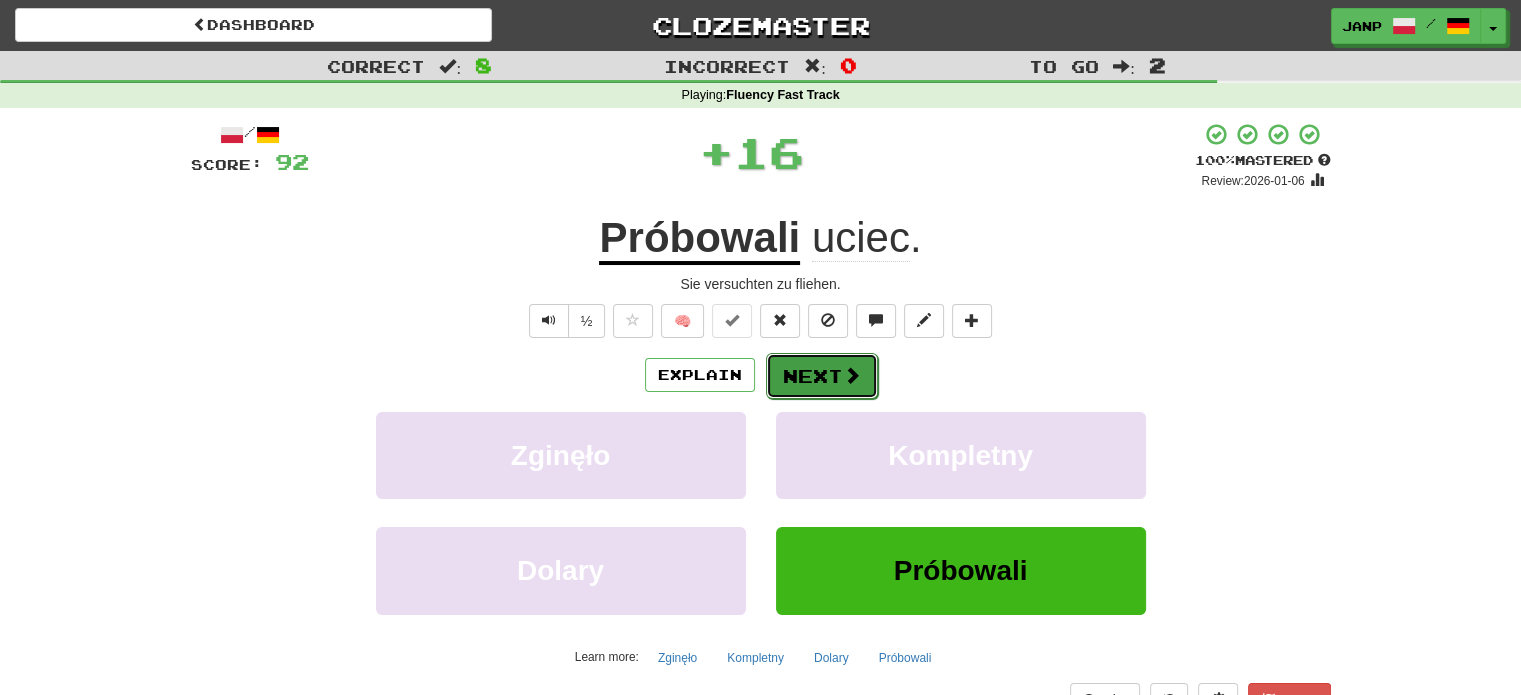 click on "Next" at bounding box center [822, 376] 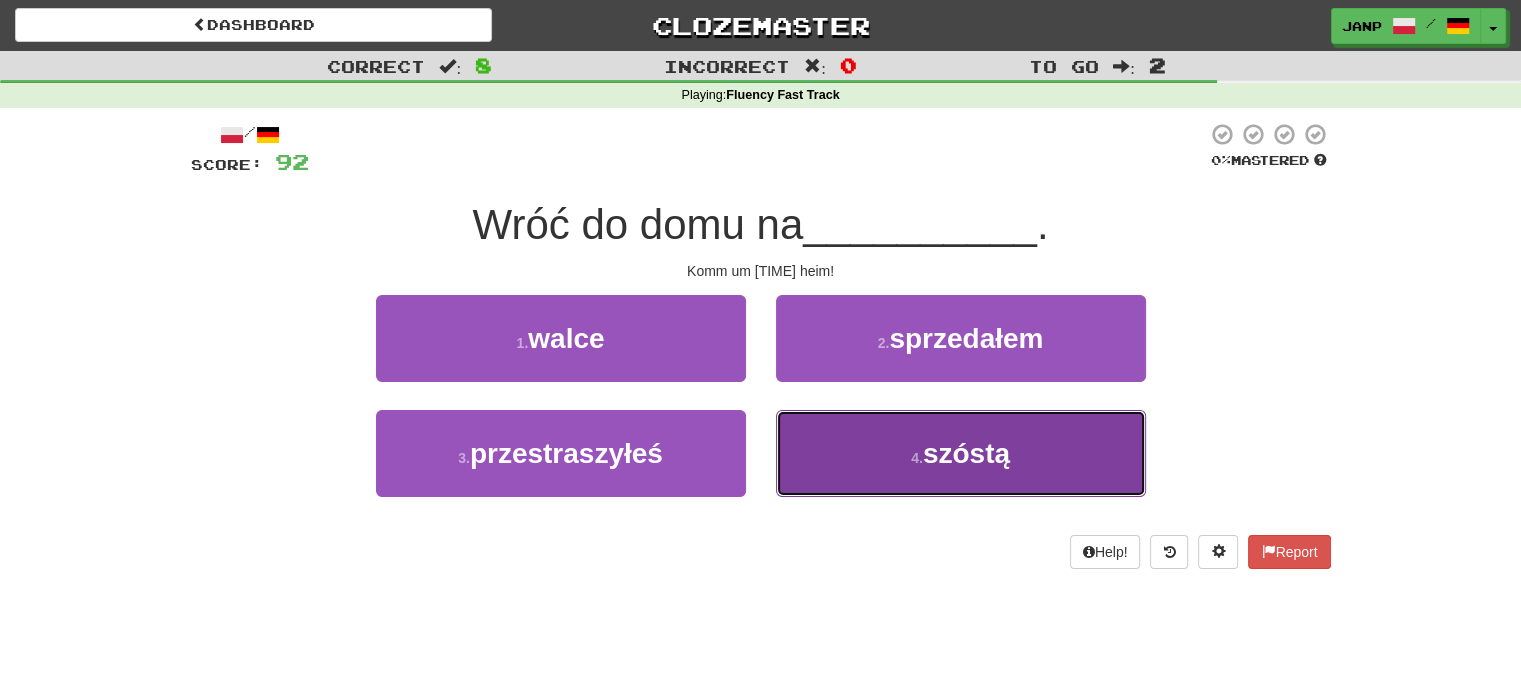 click on "4 .  szóstą" at bounding box center [961, 453] 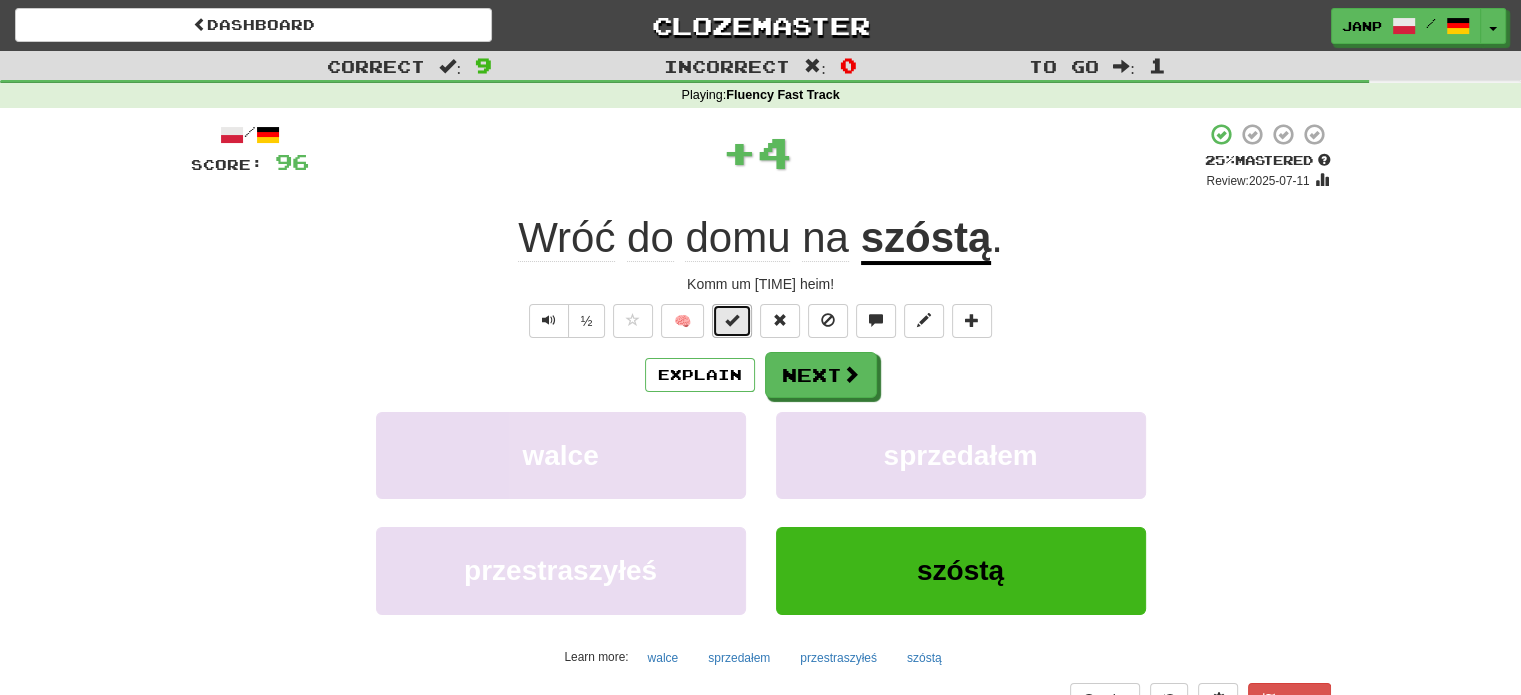 click at bounding box center [732, 320] 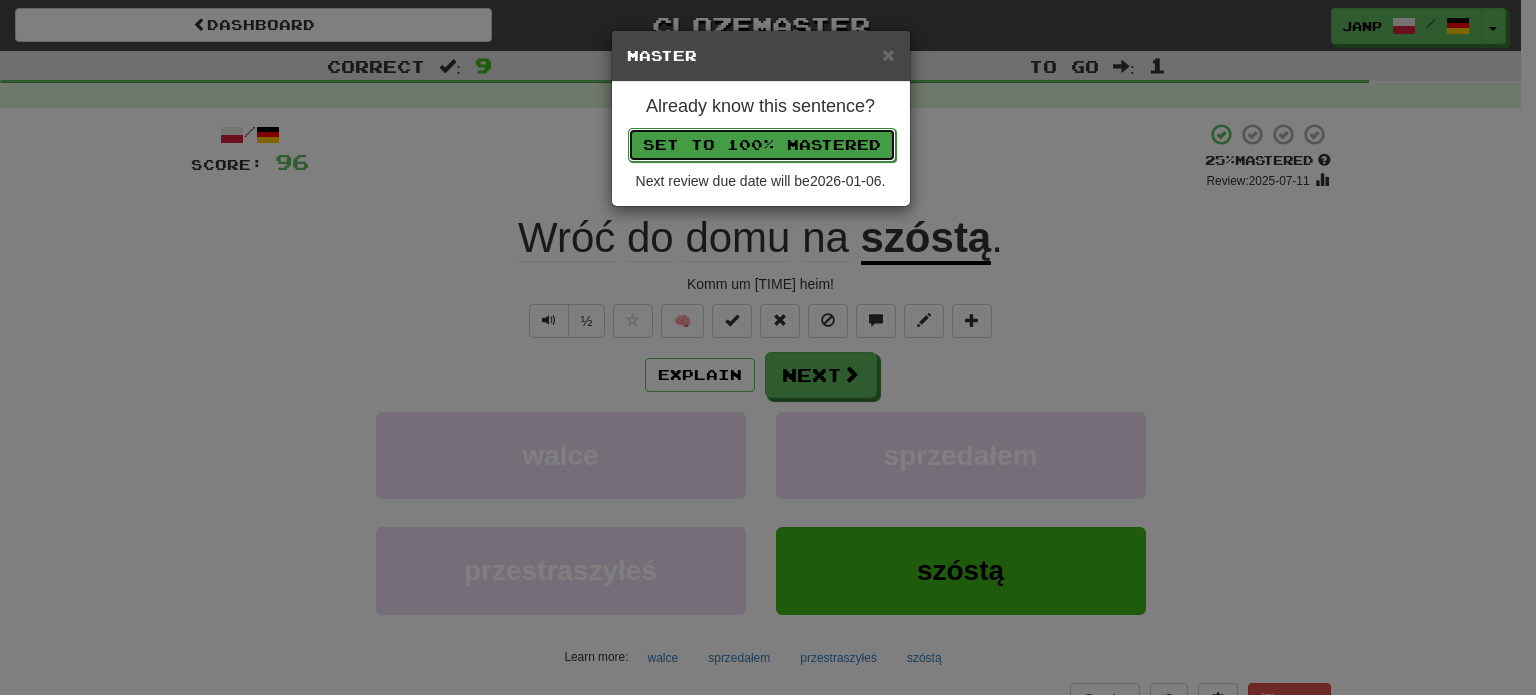 click on "Set to 100% Mastered" at bounding box center (762, 145) 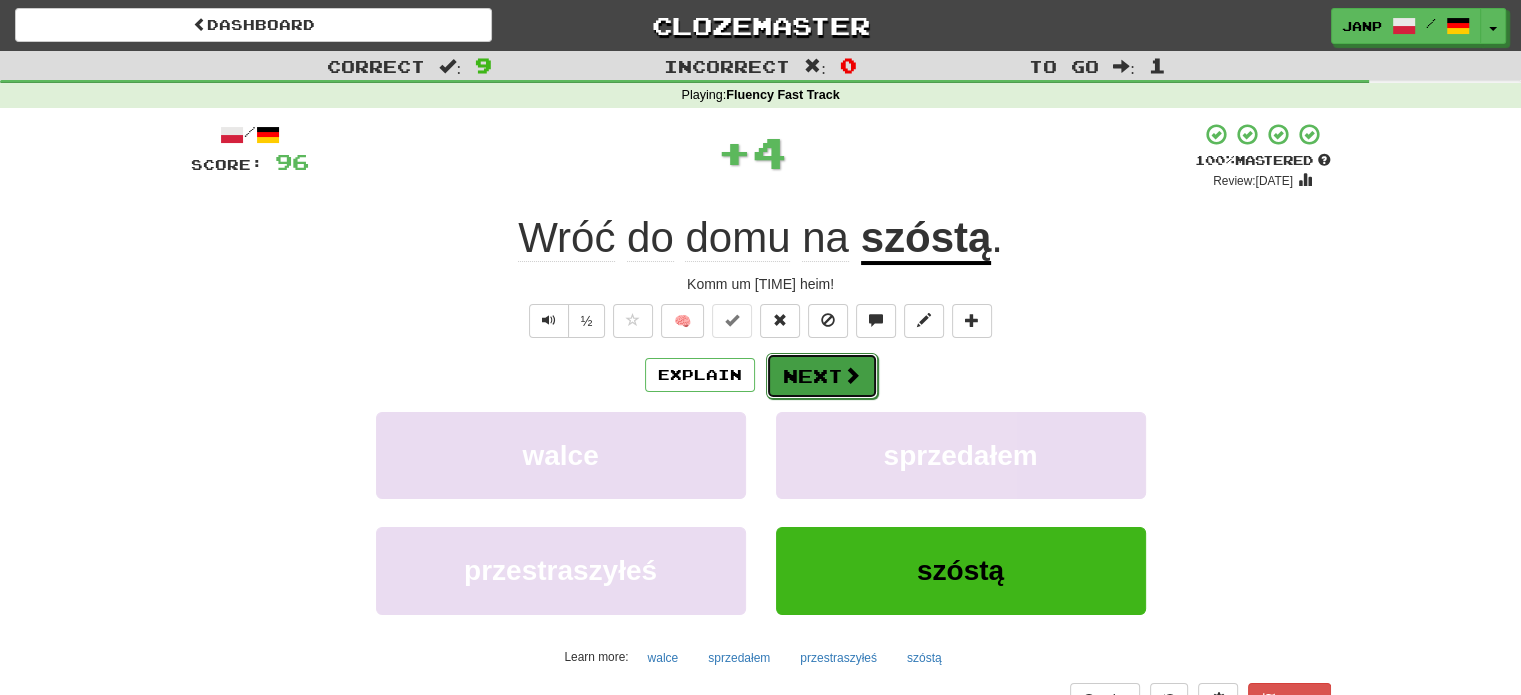 click on "Next" at bounding box center [822, 376] 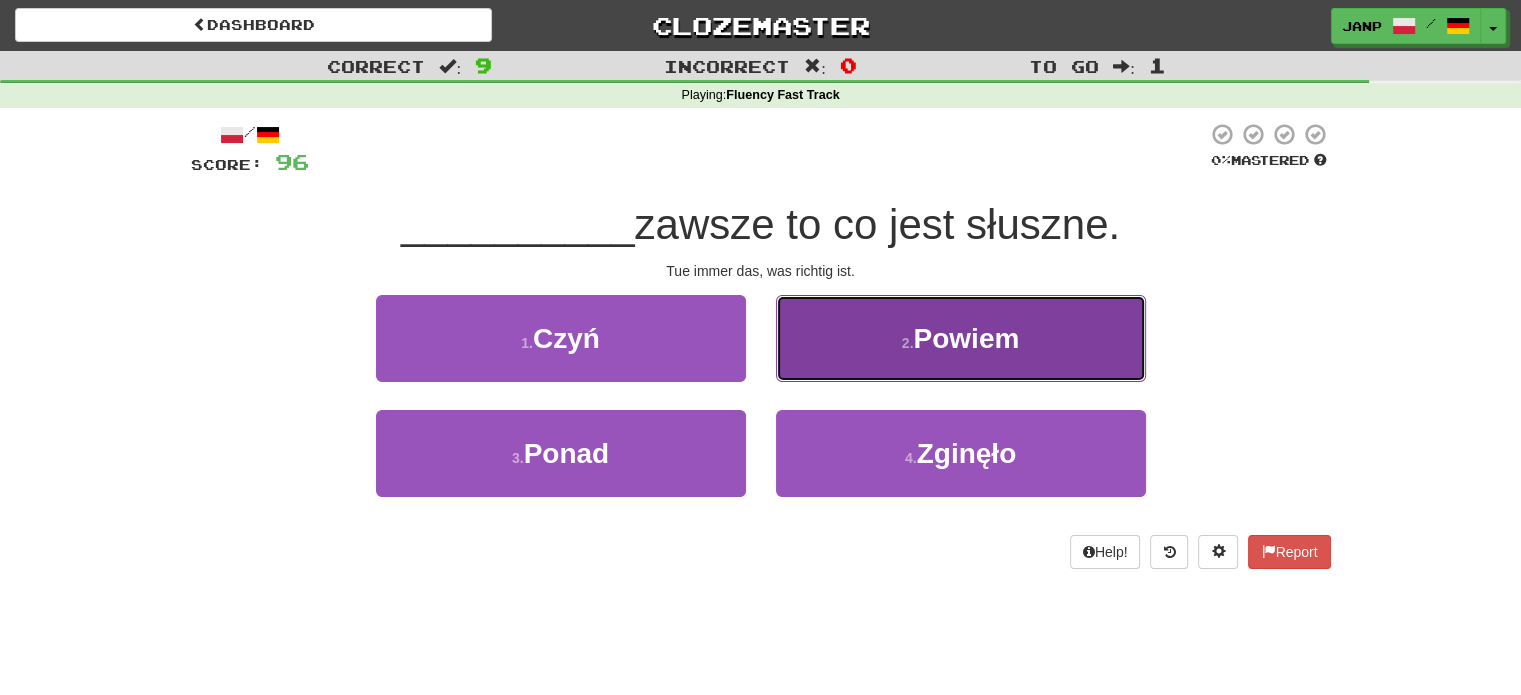 click on "2 .  Powiem" at bounding box center (961, 338) 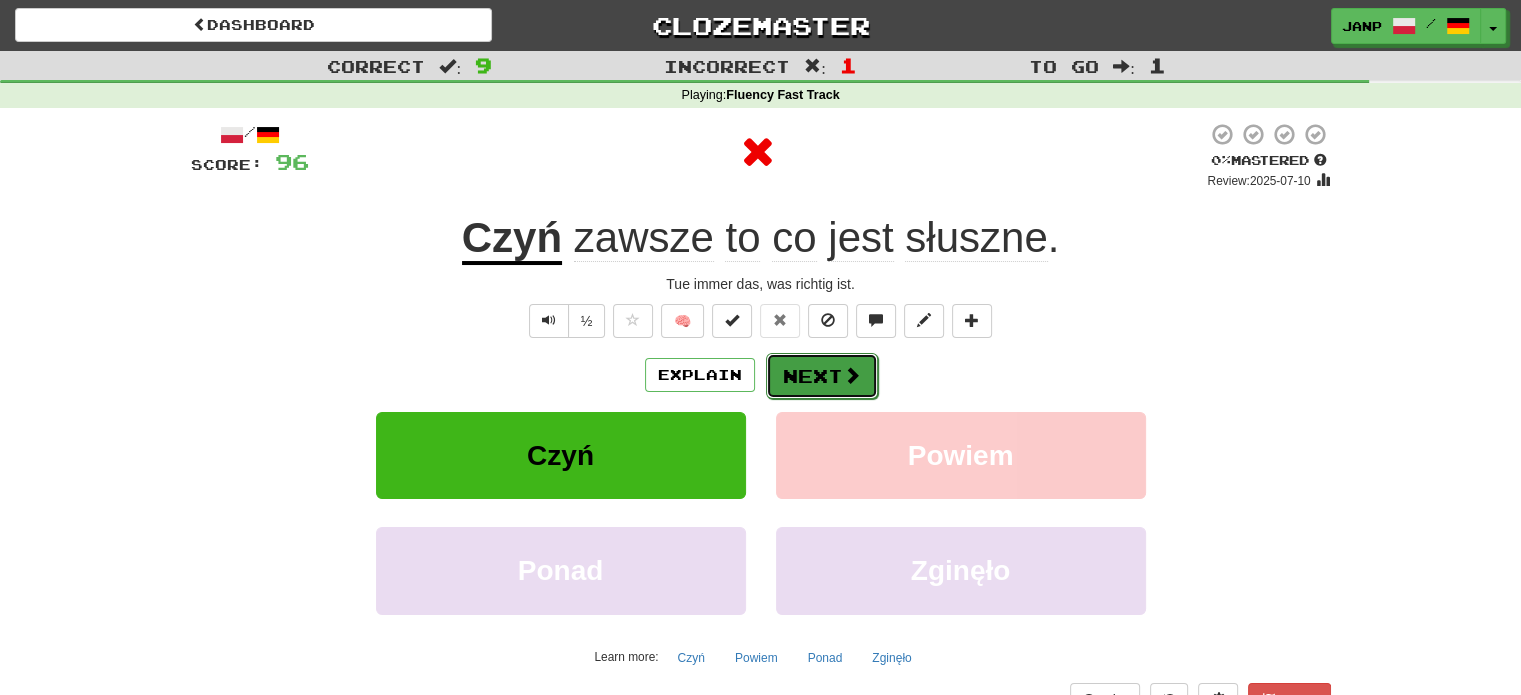 click on "Next" at bounding box center [822, 376] 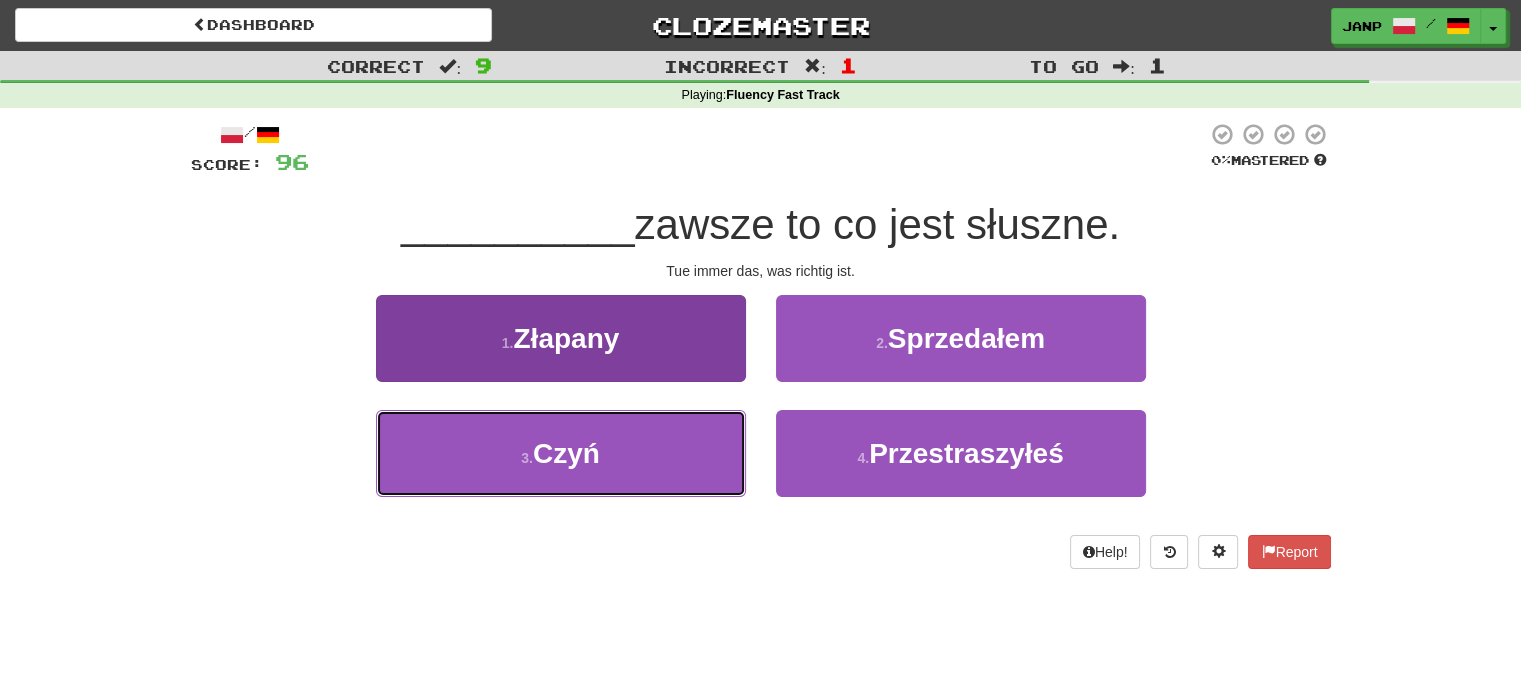 click on "3 .  Czyń" at bounding box center (561, 453) 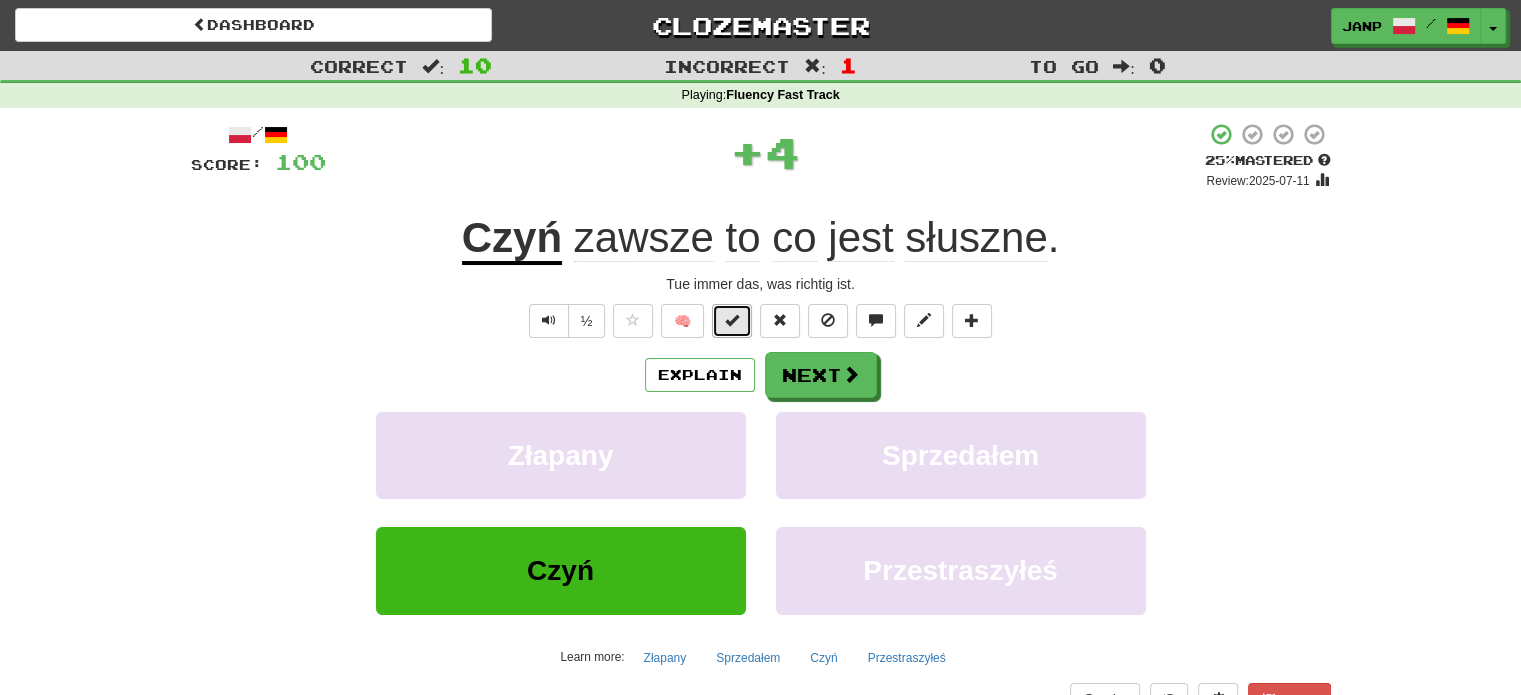 click at bounding box center (732, 321) 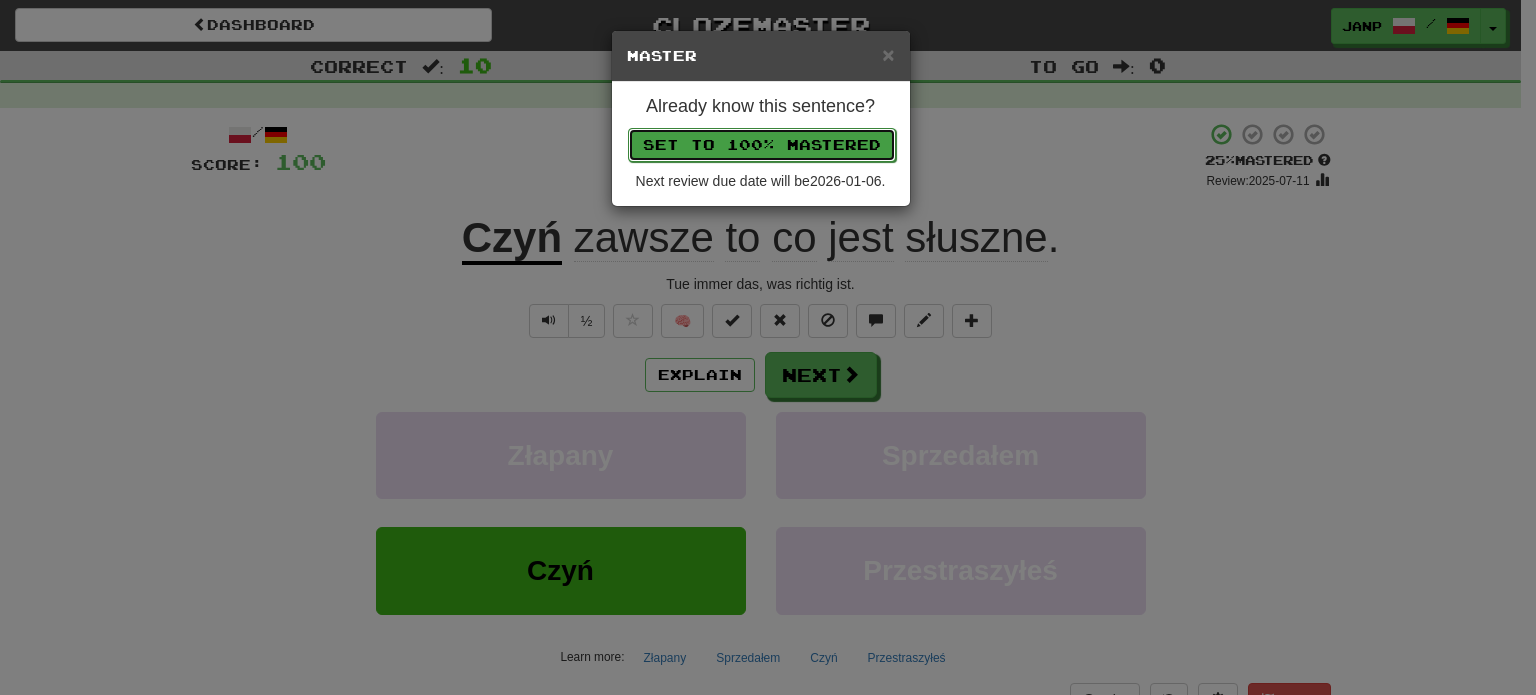 click on "Set to 100% Mastered" at bounding box center [762, 145] 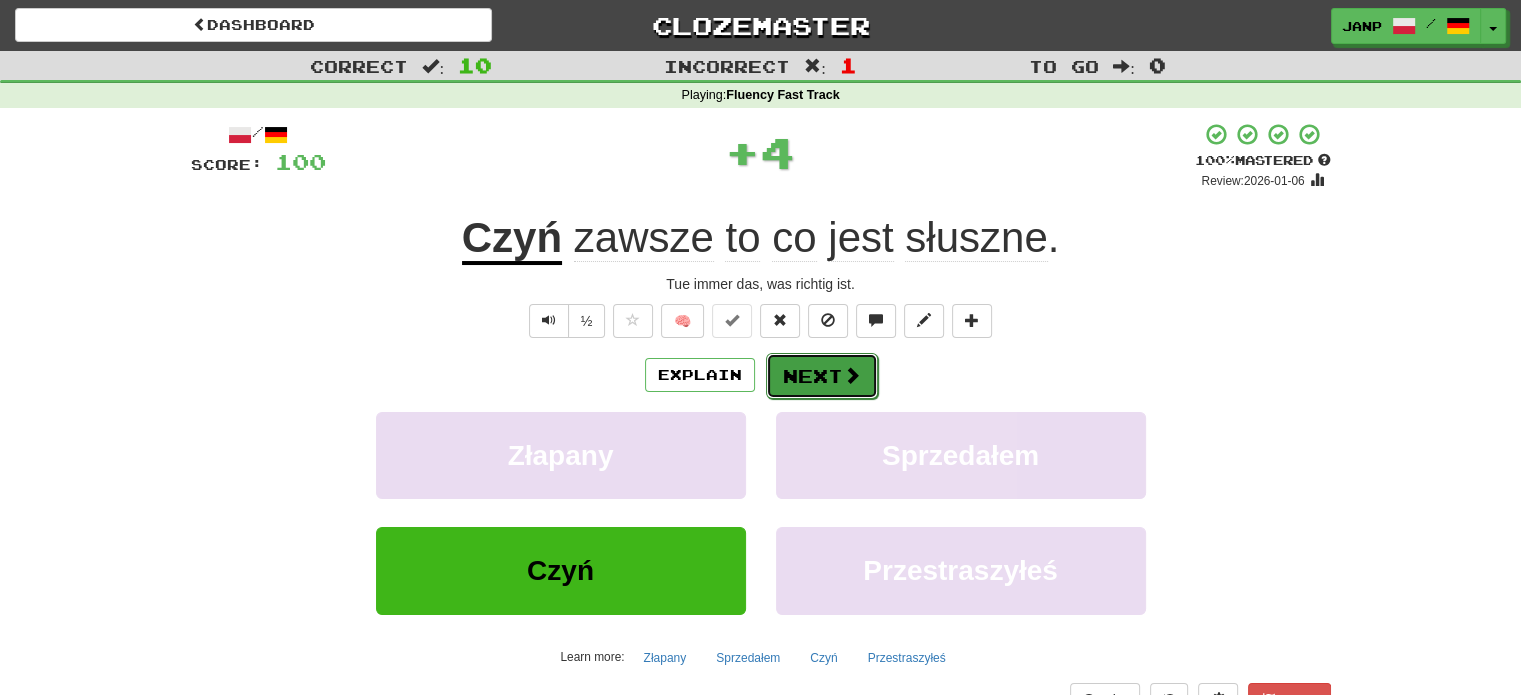 click on "Next" at bounding box center [822, 376] 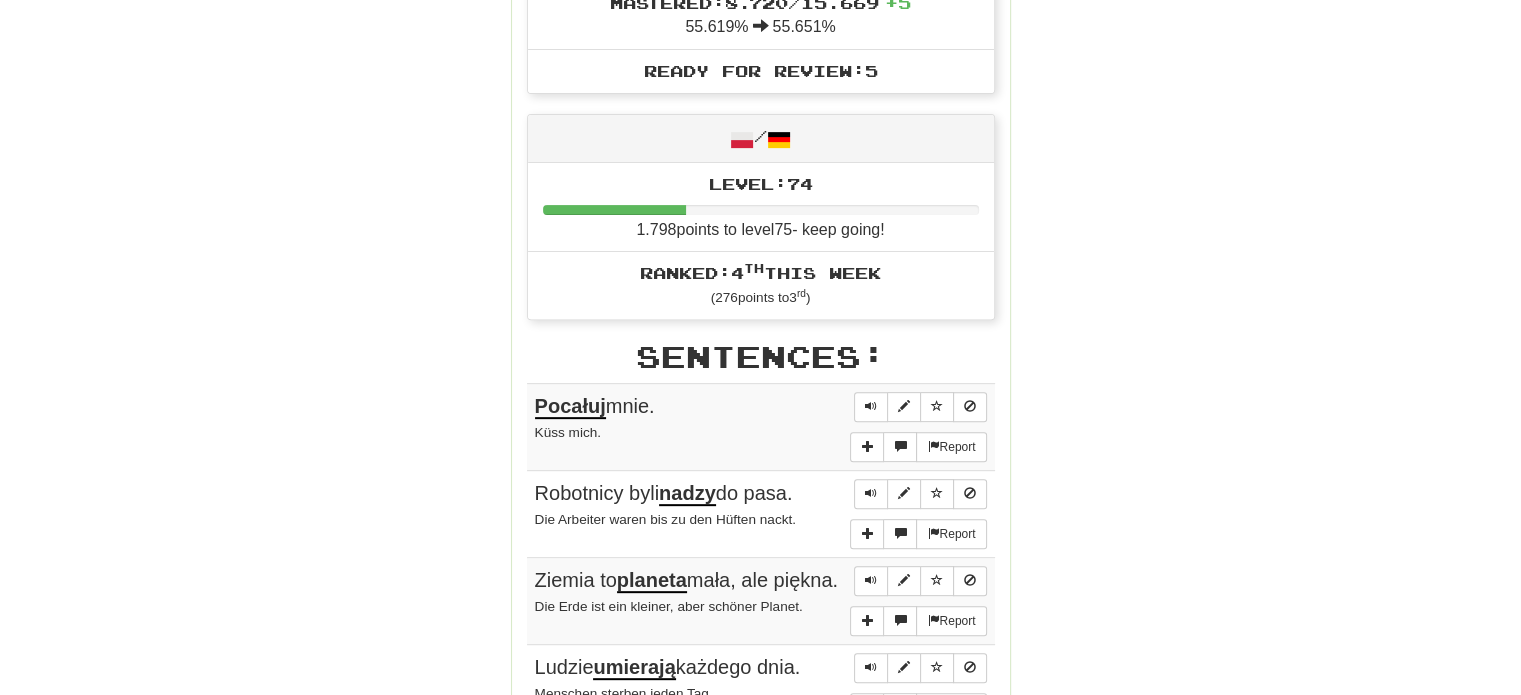 scroll, scrollTop: 800, scrollLeft: 0, axis: vertical 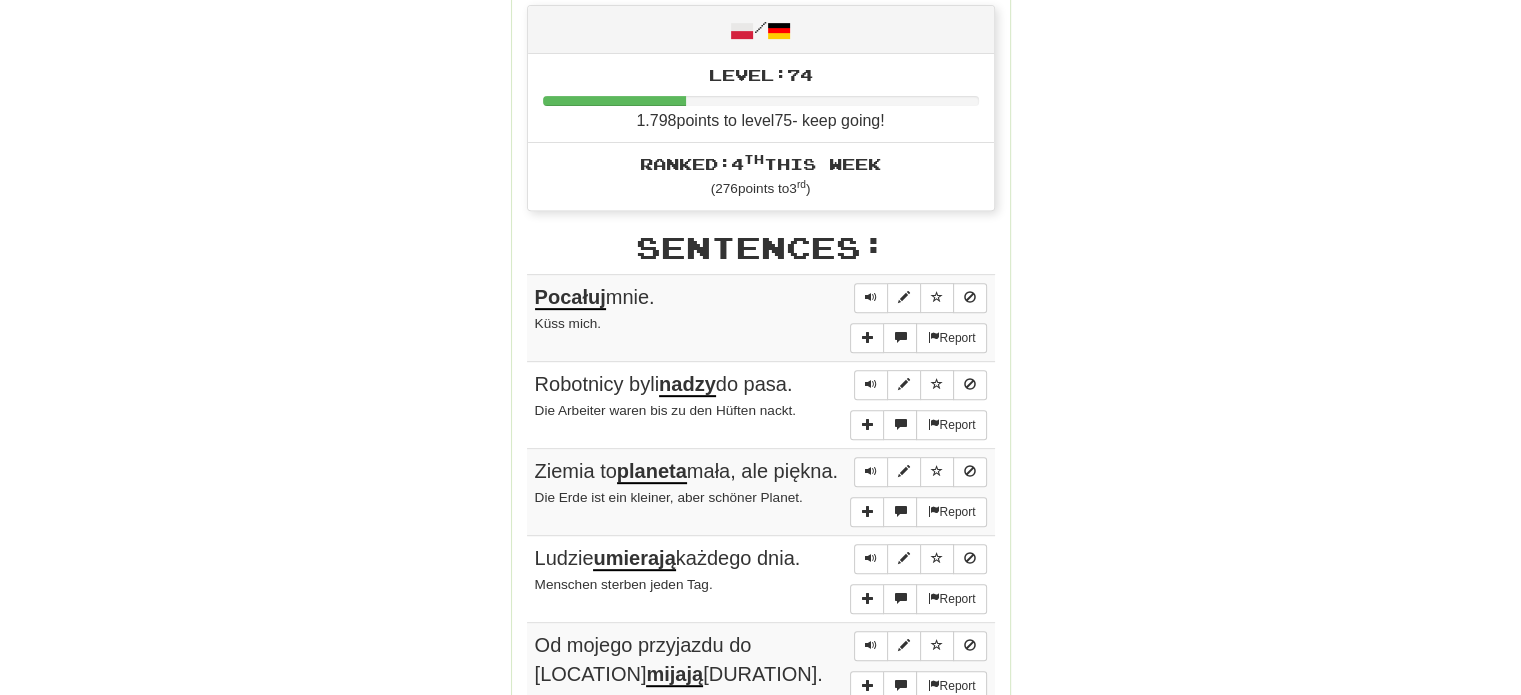 click on "Pocałuj" at bounding box center (570, 298) 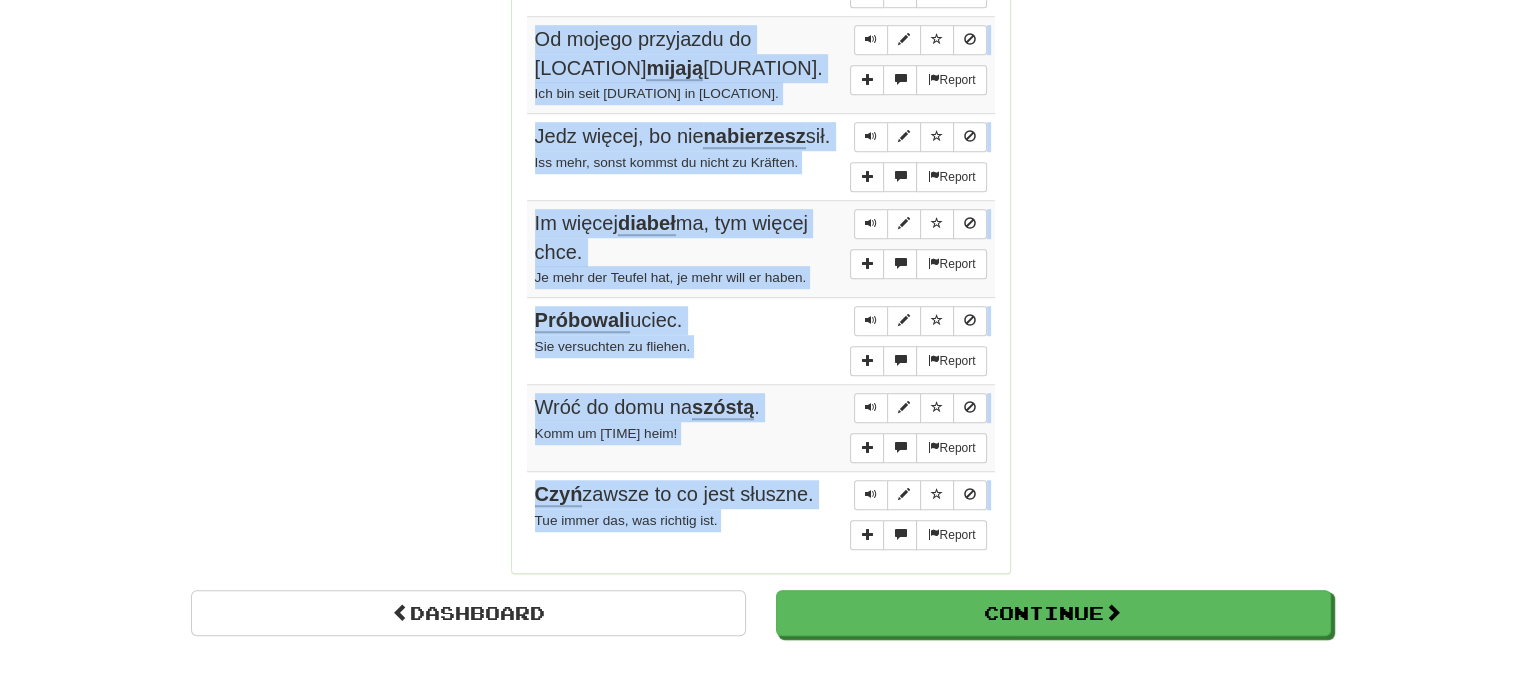 scroll, scrollTop: 1504, scrollLeft: 0, axis: vertical 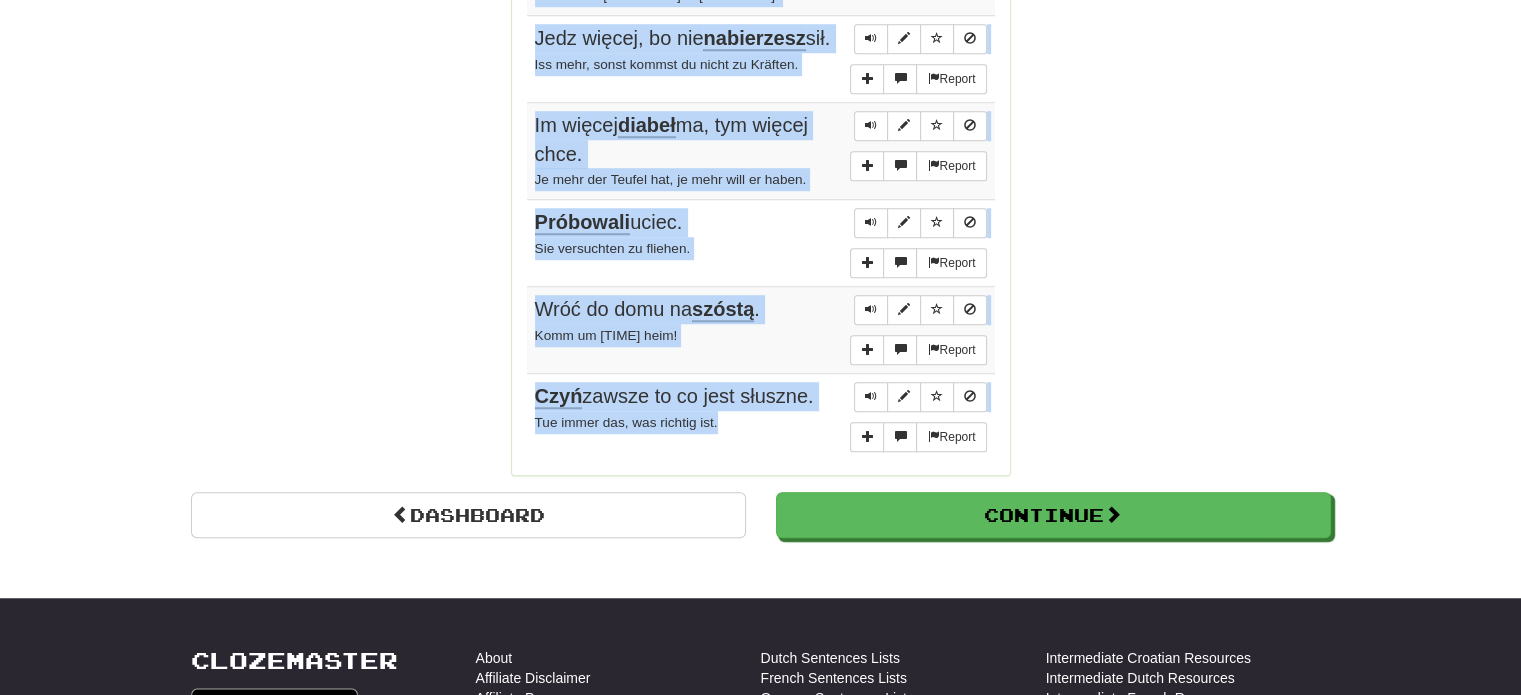 drag, startPoint x: 539, startPoint y: 291, endPoint x: 742, endPoint y: 443, distance: 253.60008 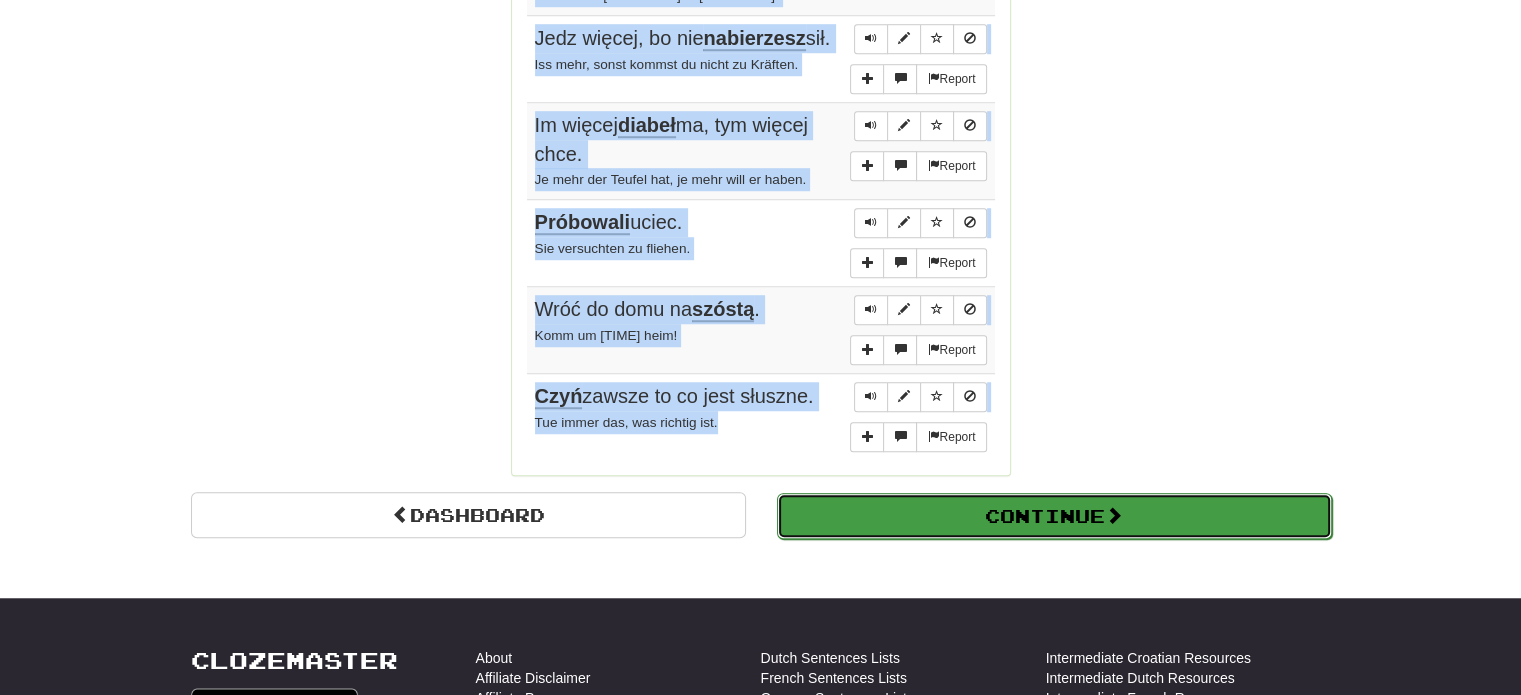 click on "Continue" at bounding box center (1054, 516) 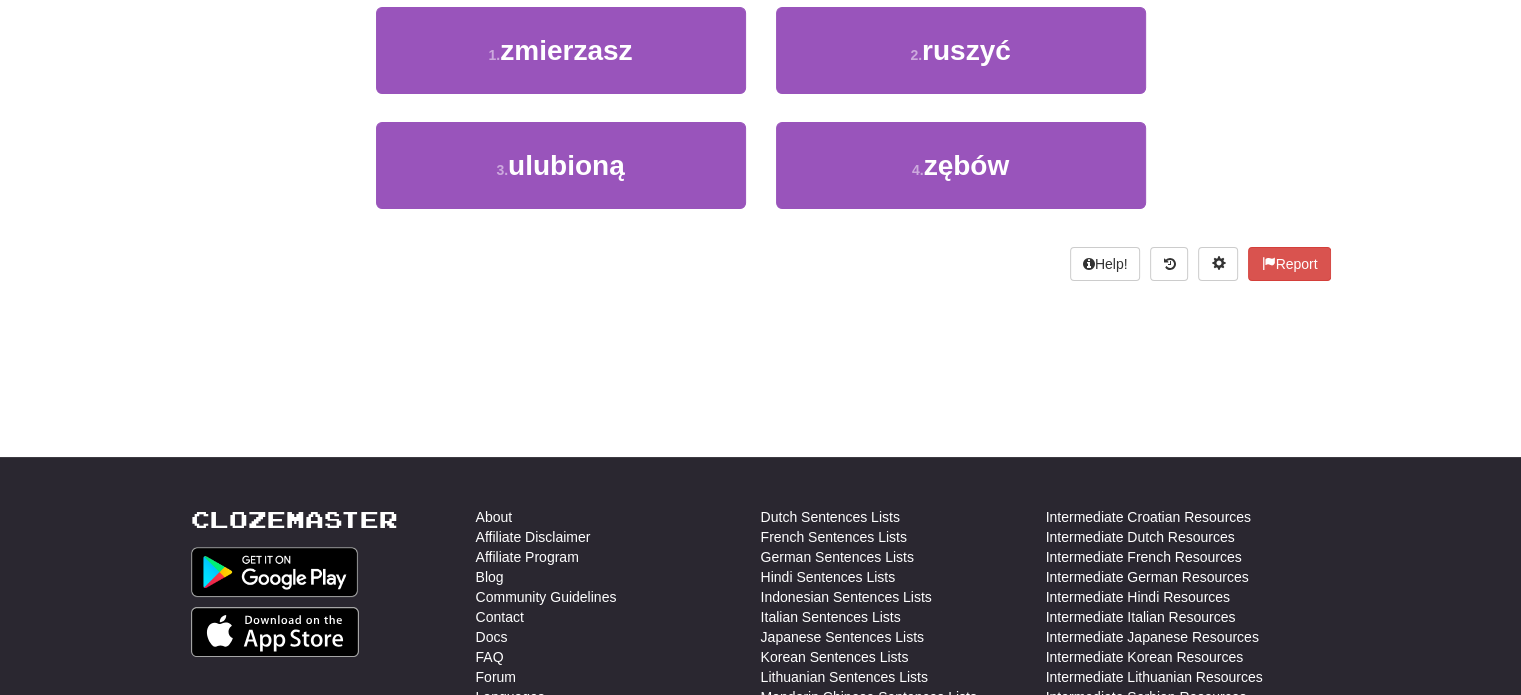 scroll, scrollTop: 110, scrollLeft: 0, axis: vertical 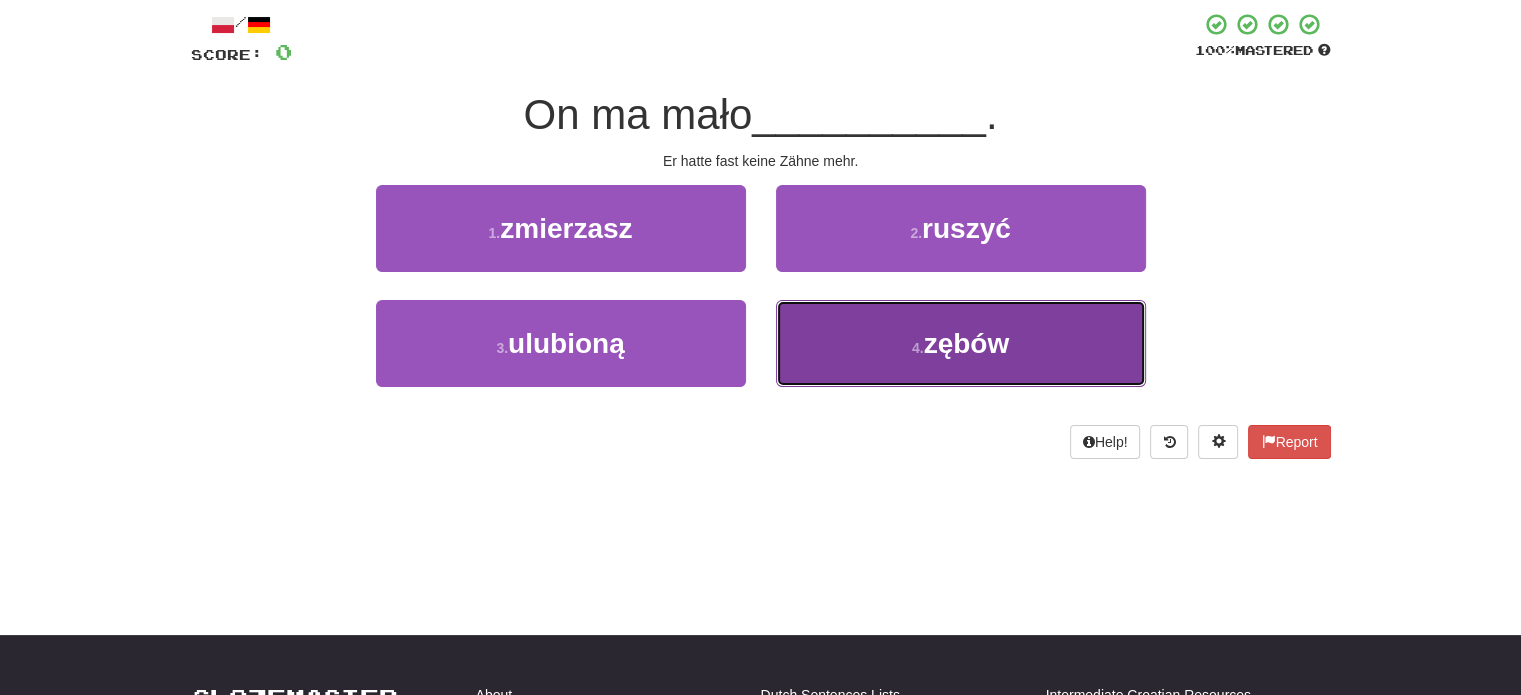 click on "4 .  zębów" at bounding box center [961, 343] 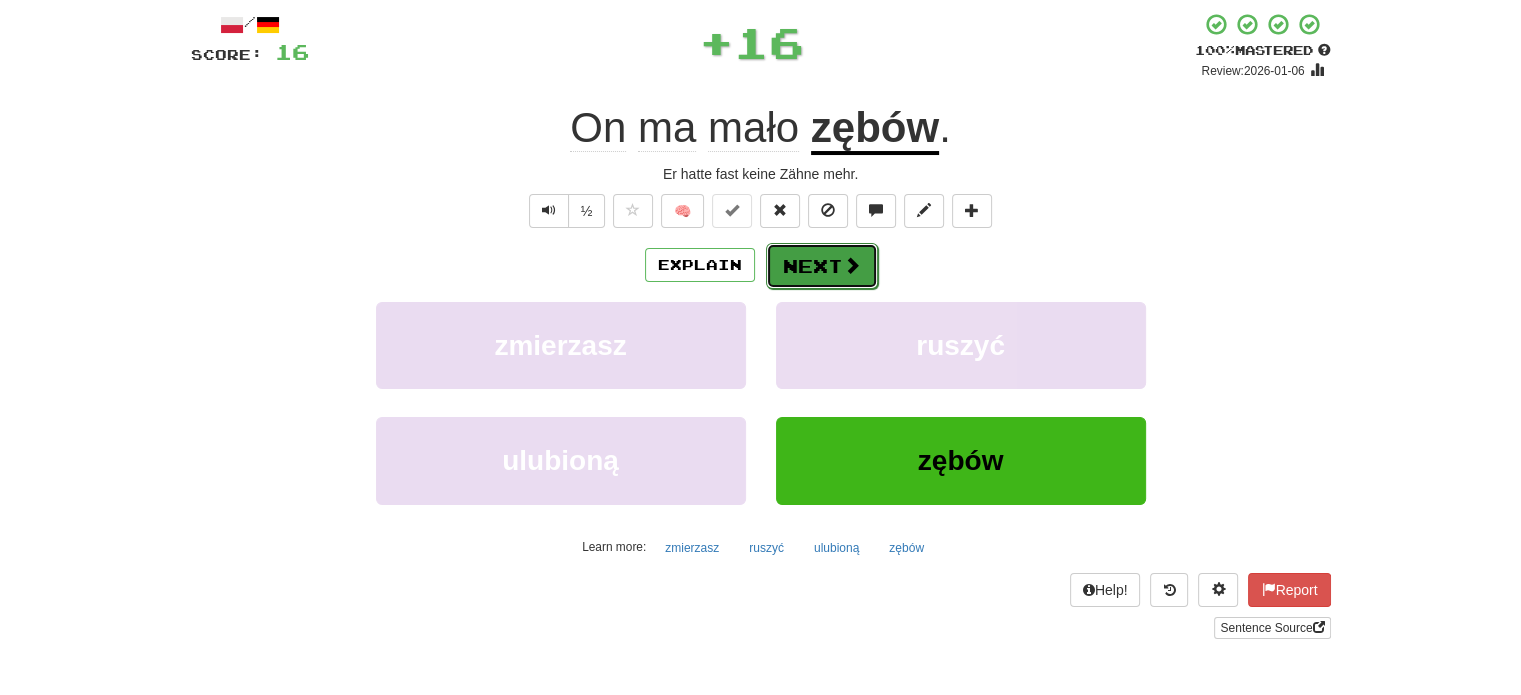 click on "Next" at bounding box center [822, 266] 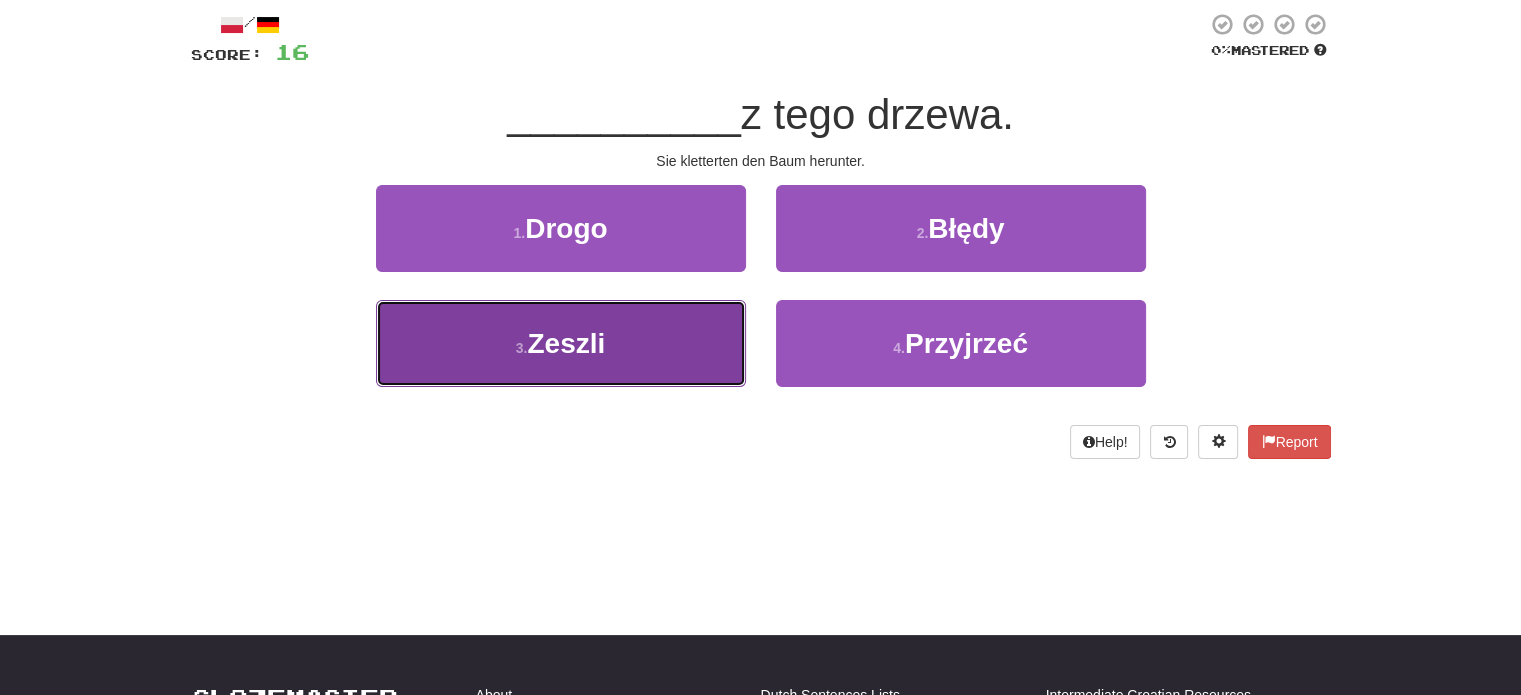 click on "3 .  Zeszli" at bounding box center [561, 343] 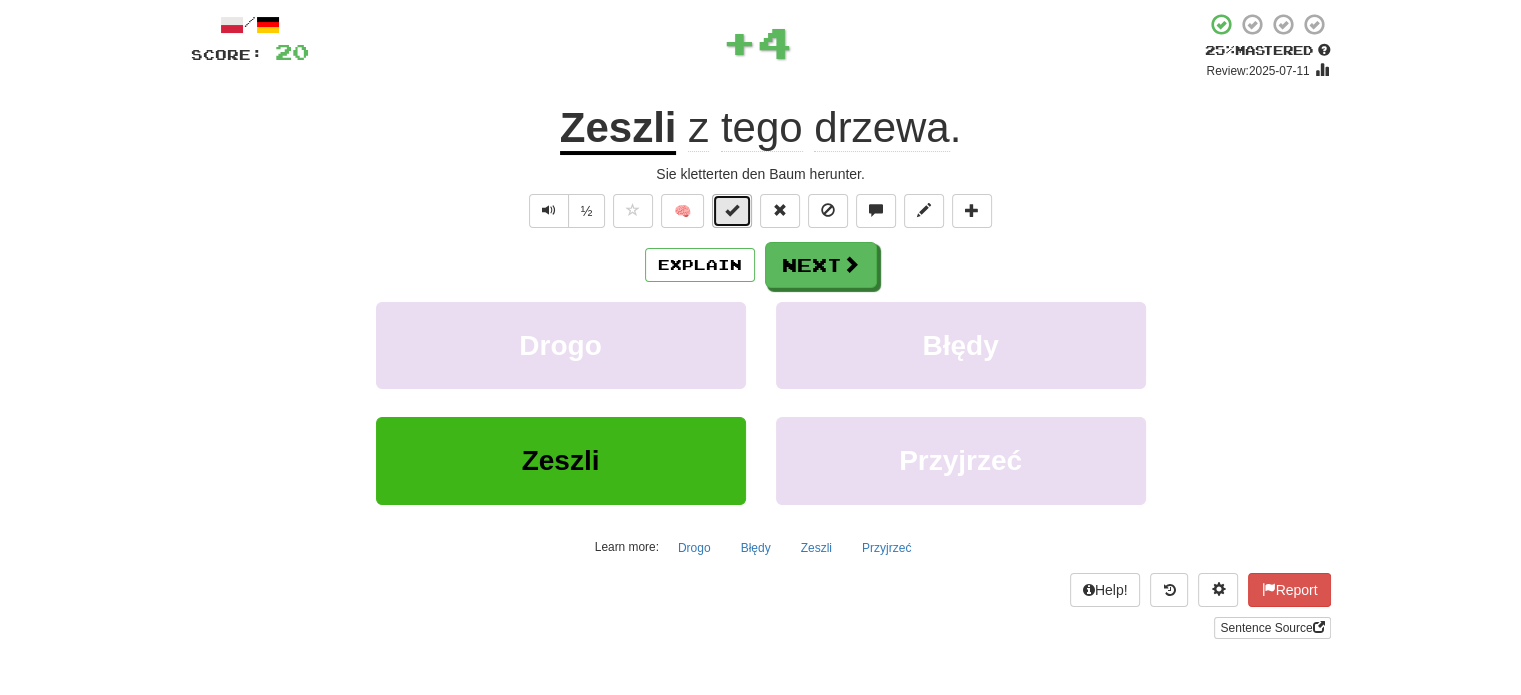 click at bounding box center (732, 210) 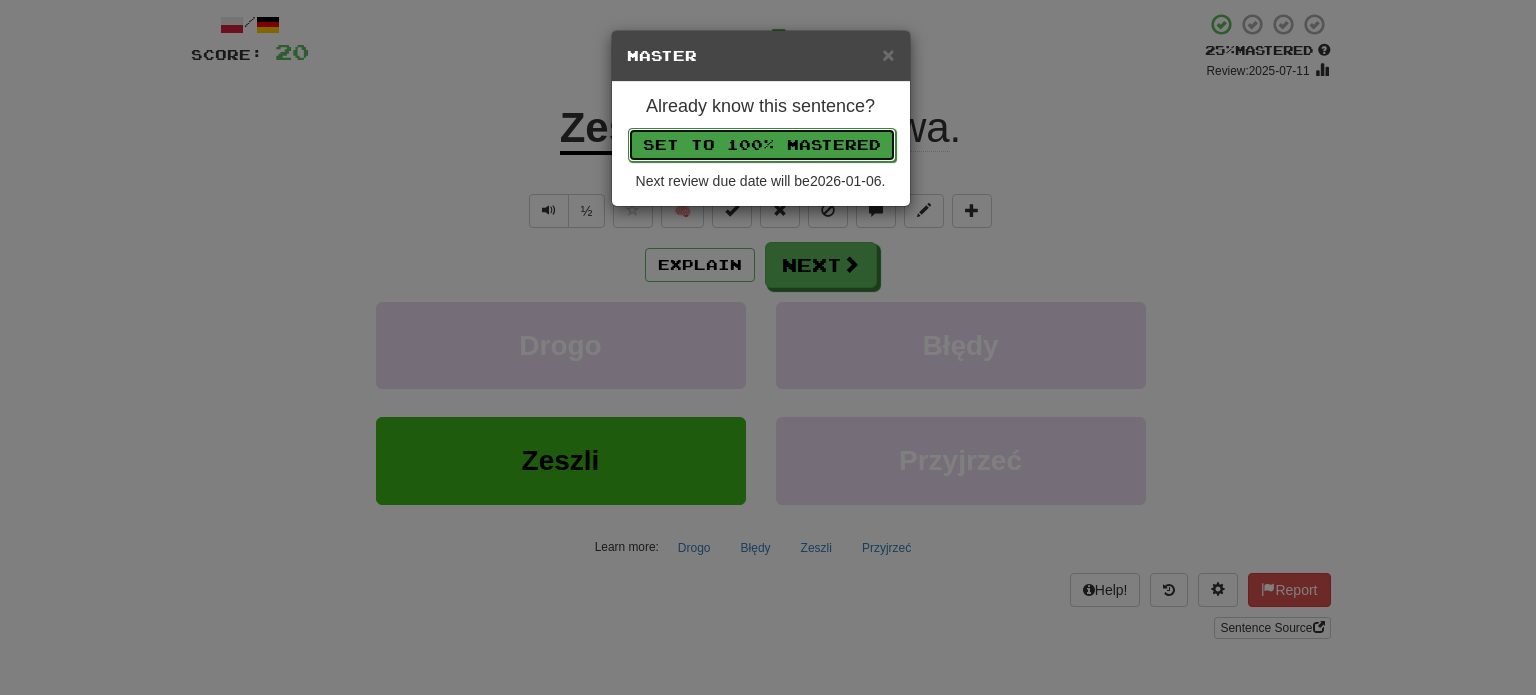click on "Set to 100% Mastered" at bounding box center [762, 145] 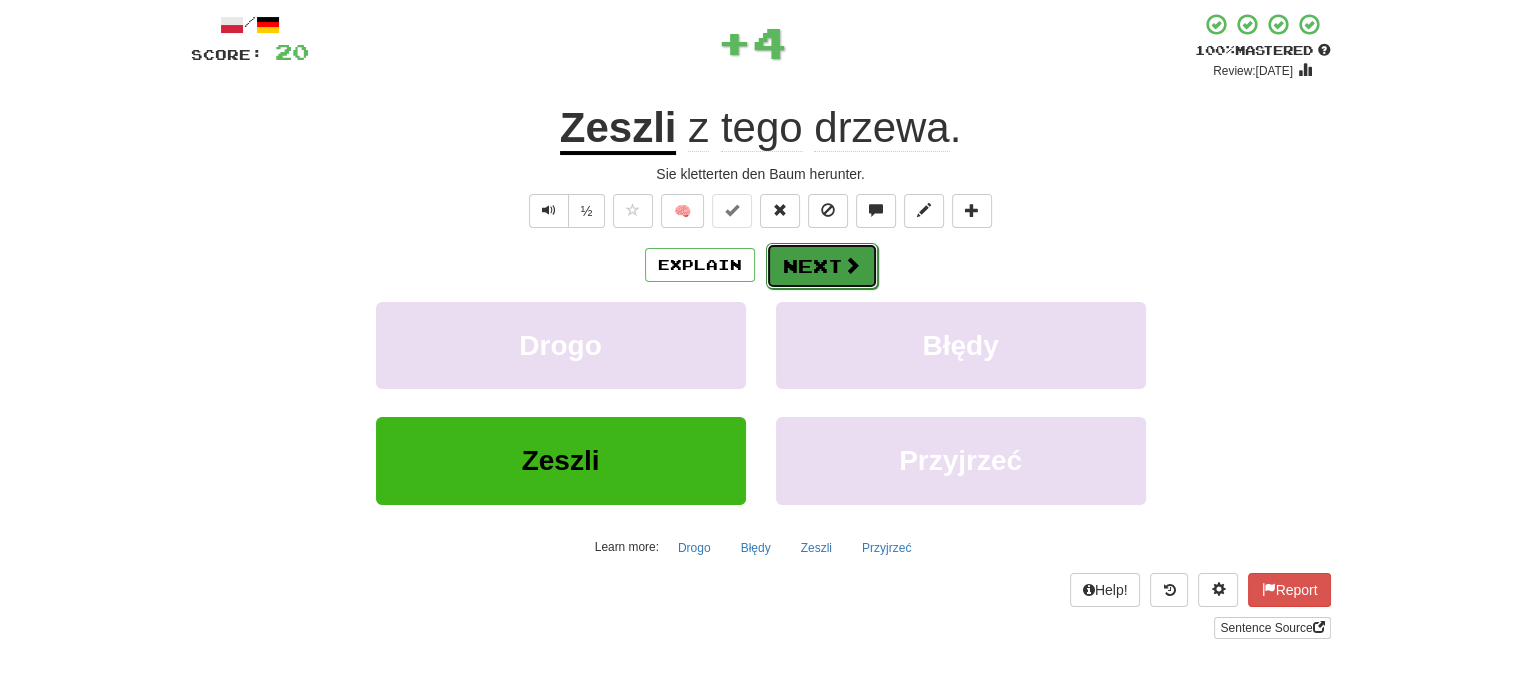 click on "Next" at bounding box center (822, 266) 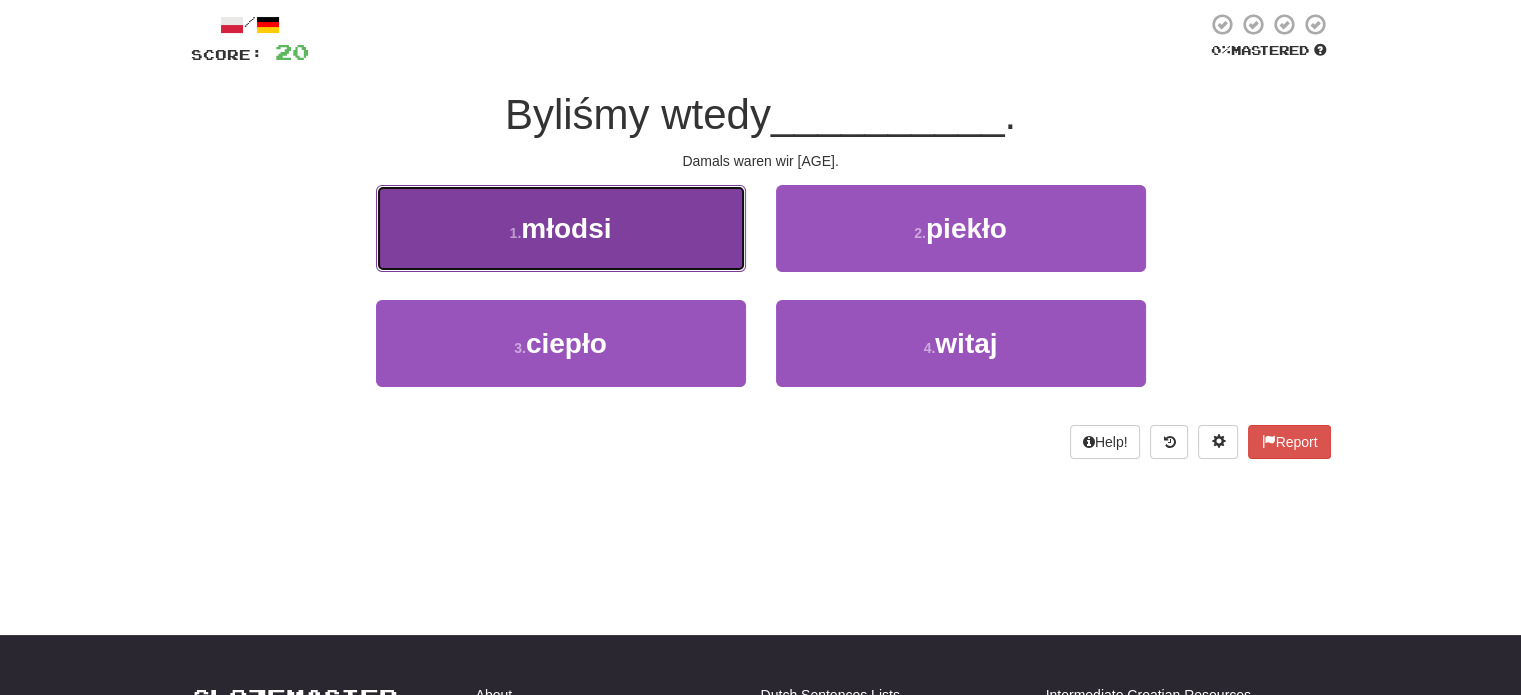 click on "1 .  młodsi" at bounding box center (561, 228) 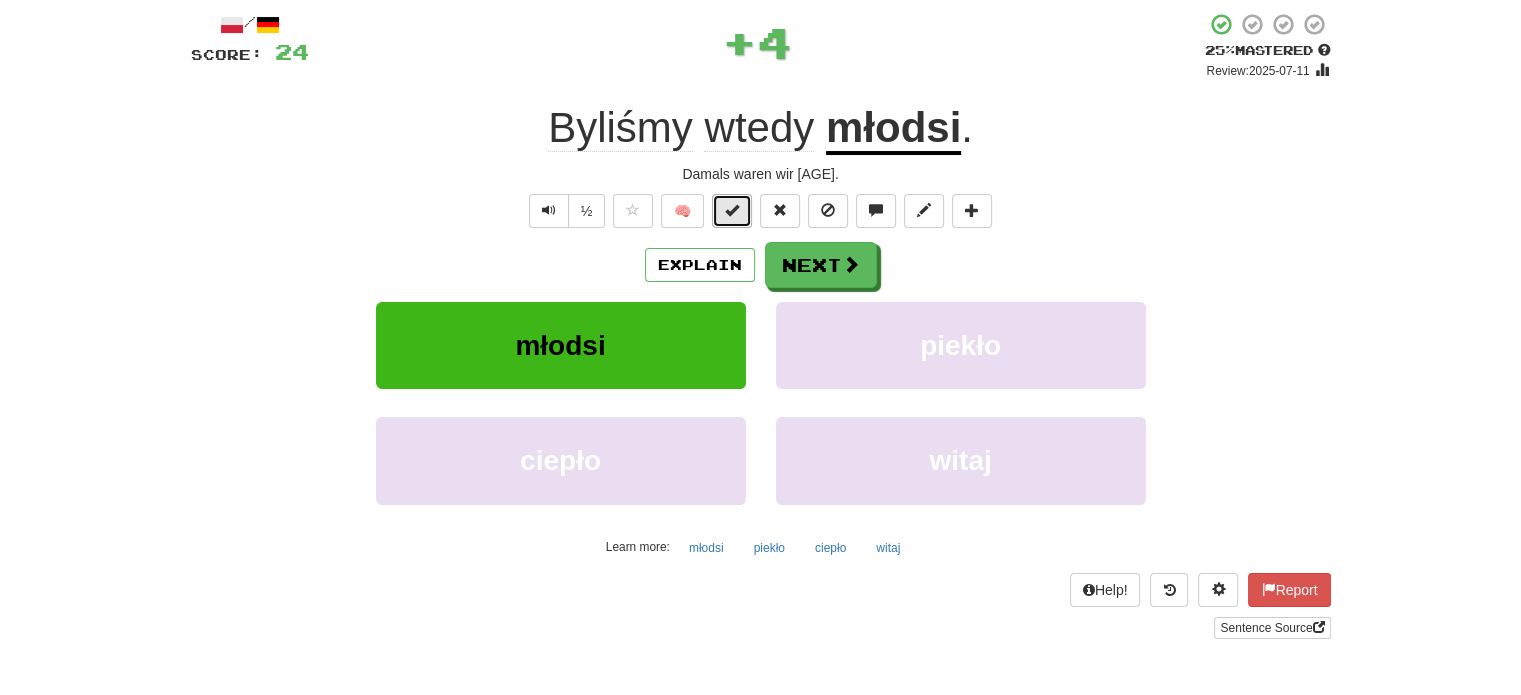 click at bounding box center [732, 211] 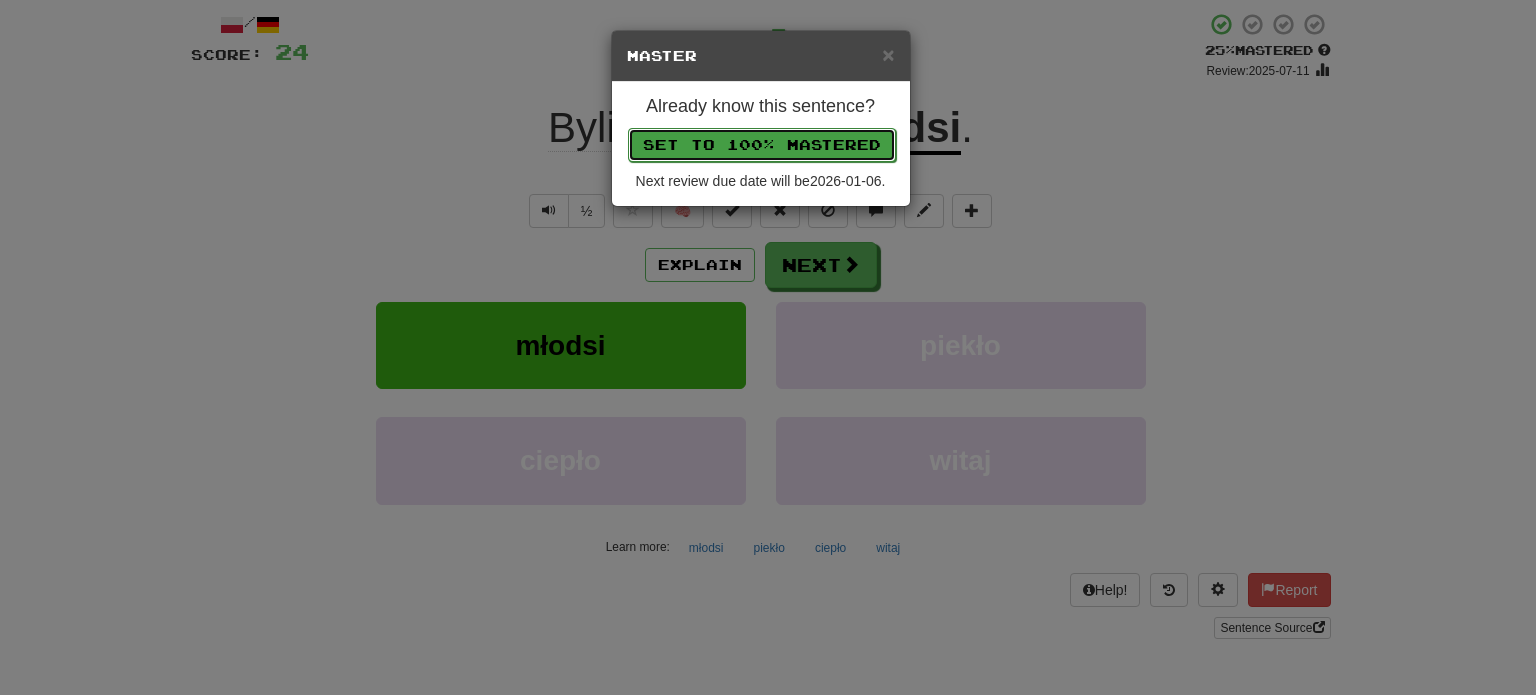 click on "Set to 100% Mastered" at bounding box center [762, 145] 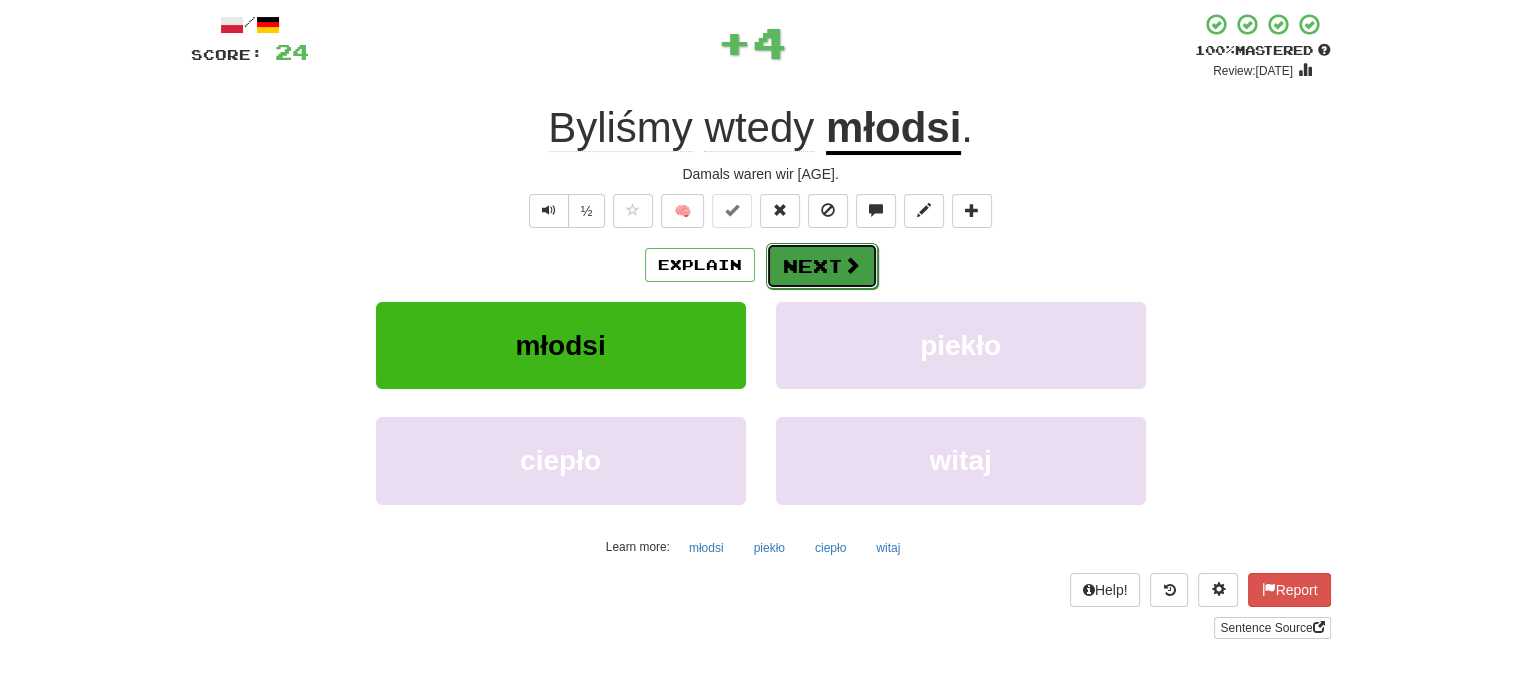 click on "Next" at bounding box center [822, 266] 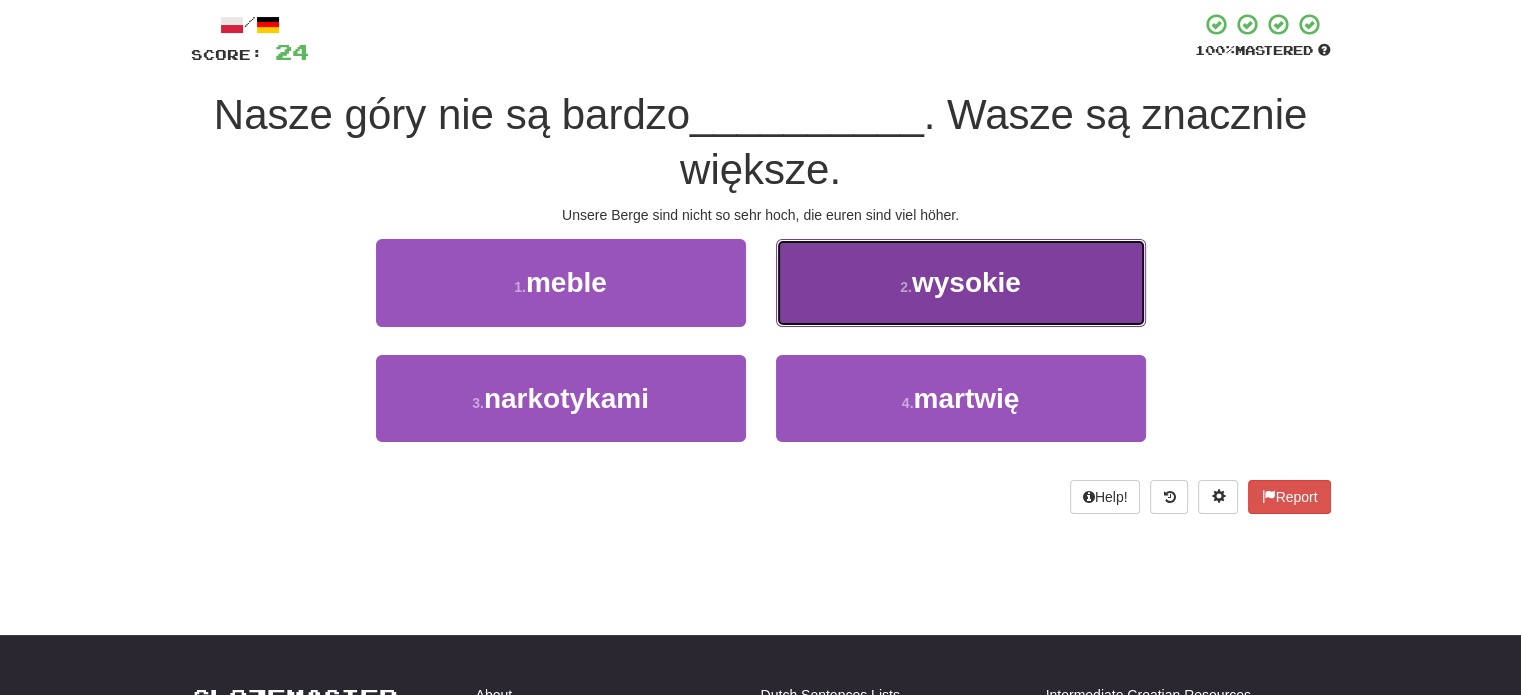 click on "2 .  wysokie" at bounding box center (961, 282) 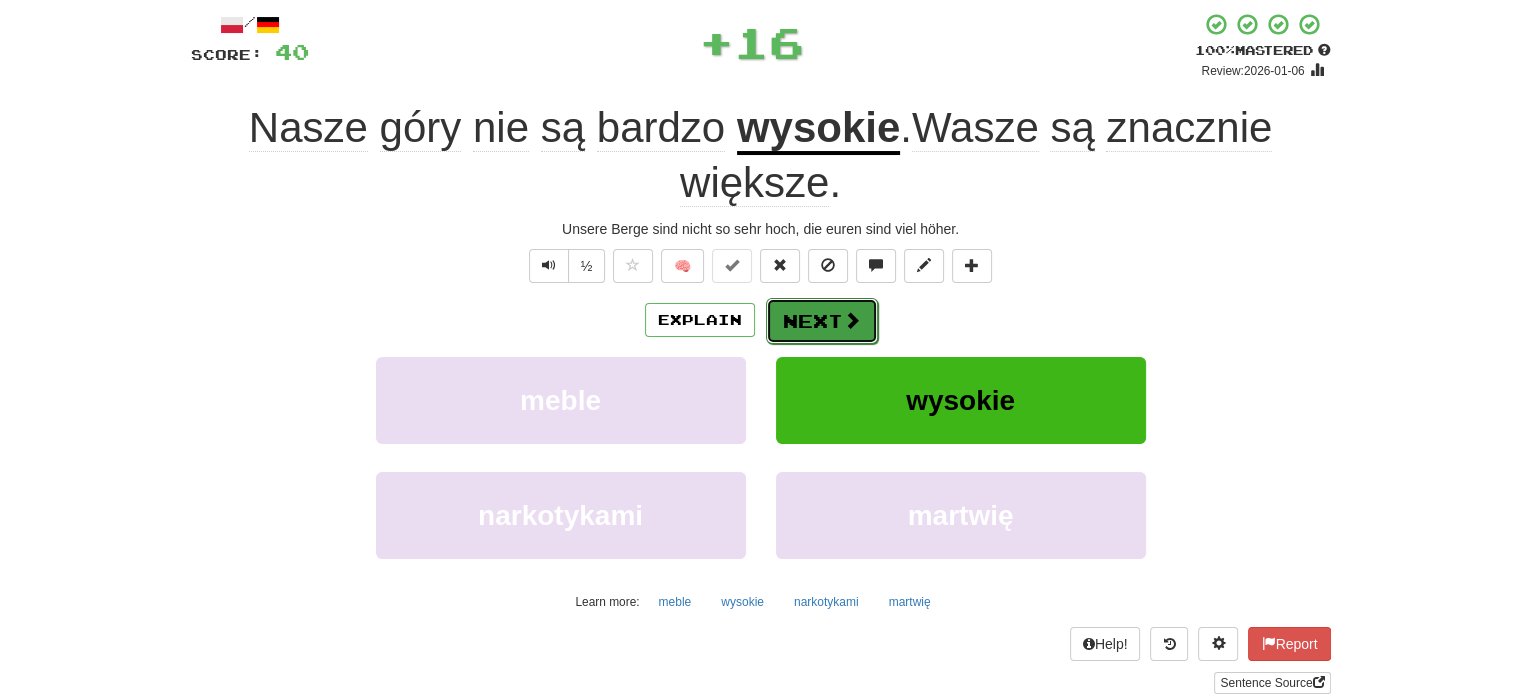 click on "Next" at bounding box center [822, 321] 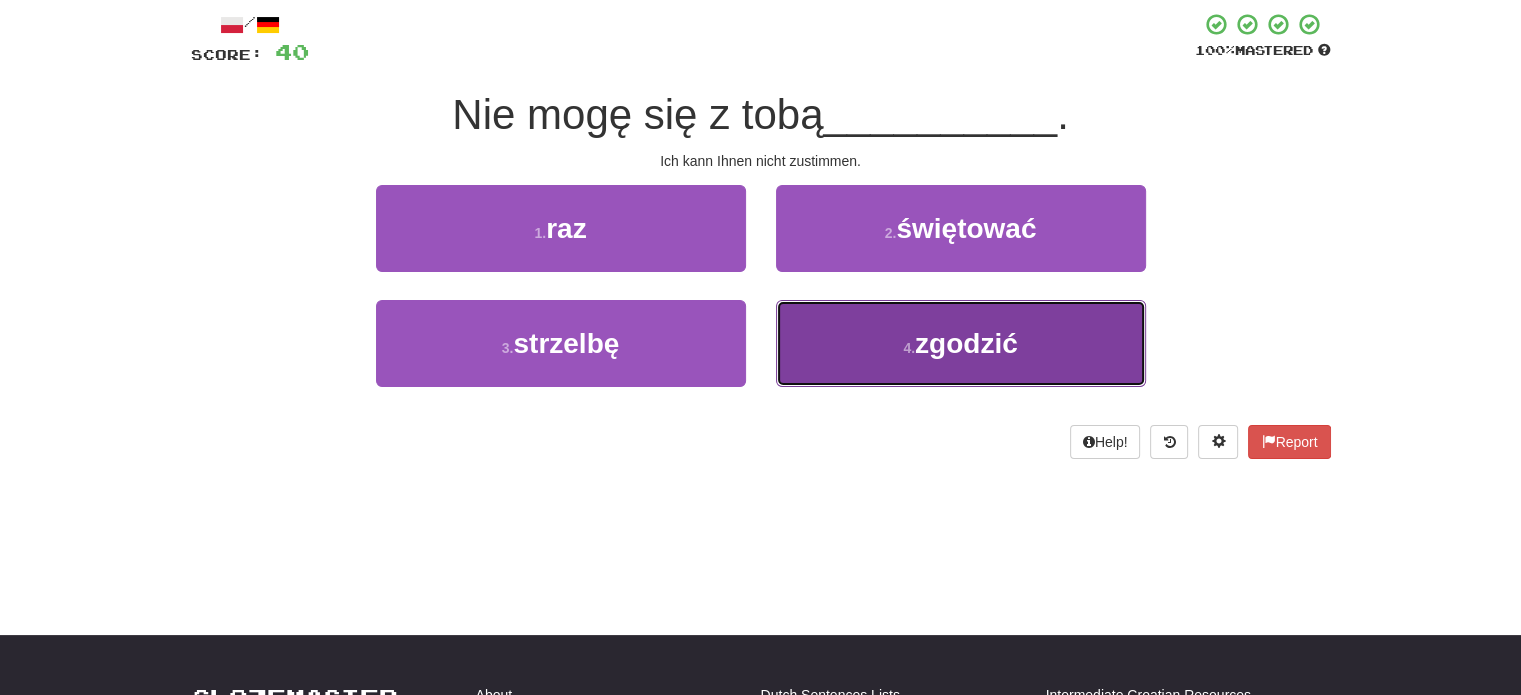click on "4 .  zgodzić" at bounding box center (961, 343) 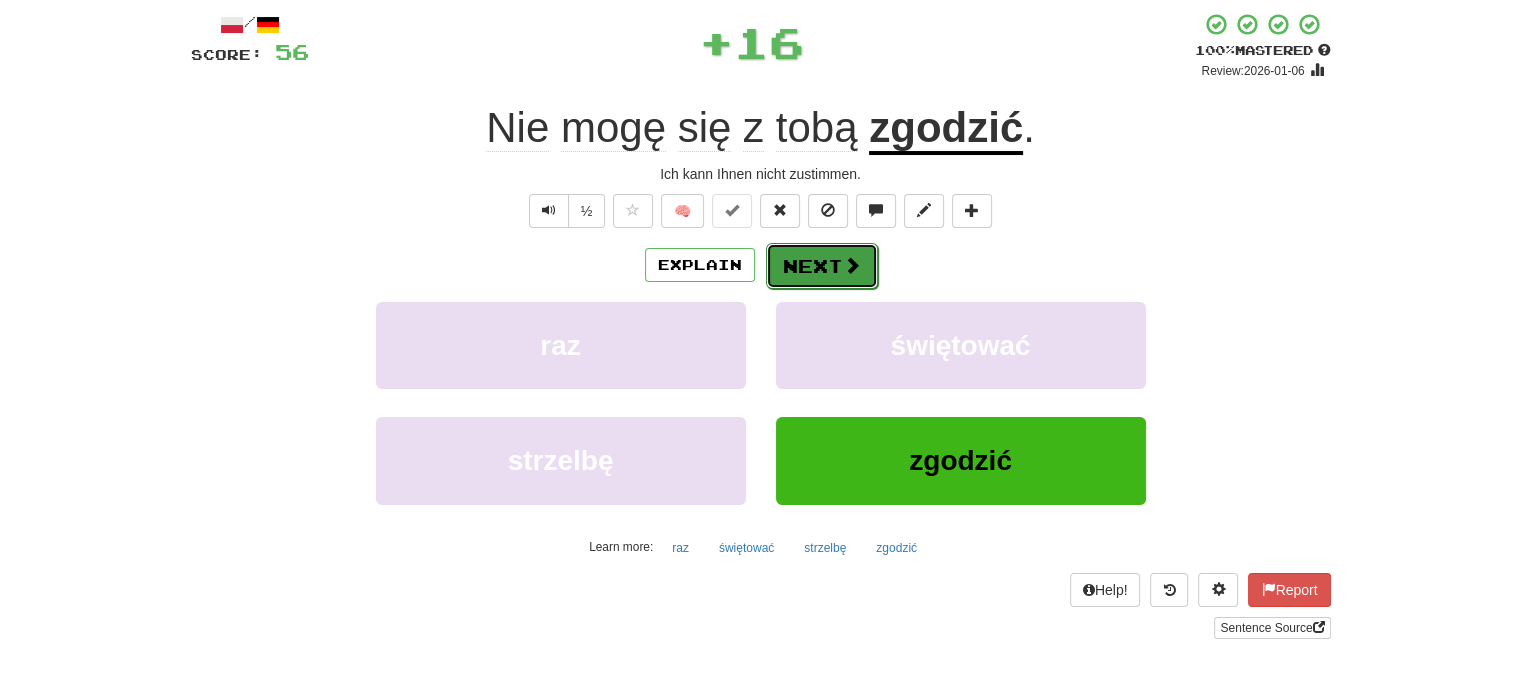 click on "Next" at bounding box center (822, 266) 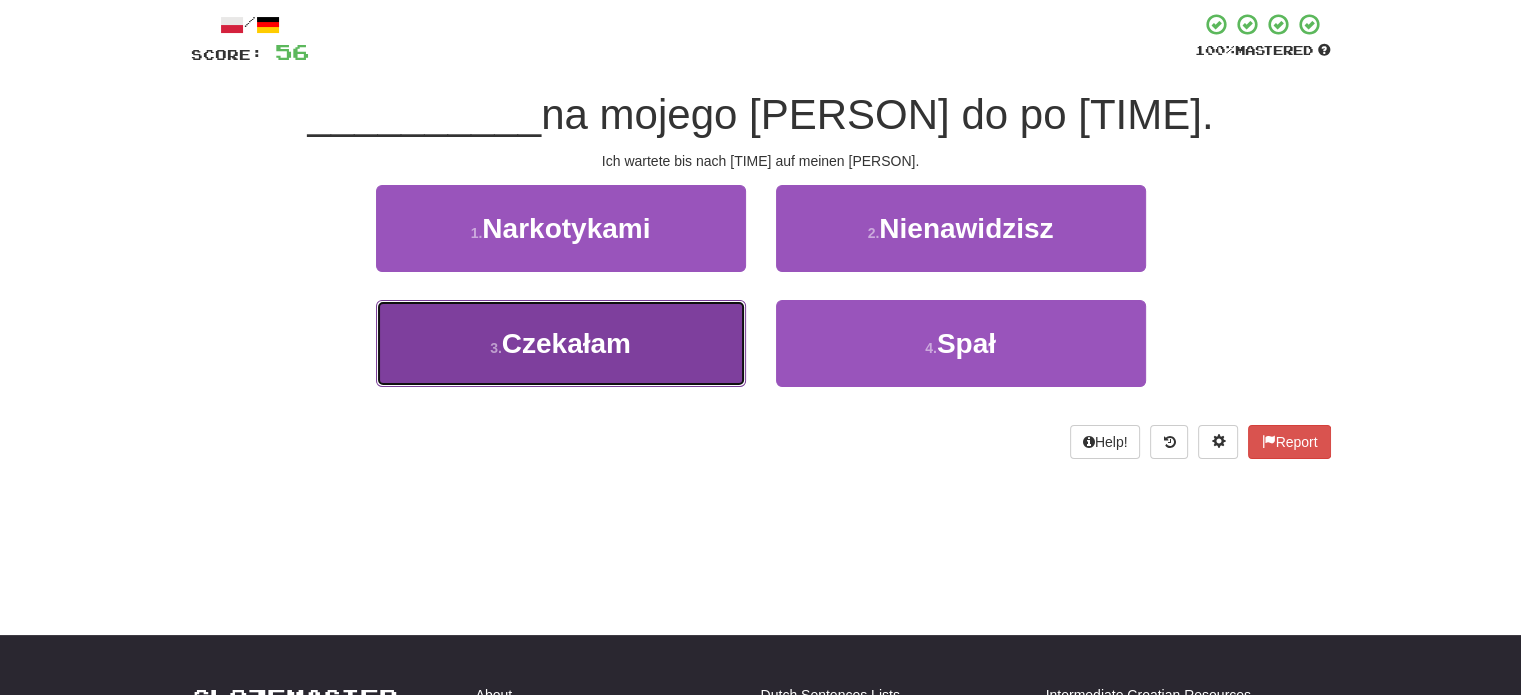 click on "3 .  Czekałam" at bounding box center (561, 343) 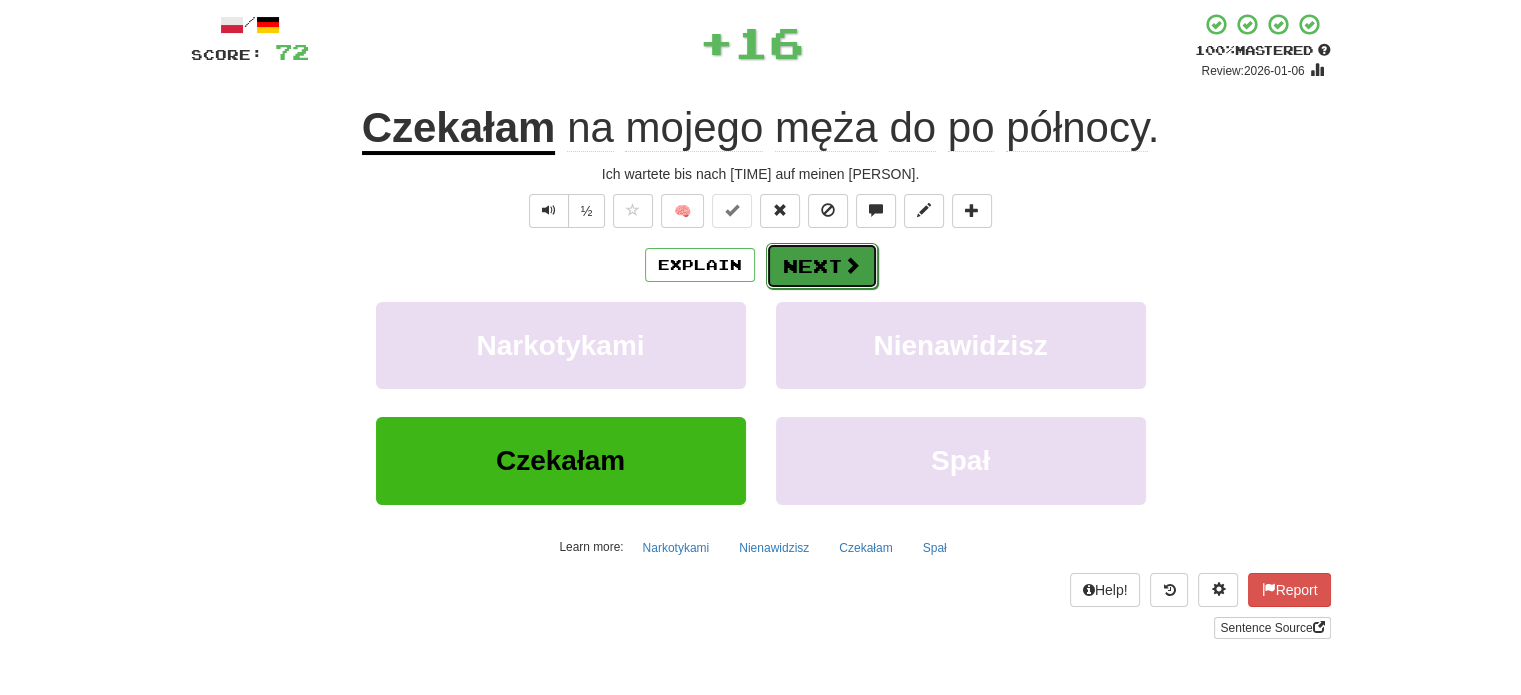 click on "Next" at bounding box center [822, 266] 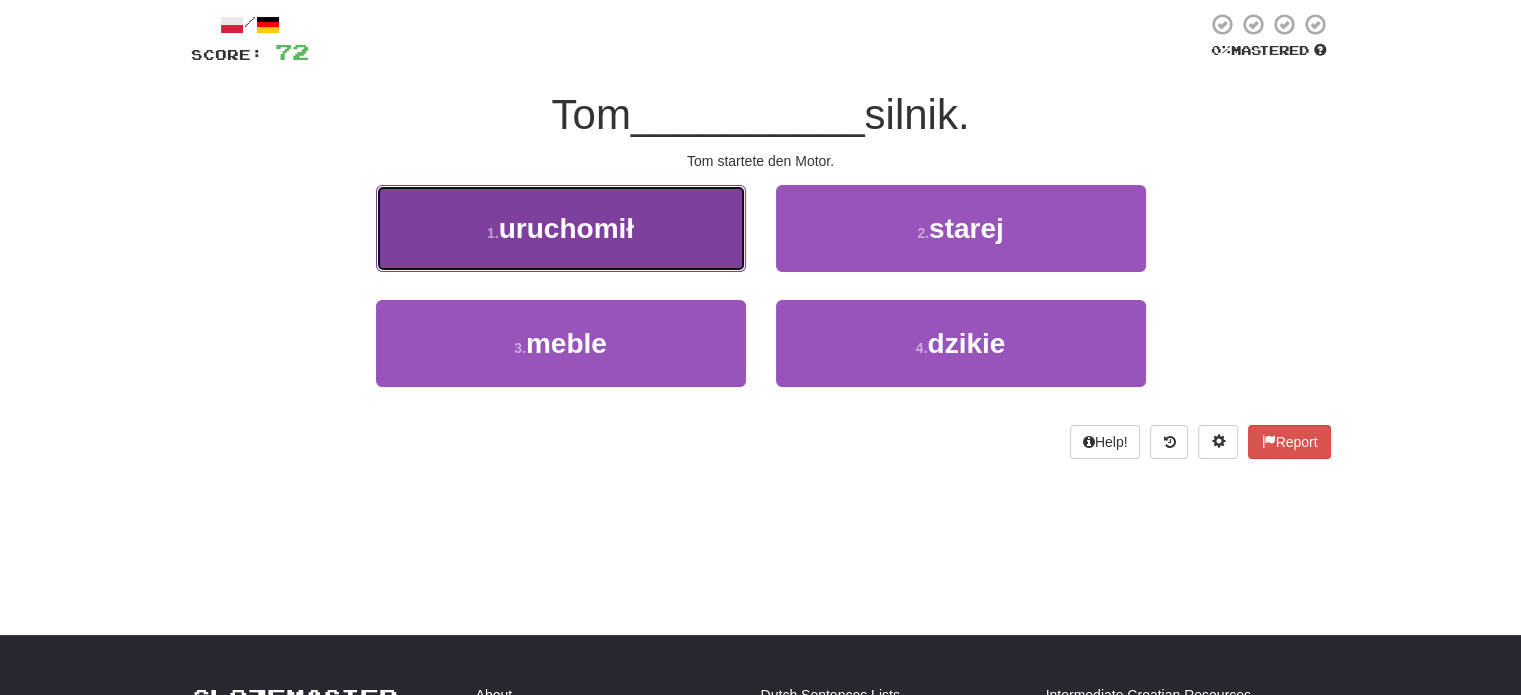 click on "1 .  uruchomił" at bounding box center (561, 228) 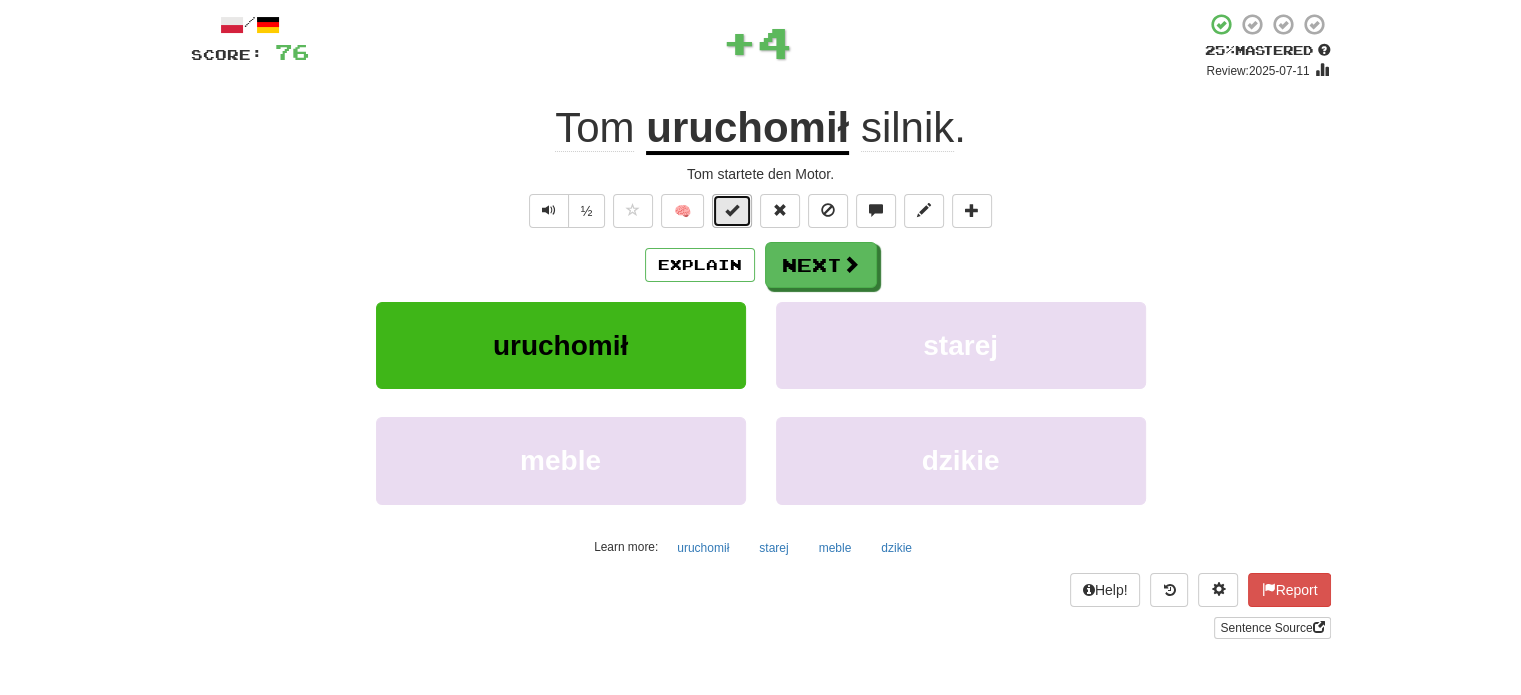 click at bounding box center (732, 210) 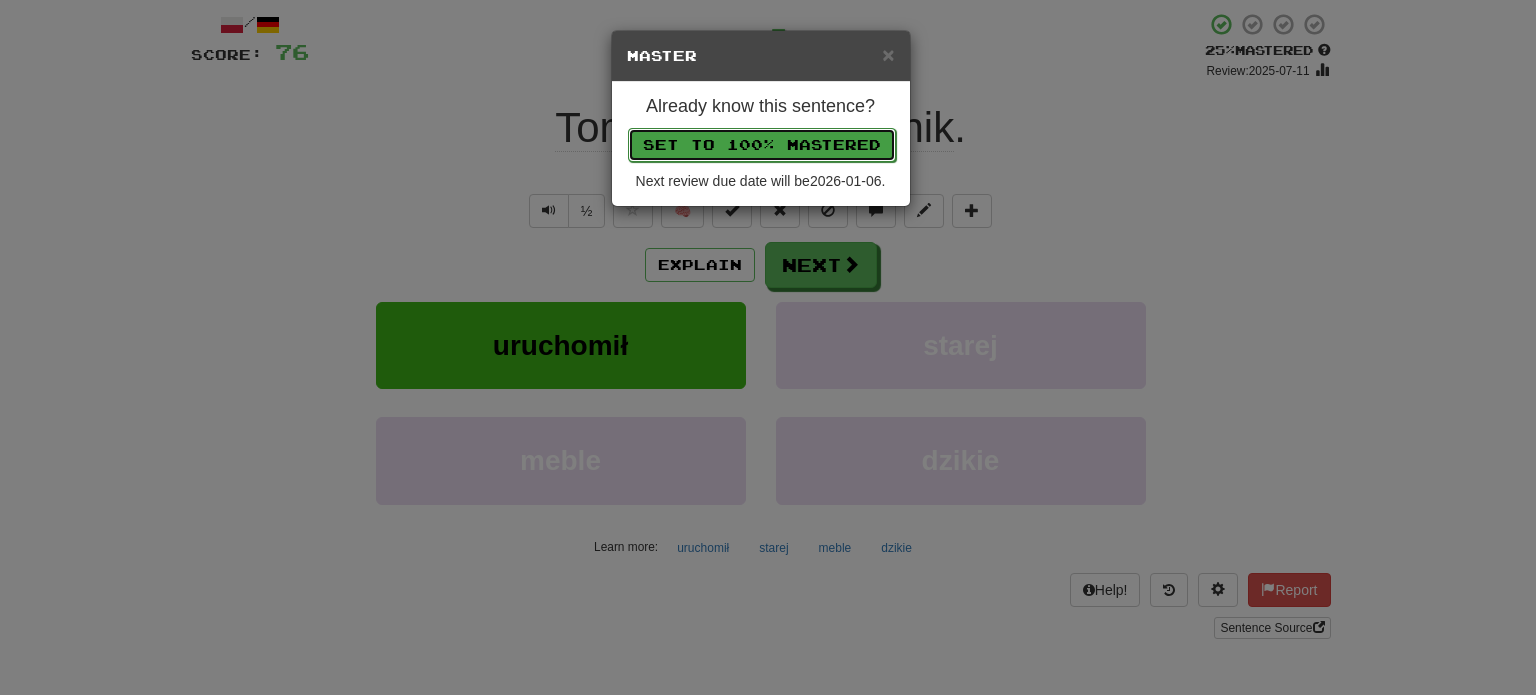 click on "Set to 100% Mastered" at bounding box center [762, 145] 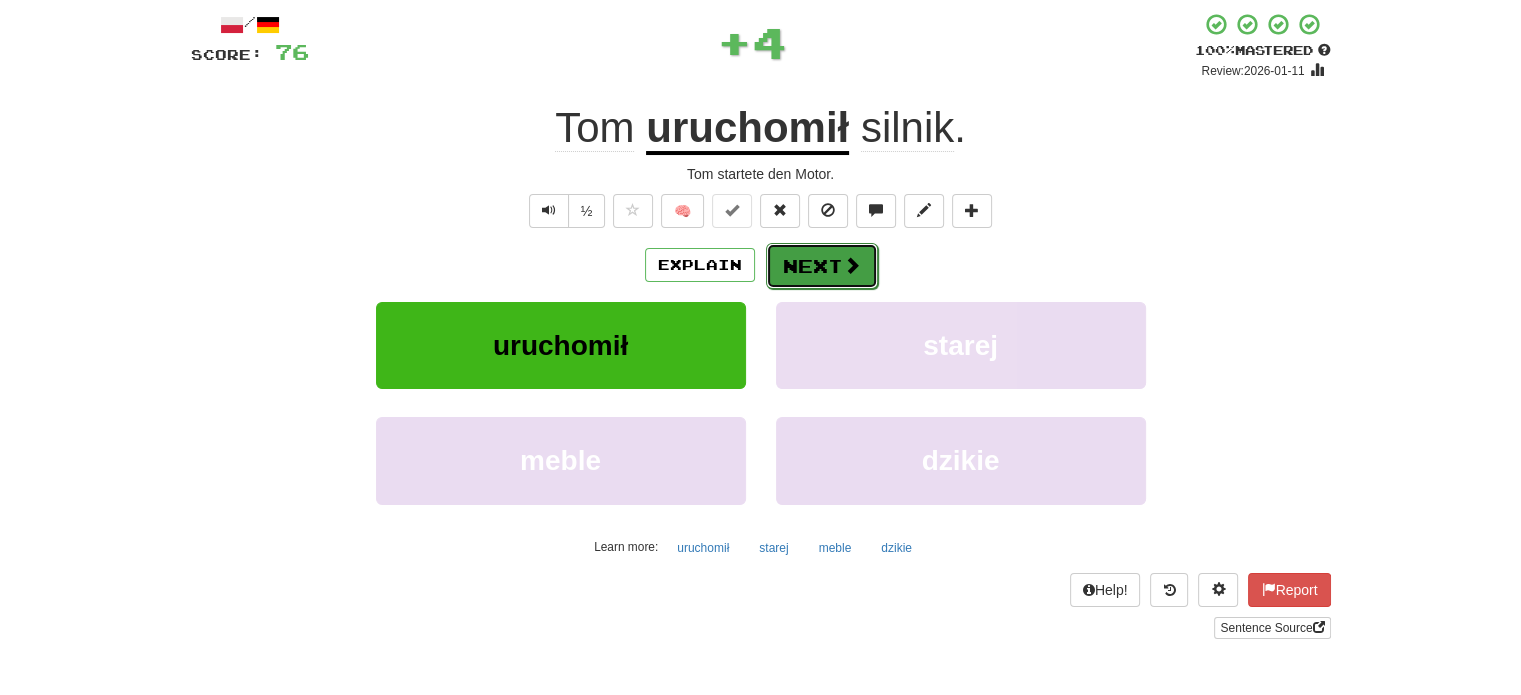 click on "Next" at bounding box center (822, 266) 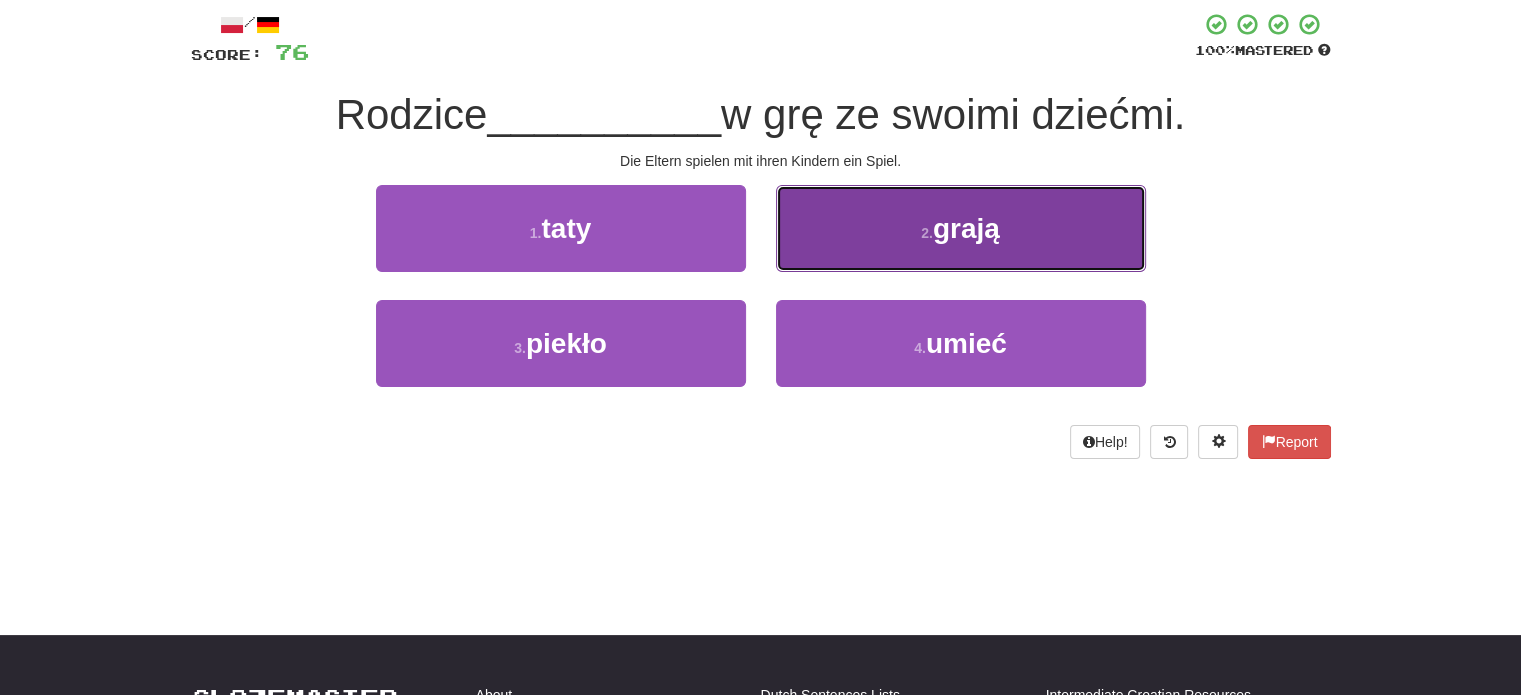 click on "2 .  grają" at bounding box center [961, 228] 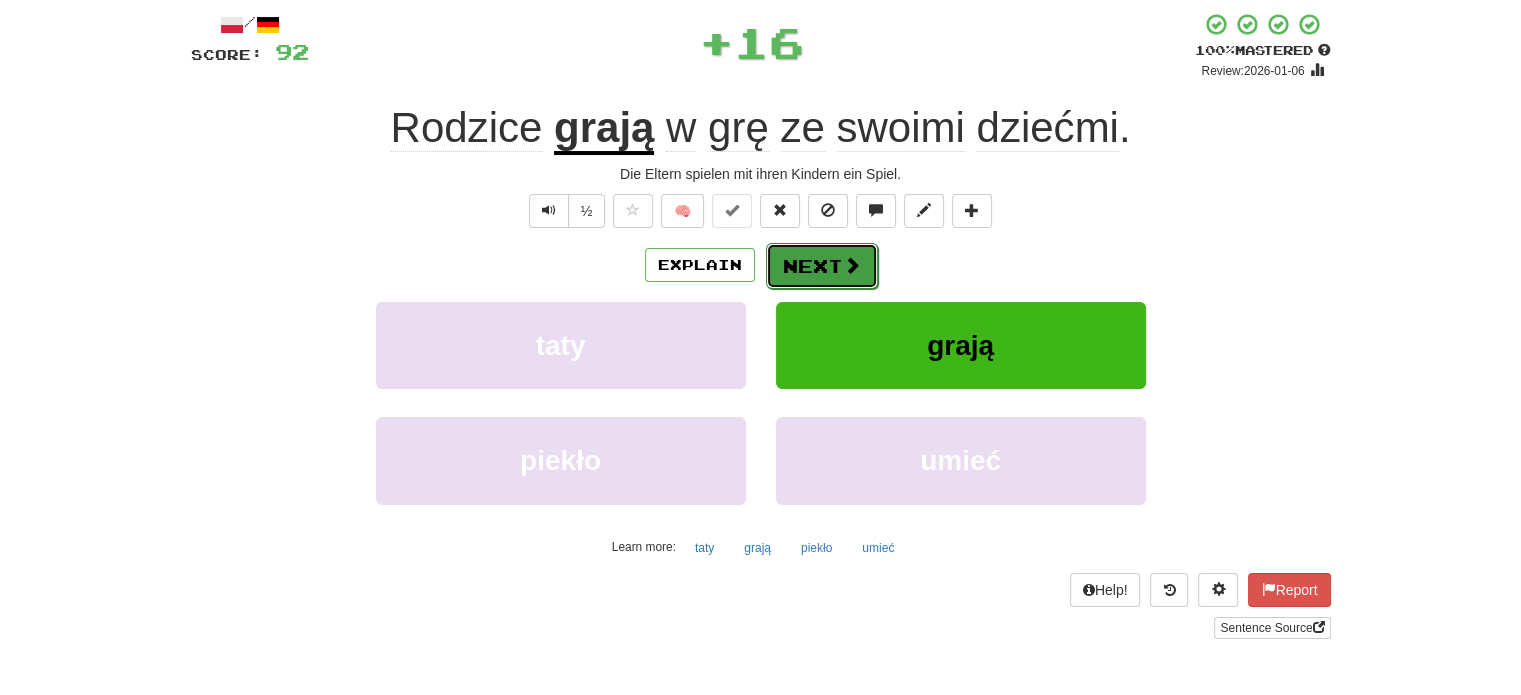click on "Next" at bounding box center (822, 266) 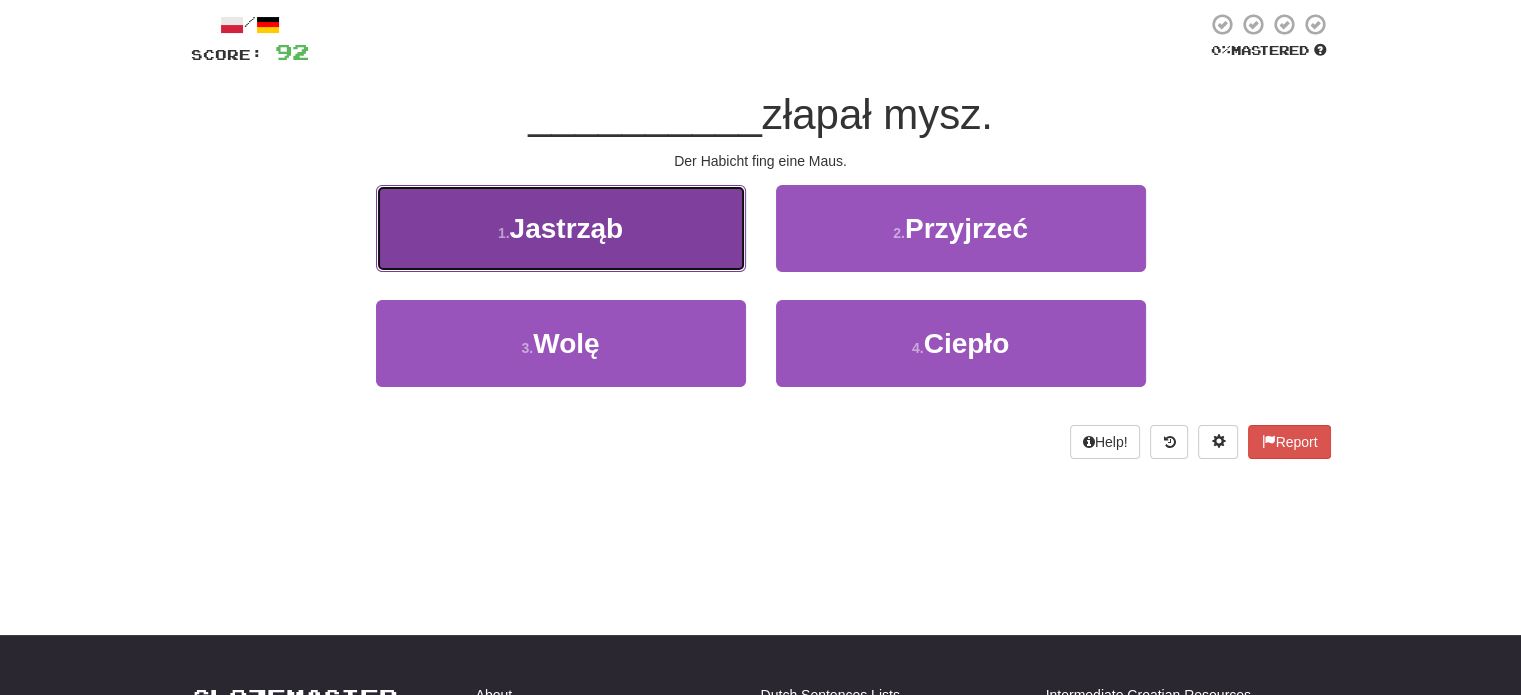 click on "1 .  Jastrząb" at bounding box center (561, 228) 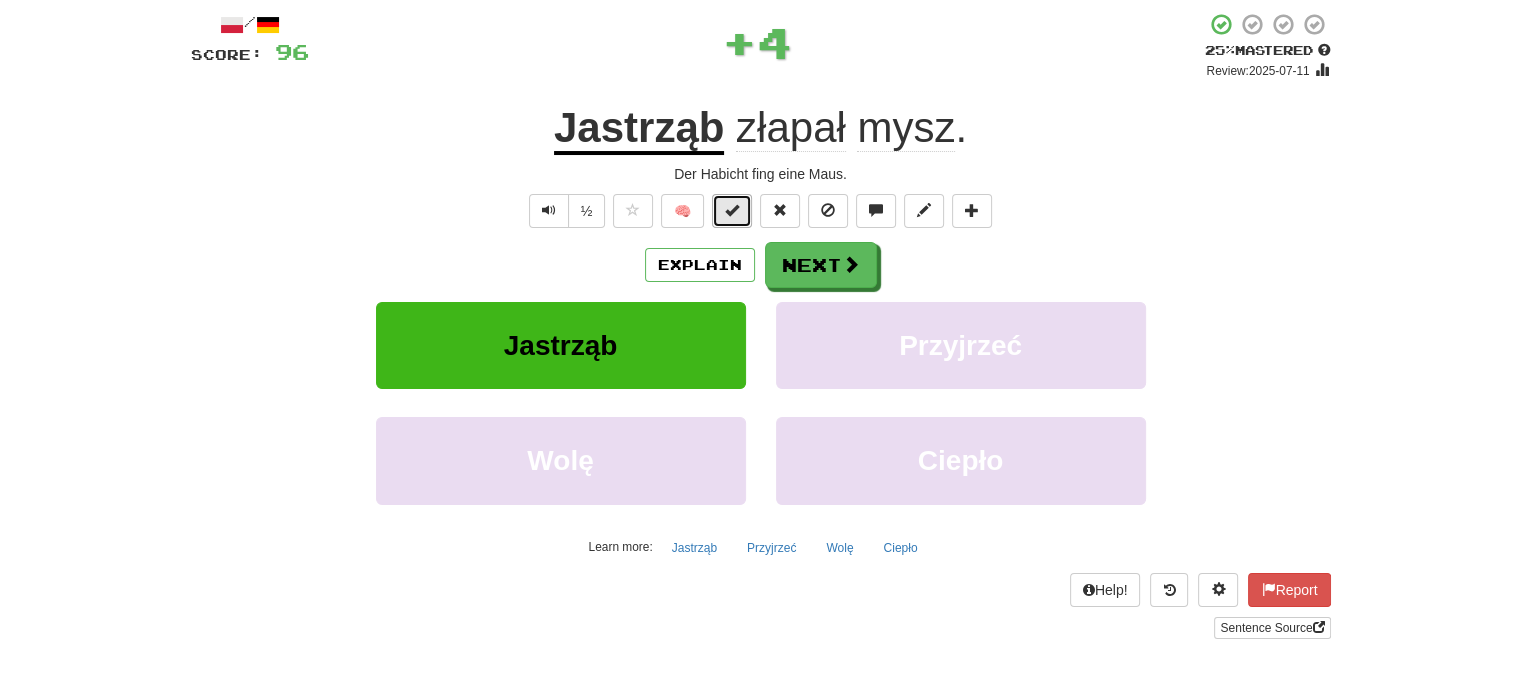 click at bounding box center (732, 210) 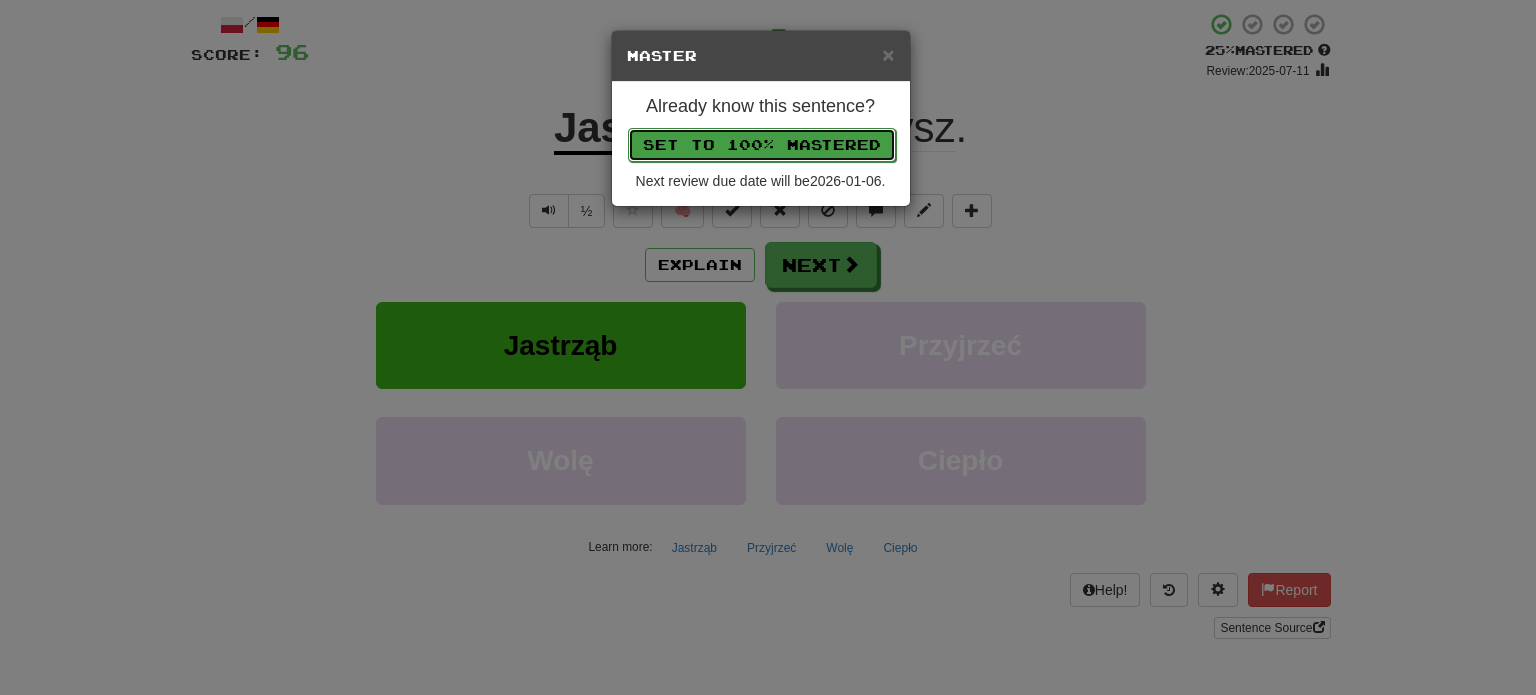click on "Set to 100% Mastered" at bounding box center (762, 145) 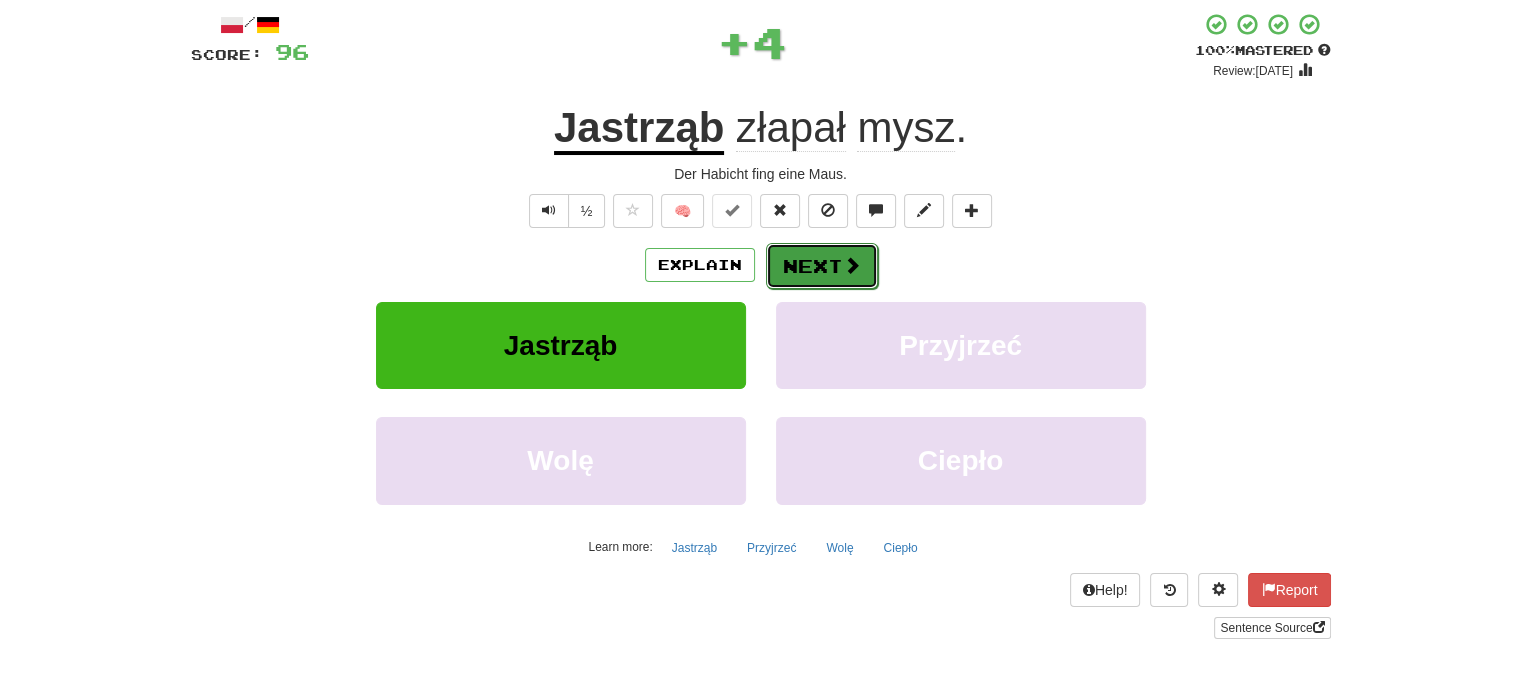 click on "Next" at bounding box center [822, 266] 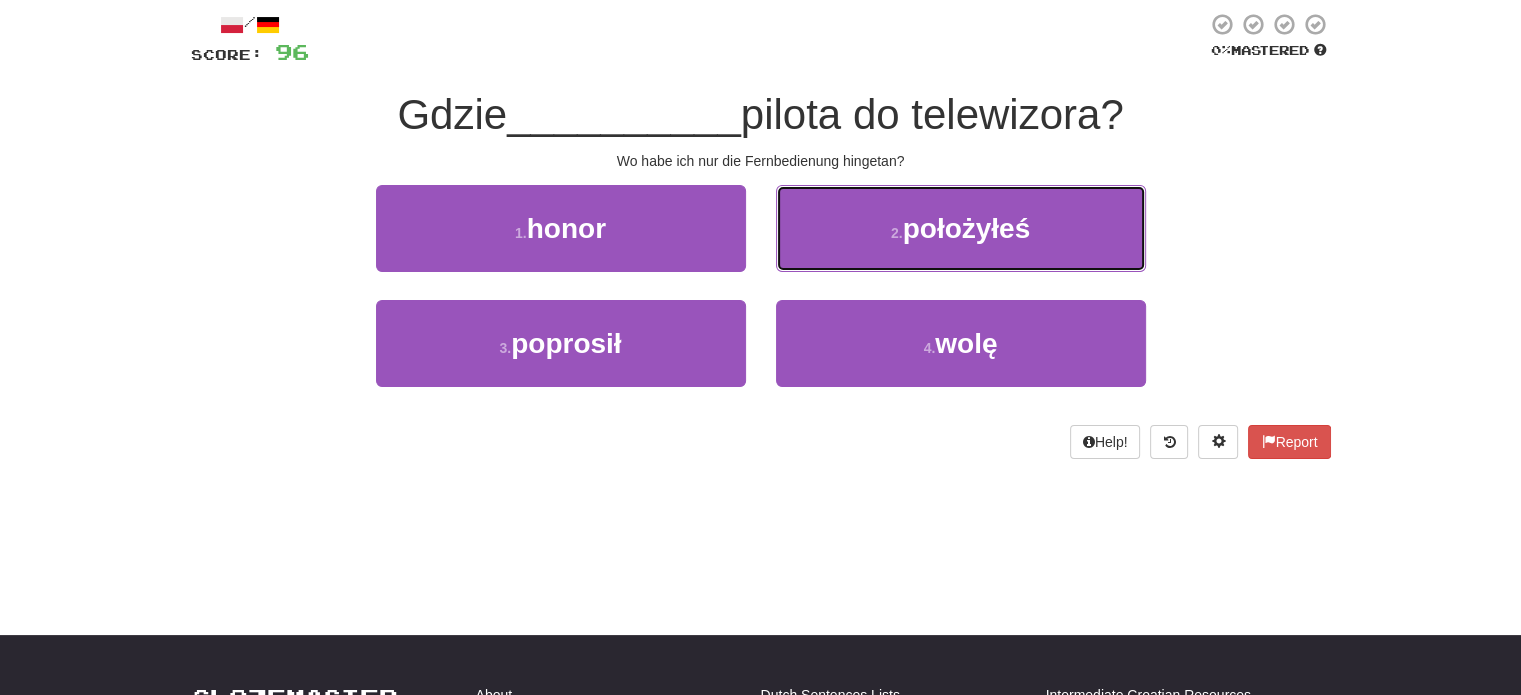 click on "2 .  położyłeś" at bounding box center [961, 228] 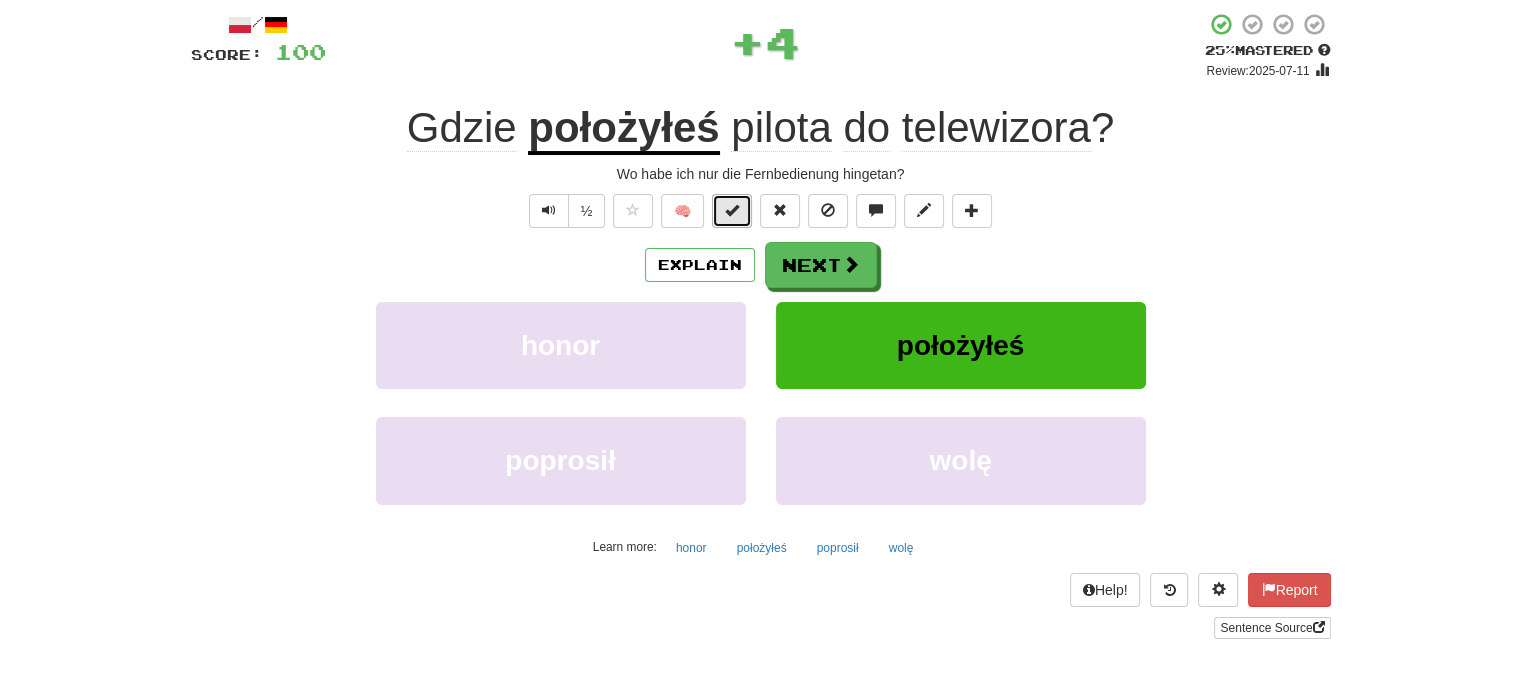 click at bounding box center [732, 211] 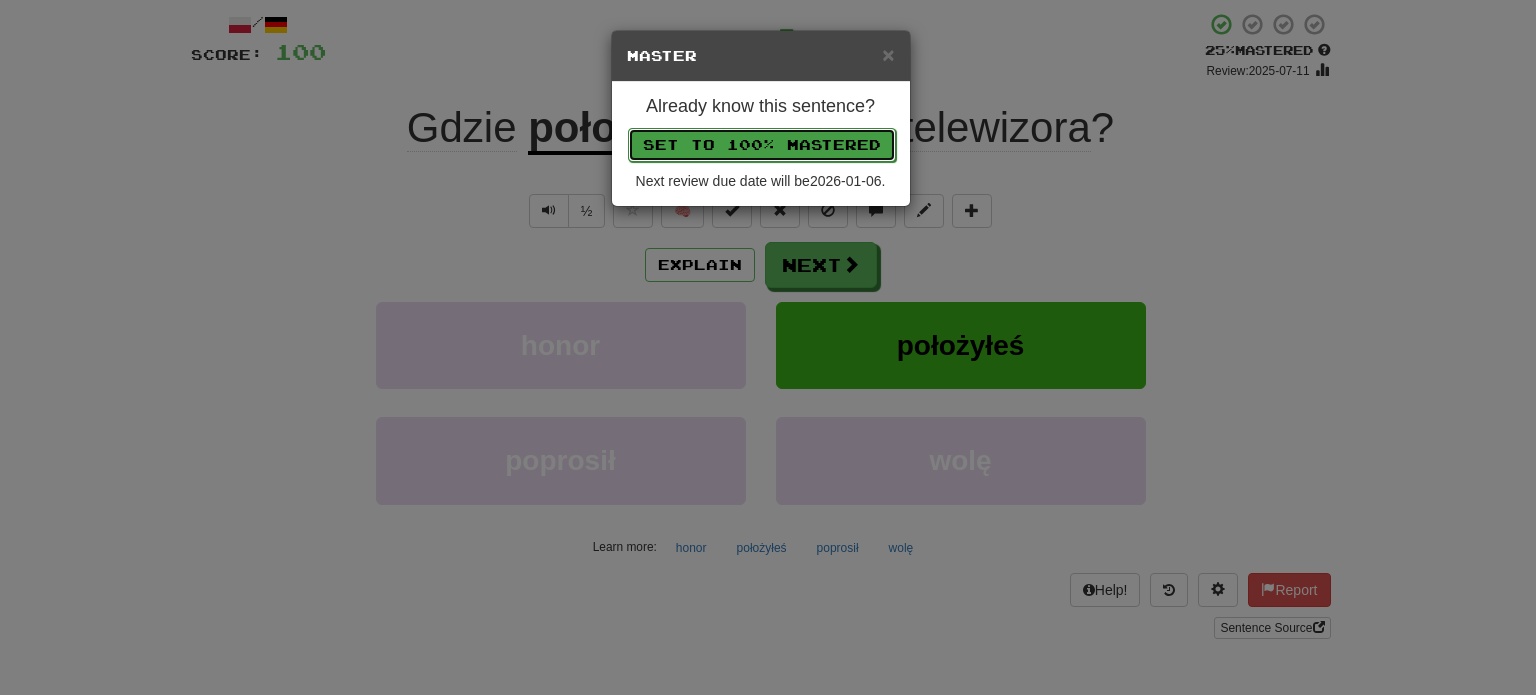 click on "Set to 100% Mastered" at bounding box center (762, 145) 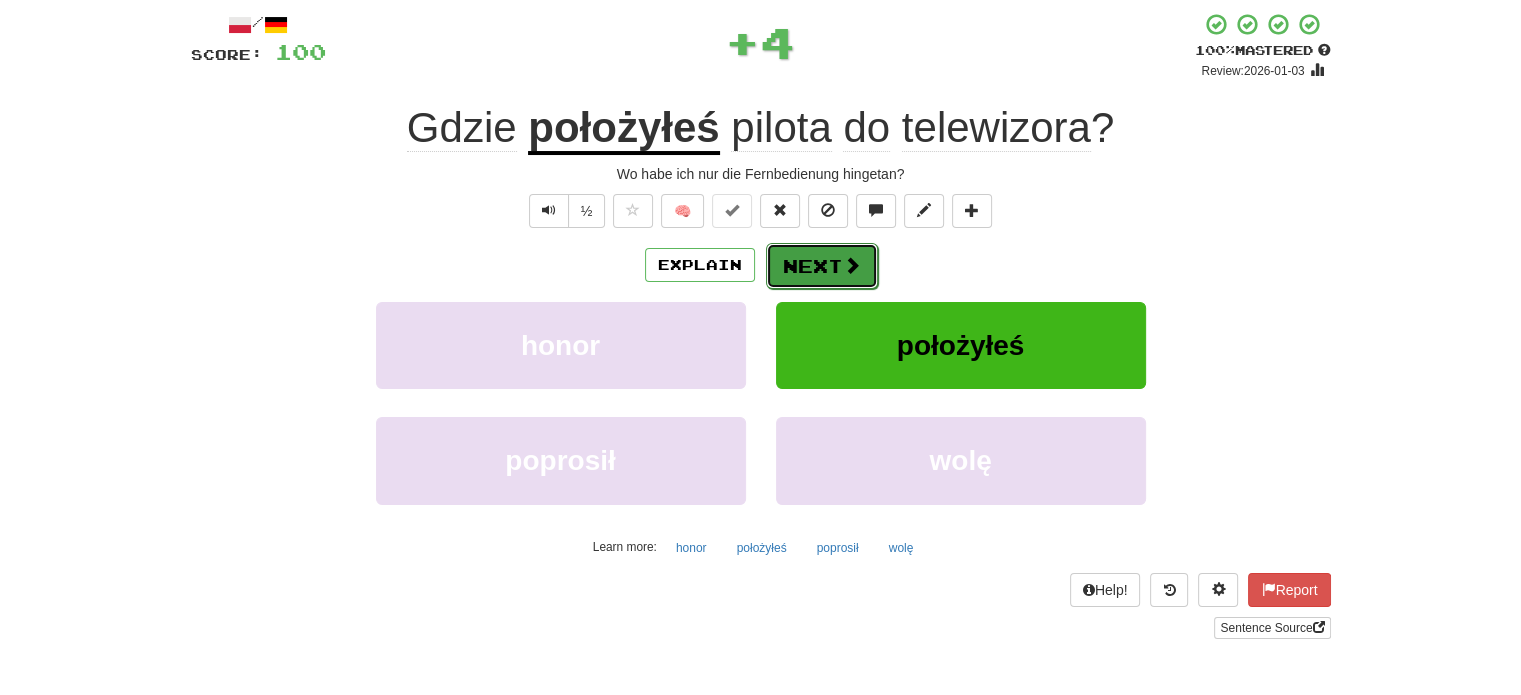 click on "Next" at bounding box center (822, 266) 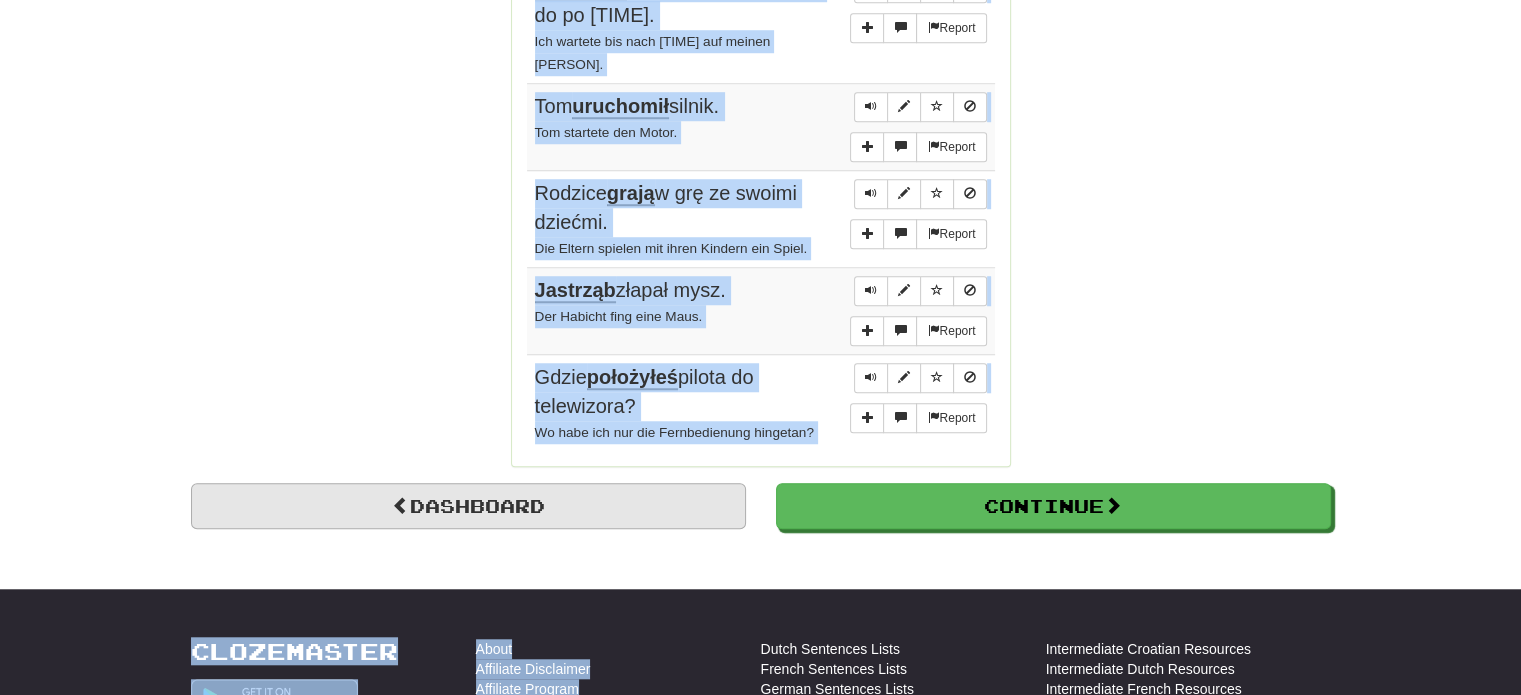 scroll, scrollTop: 1585, scrollLeft: 0, axis: vertical 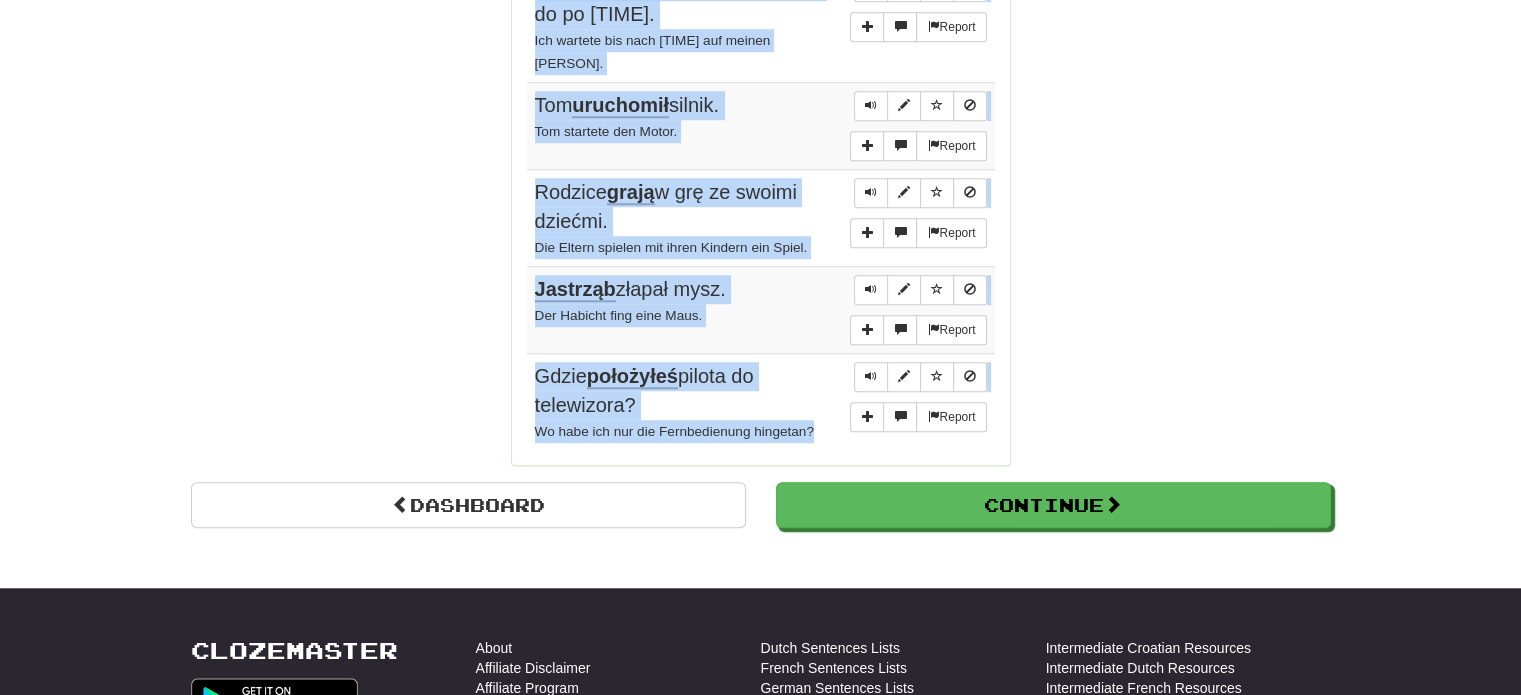 drag, startPoint x: 534, startPoint y: 386, endPoint x: 816, endPoint y: 414, distance: 283.38666 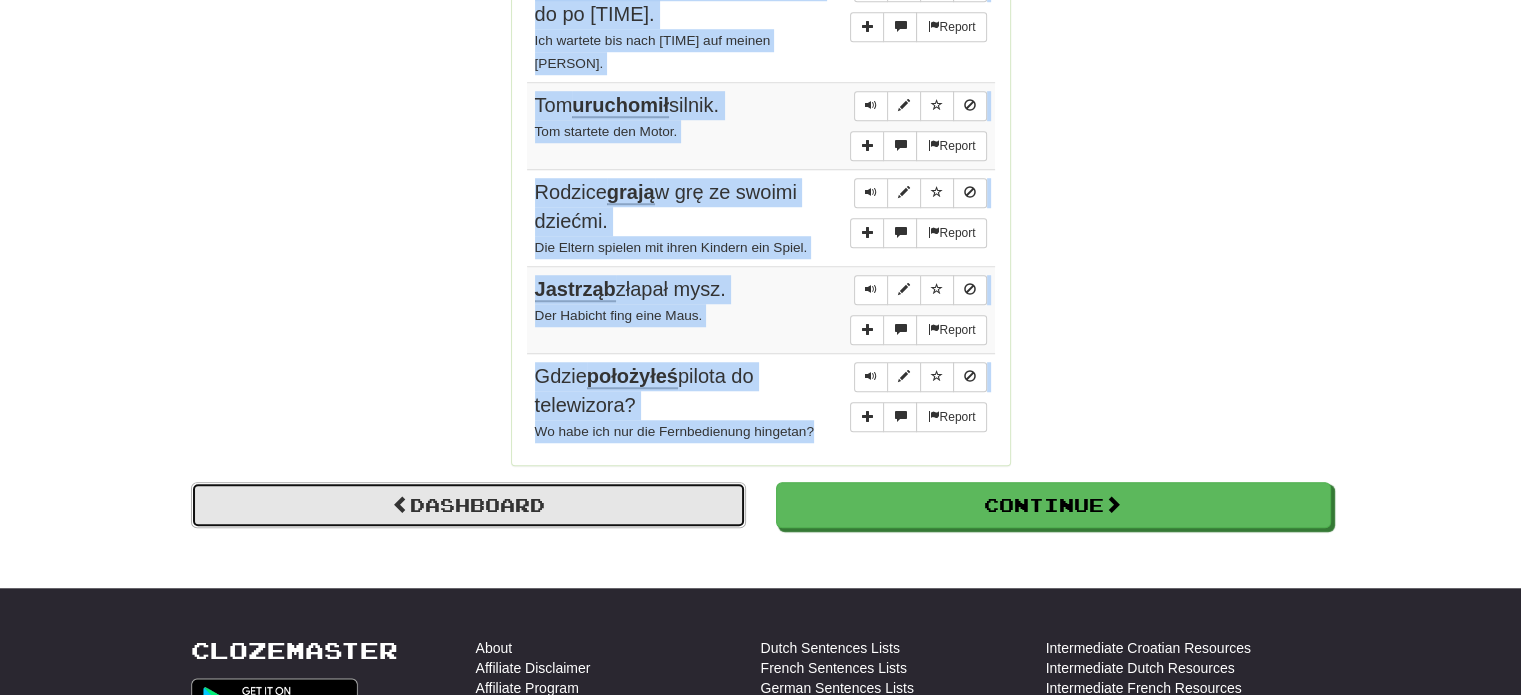 click on "Dashboard" at bounding box center (468, 505) 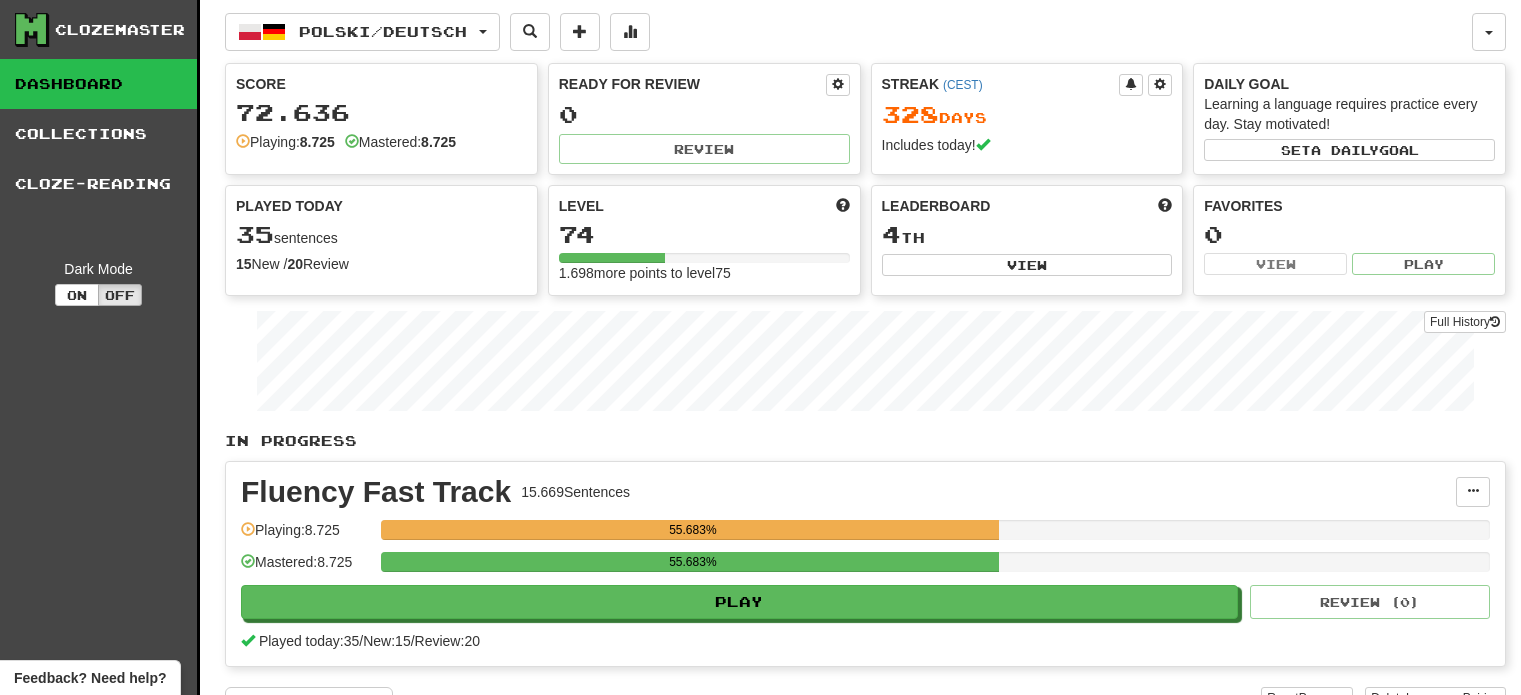 scroll, scrollTop: 0, scrollLeft: 0, axis: both 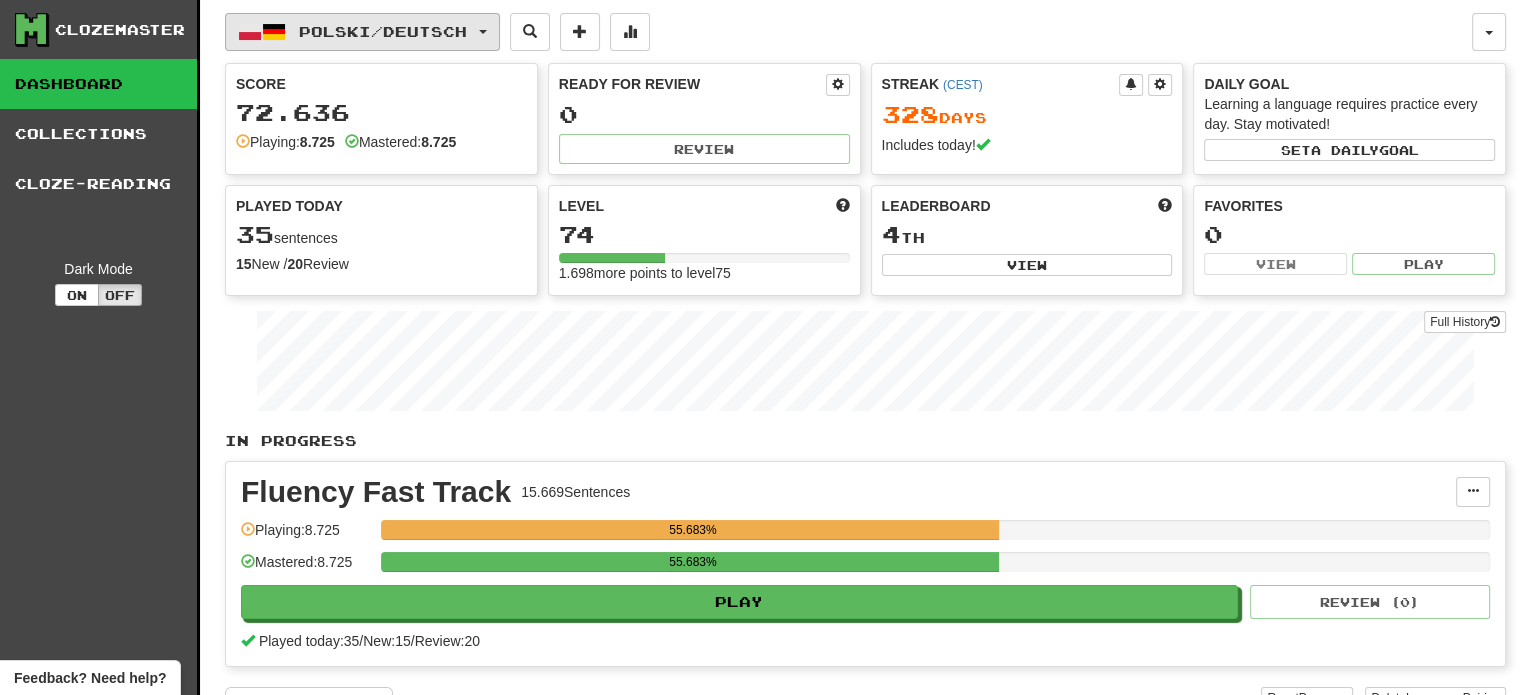 click on "Polski  /  Deutsch" at bounding box center (383, 31) 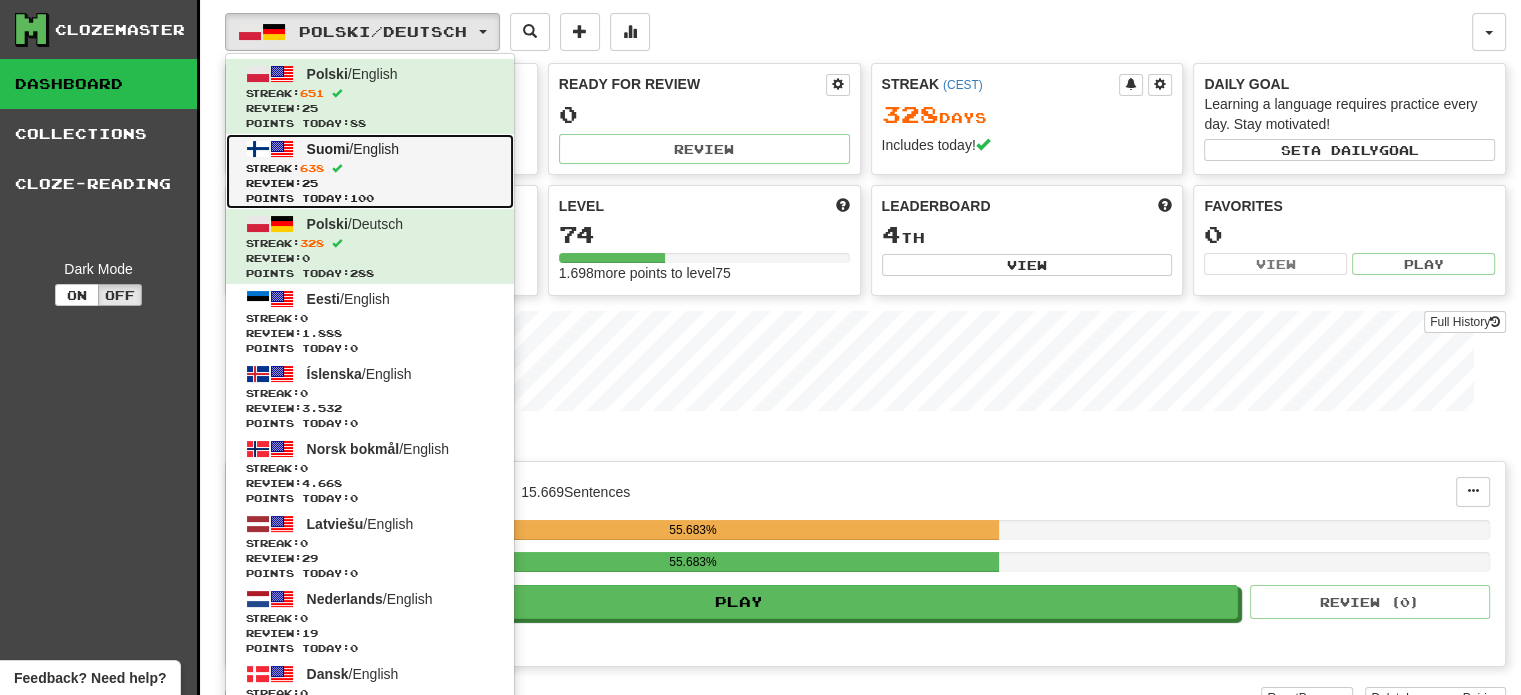 click on "Suomi  /  English Streak:  638   Review:  25 Points today:  100" at bounding box center [370, 171] 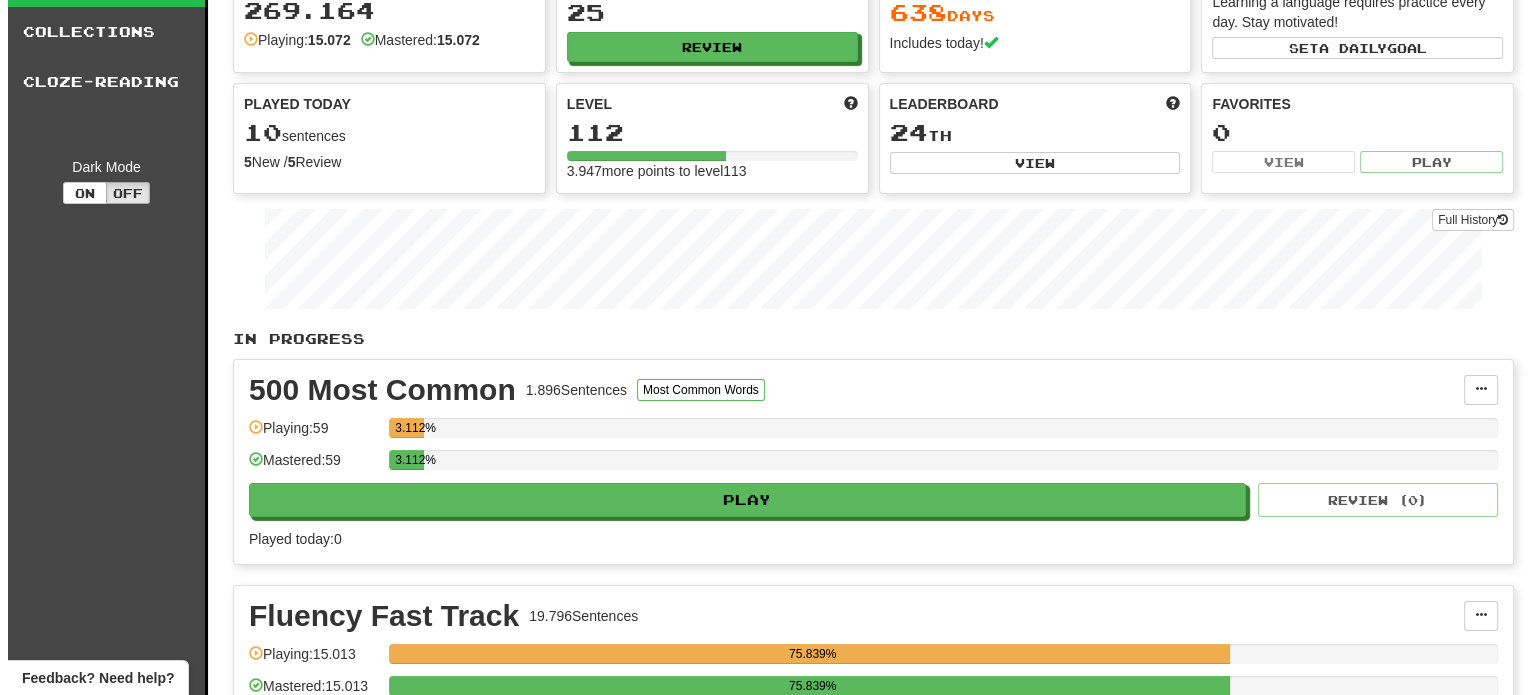 scroll, scrollTop: 400, scrollLeft: 0, axis: vertical 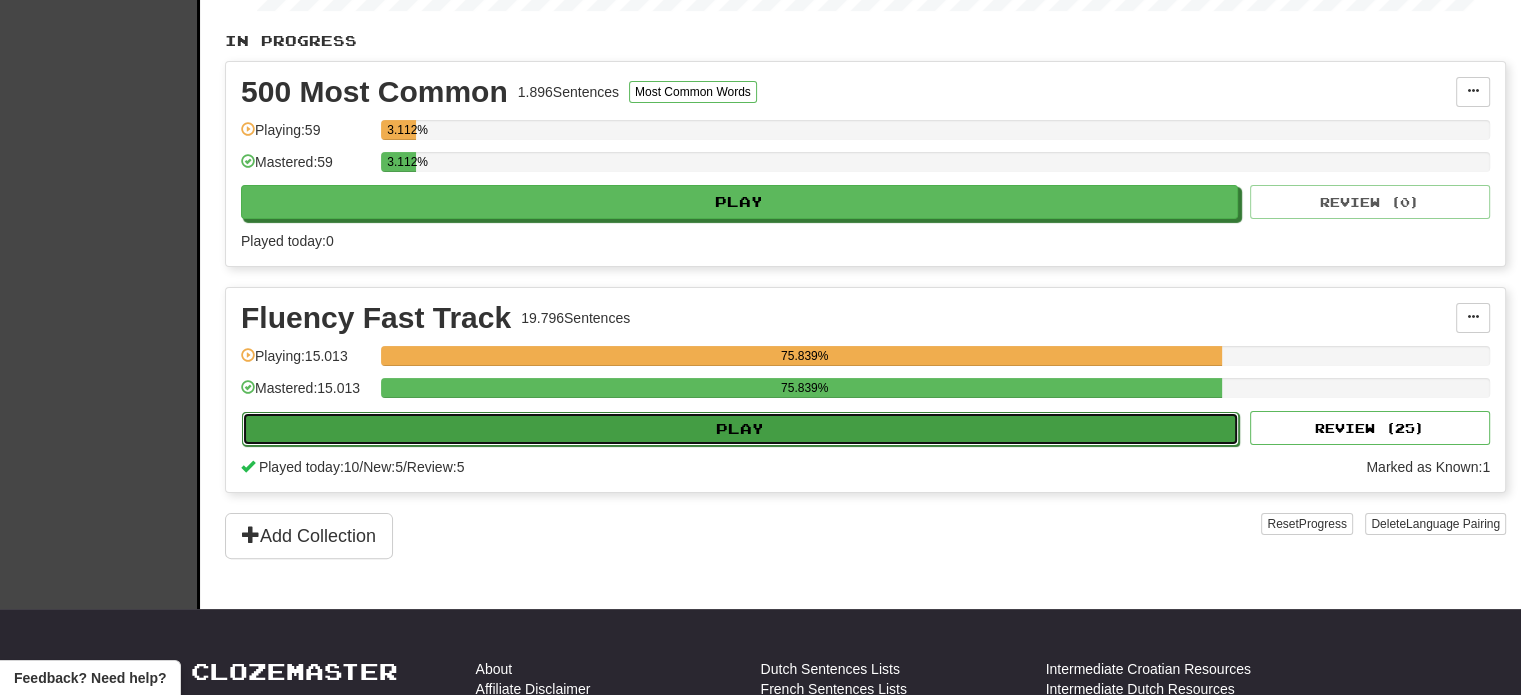 click on "Play" at bounding box center (740, 429) 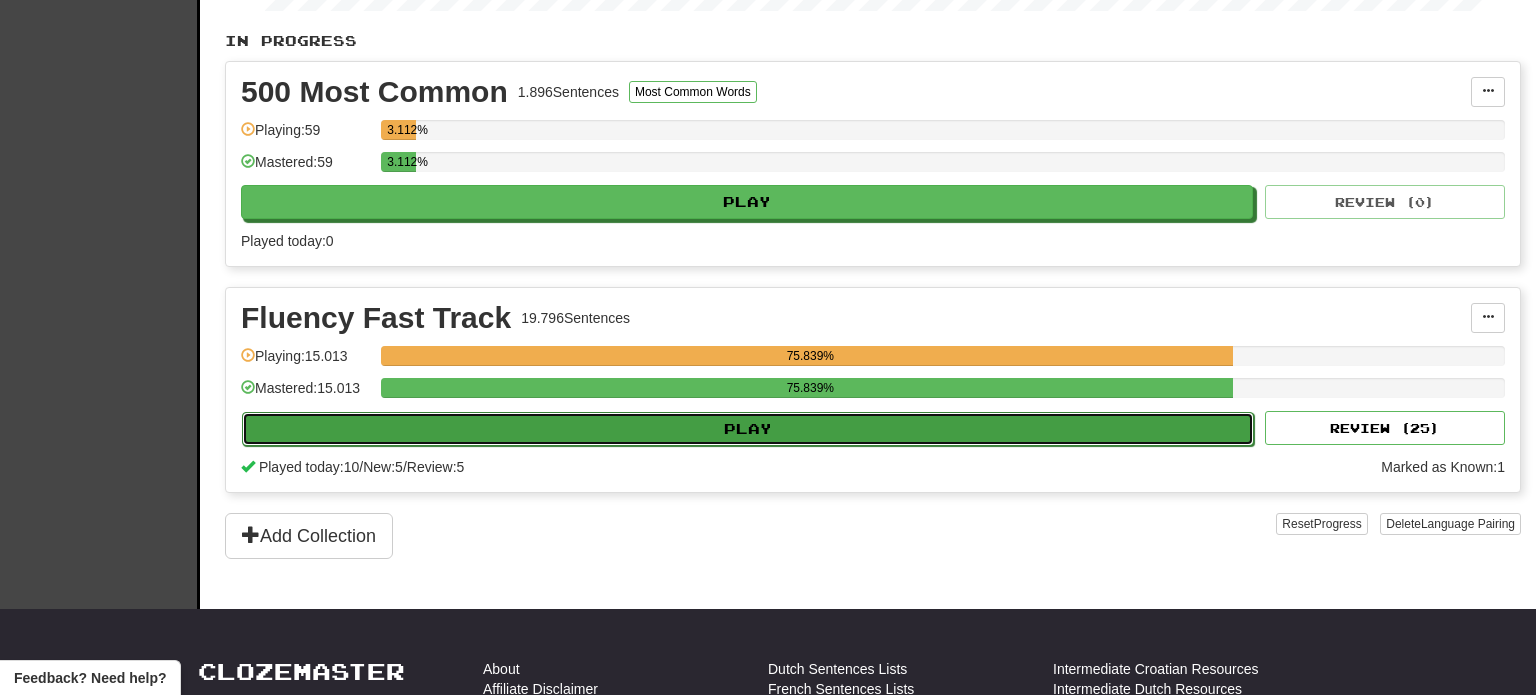 select on "**" 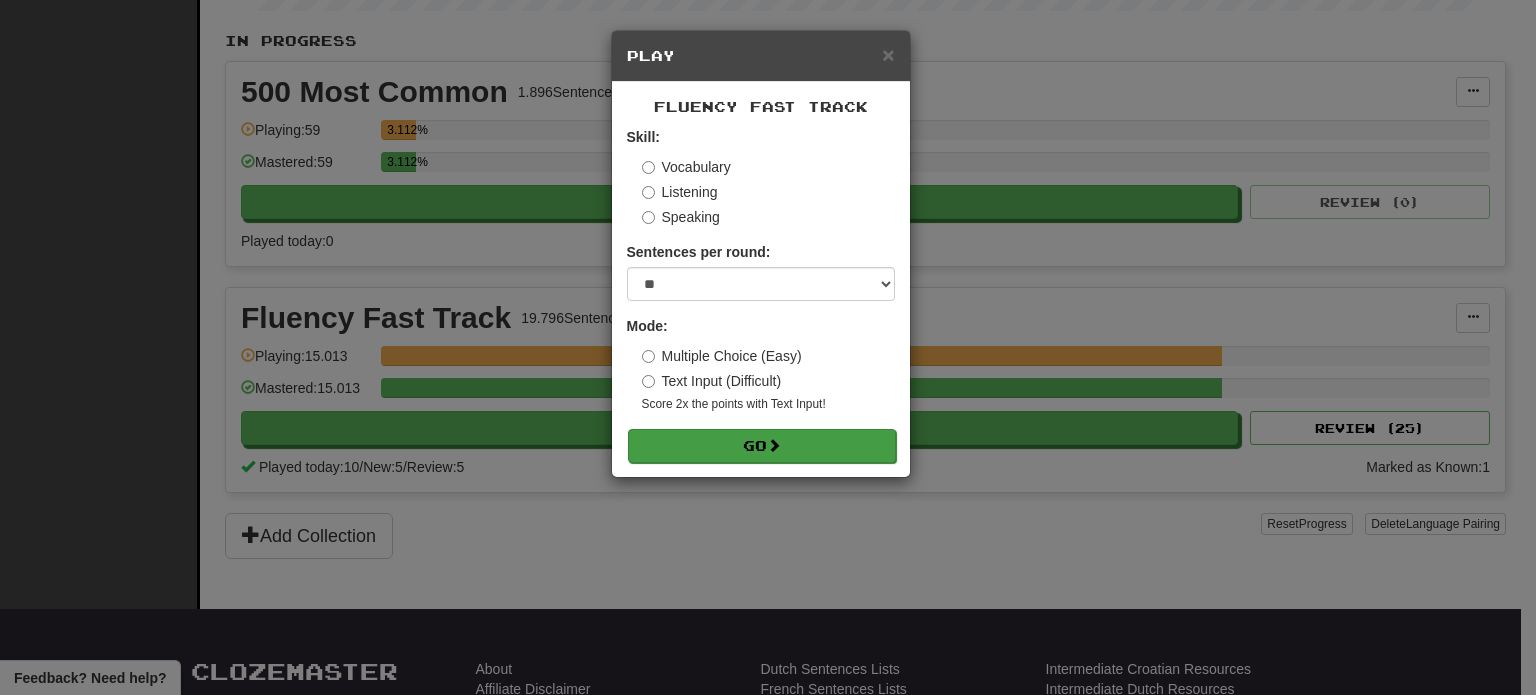 click on "Fluency Fast Track Skill: Vocabulary Listening Speaking Sentences per round: * ** ** ** ** ** *** ******** Mode: Multiple Choice (Easy) Text Input (Difficult) Score 2x the points with Text Input ! Go" at bounding box center (761, 279) 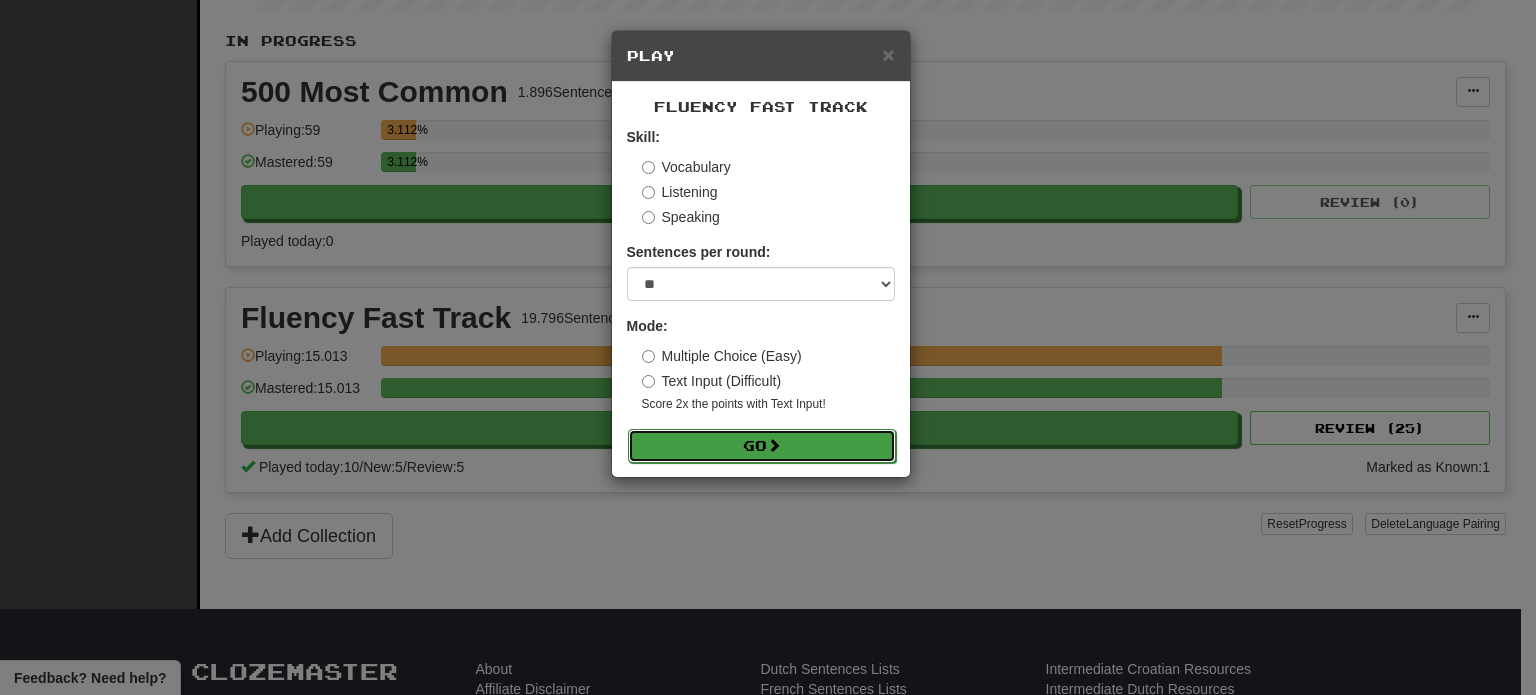 click on "Go" at bounding box center [762, 446] 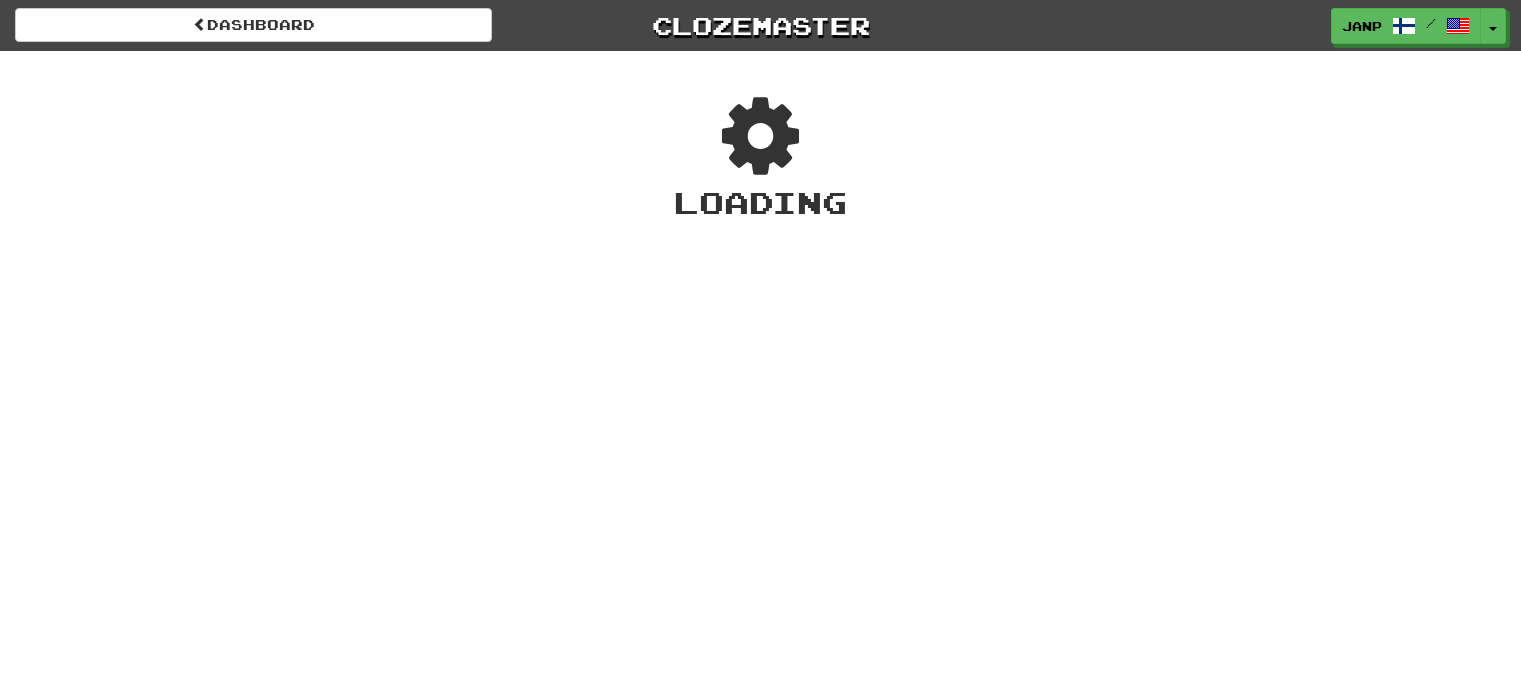 scroll, scrollTop: 0, scrollLeft: 0, axis: both 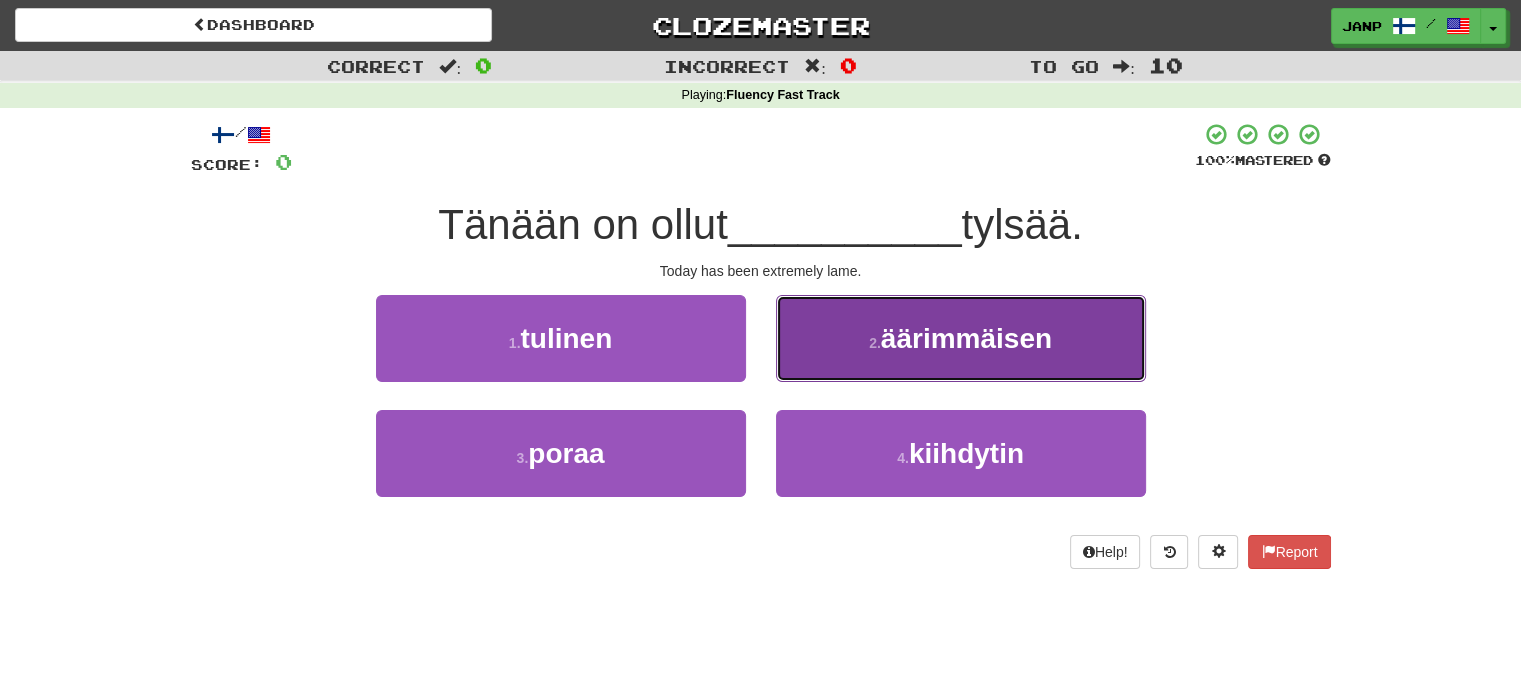 click on "2 .  äärimmäisen" at bounding box center [961, 338] 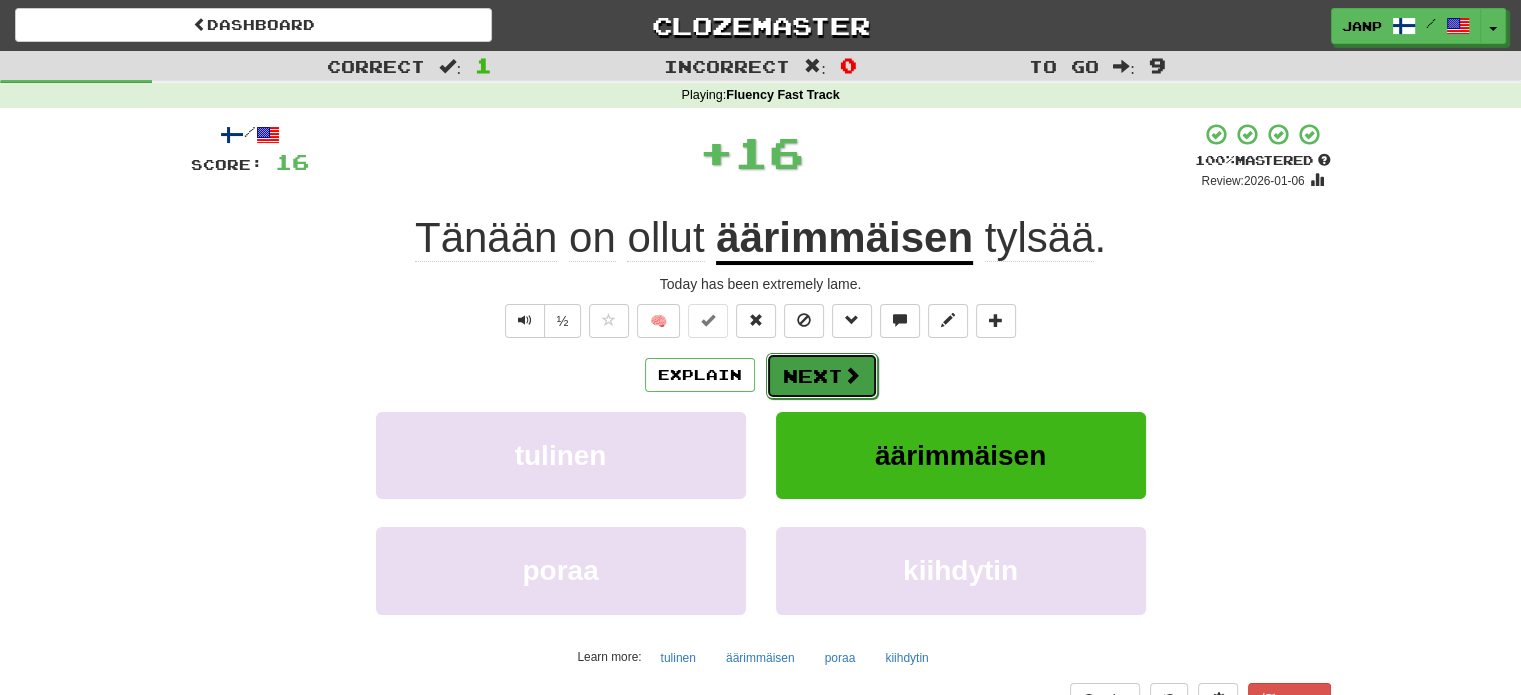 click on "Next" at bounding box center [822, 376] 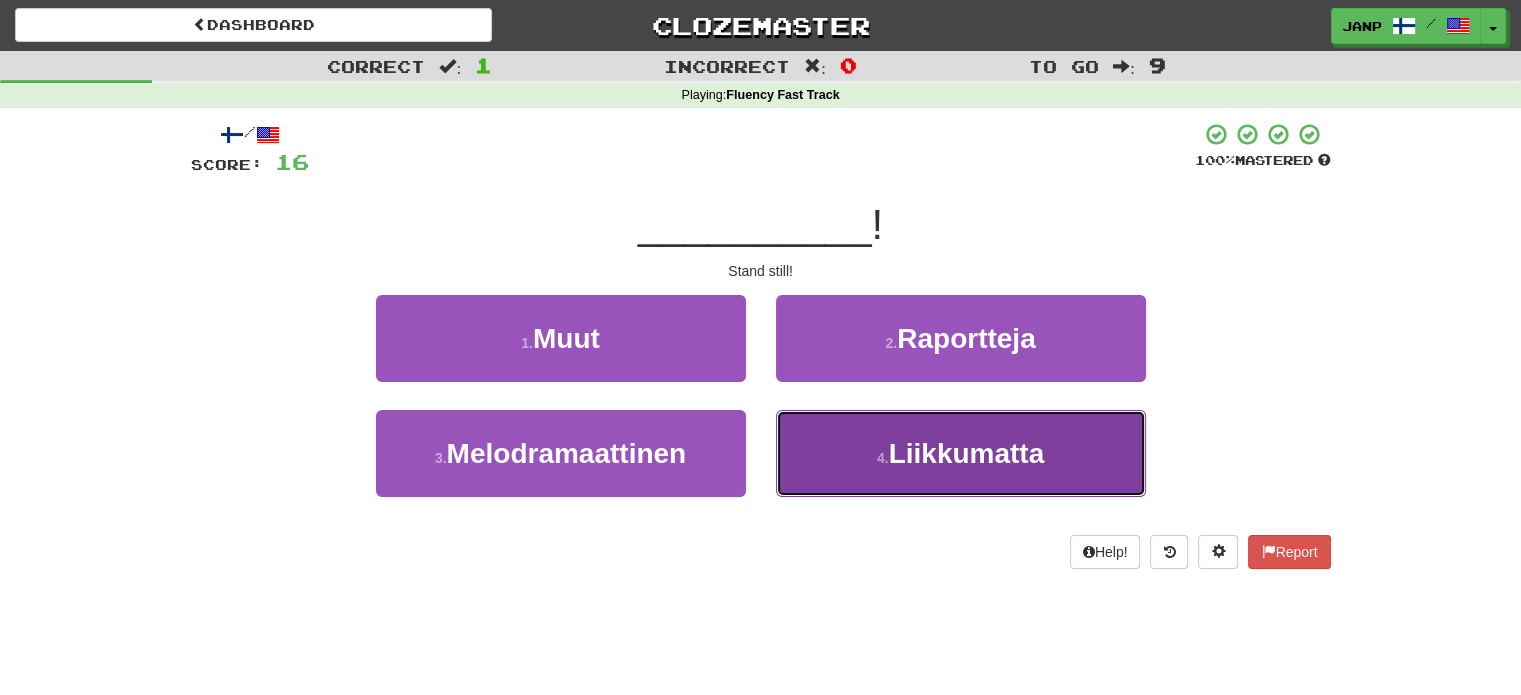 click on "4 .  Liikkumatta" at bounding box center [961, 453] 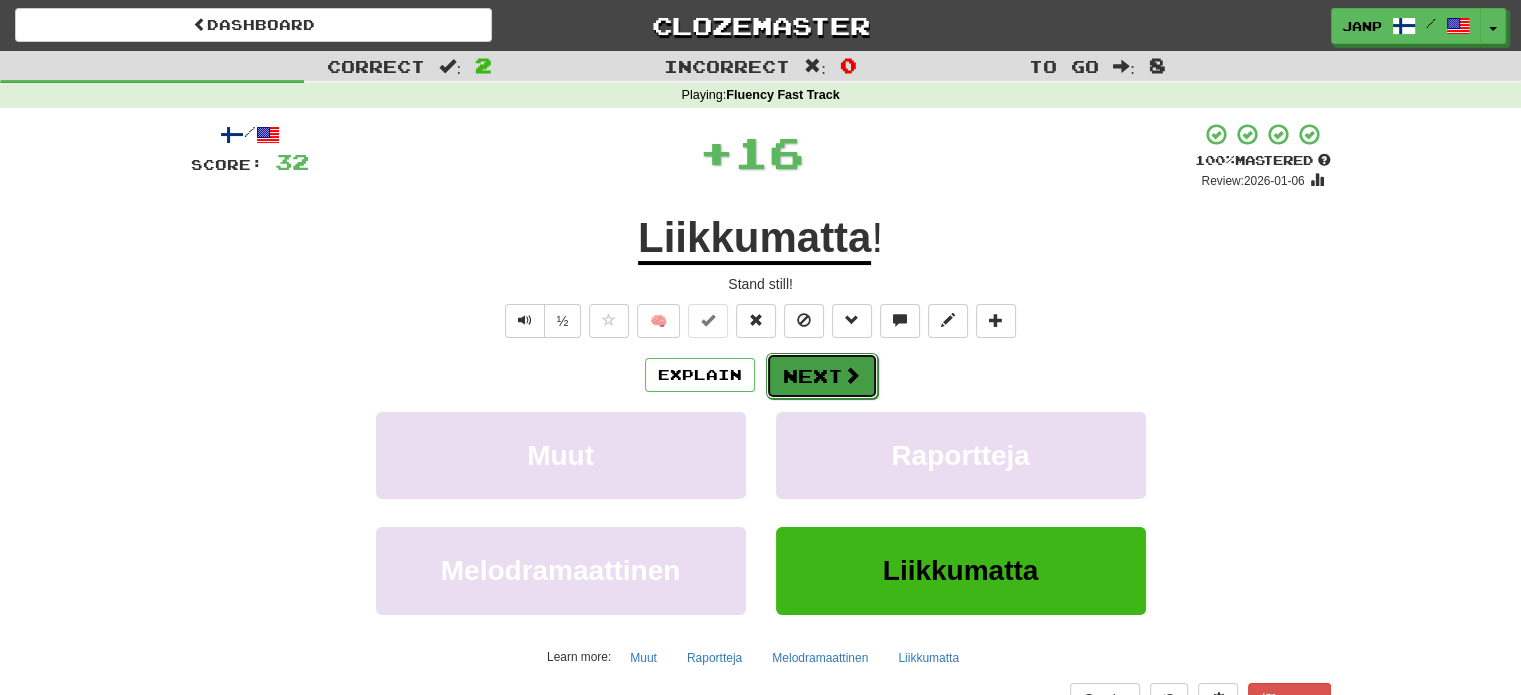 click on "Next" at bounding box center (822, 376) 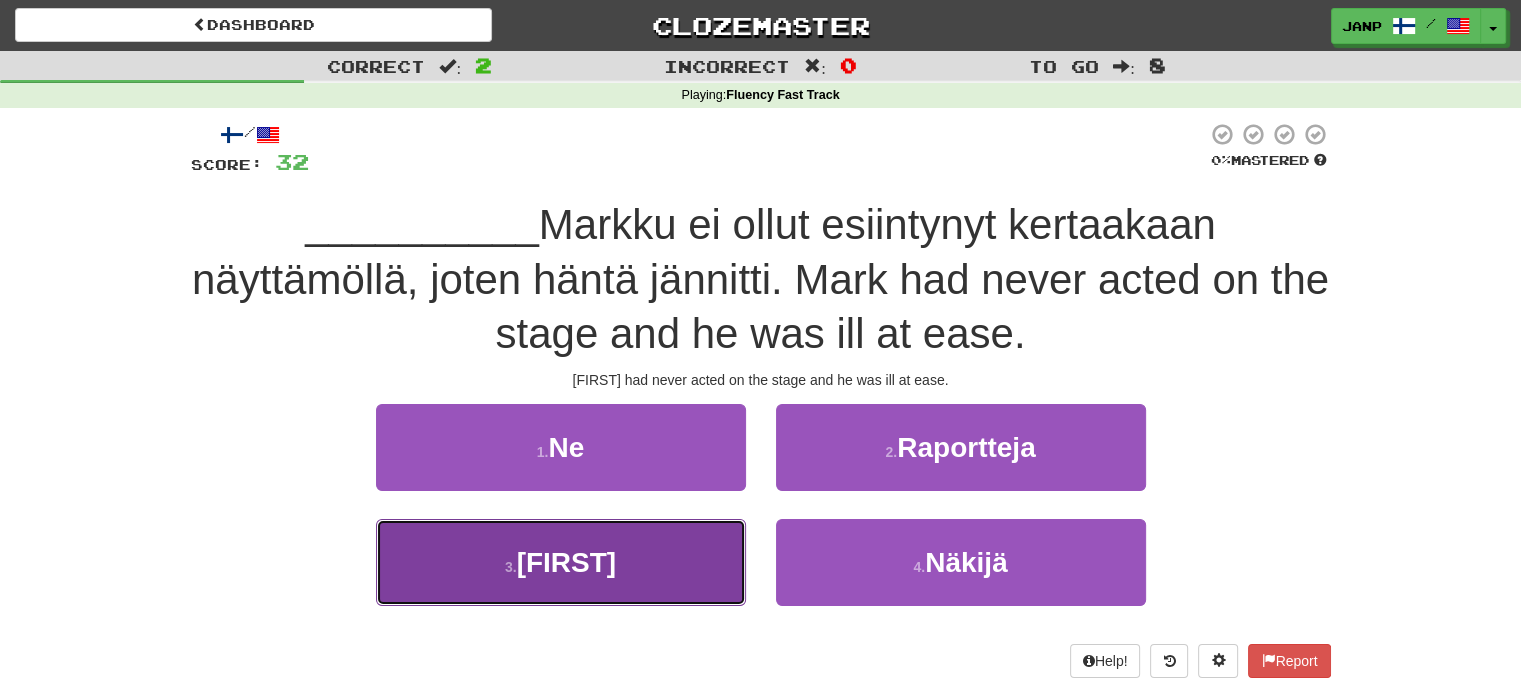 click on "[FIRST]" at bounding box center [561, 562] 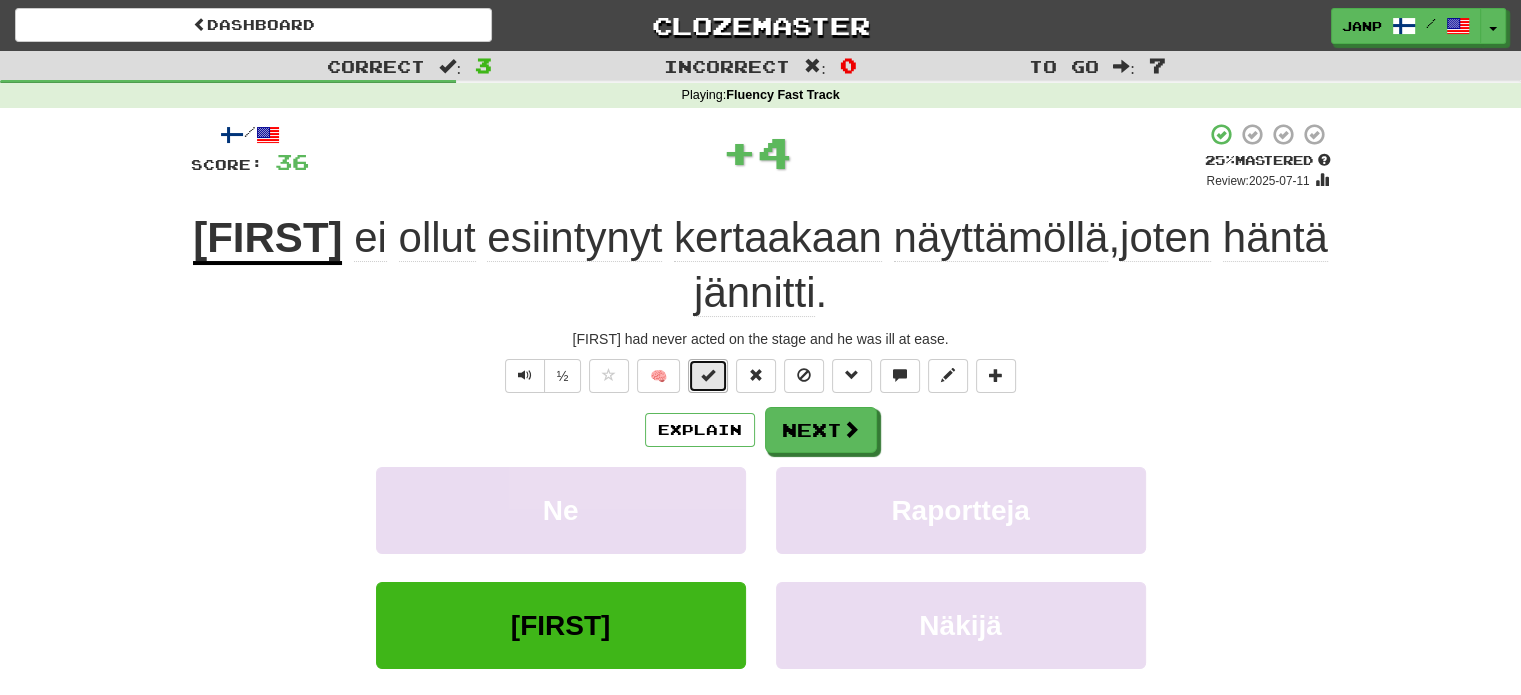 click at bounding box center [708, 376] 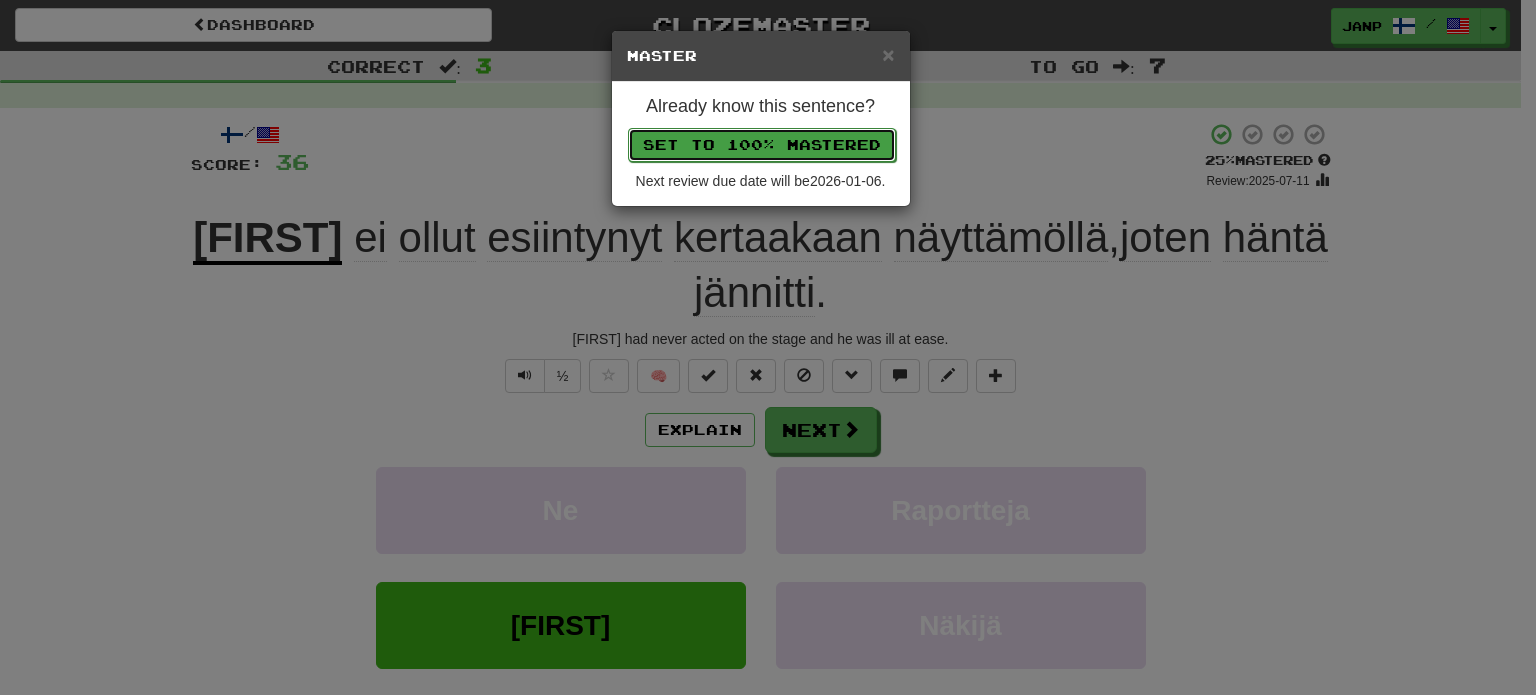 click on "Set to 100% Mastered" at bounding box center (762, 145) 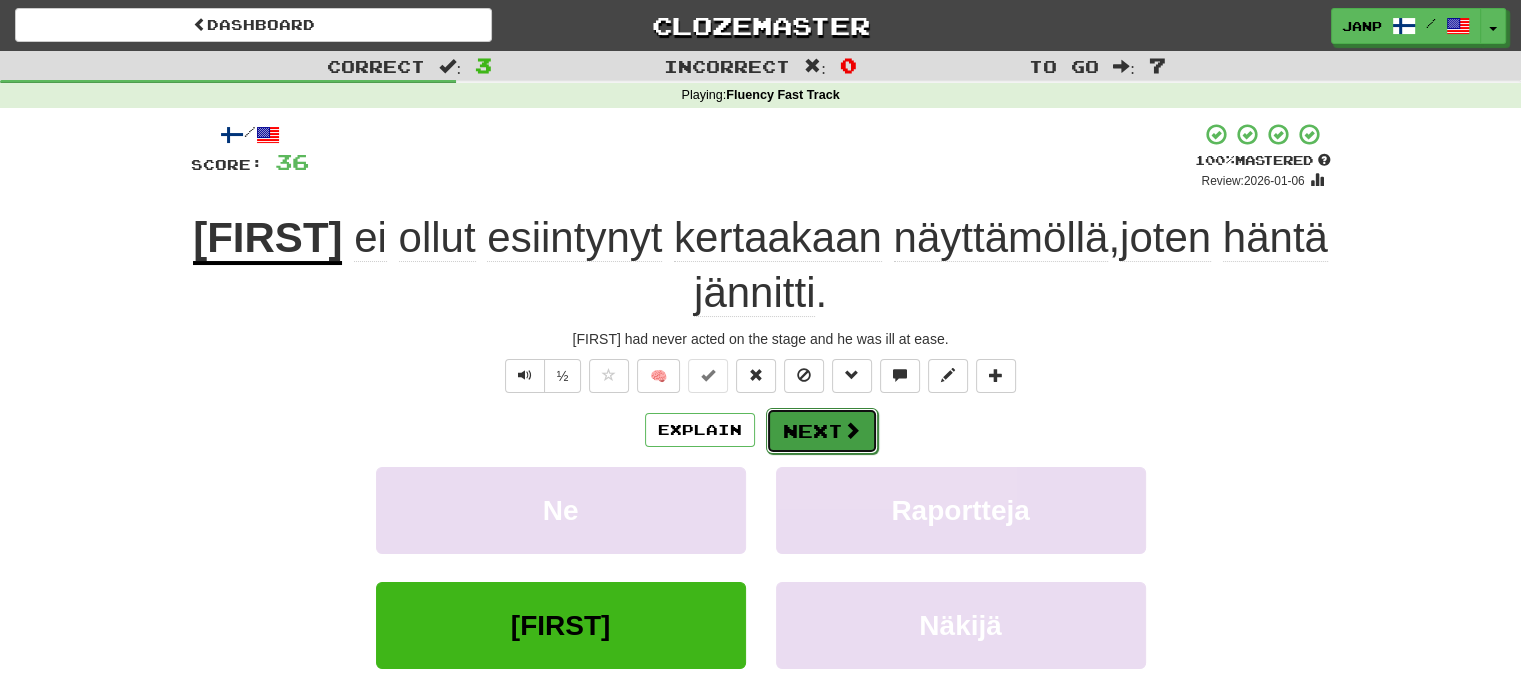 click on "Next" at bounding box center (822, 431) 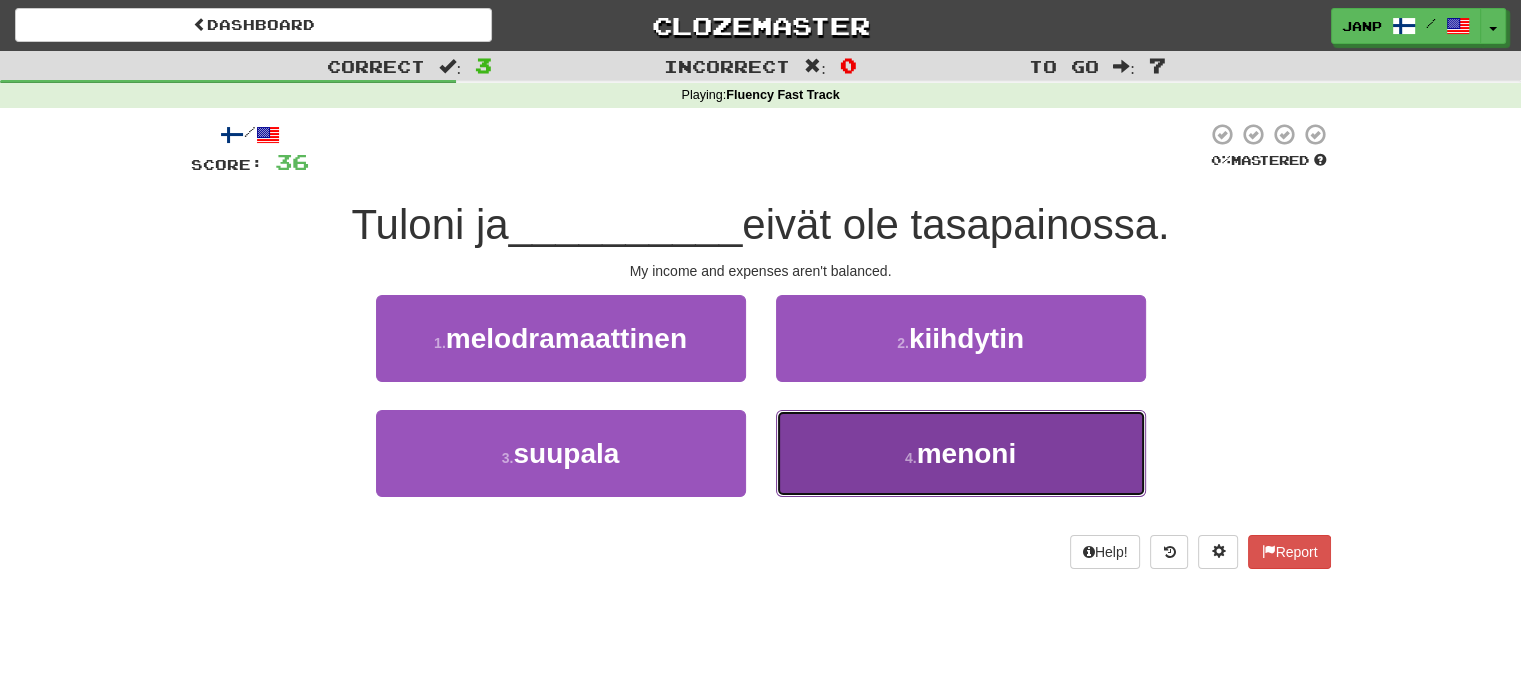 click on "4 .  menoni" at bounding box center (961, 453) 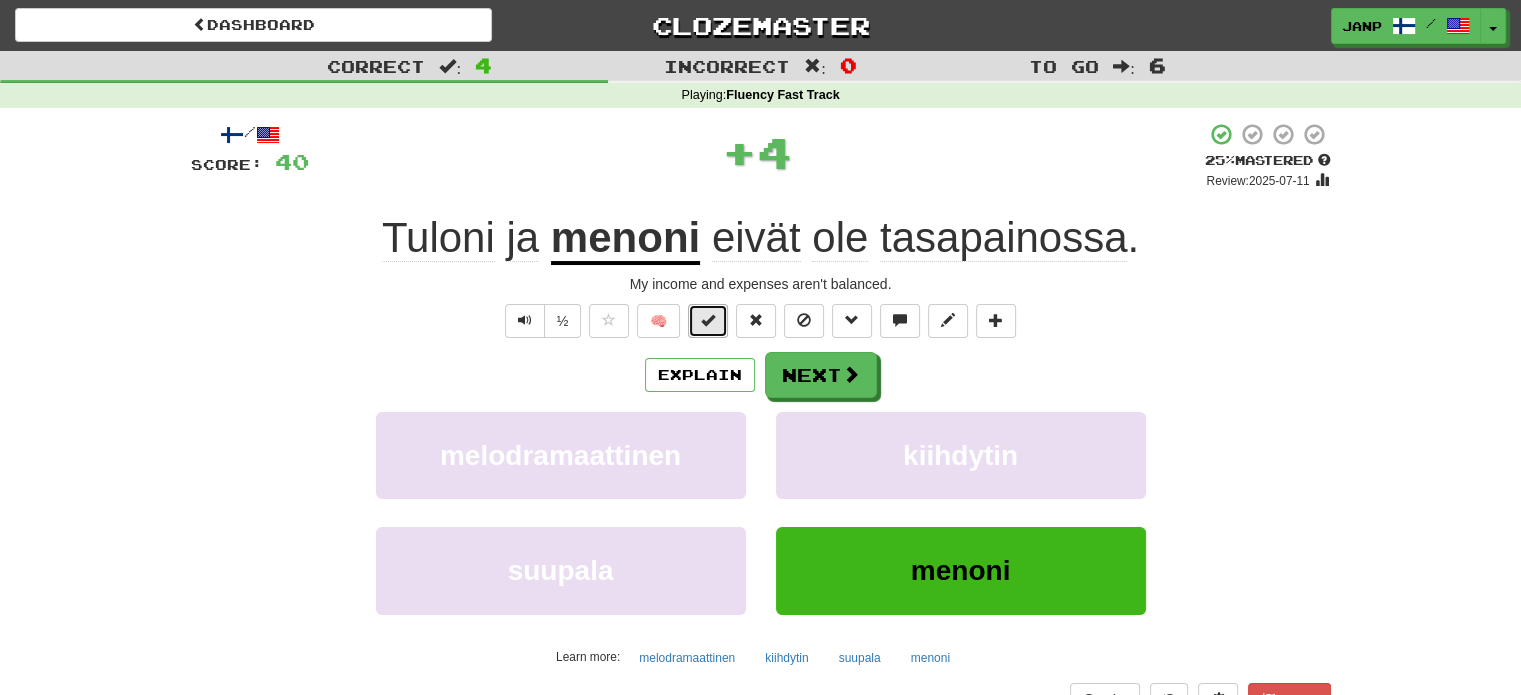 click at bounding box center [708, 320] 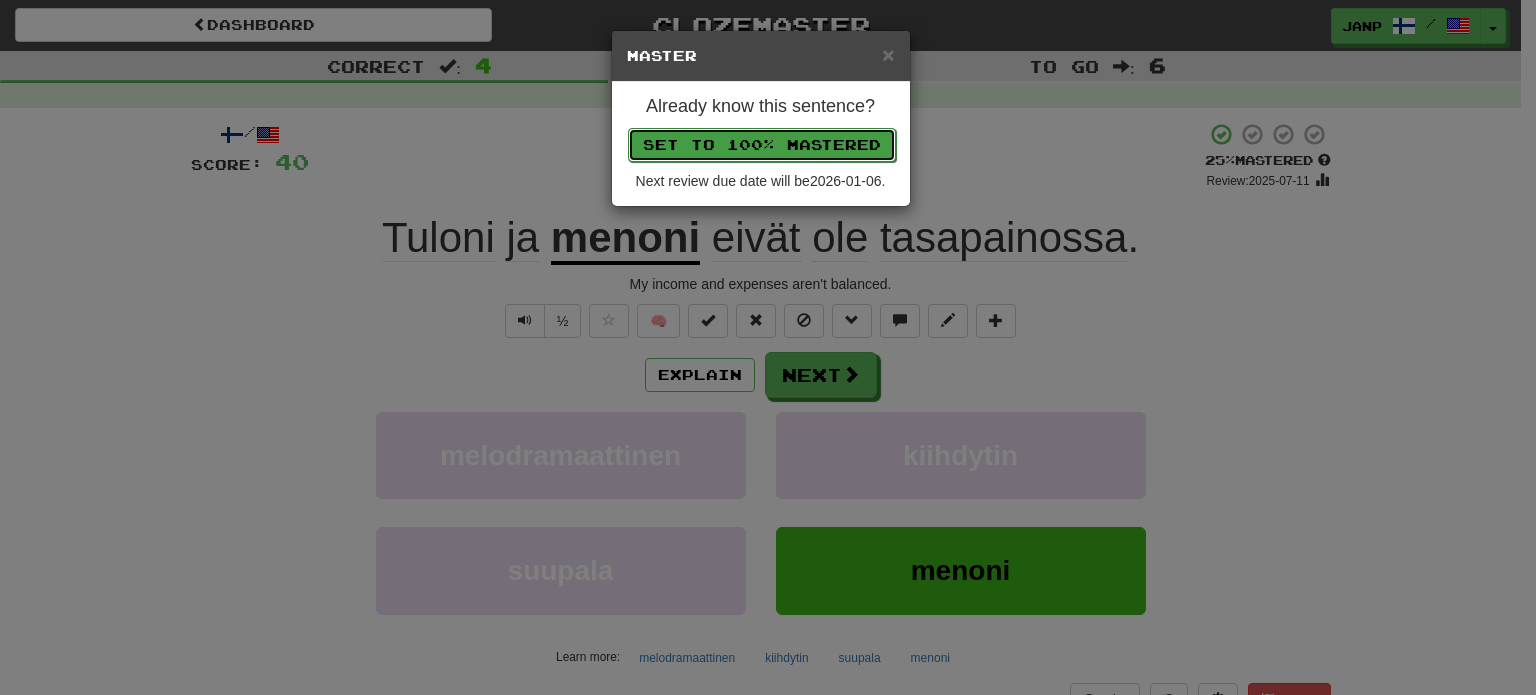 click on "Set to 100% Mastered" at bounding box center (762, 145) 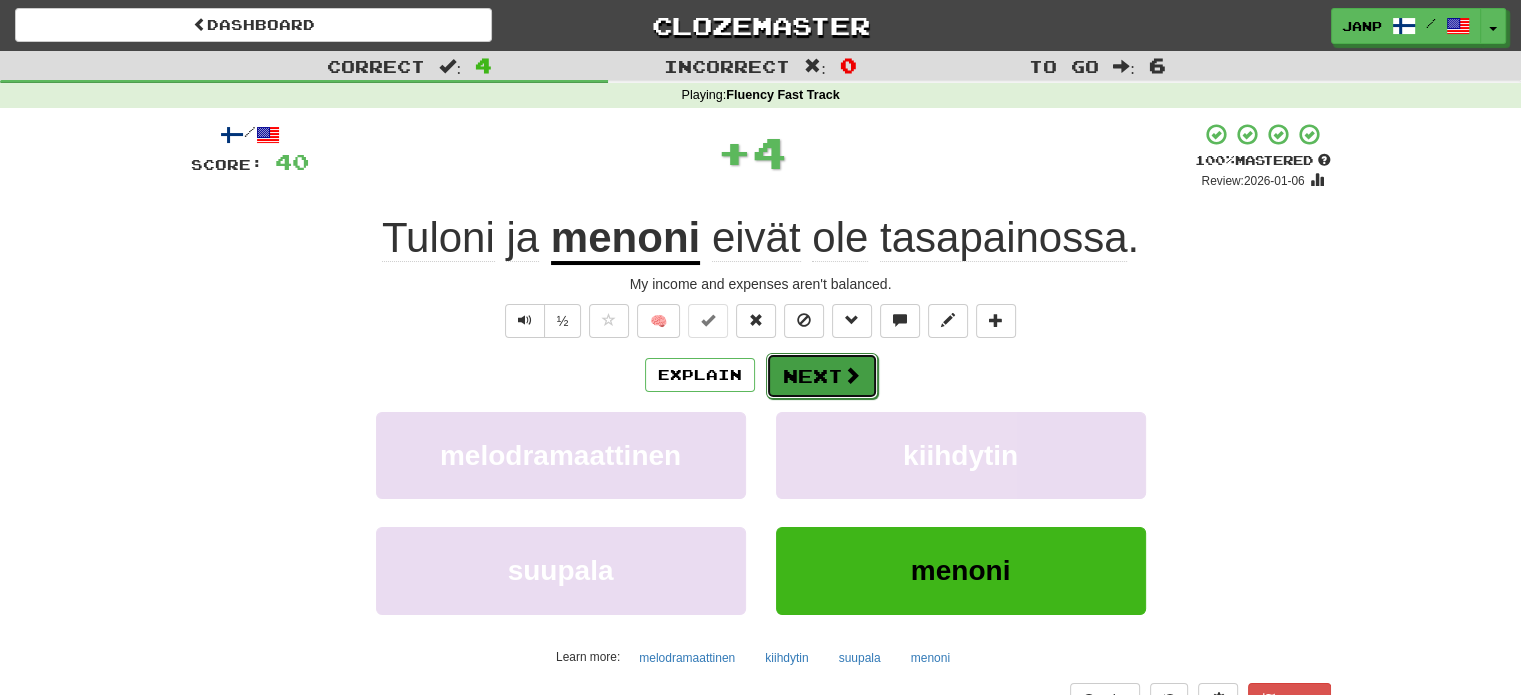 click on "Next" at bounding box center [822, 376] 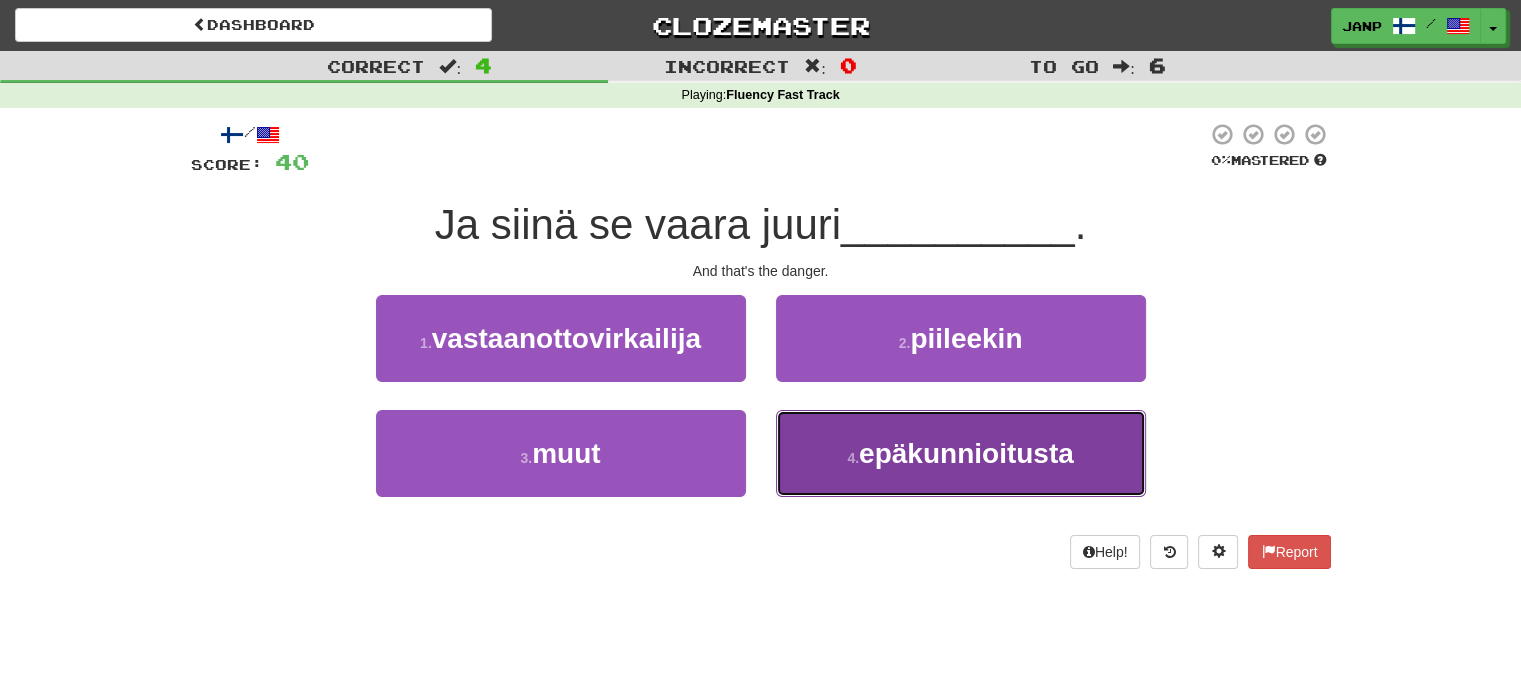 click on "4 .  epäkunnioitusta" at bounding box center (961, 453) 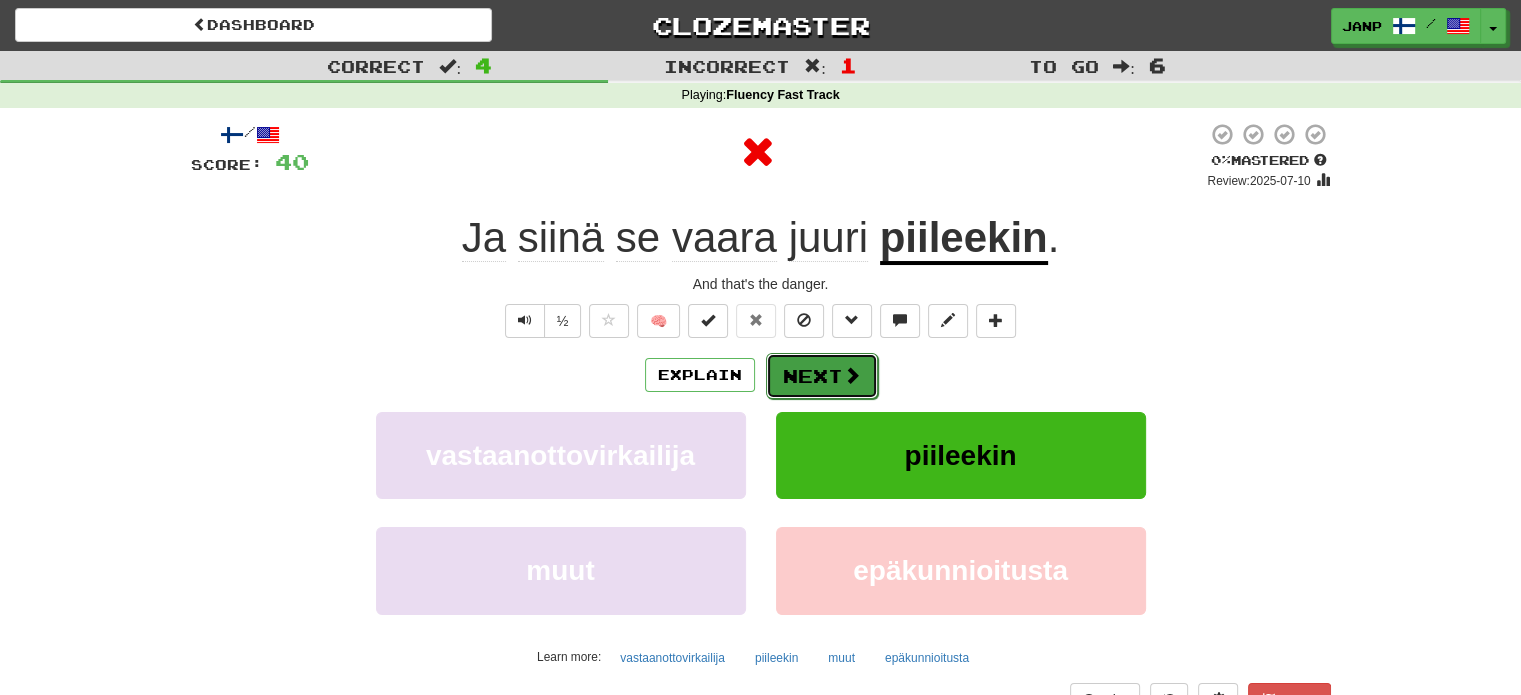 click on "Next" at bounding box center [822, 376] 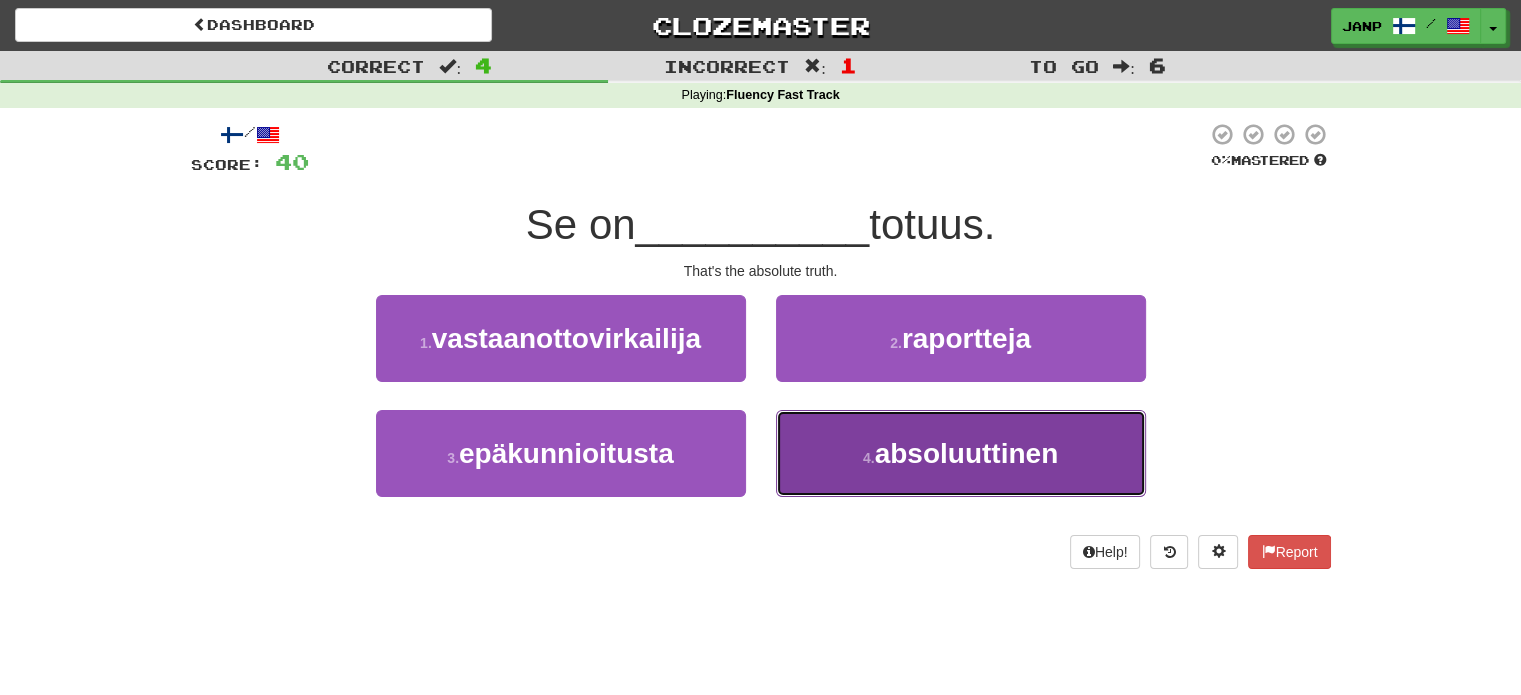 click on "4 .  absoluuttinen" at bounding box center [961, 453] 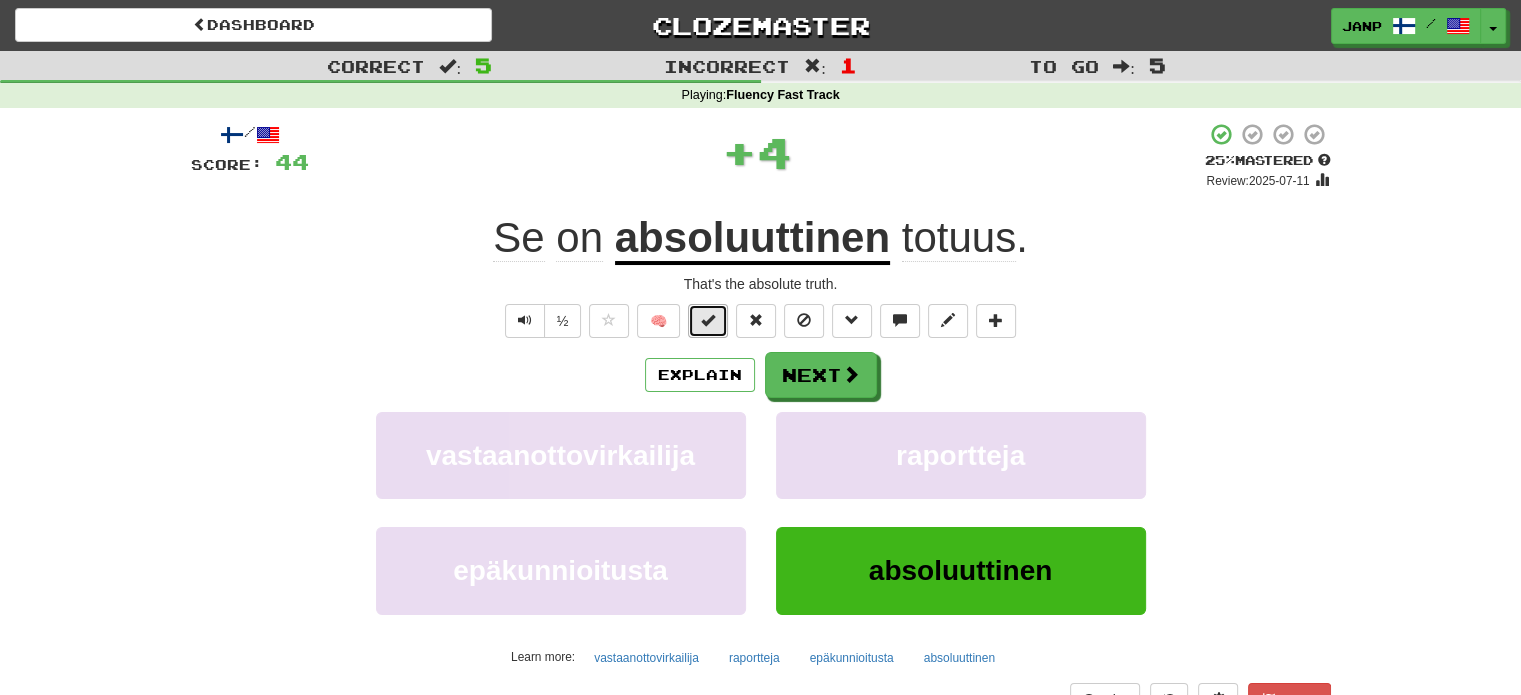 click at bounding box center (708, 320) 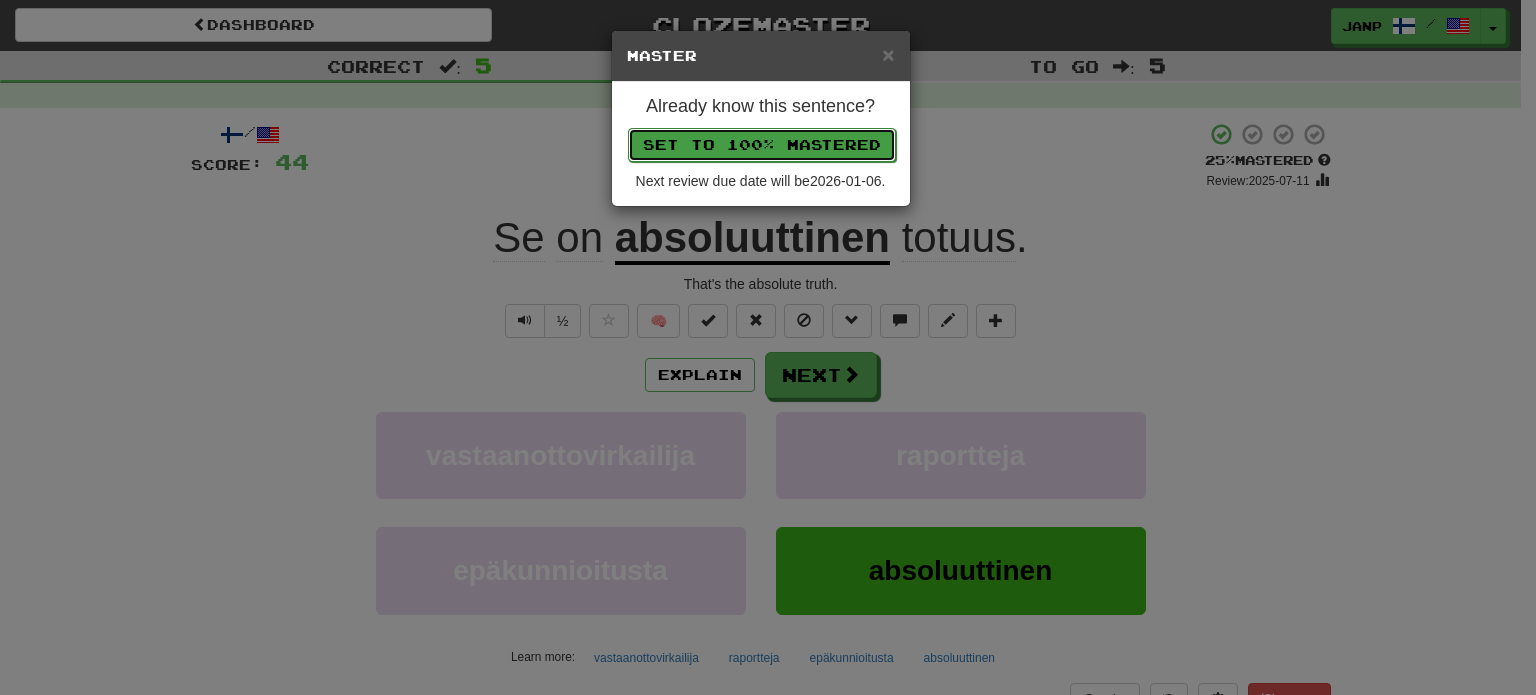 click on "Set to 100% Mastered" at bounding box center [762, 145] 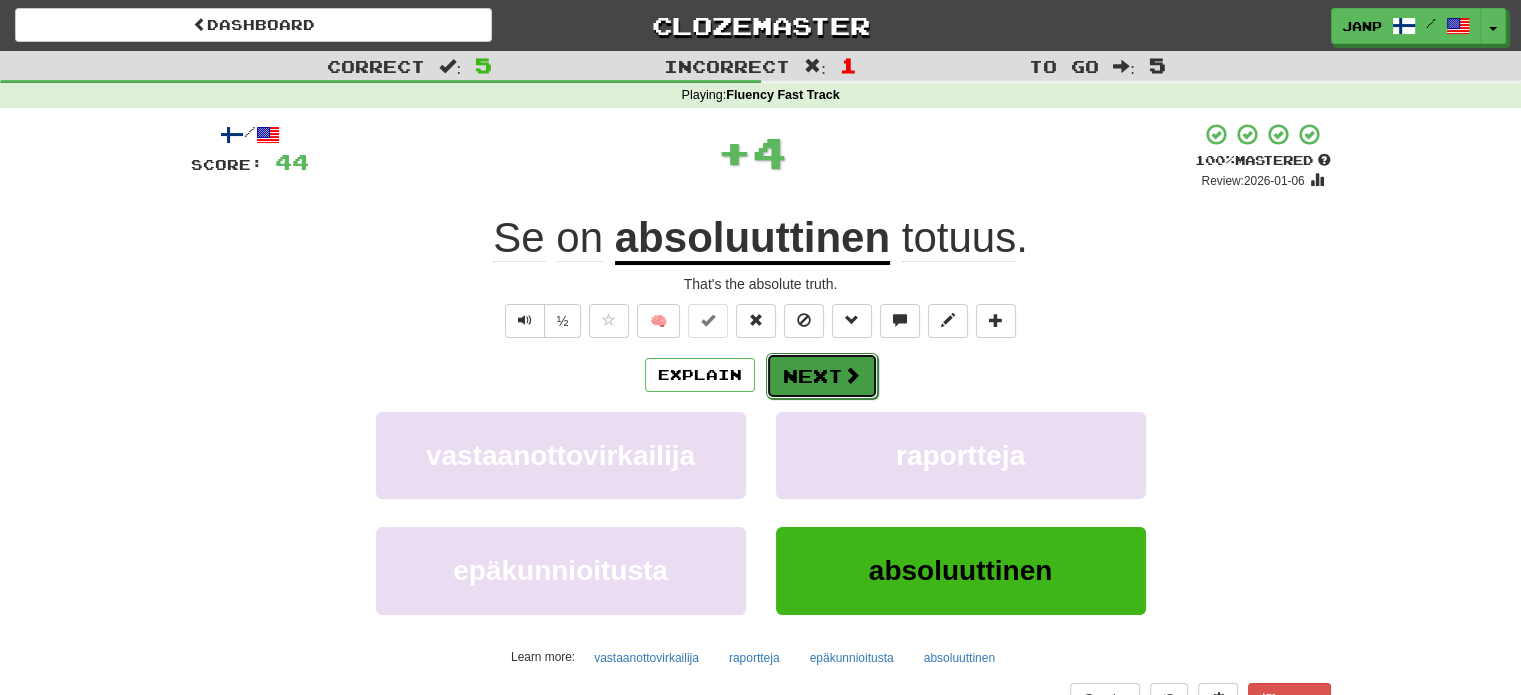 click on "Next" at bounding box center (822, 376) 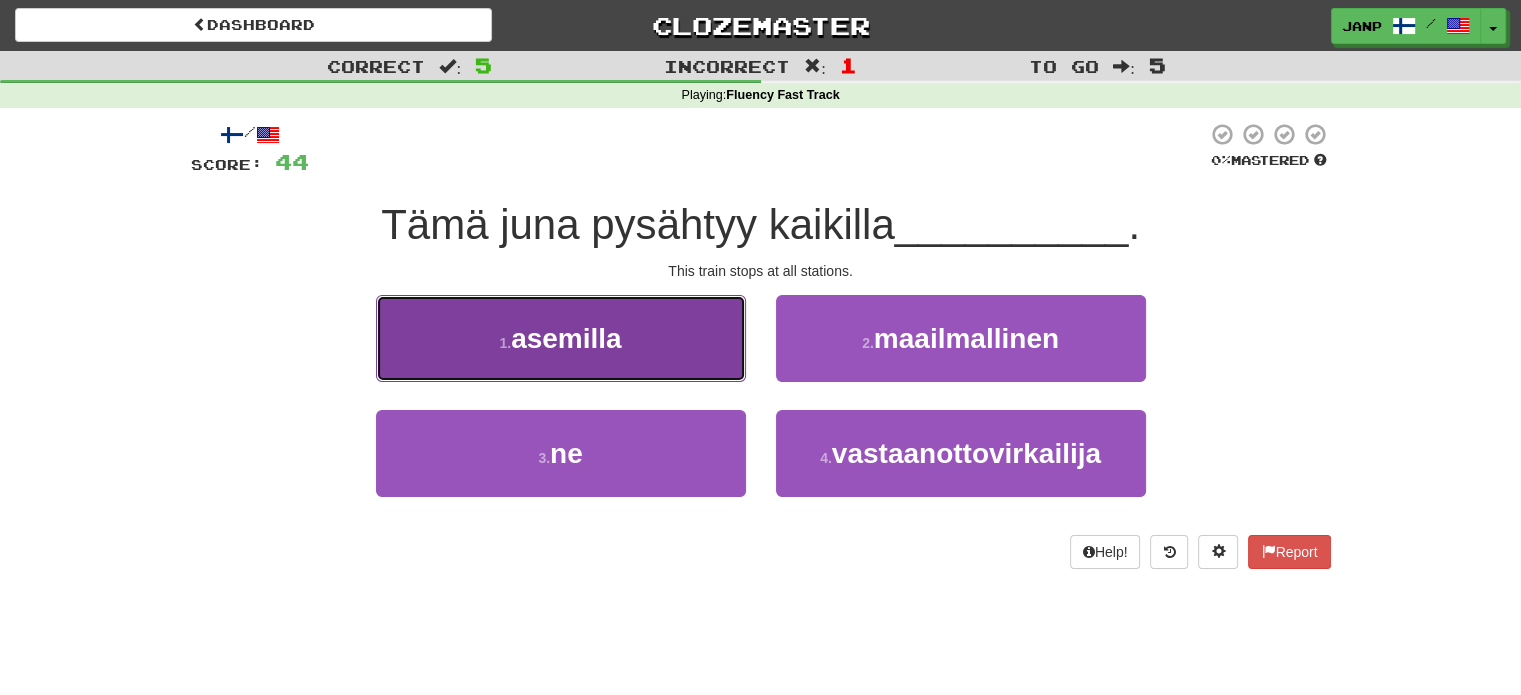 click on "1 .  asemilla" at bounding box center (561, 338) 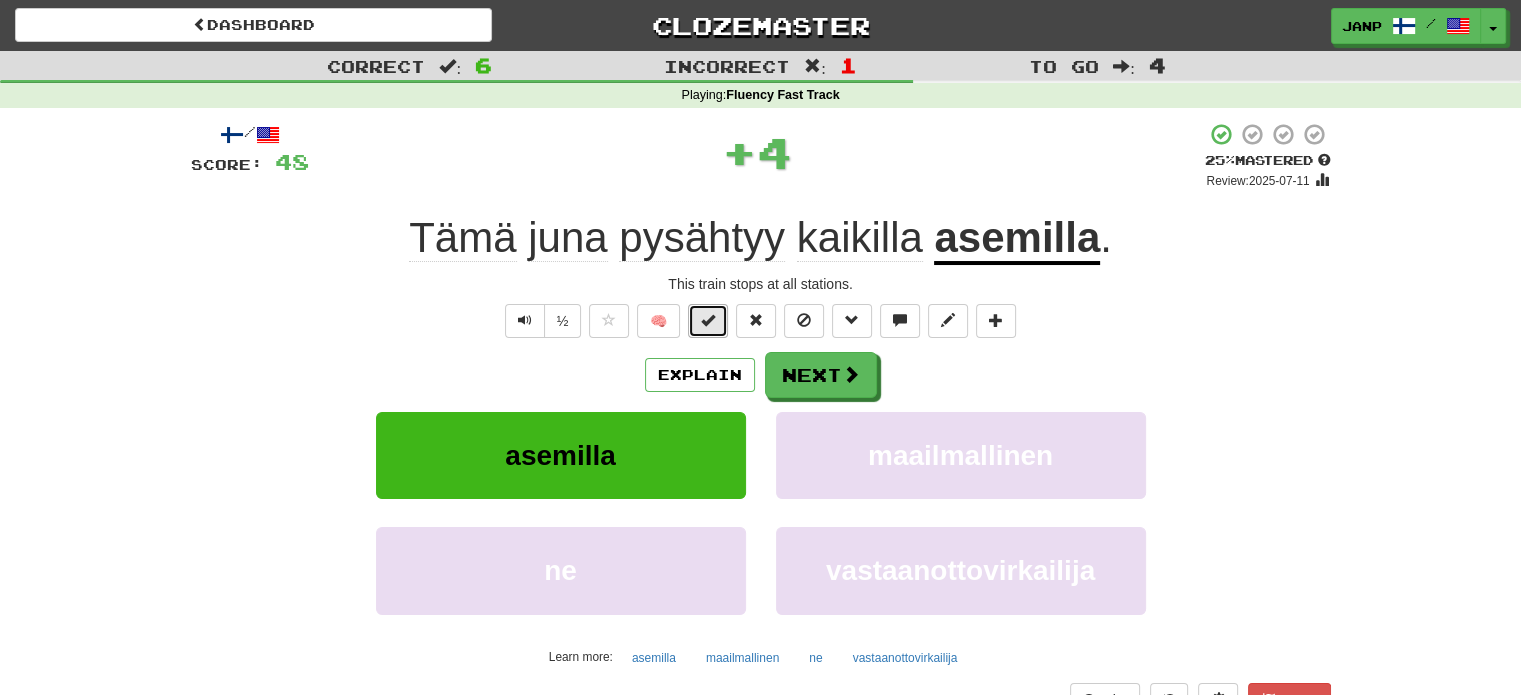 click at bounding box center [708, 320] 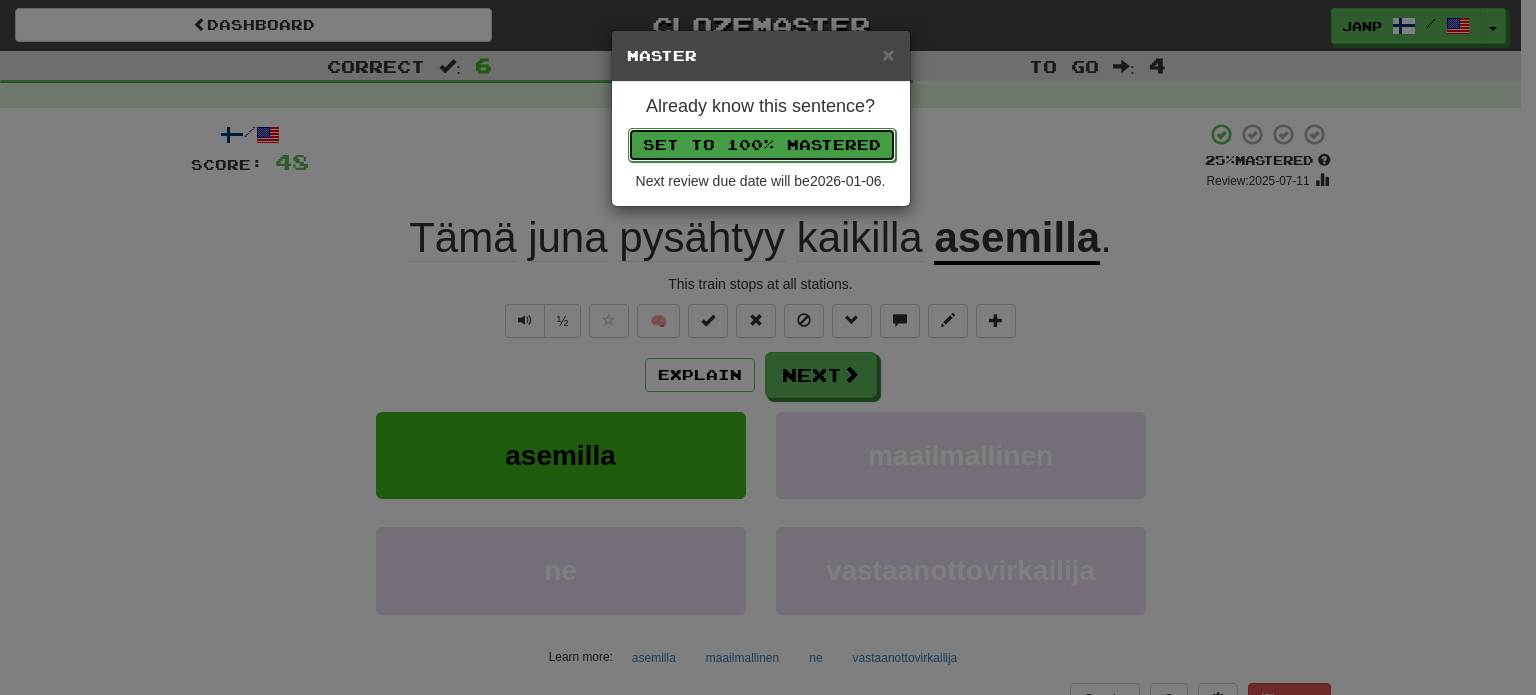 click on "Set to 100% Mastered" at bounding box center [762, 145] 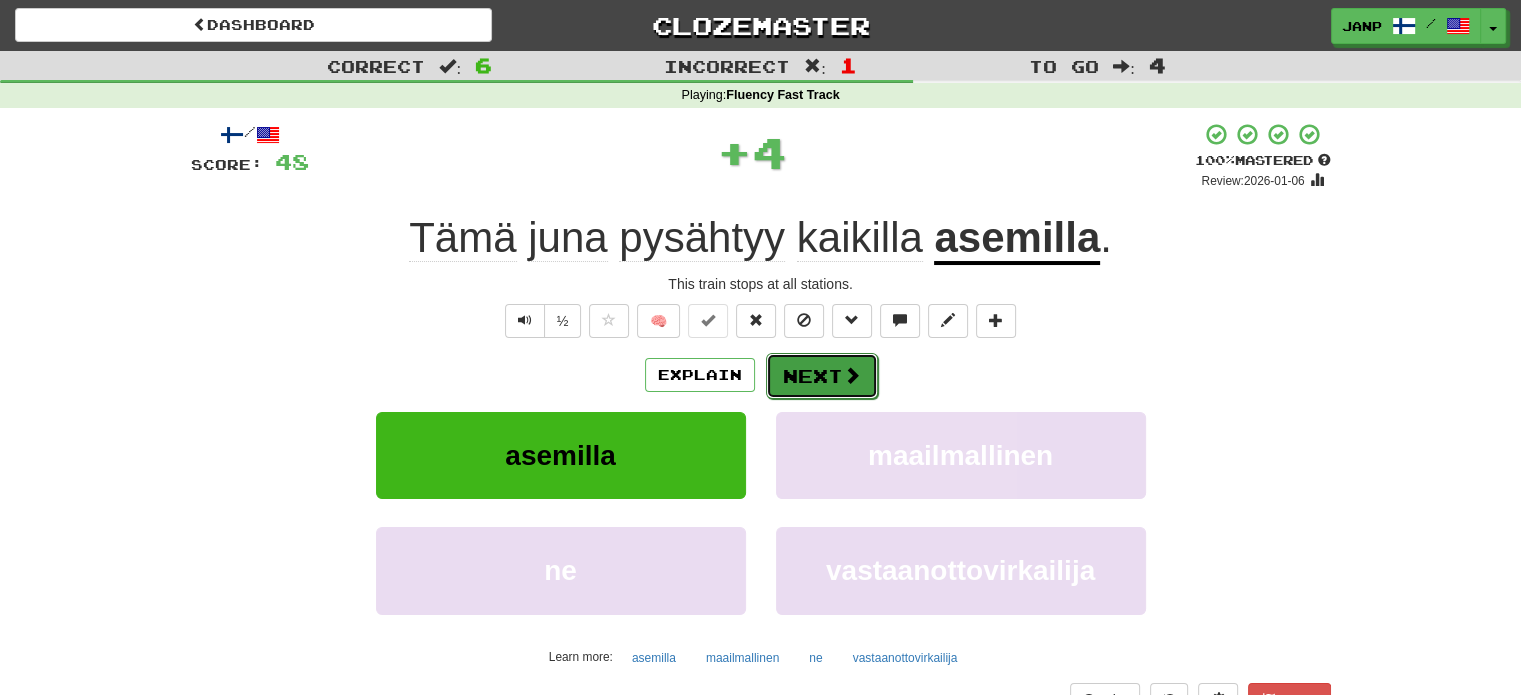 click on "Next" at bounding box center [822, 376] 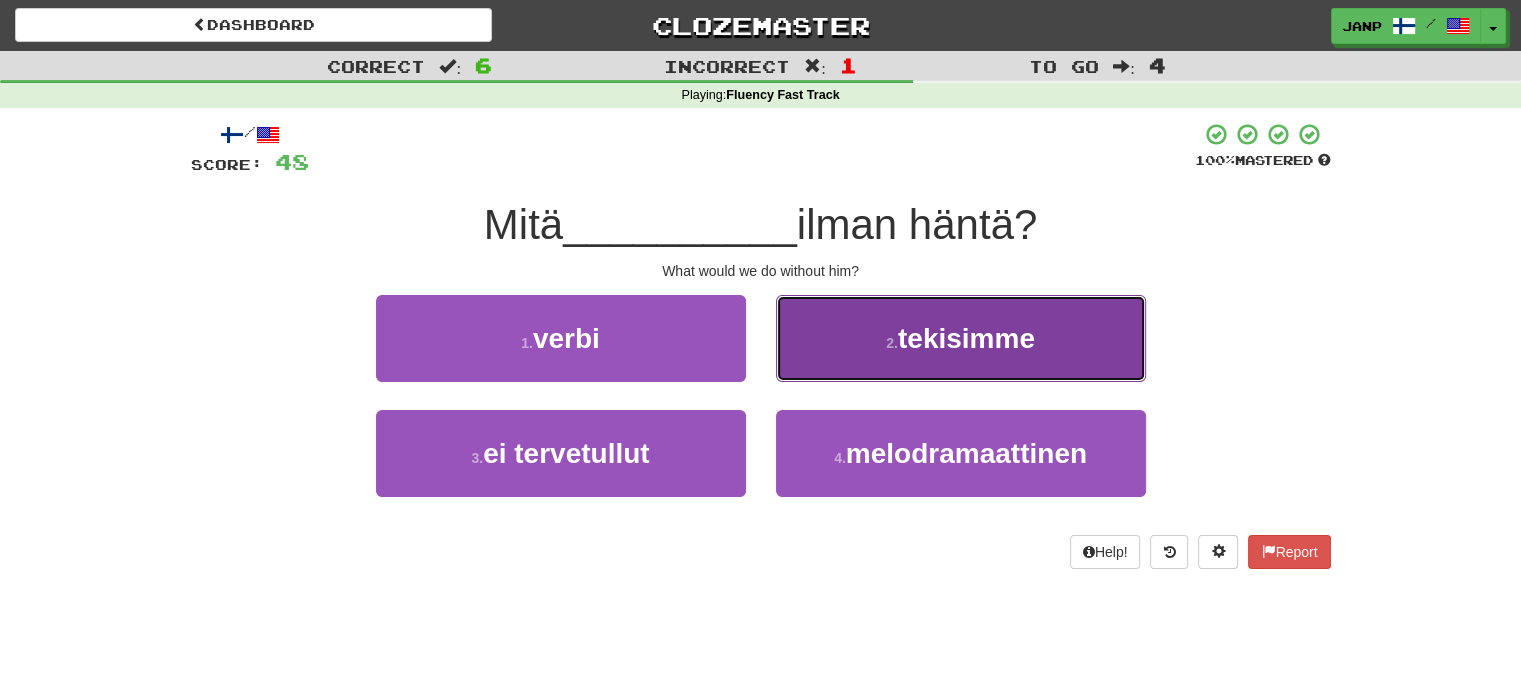 click on "2 .  tekisimme" at bounding box center (961, 338) 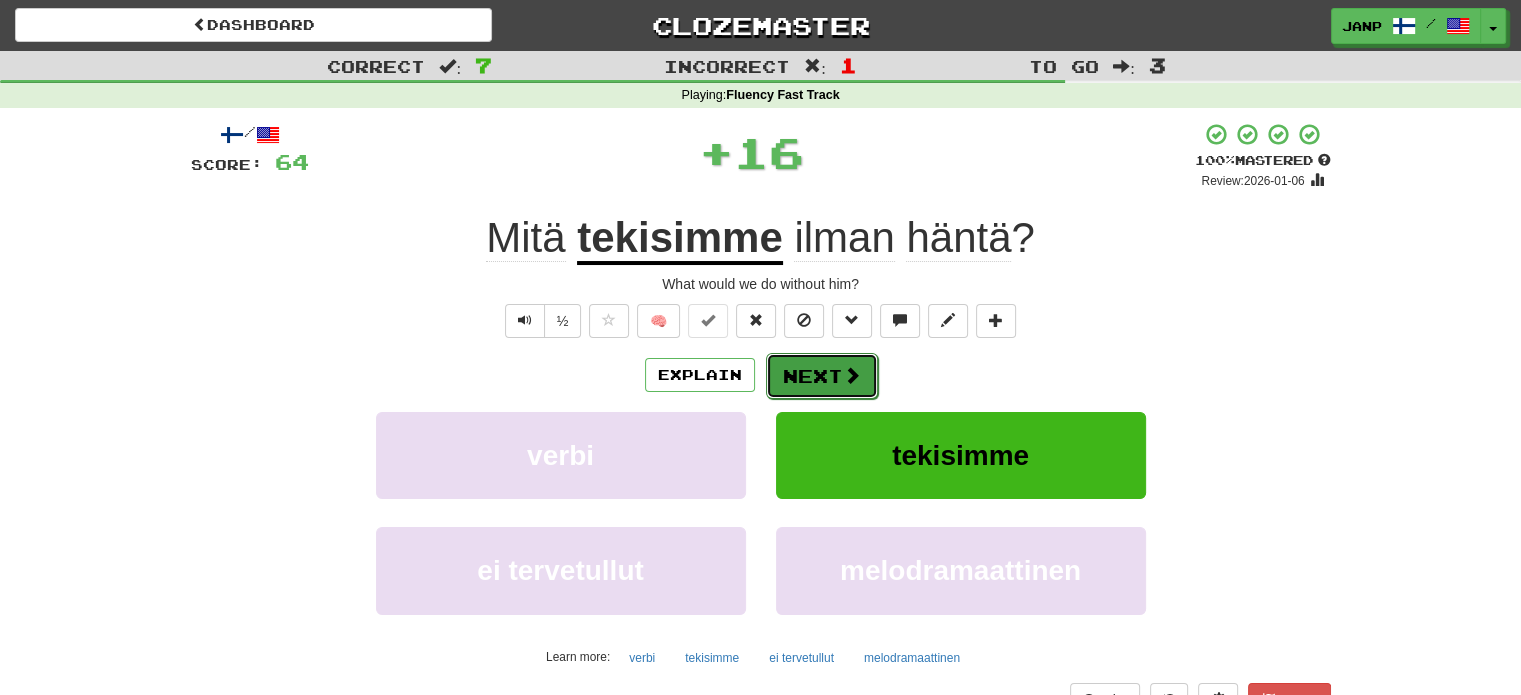 click on "Next" at bounding box center (822, 376) 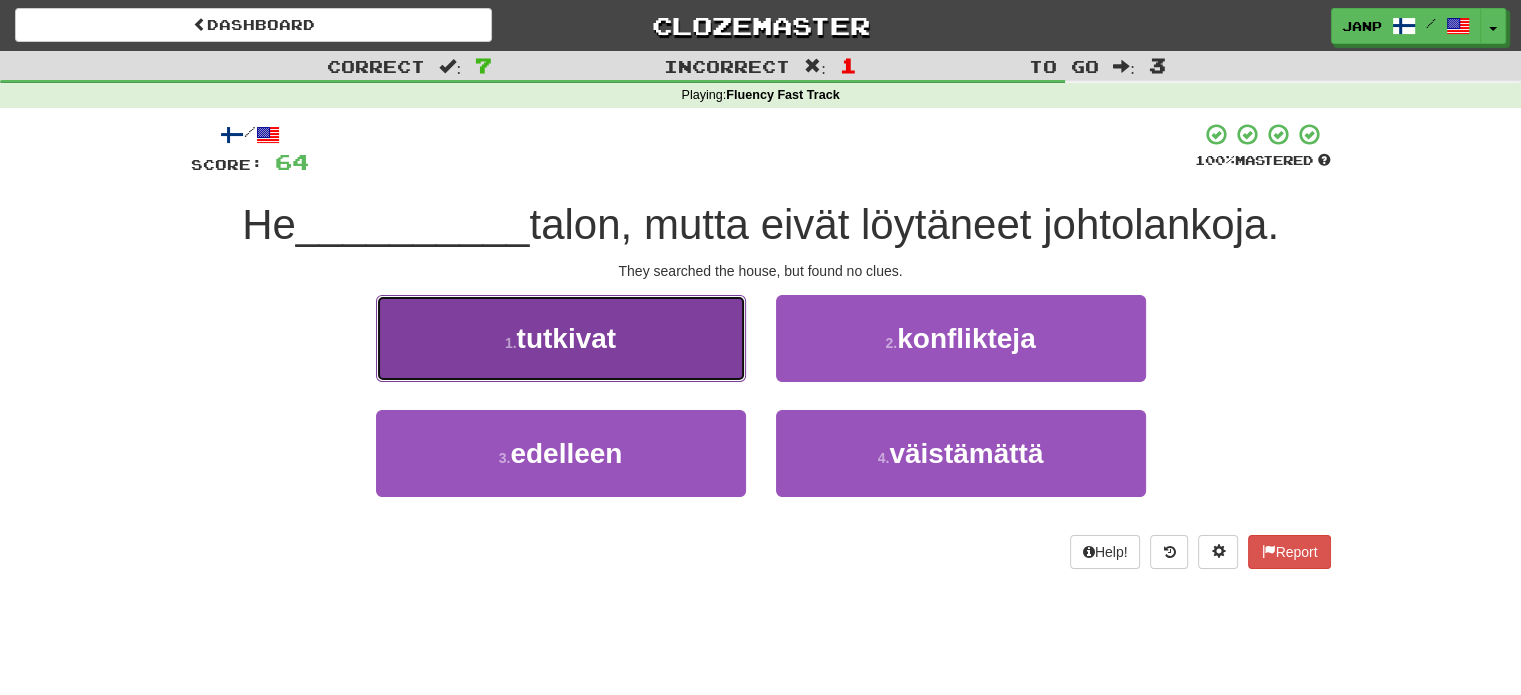 click on "1 .  tutkivat" at bounding box center [561, 338] 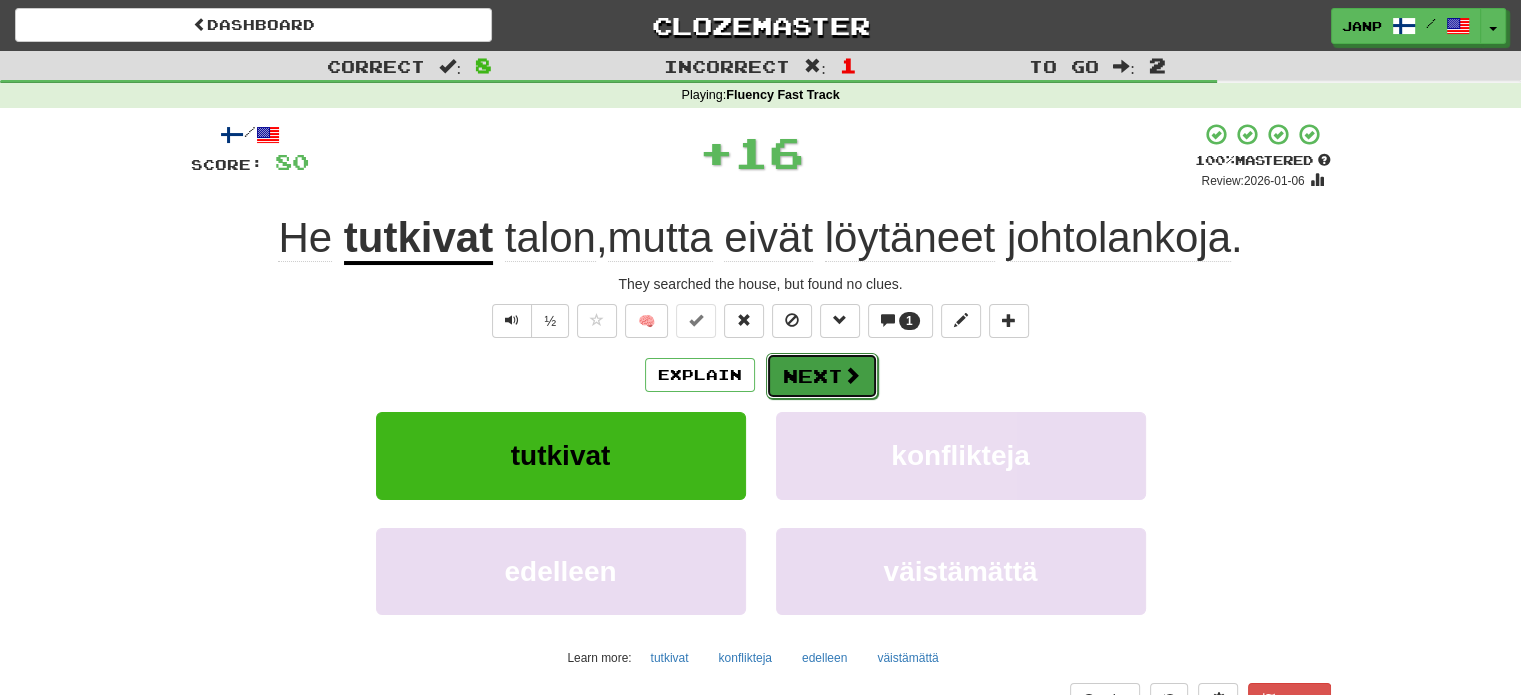 click on "Next" at bounding box center [822, 376] 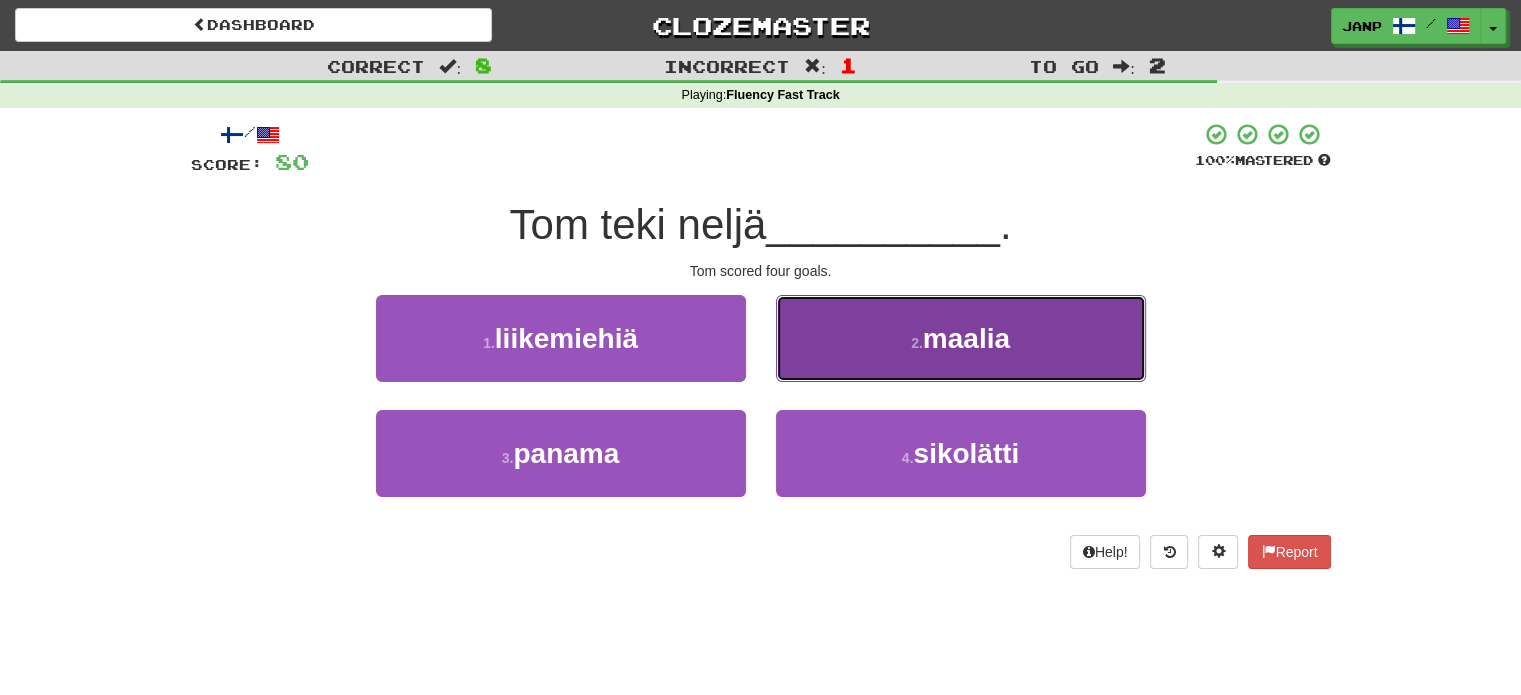 click on "2 .  maalia" at bounding box center (961, 338) 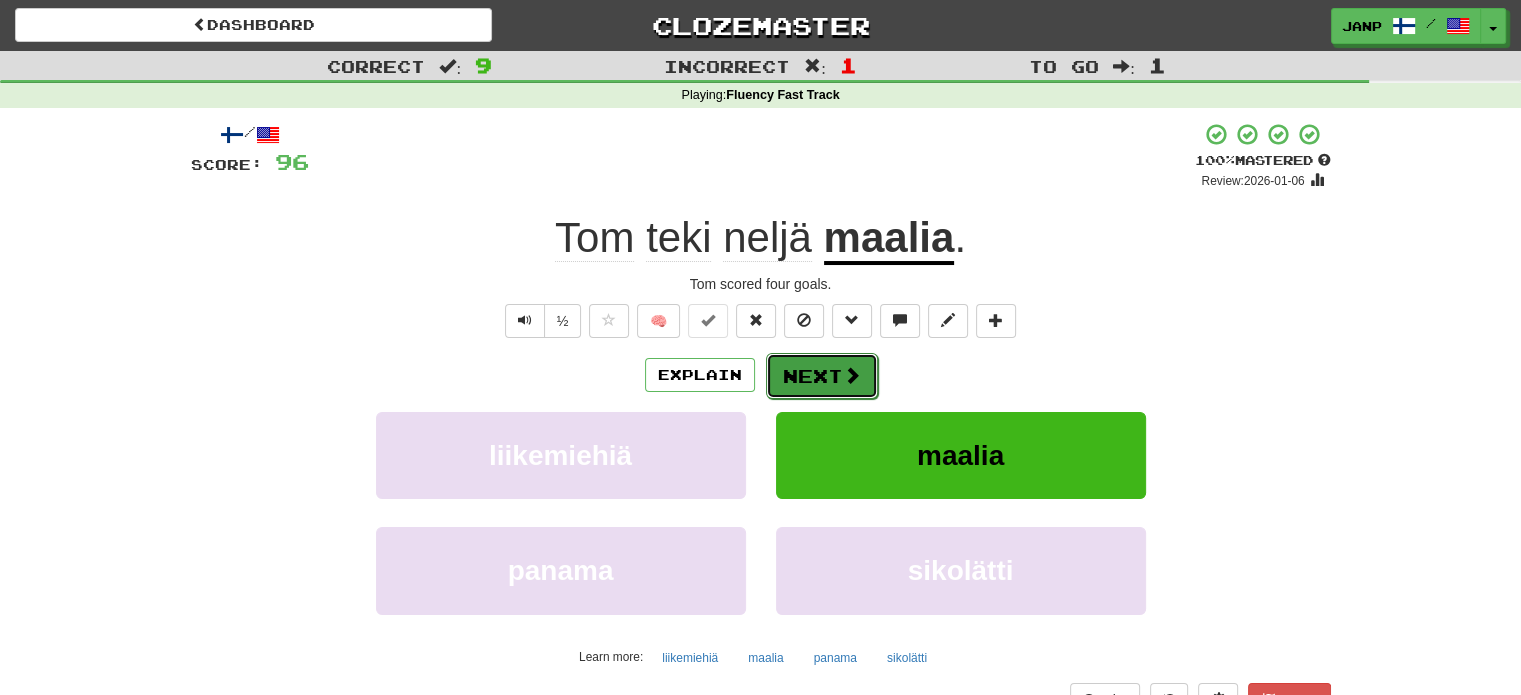 click on "Next" at bounding box center (822, 376) 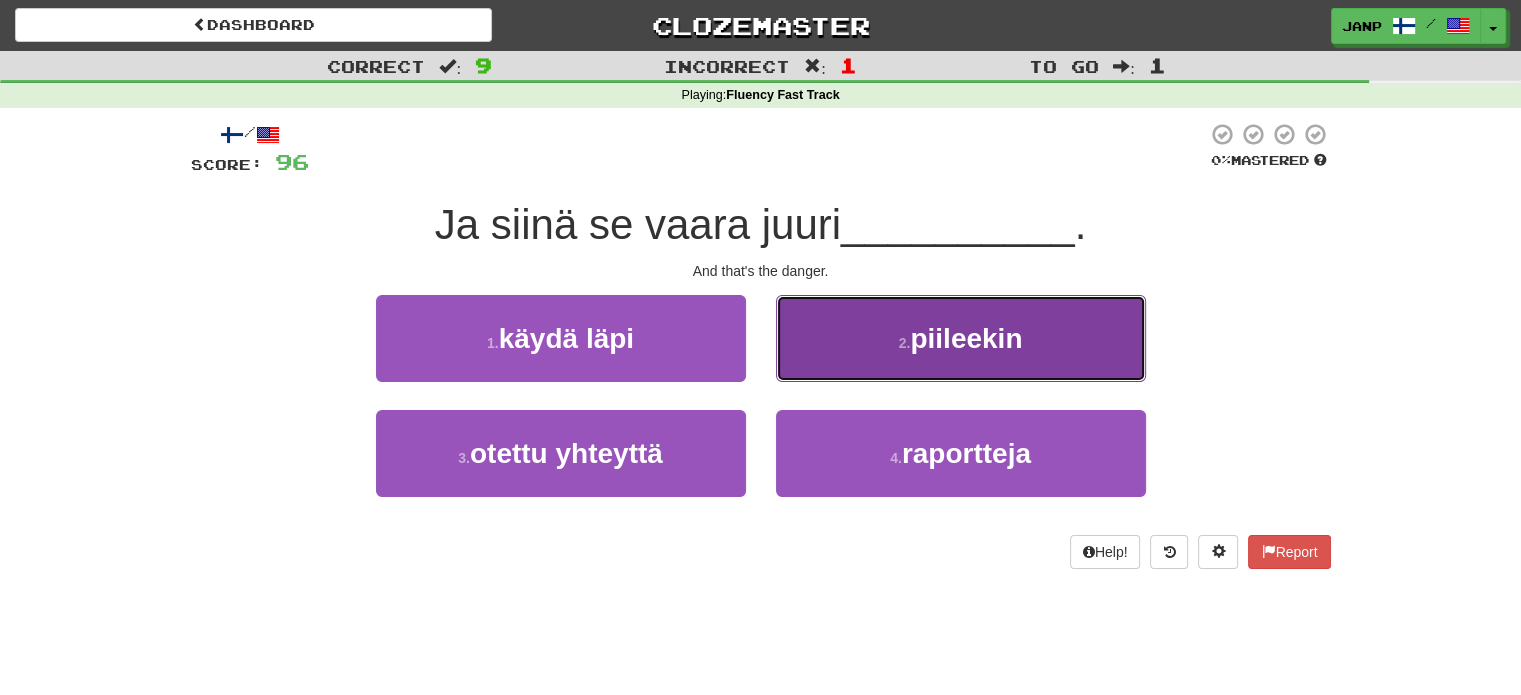 click on "2 .  piileekin" at bounding box center [961, 338] 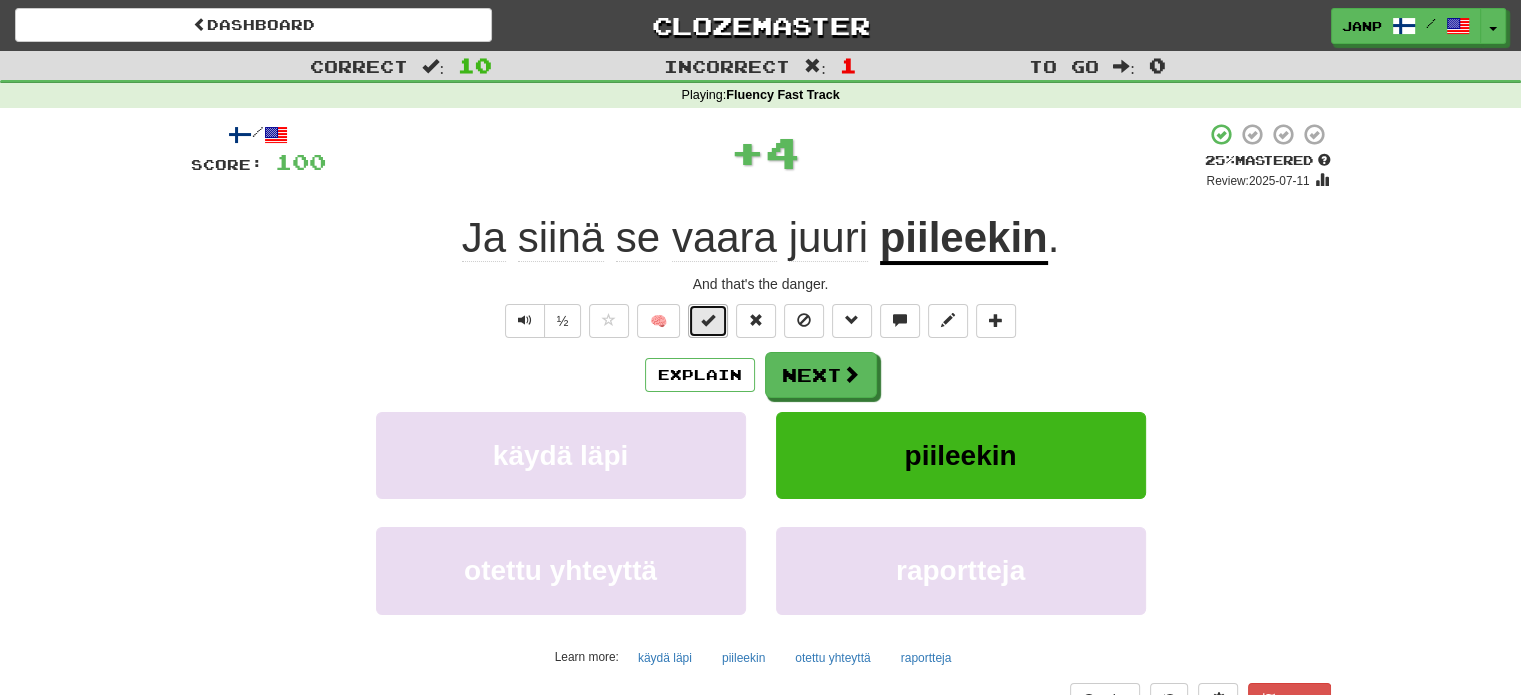 click at bounding box center [708, 320] 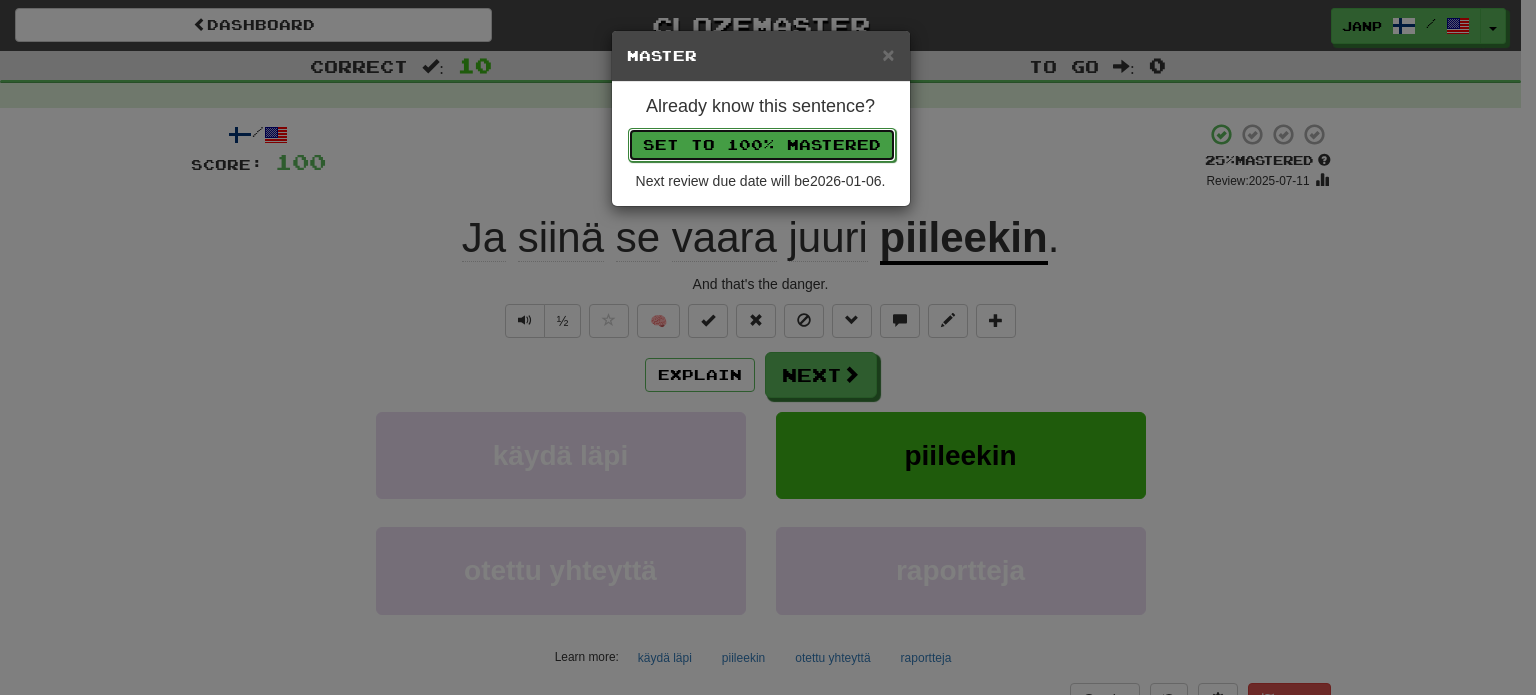 click on "Set to 100% Mastered" at bounding box center (762, 145) 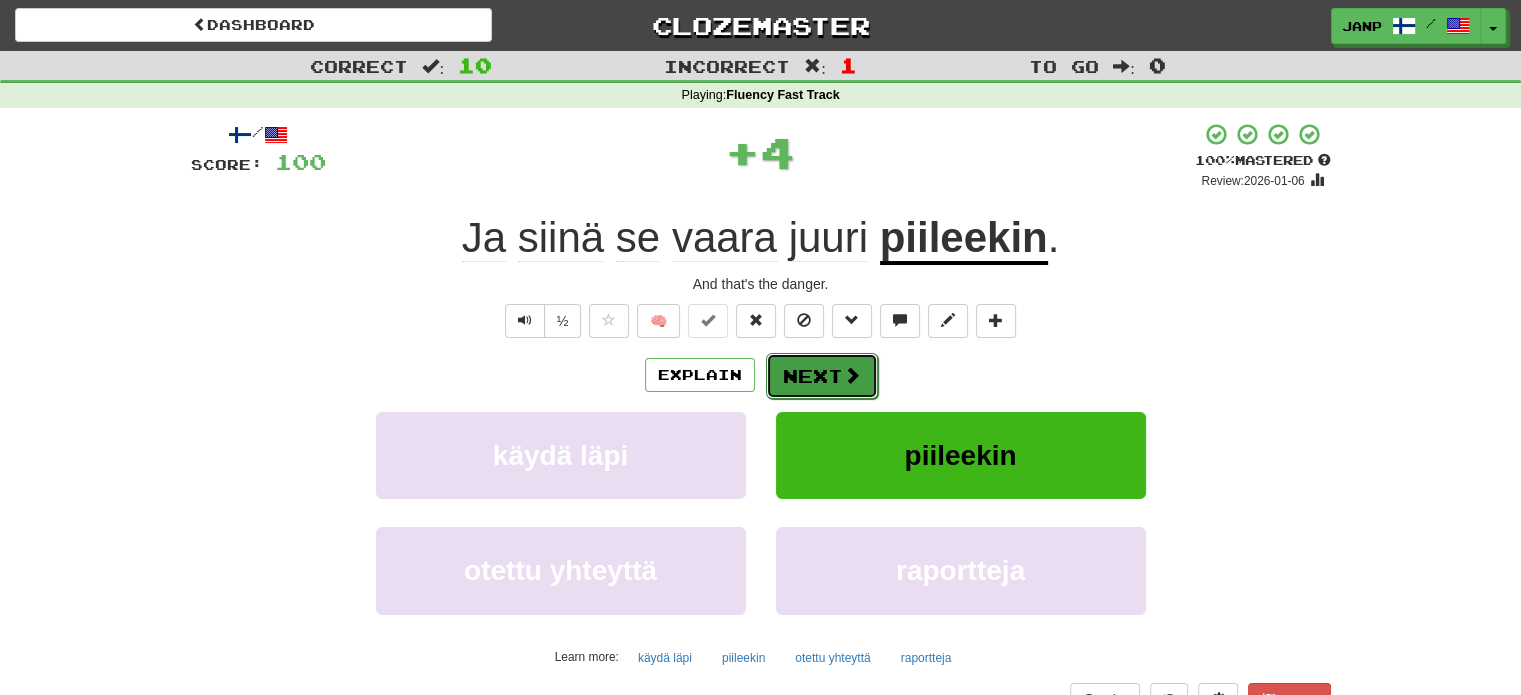 click on "Next" at bounding box center [822, 376] 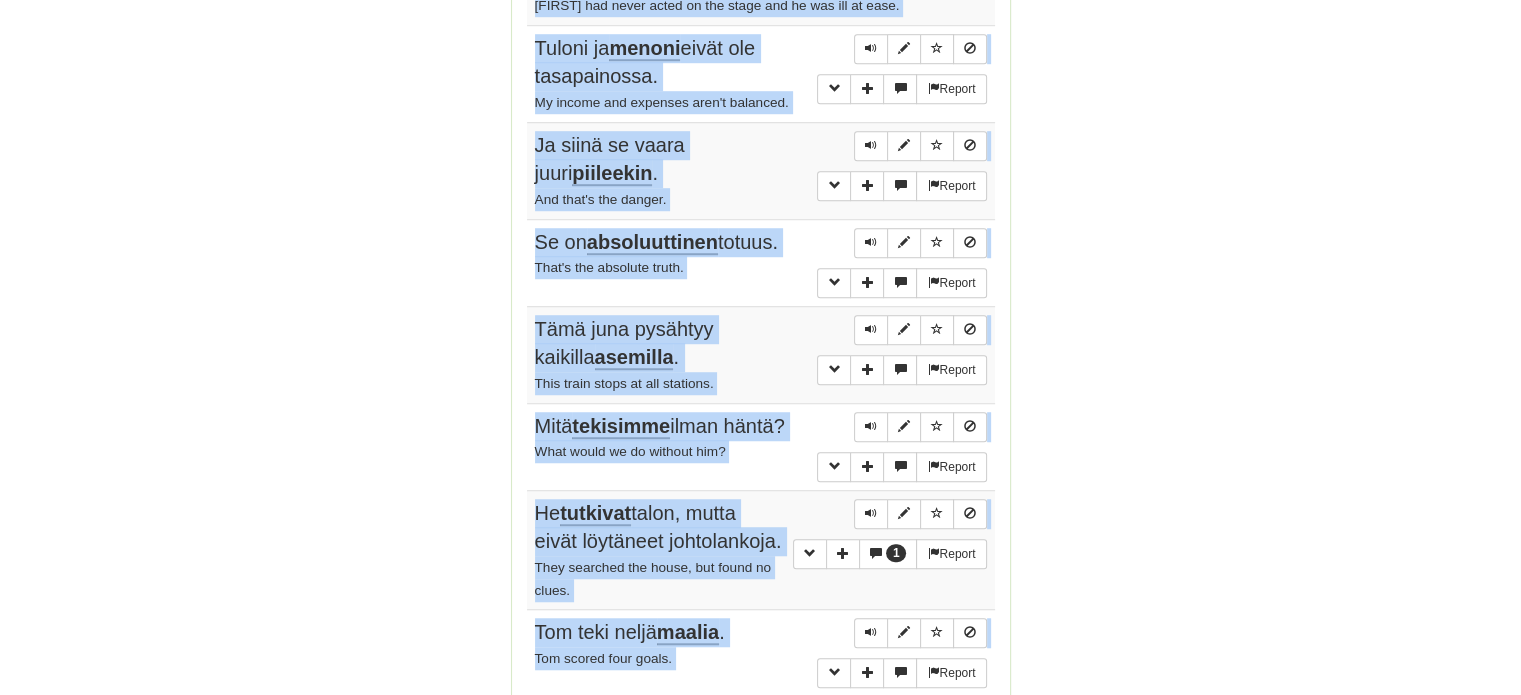 scroll, scrollTop: 1420, scrollLeft: 0, axis: vertical 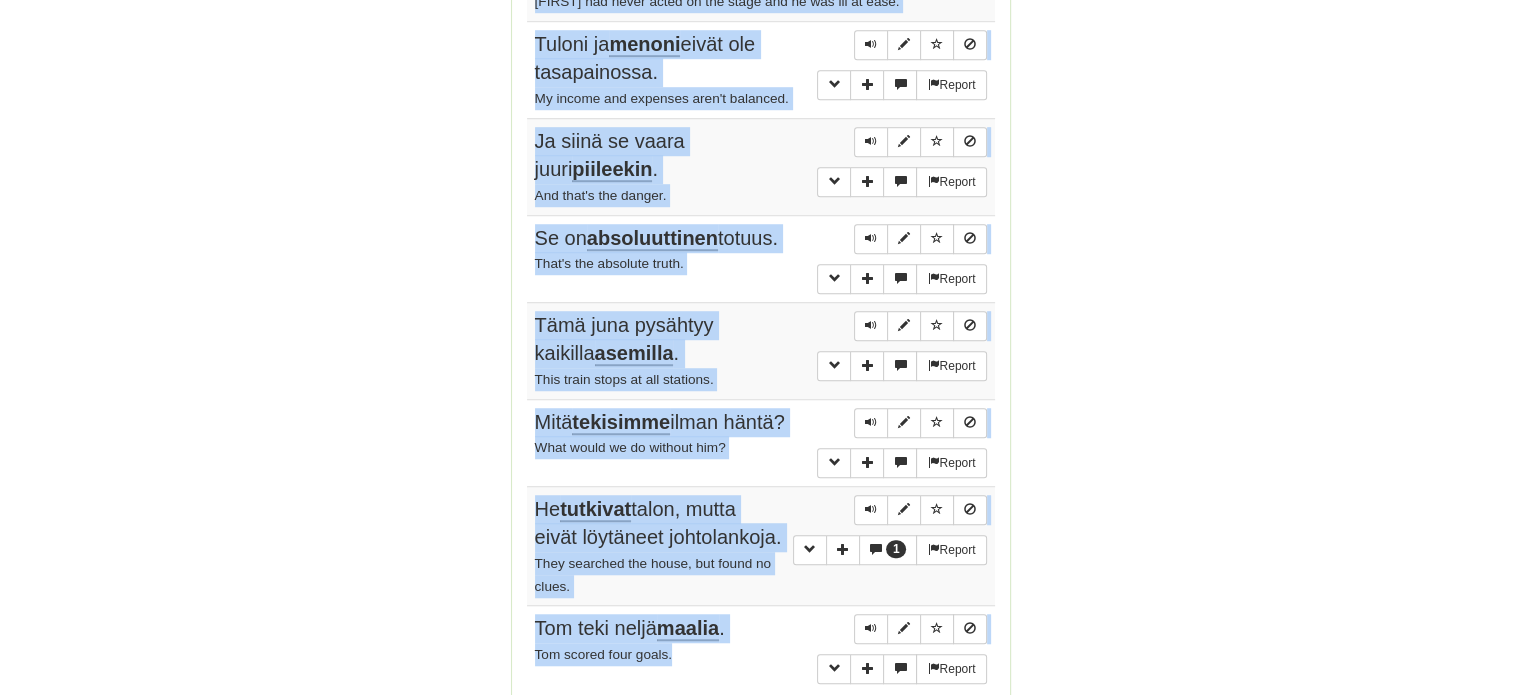 drag, startPoint x: 524, startPoint y: 387, endPoint x: 699, endPoint y: 598, distance: 274.12772 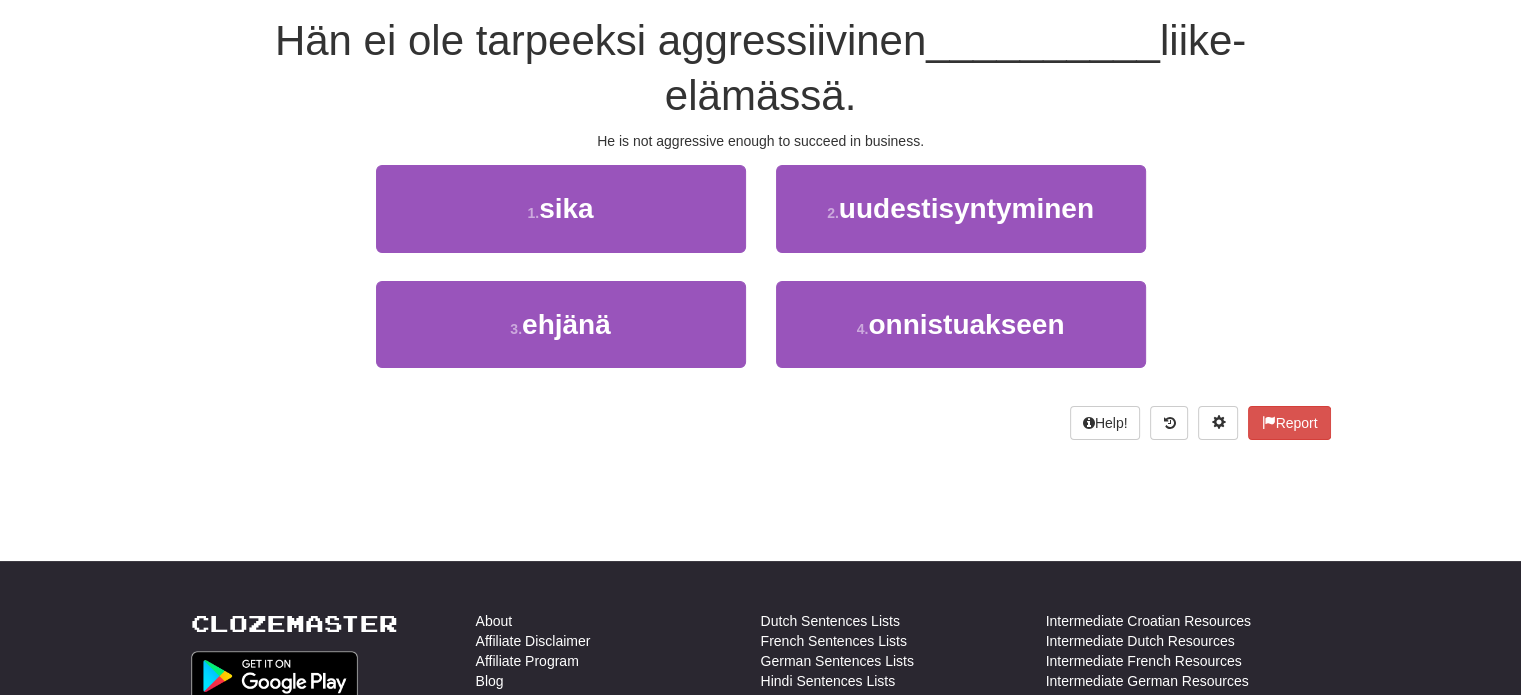 scroll, scrollTop: 0, scrollLeft: 0, axis: both 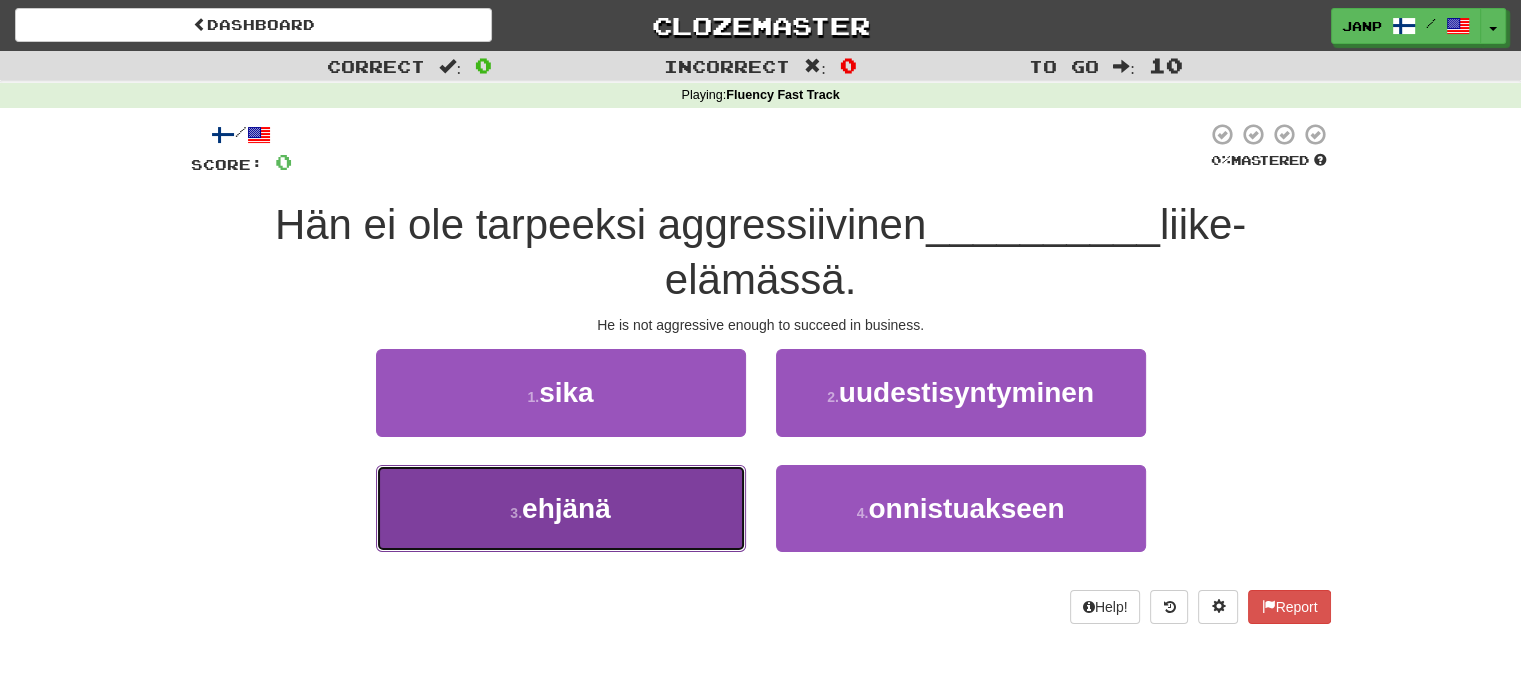 click on "3 .  ehjänä" at bounding box center (561, 508) 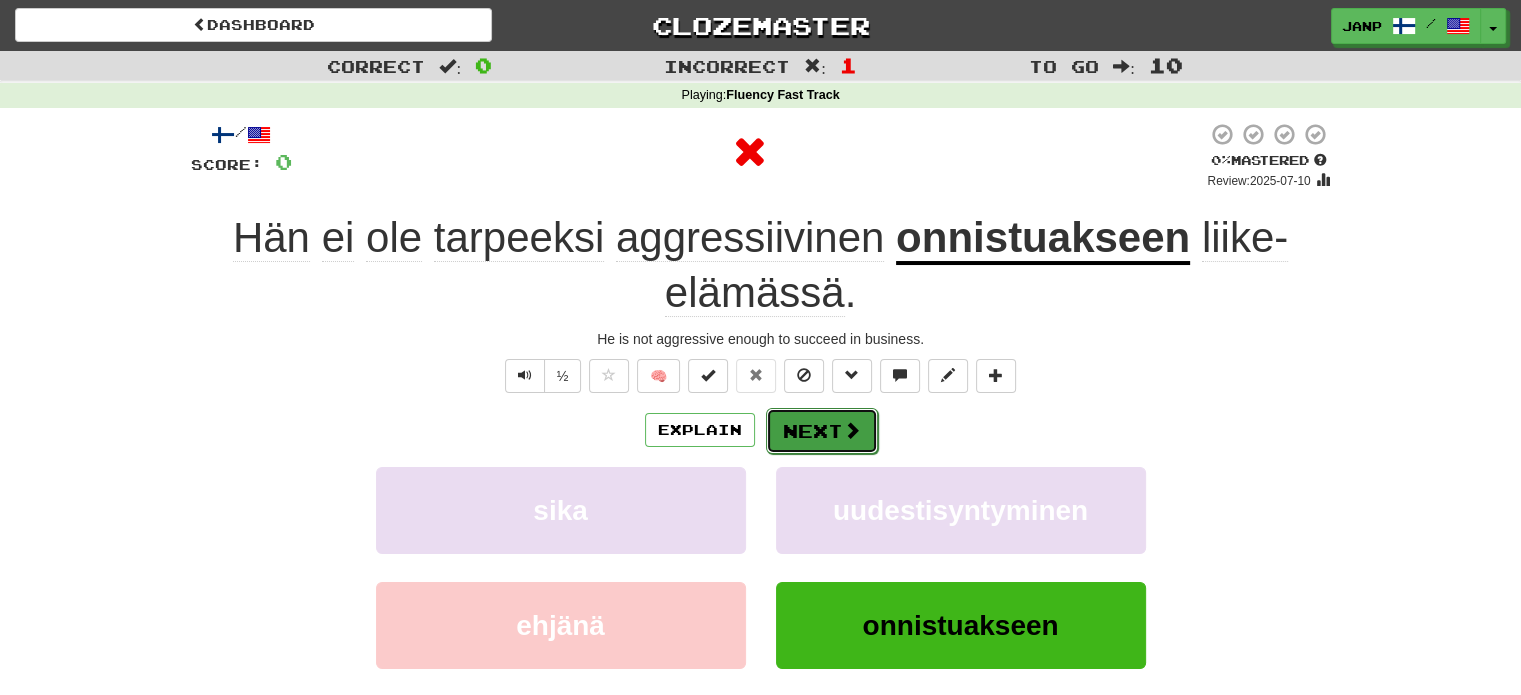 click on "Next" at bounding box center [822, 431] 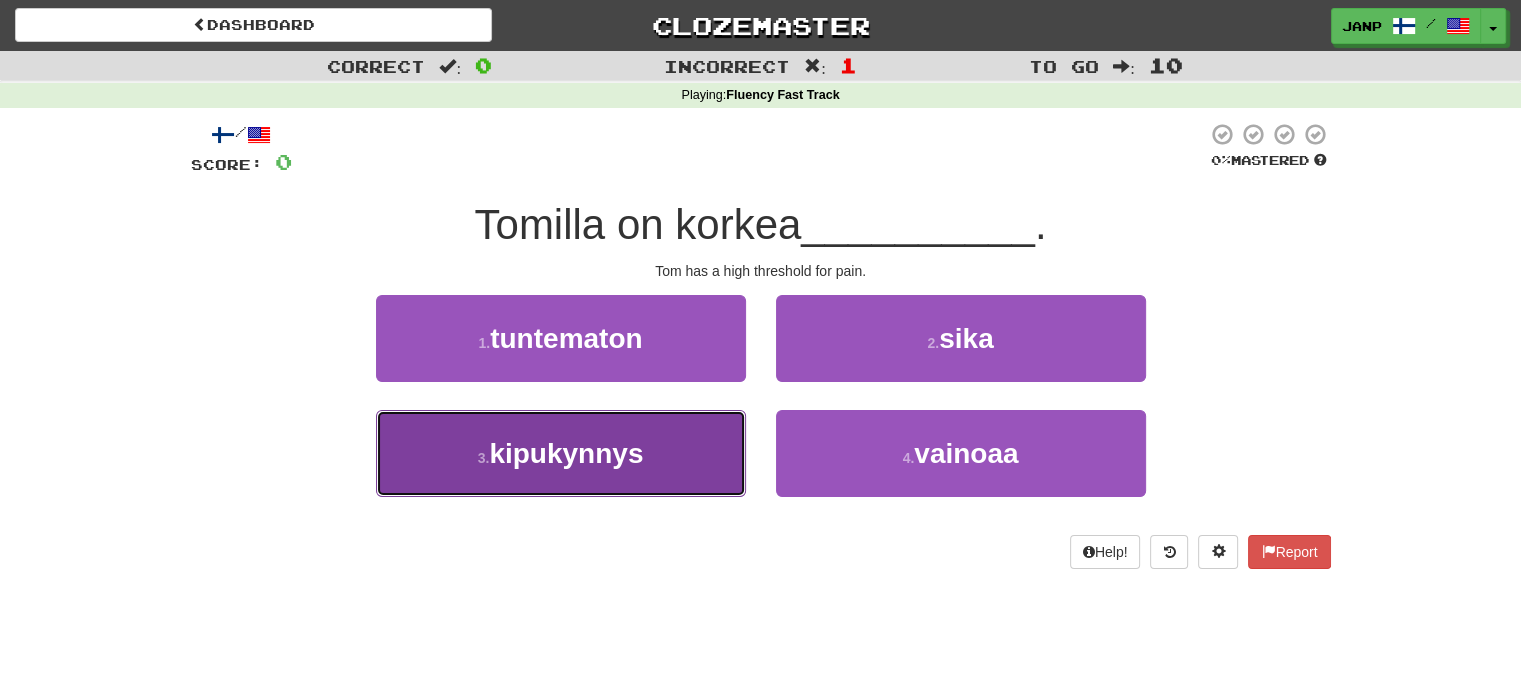 click on "3 .  kipukynnys" at bounding box center [561, 453] 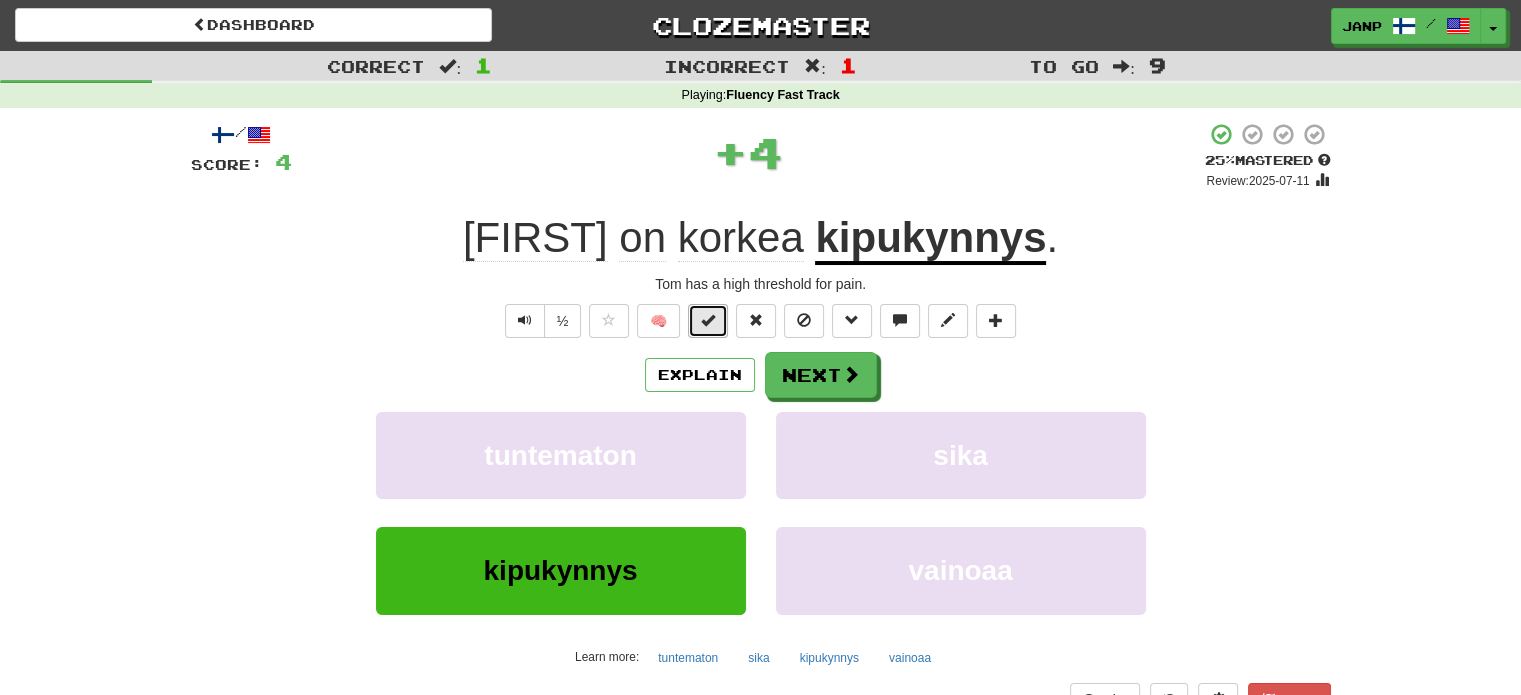 click at bounding box center (708, 321) 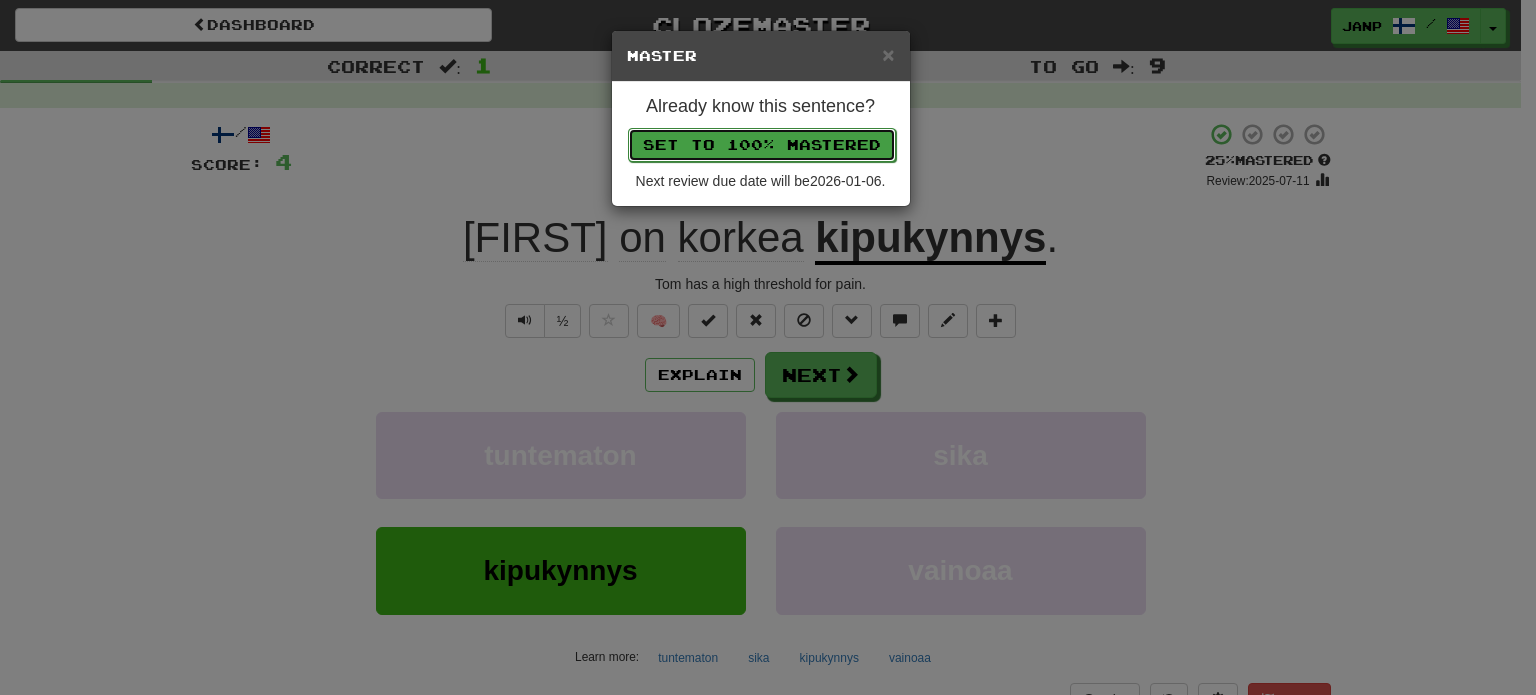 click on "Set to 100% Mastered" at bounding box center [762, 145] 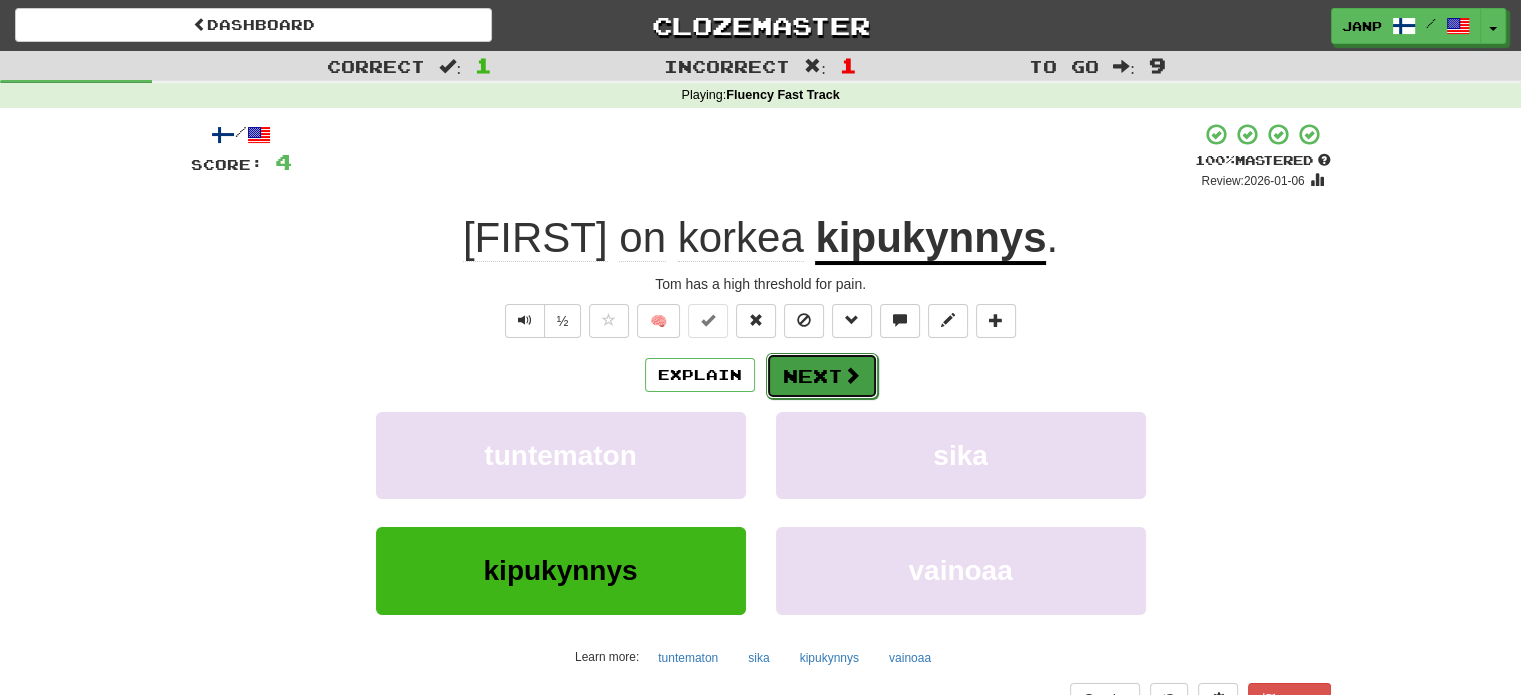 click on "Next" at bounding box center [822, 376] 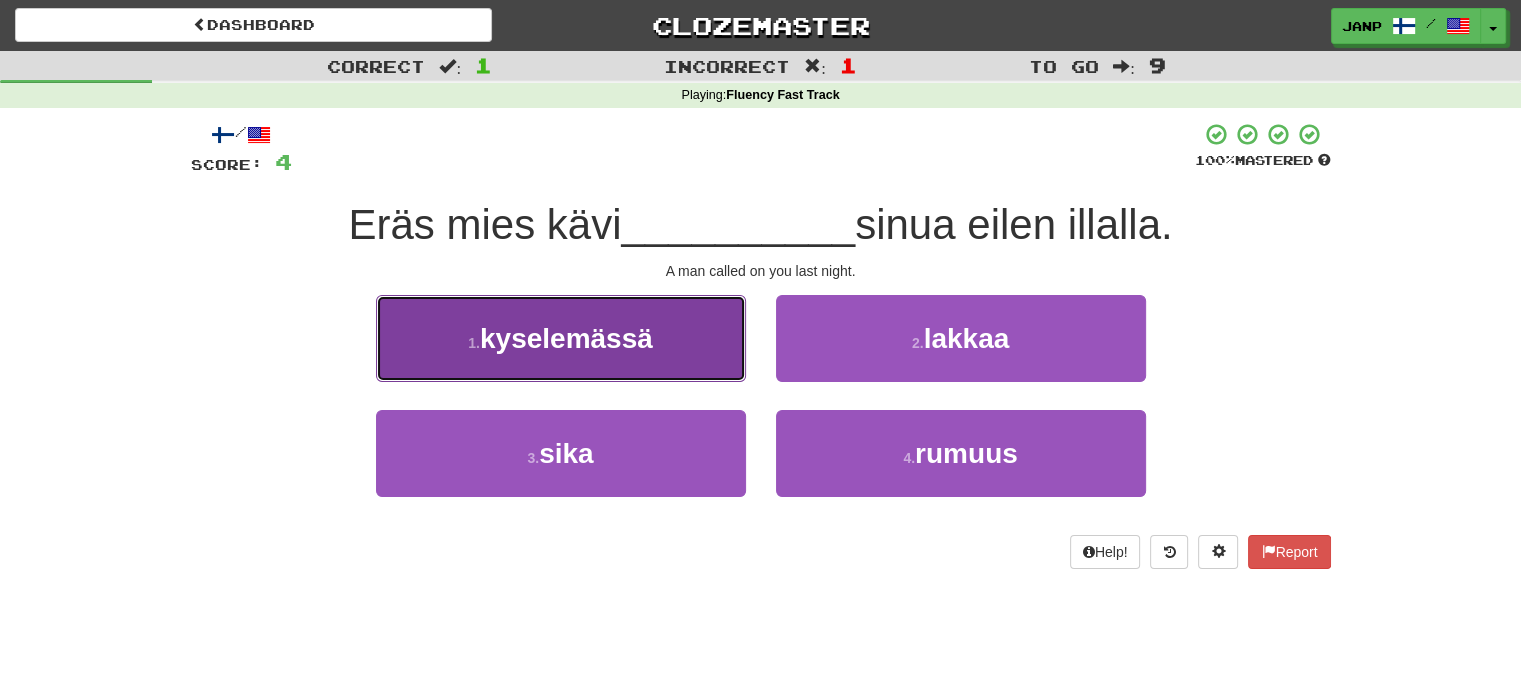 click on "1 .  kyselemässä" at bounding box center [561, 338] 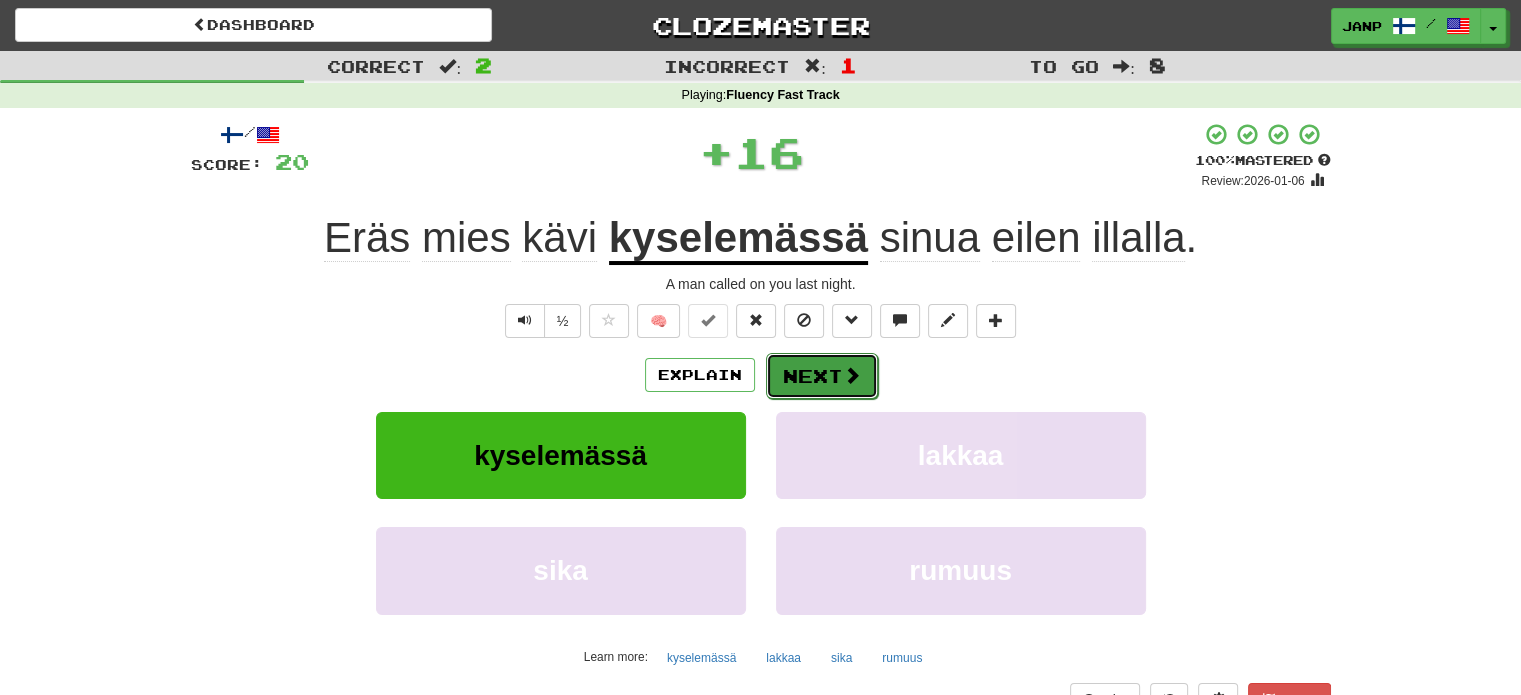 click on "Next" at bounding box center (822, 376) 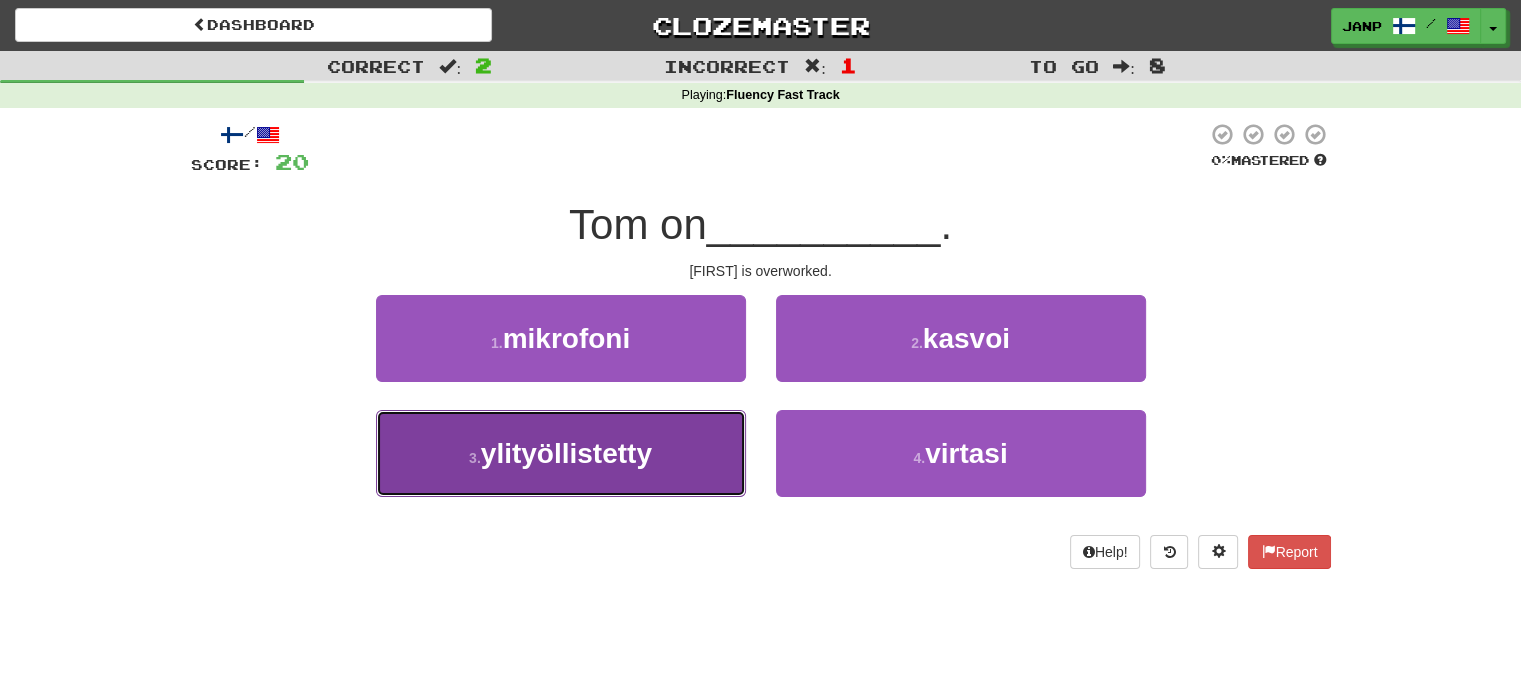 click on "3 .  ylityöllistetty" at bounding box center [561, 453] 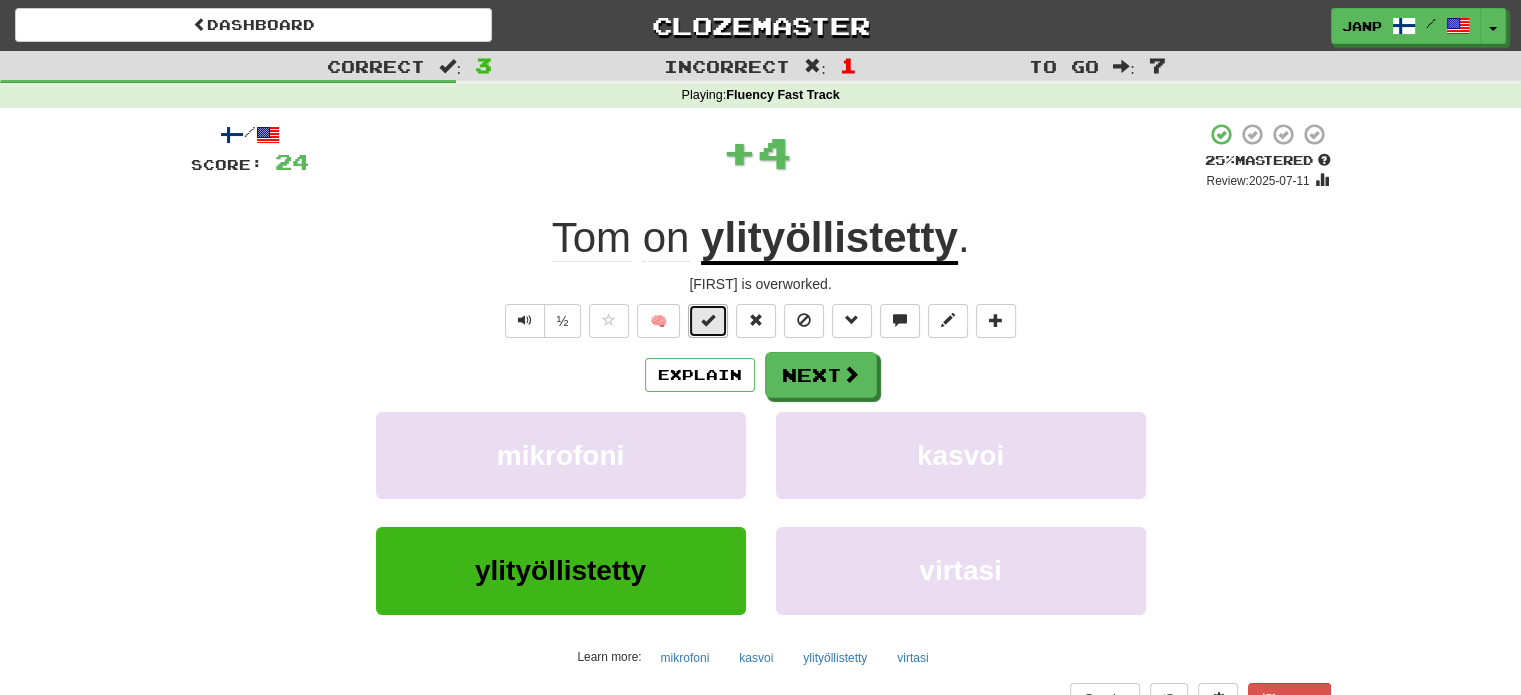 click at bounding box center [708, 321] 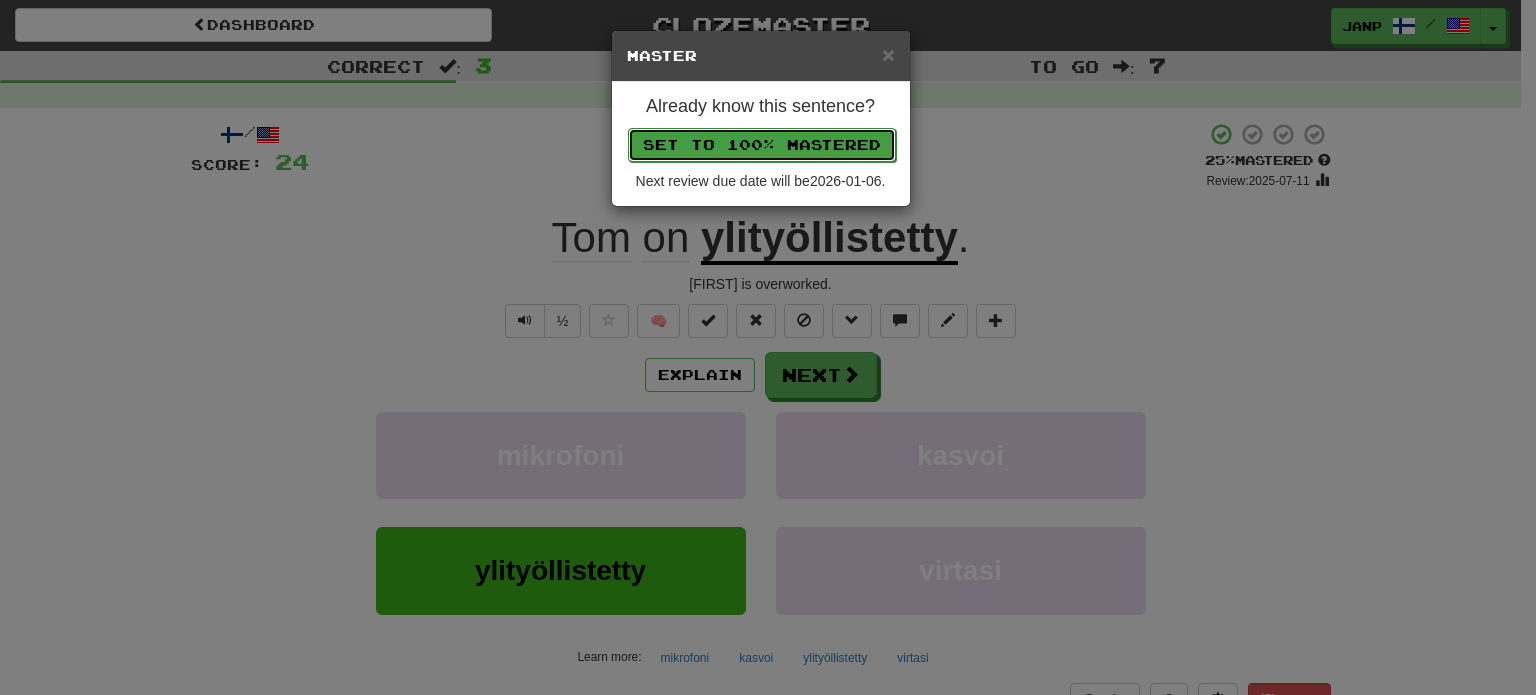 click on "Set to 100% Mastered" at bounding box center (762, 145) 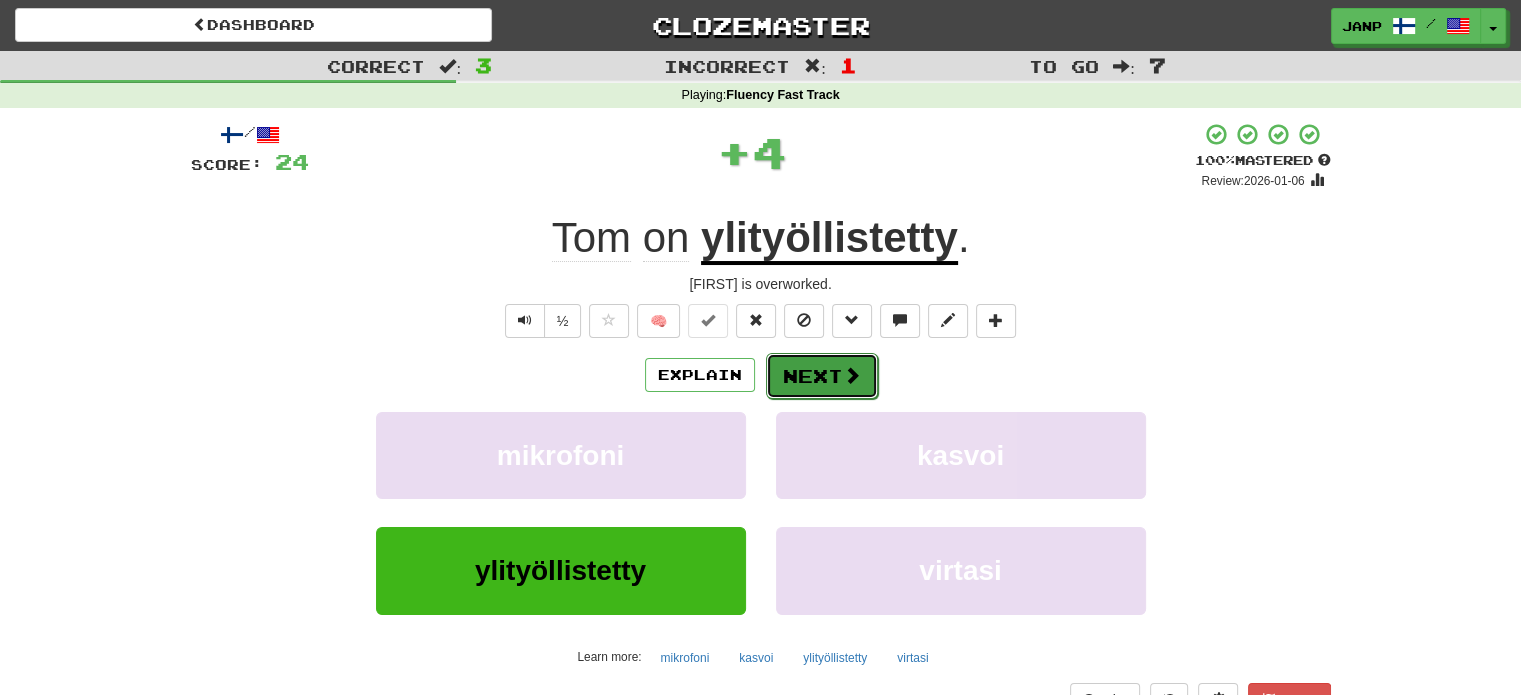 click on "Next" at bounding box center [822, 376] 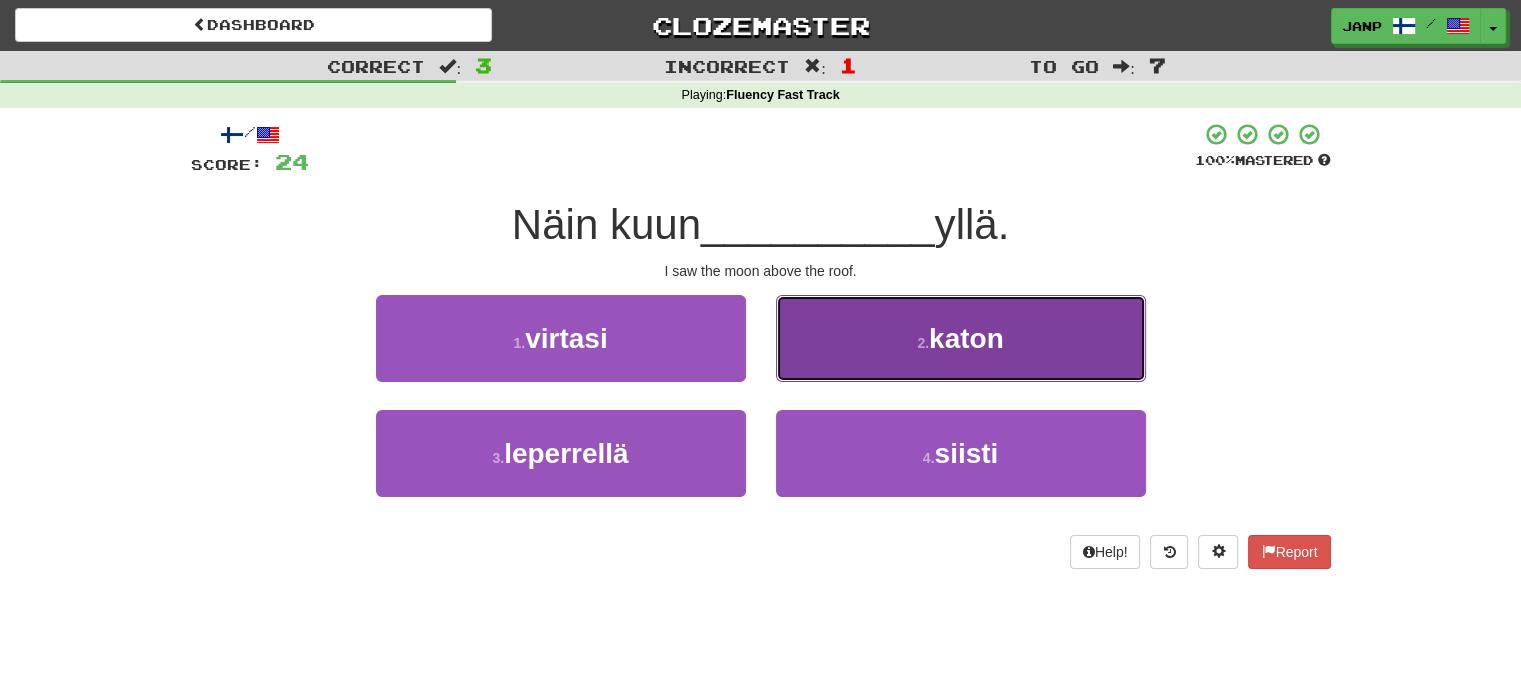 click on "2 .  katon" at bounding box center (961, 338) 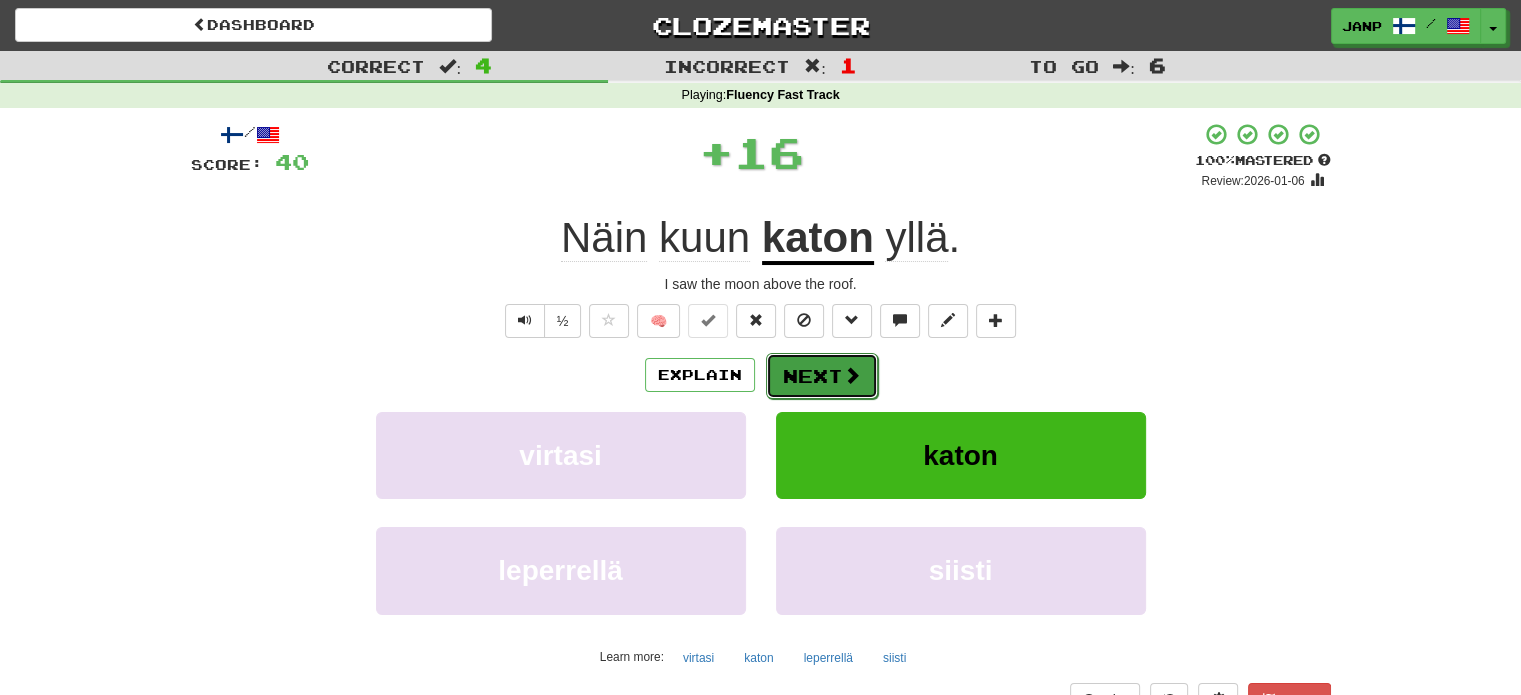 click on "Next" at bounding box center (822, 376) 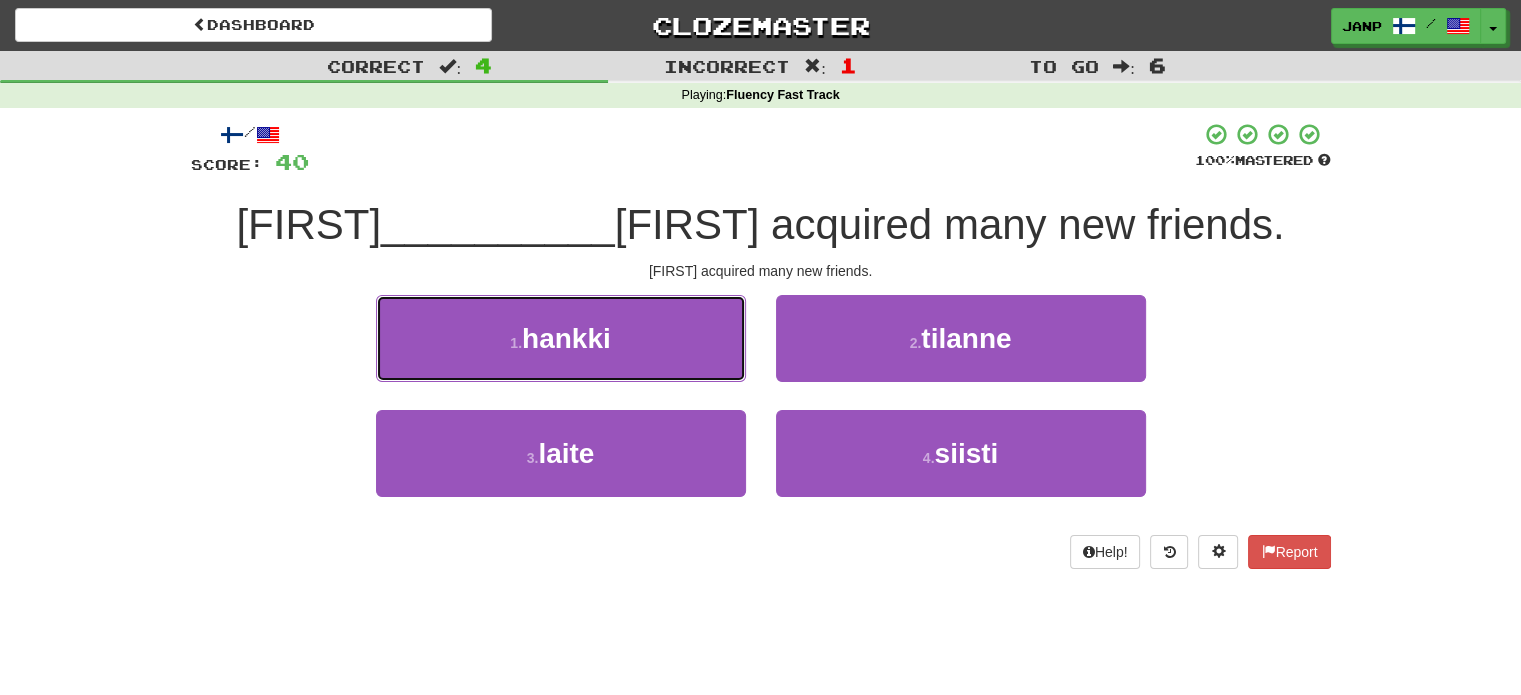 click on "1 .  hankki" at bounding box center (561, 338) 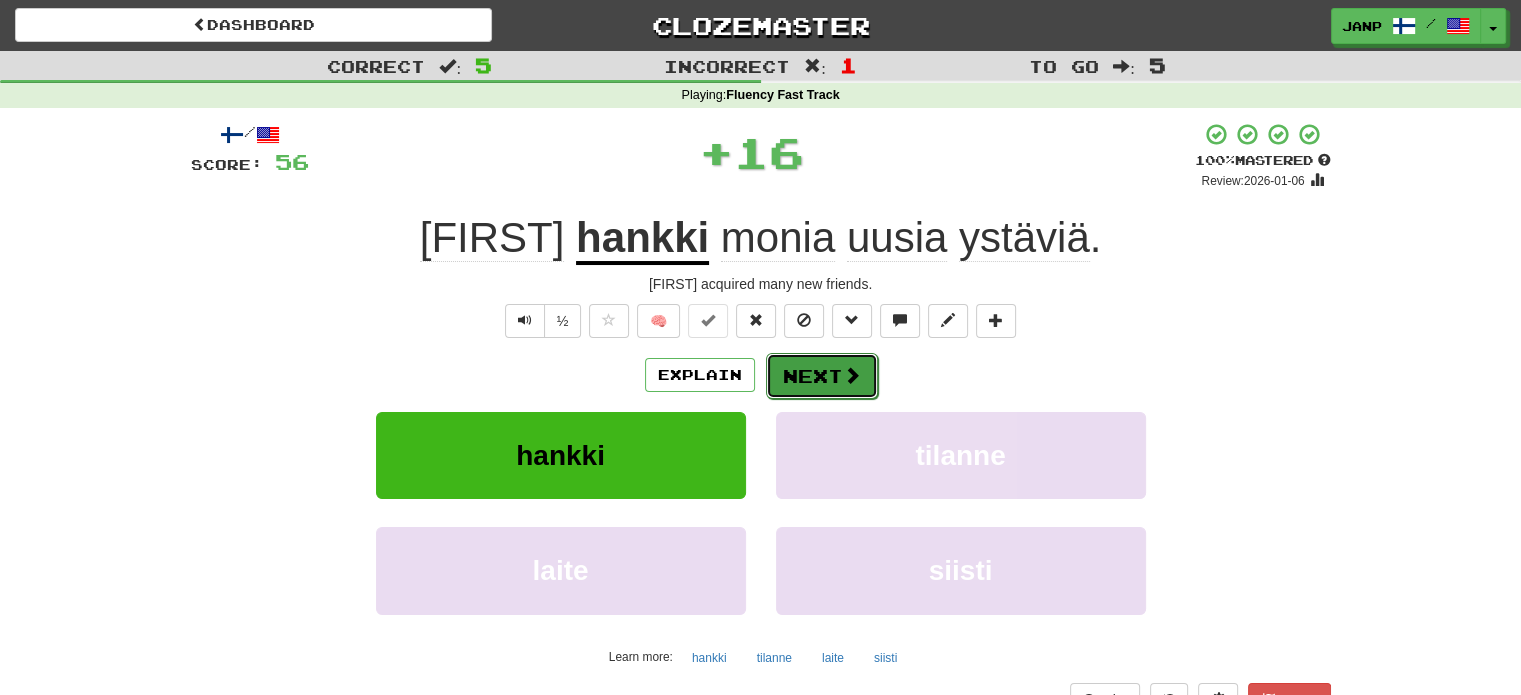 click on "Next" at bounding box center (822, 376) 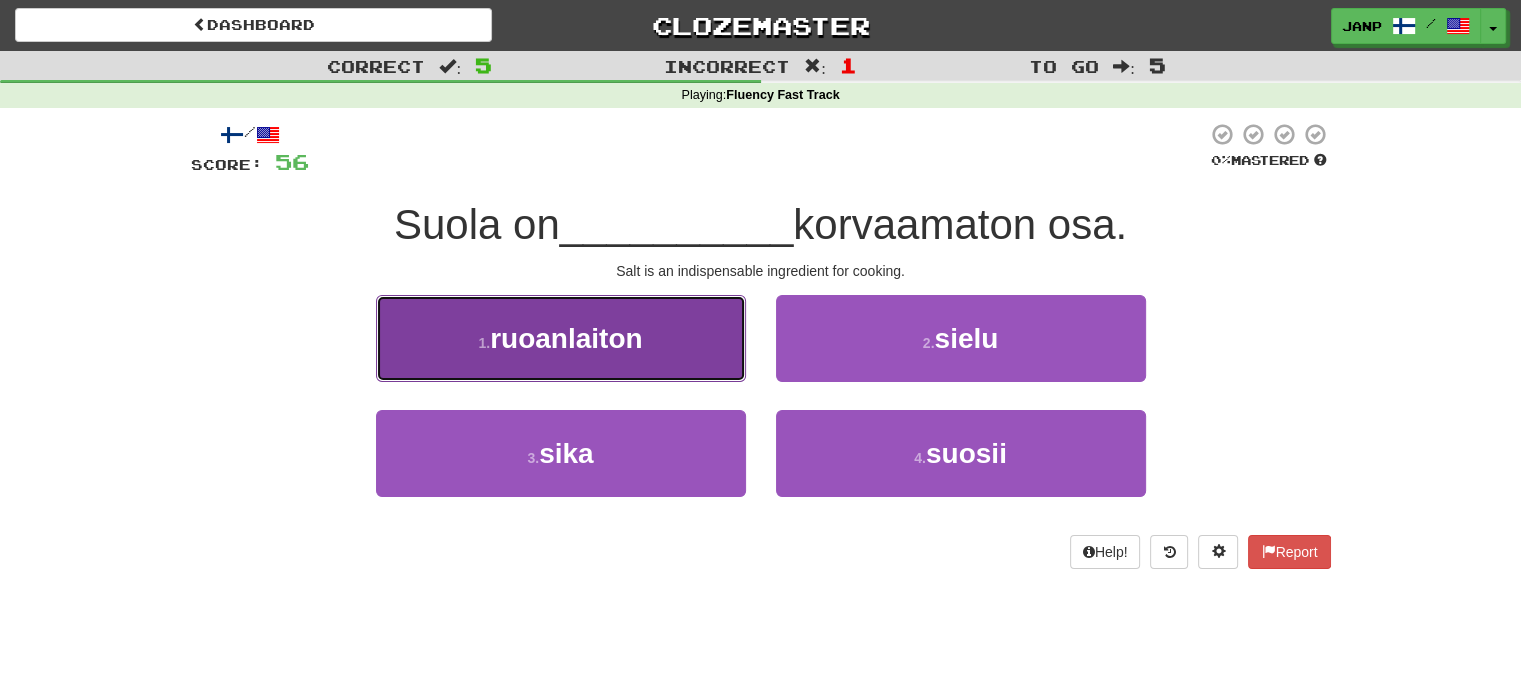 click on "1 .  ruoanlaiton" at bounding box center (561, 338) 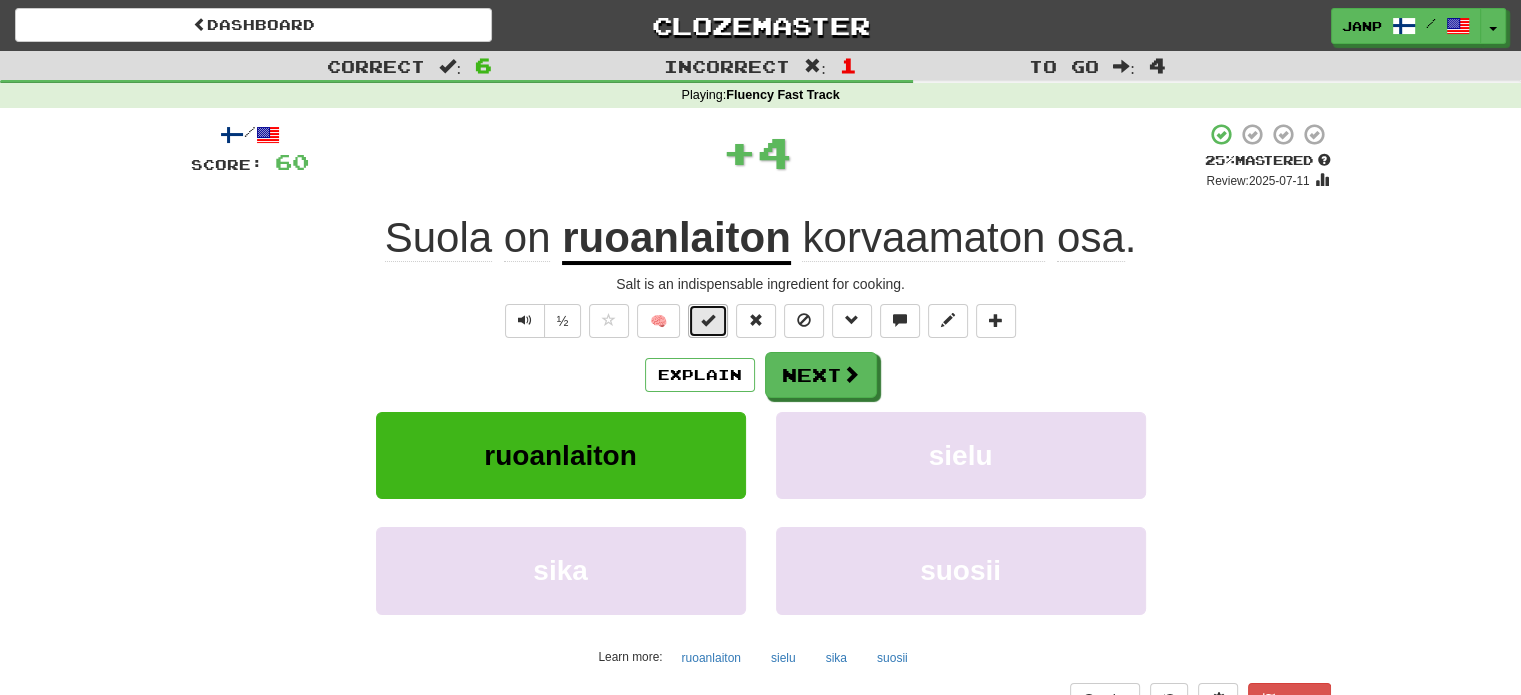 click at bounding box center (708, 321) 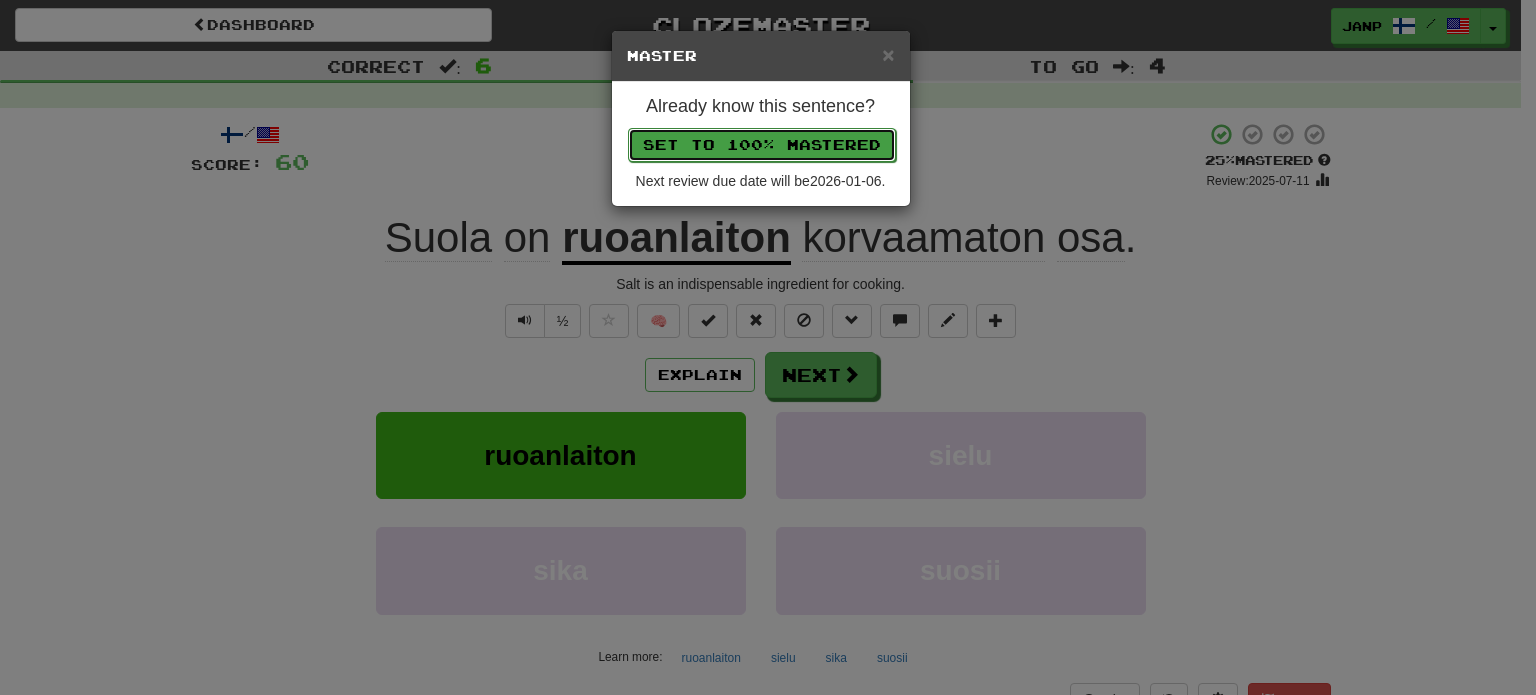 click on "Set to 100% Mastered" at bounding box center [762, 145] 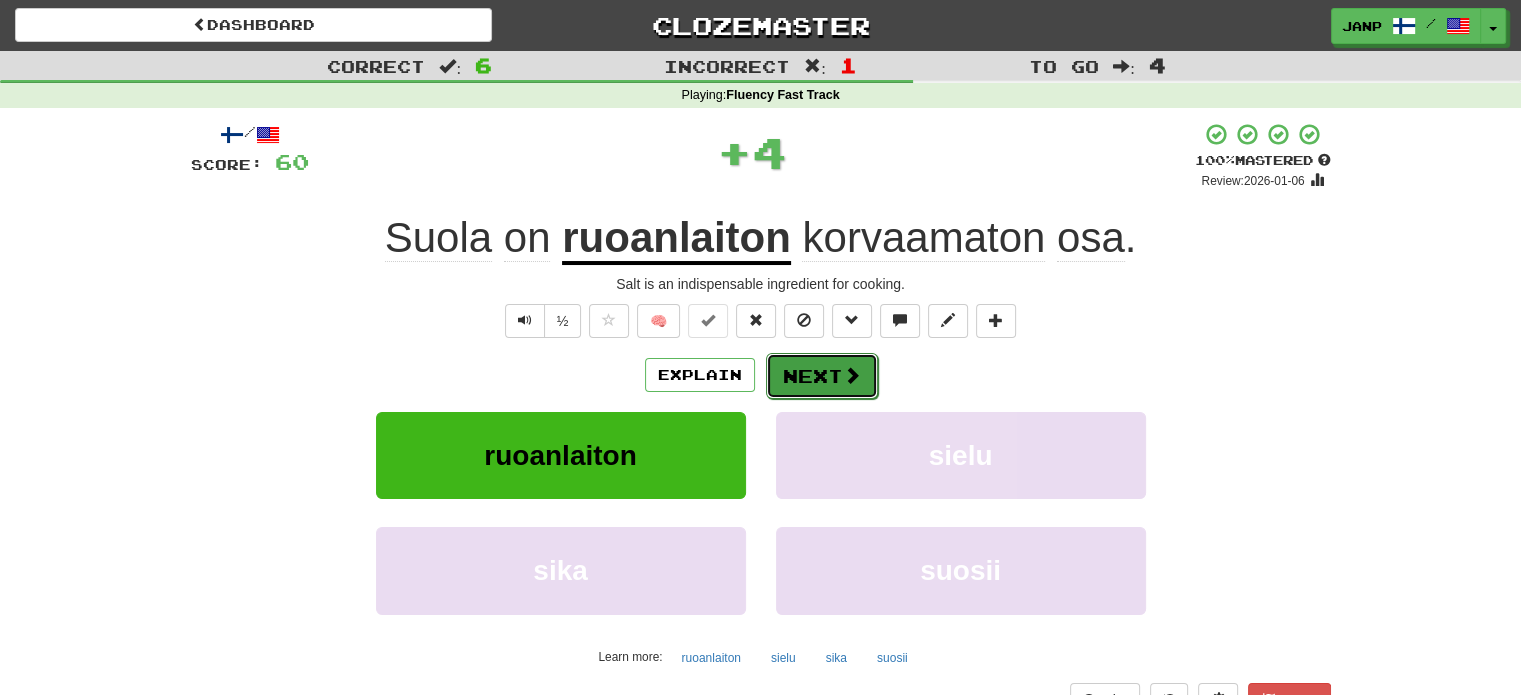 click on "Next" at bounding box center (822, 376) 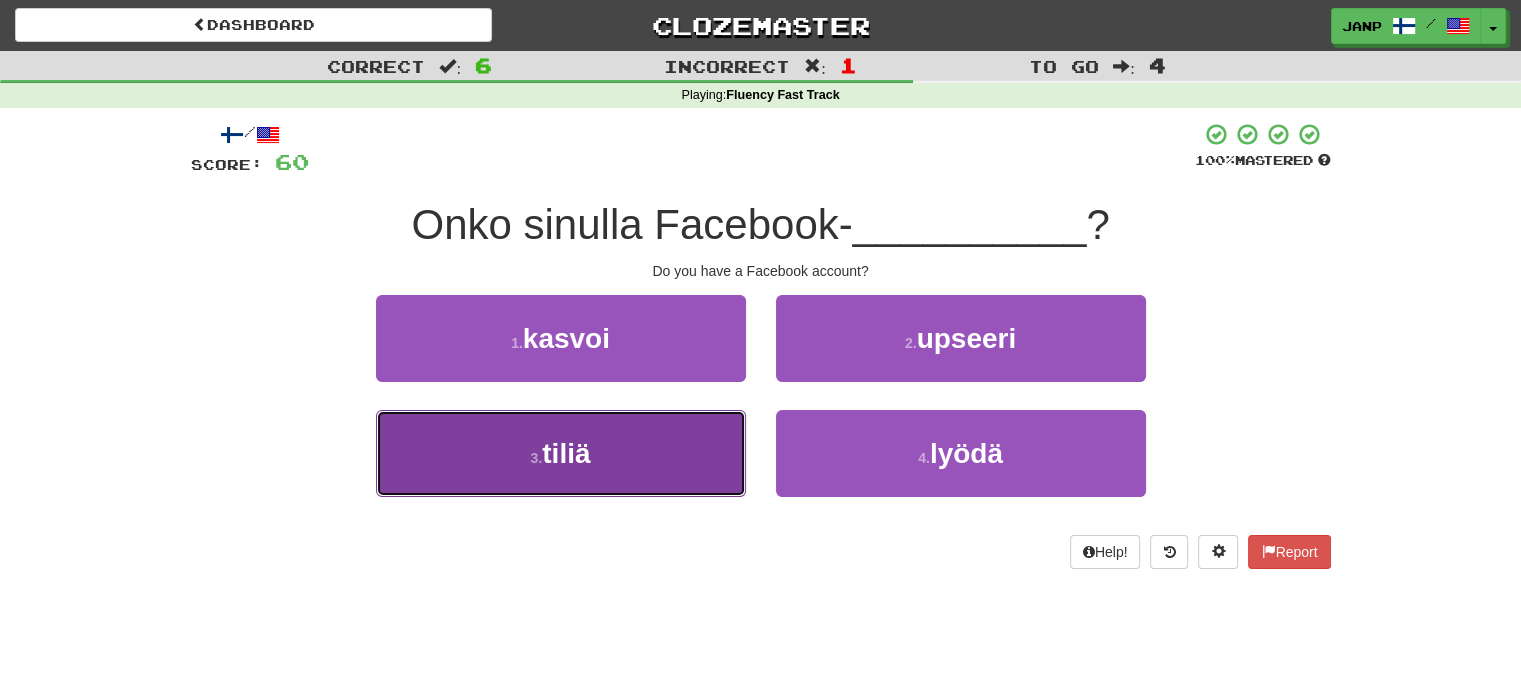 click on "3 .  tiliä" at bounding box center [561, 453] 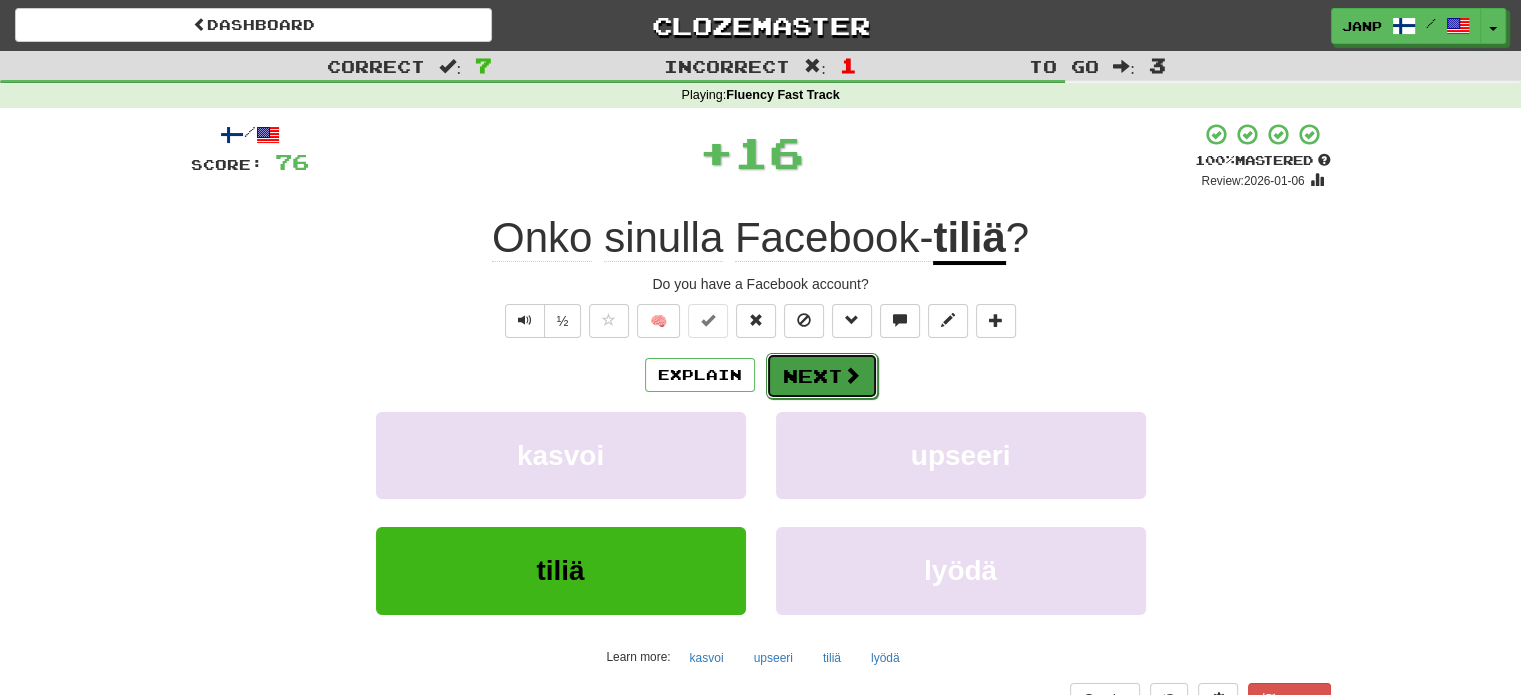 click on "Next" at bounding box center [822, 376] 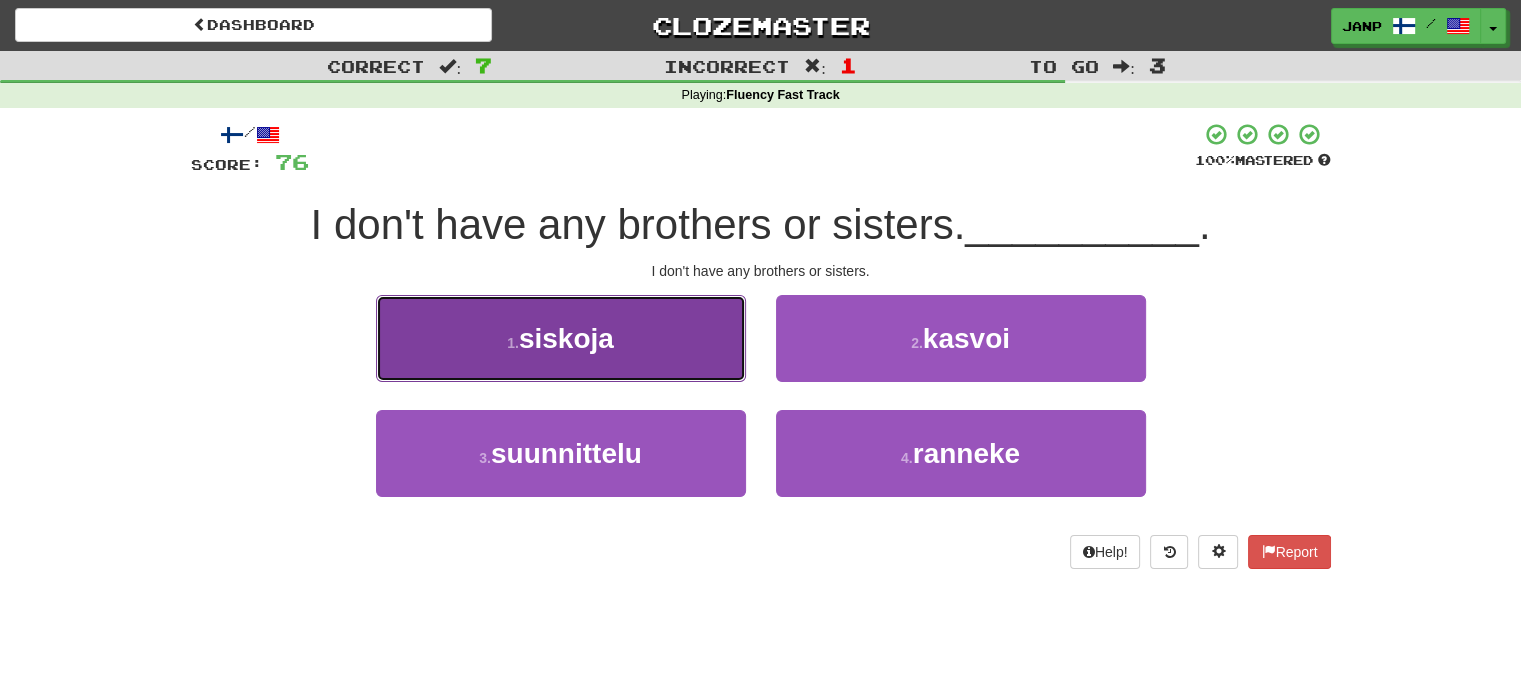 click on "1 .  siskoja" at bounding box center [561, 338] 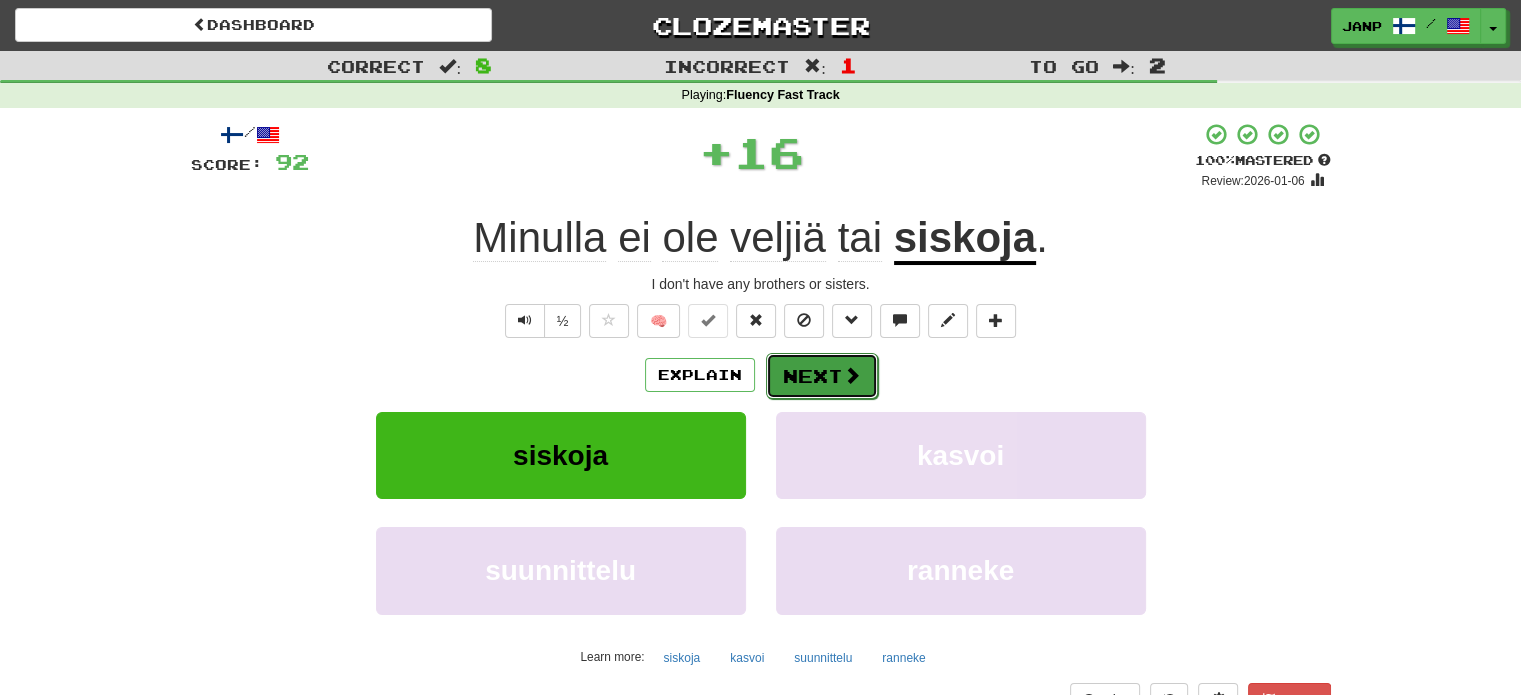 click on "Next" at bounding box center (822, 376) 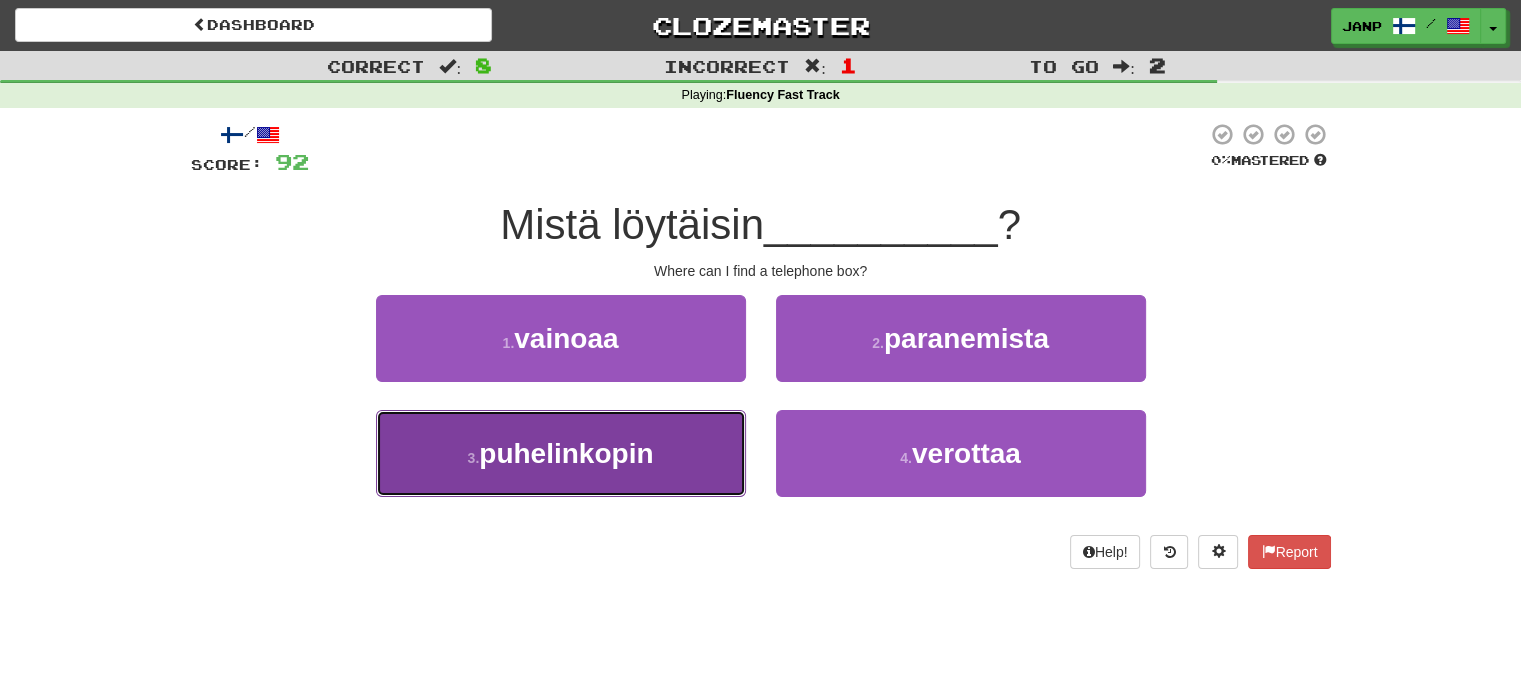 click on "3 .  puhelinkopin" at bounding box center [561, 453] 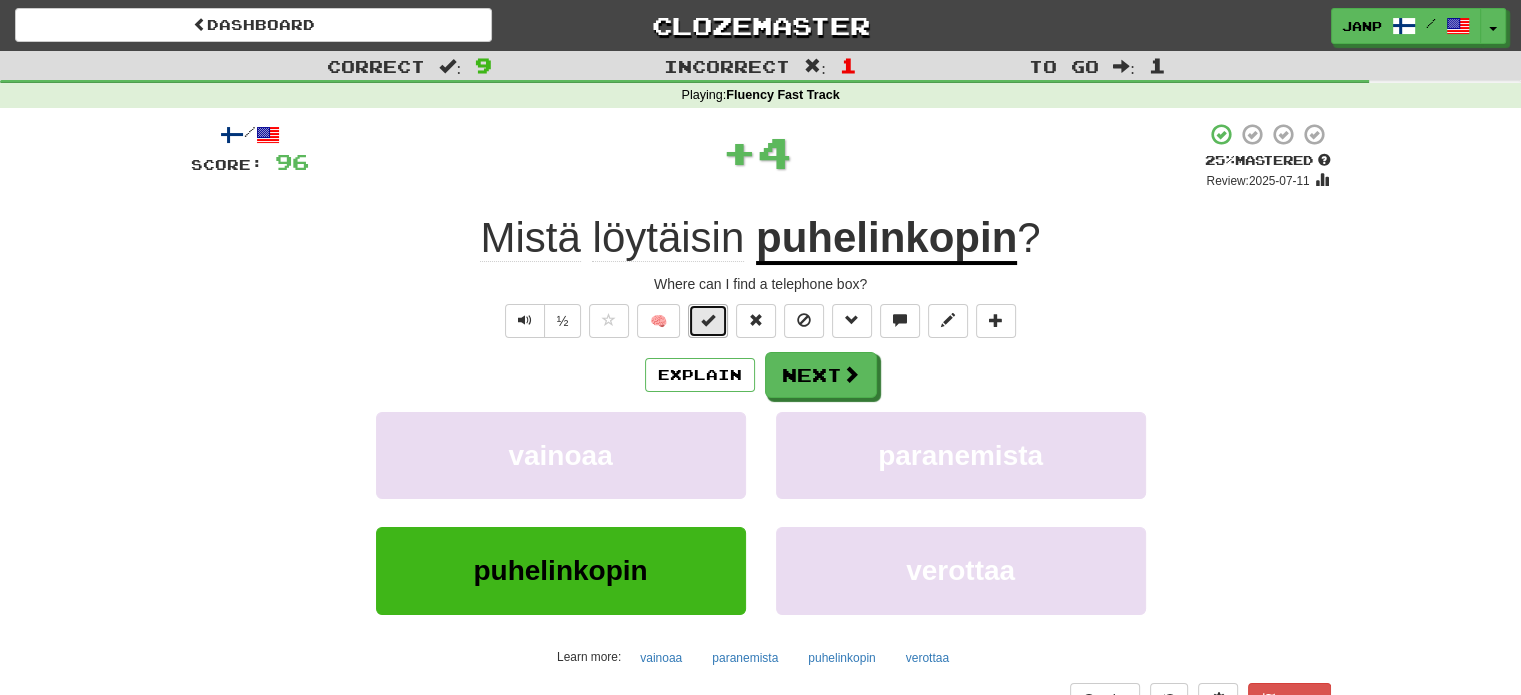 click at bounding box center [708, 320] 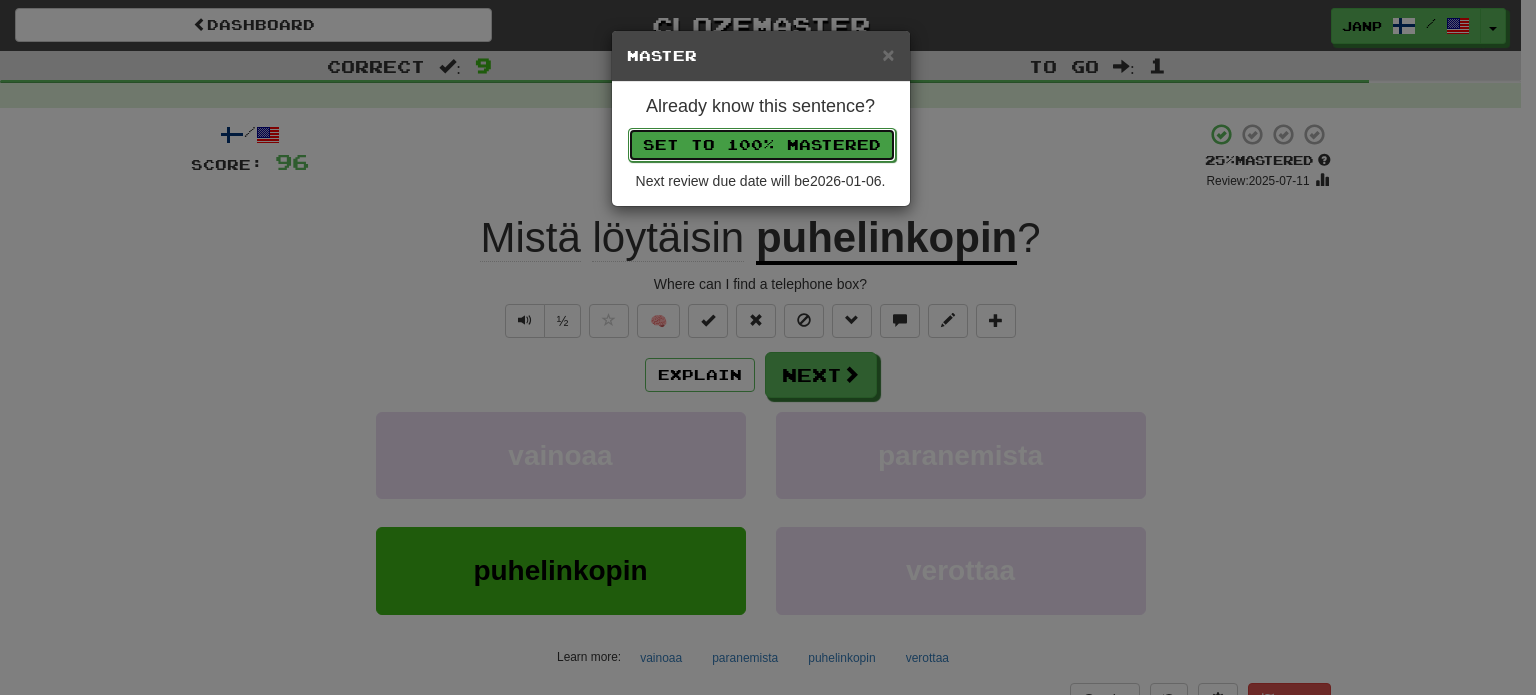 click on "Set to 100% Mastered" at bounding box center (762, 145) 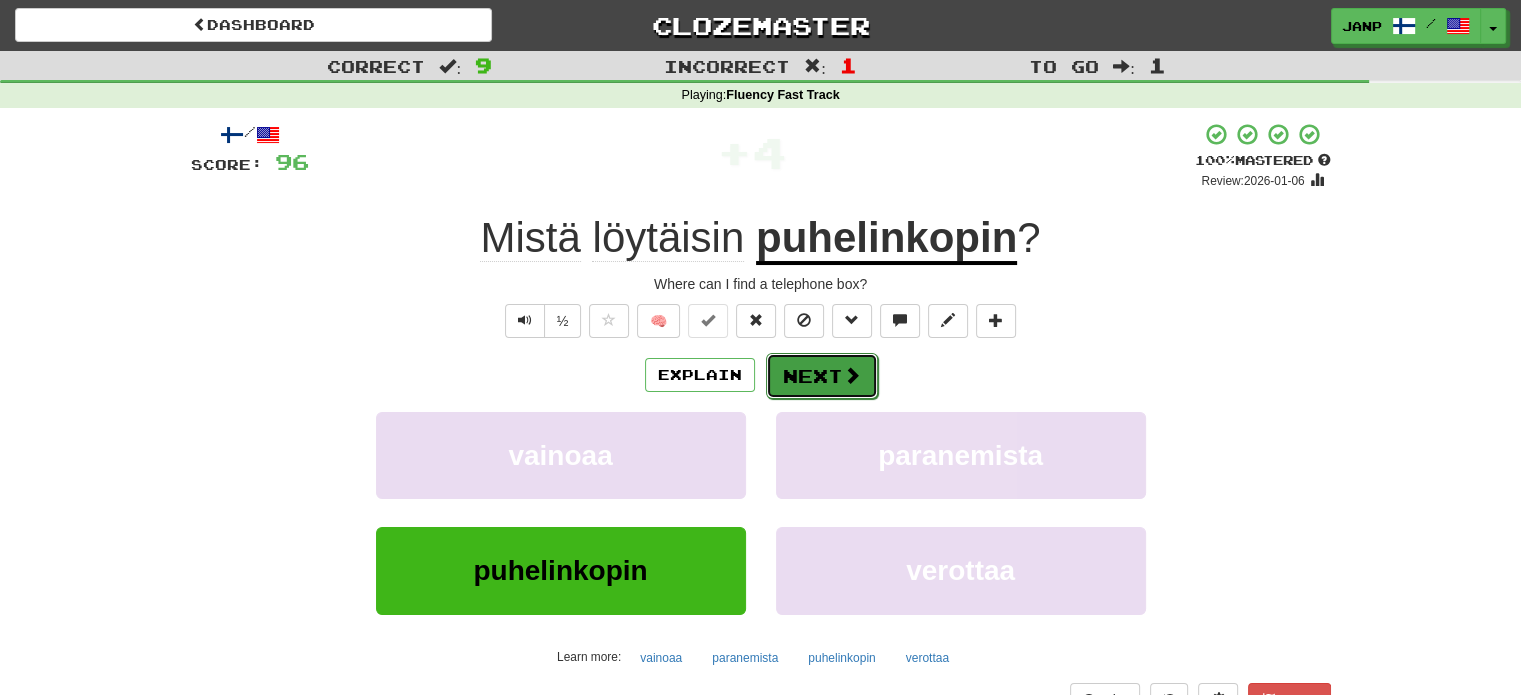 click on "Next" at bounding box center (822, 376) 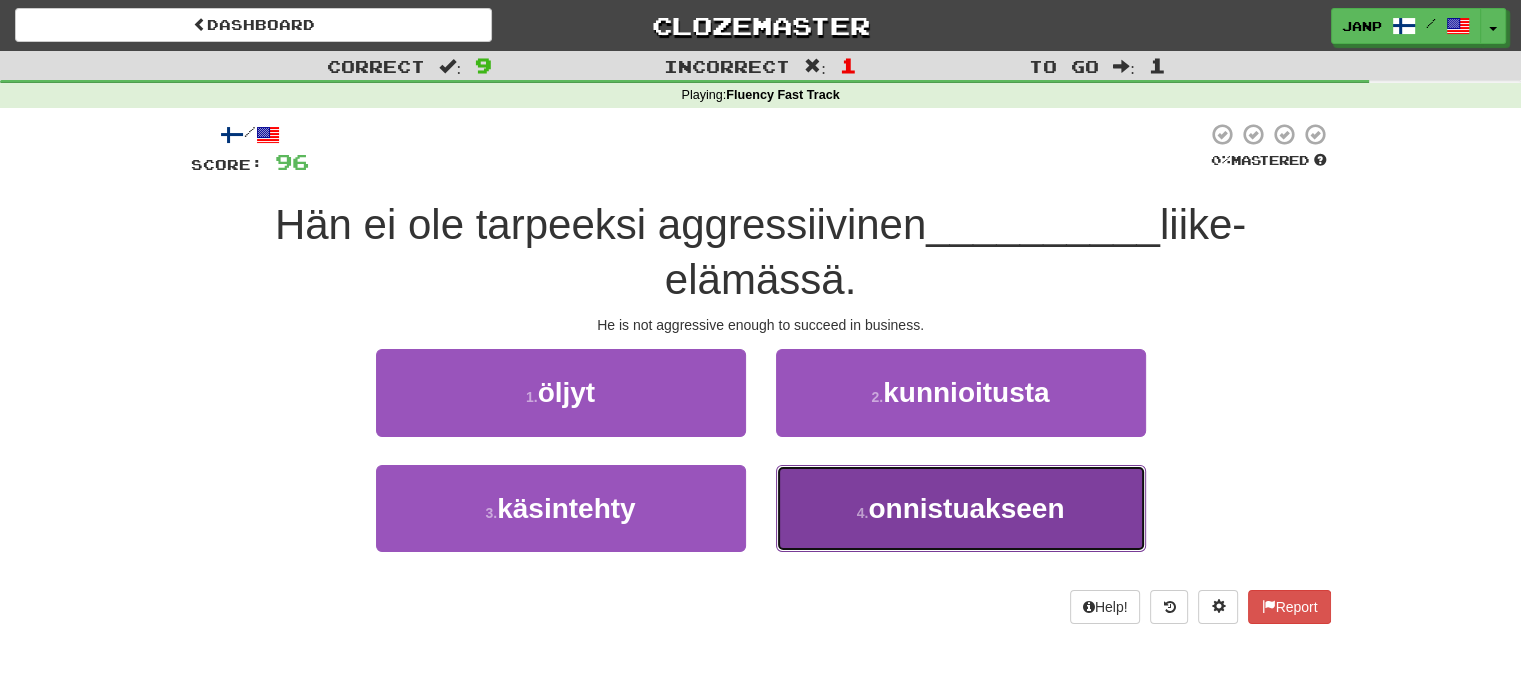 click on "4 ." at bounding box center [863, 513] 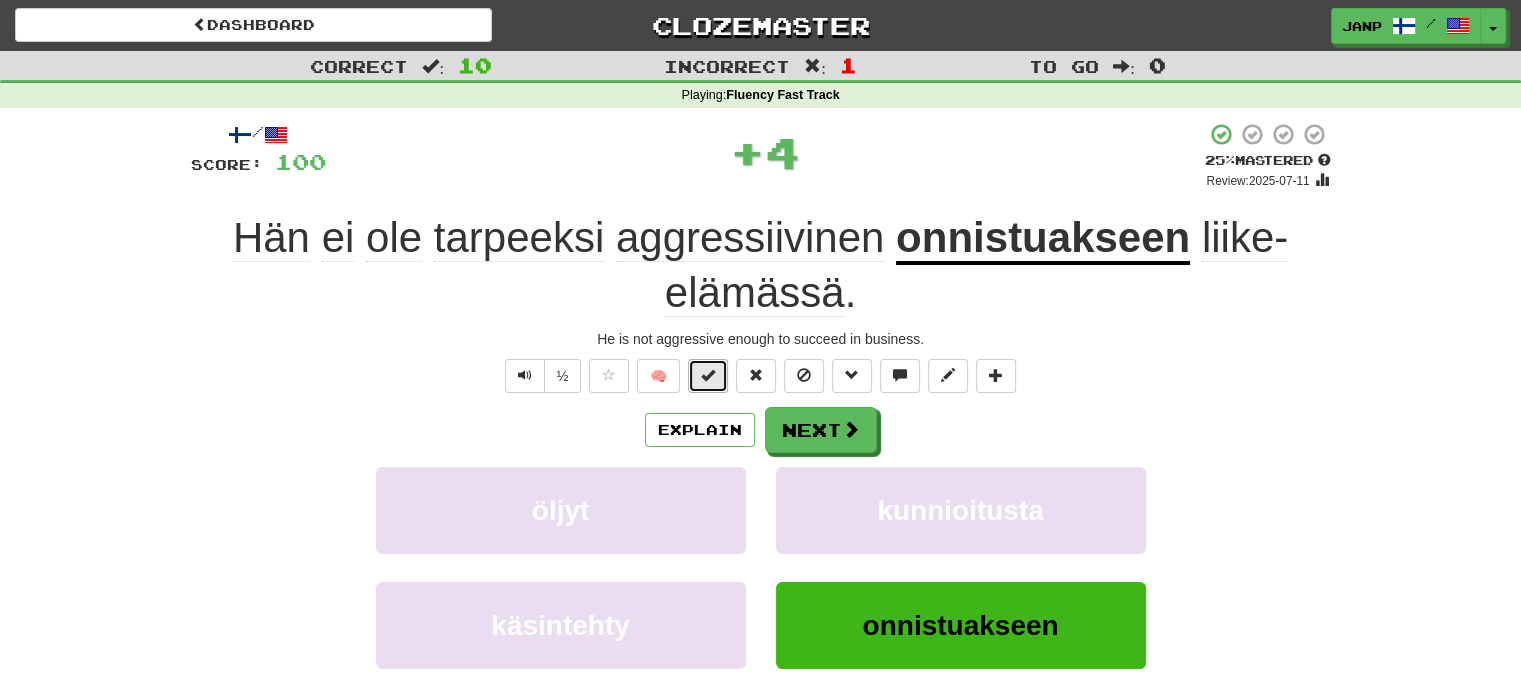 click at bounding box center (708, 375) 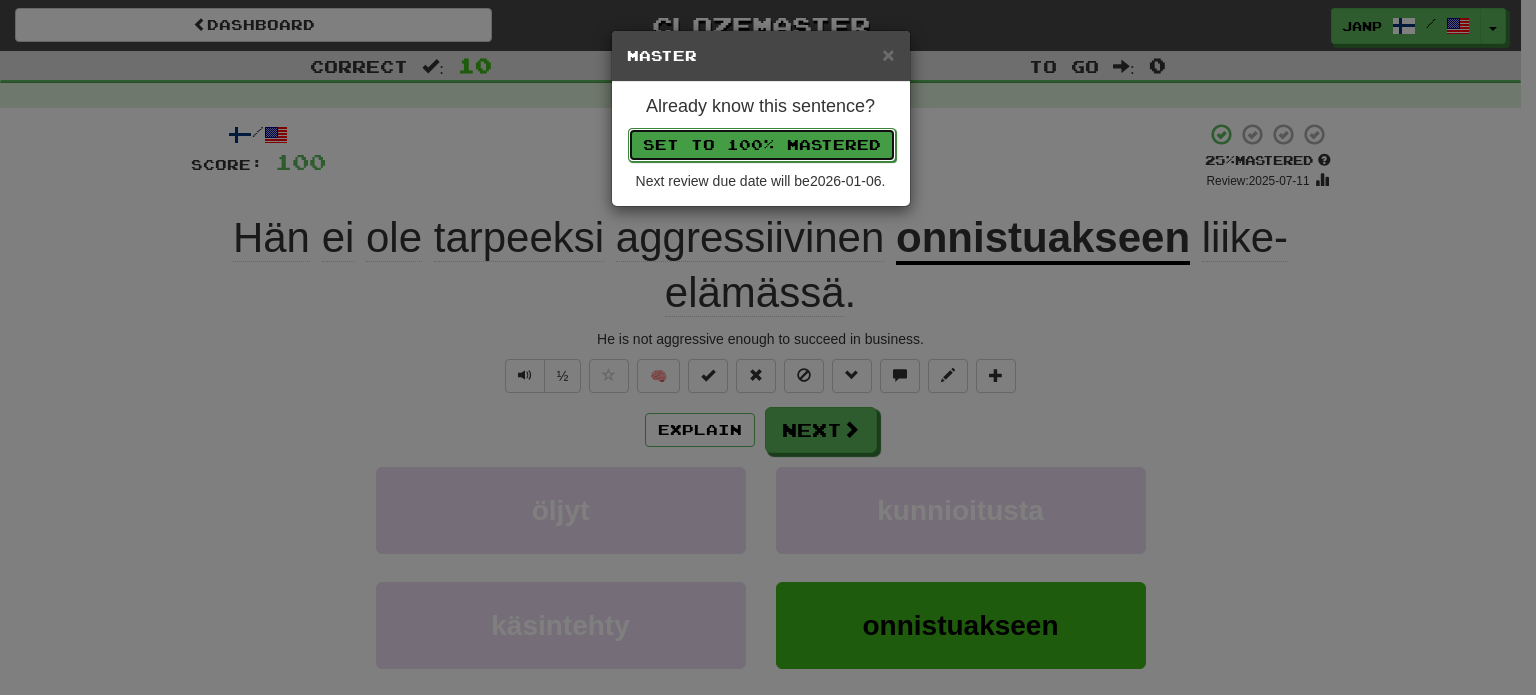 click on "Set to 100% Mastered" at bounding box center (762, 145) 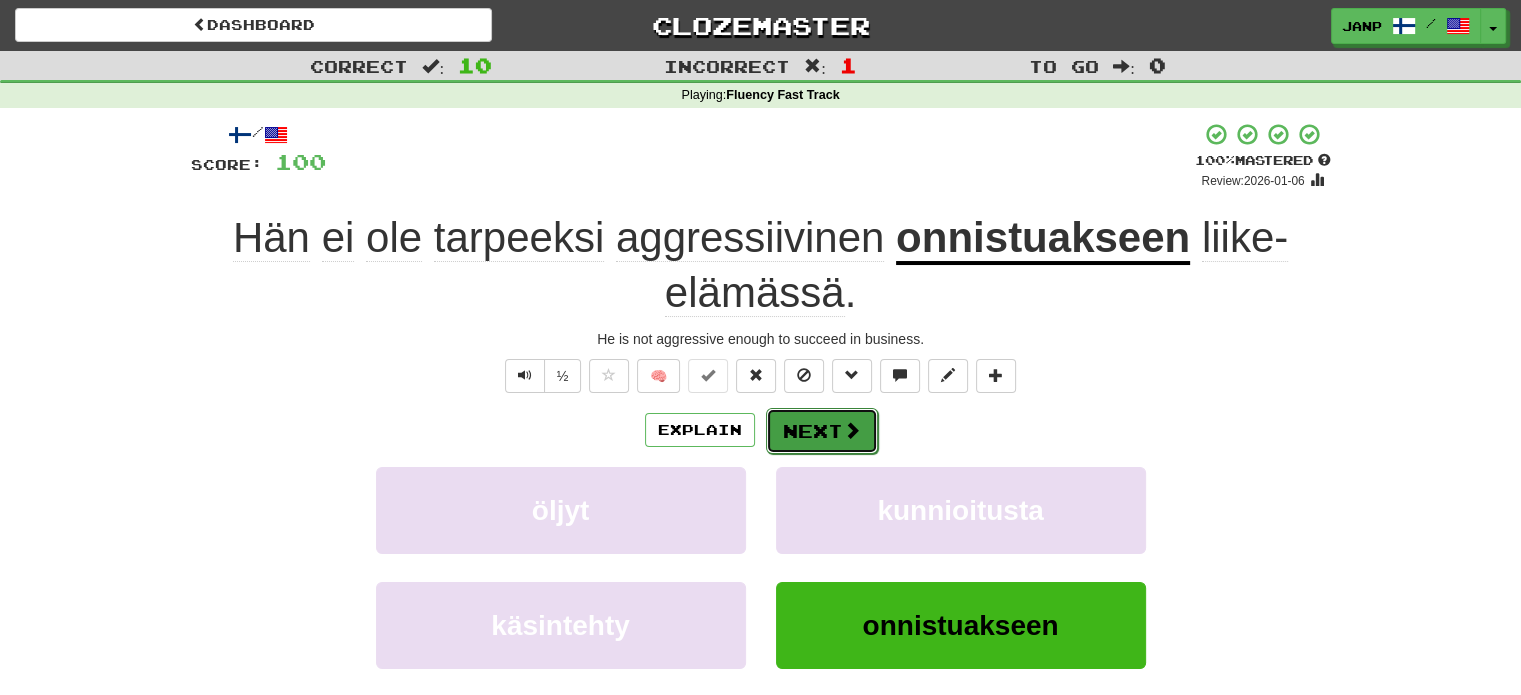 click on "Next" at bounding box center [822, 431] 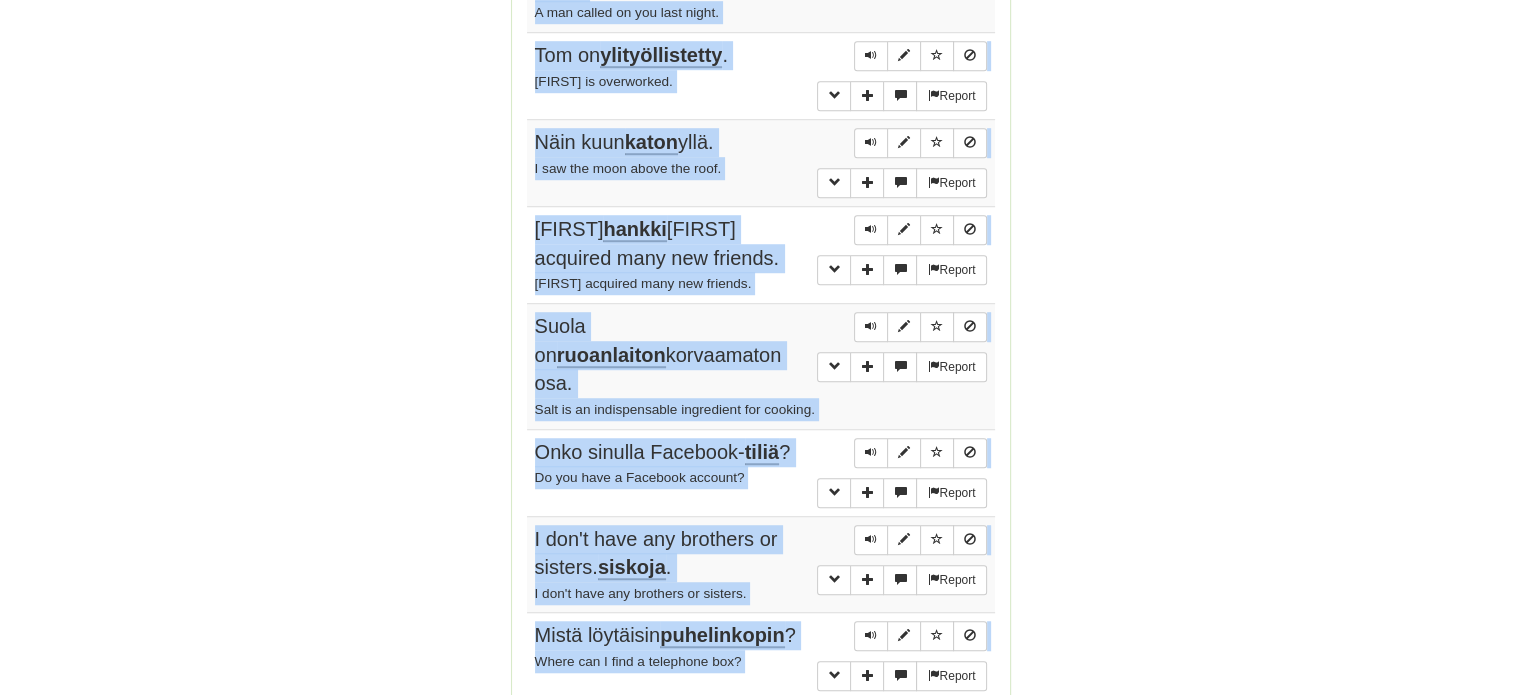 scroll, scrollTop: 1437, scrollLeft: 0, axis: vertical 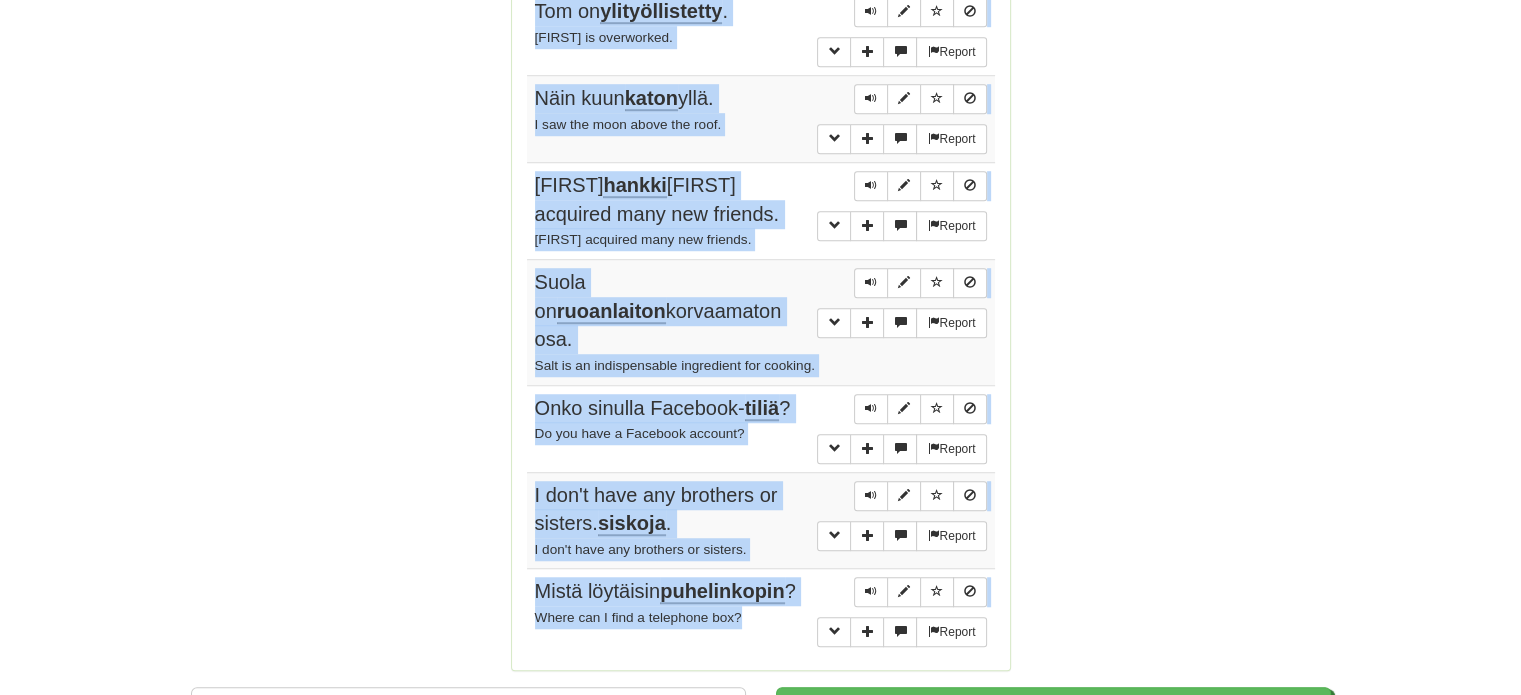 drag, startPoint x: 534, startPoint y: 187, endPoint x: 764, endPoint y: 595, distance: 468.3631 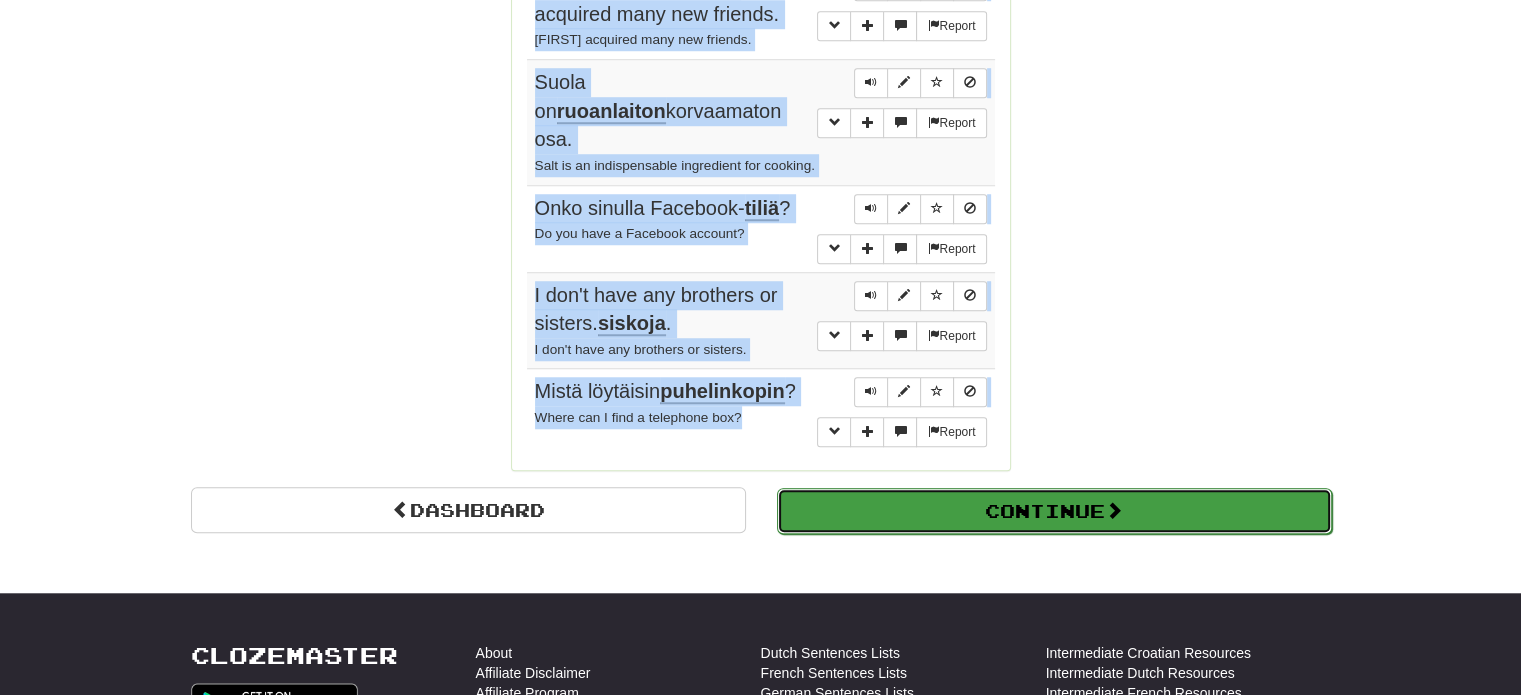 click on "Continue" at bounding box center (1054, 511) 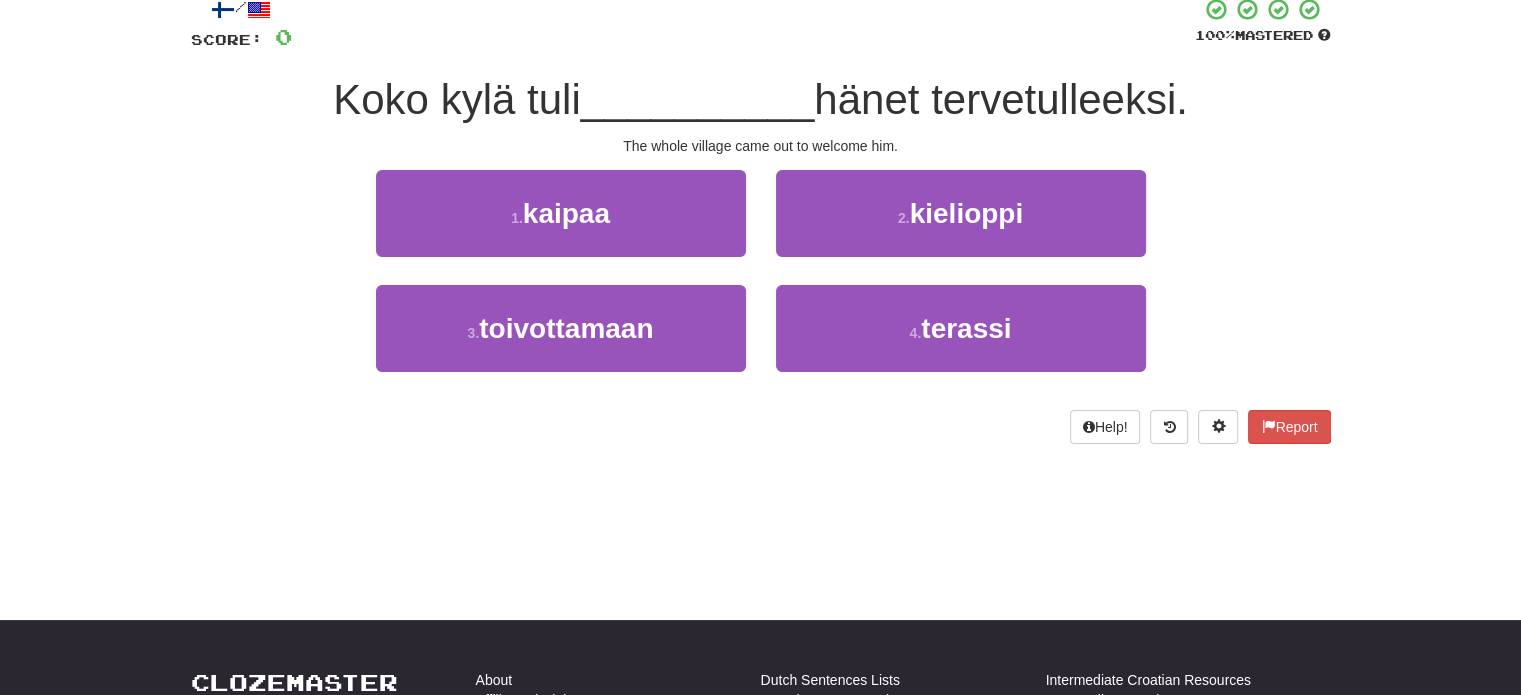 scroll, scrollTop: 116, scrollLeft: 0, axis: vertical 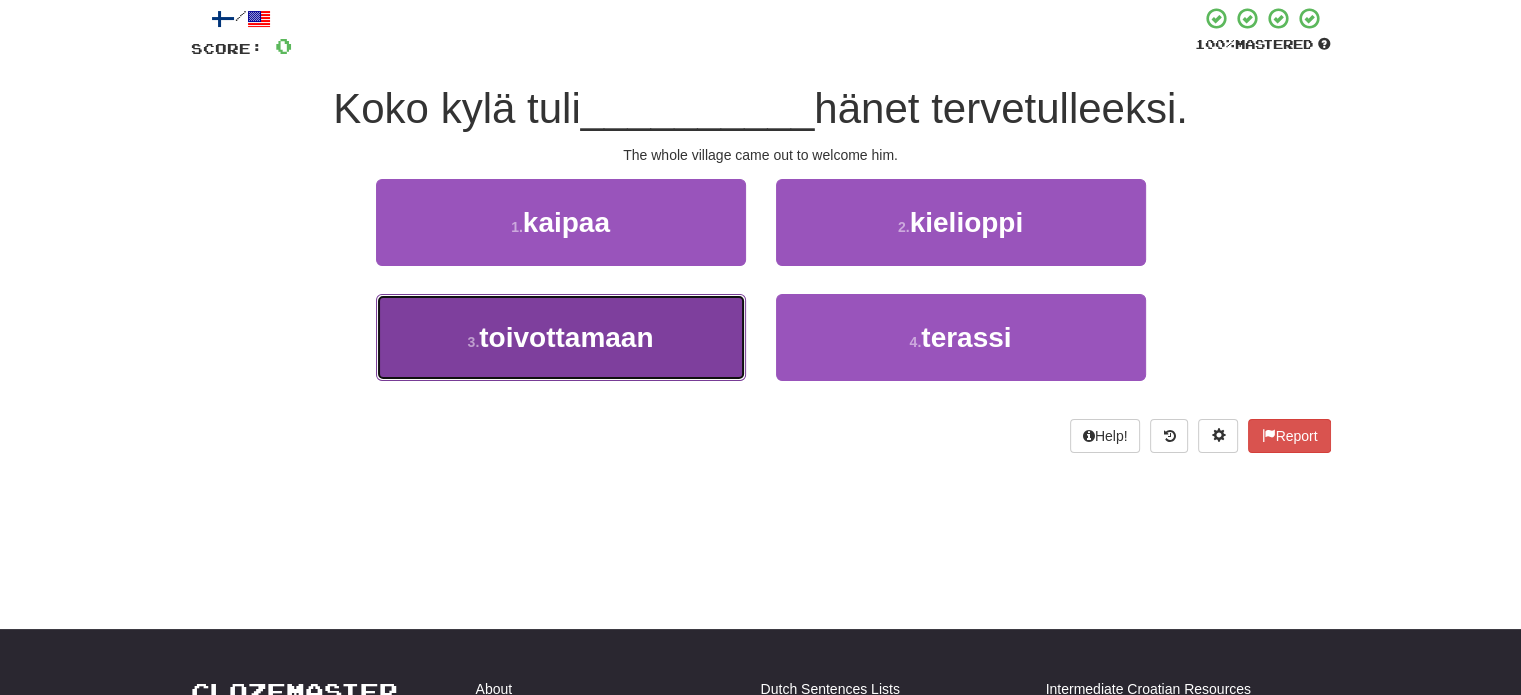 click on "3 .  toivottamaan" at bounding box center [561, 337] 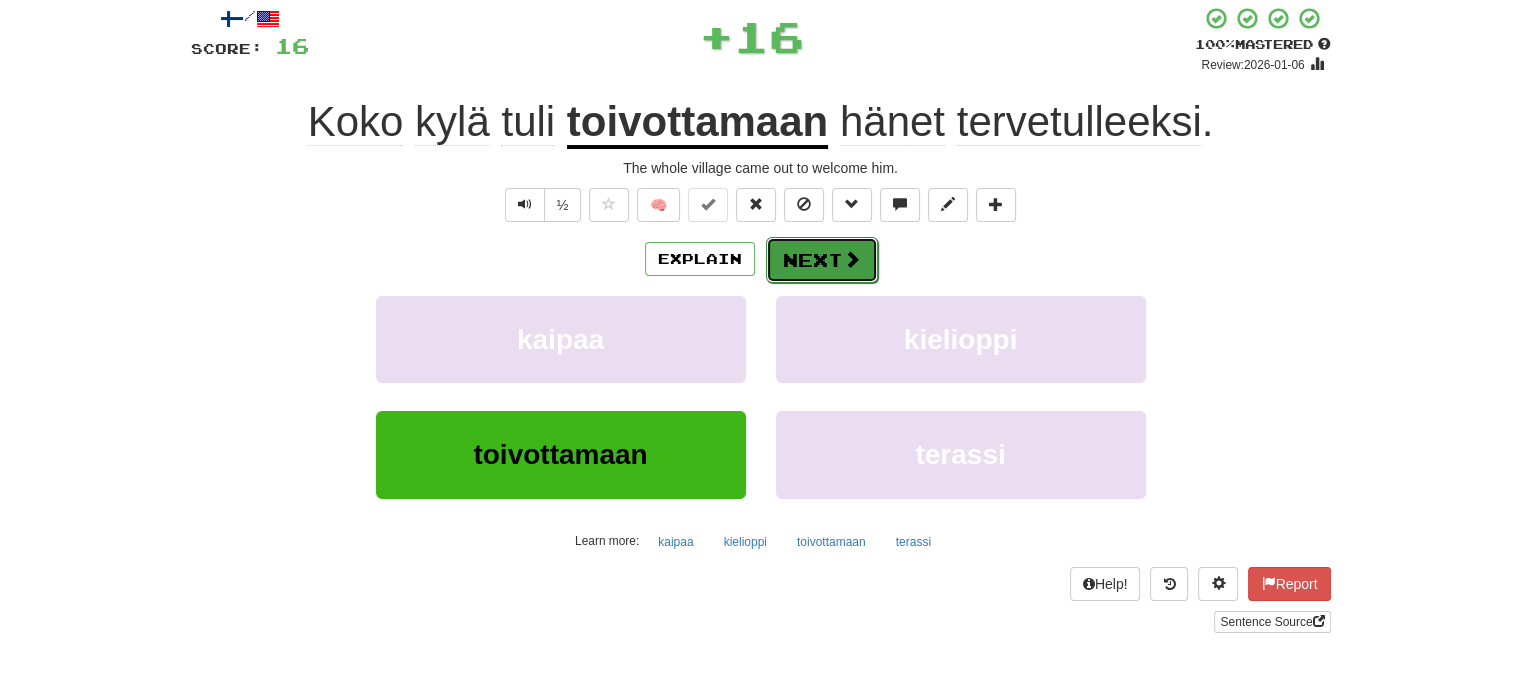 click on "Next" at bounding box center [822, 260] 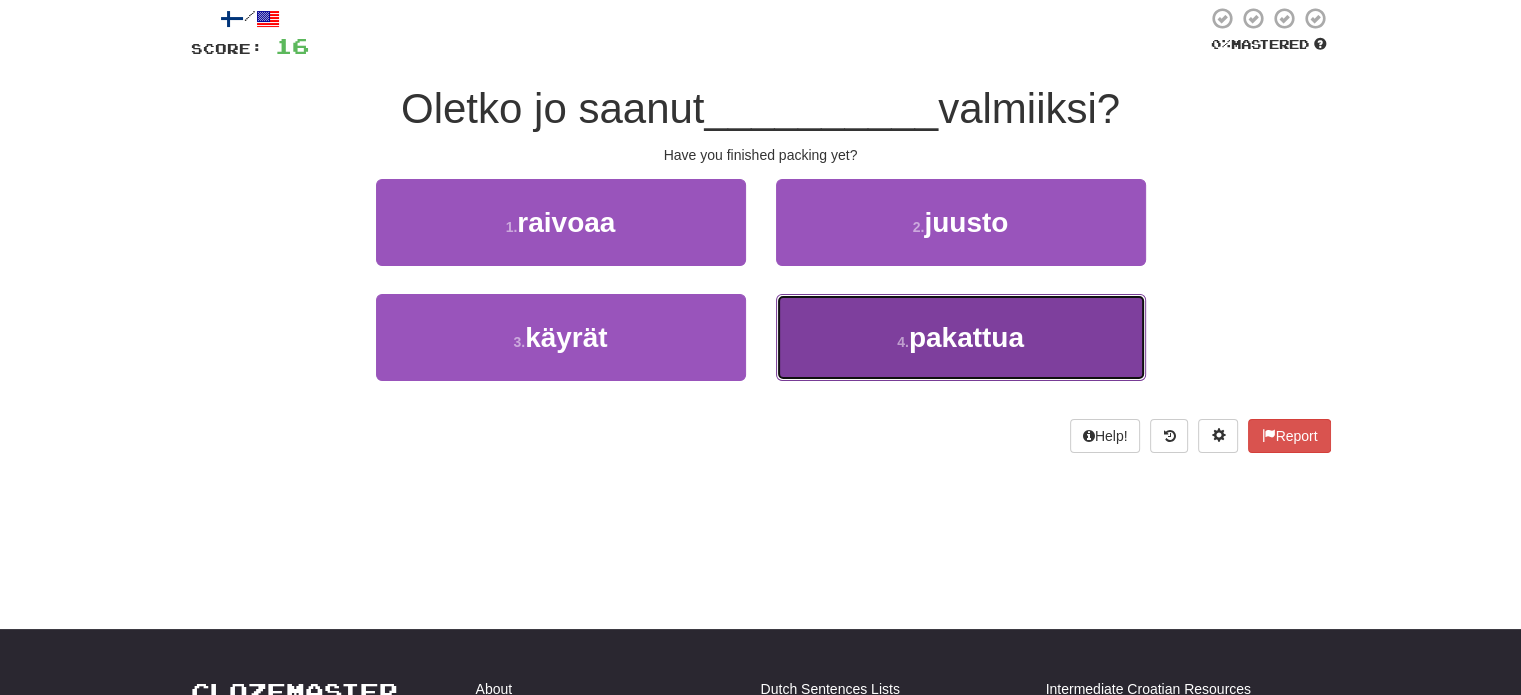 click on "4 .  pakattua" at bounding box center [961, 337] 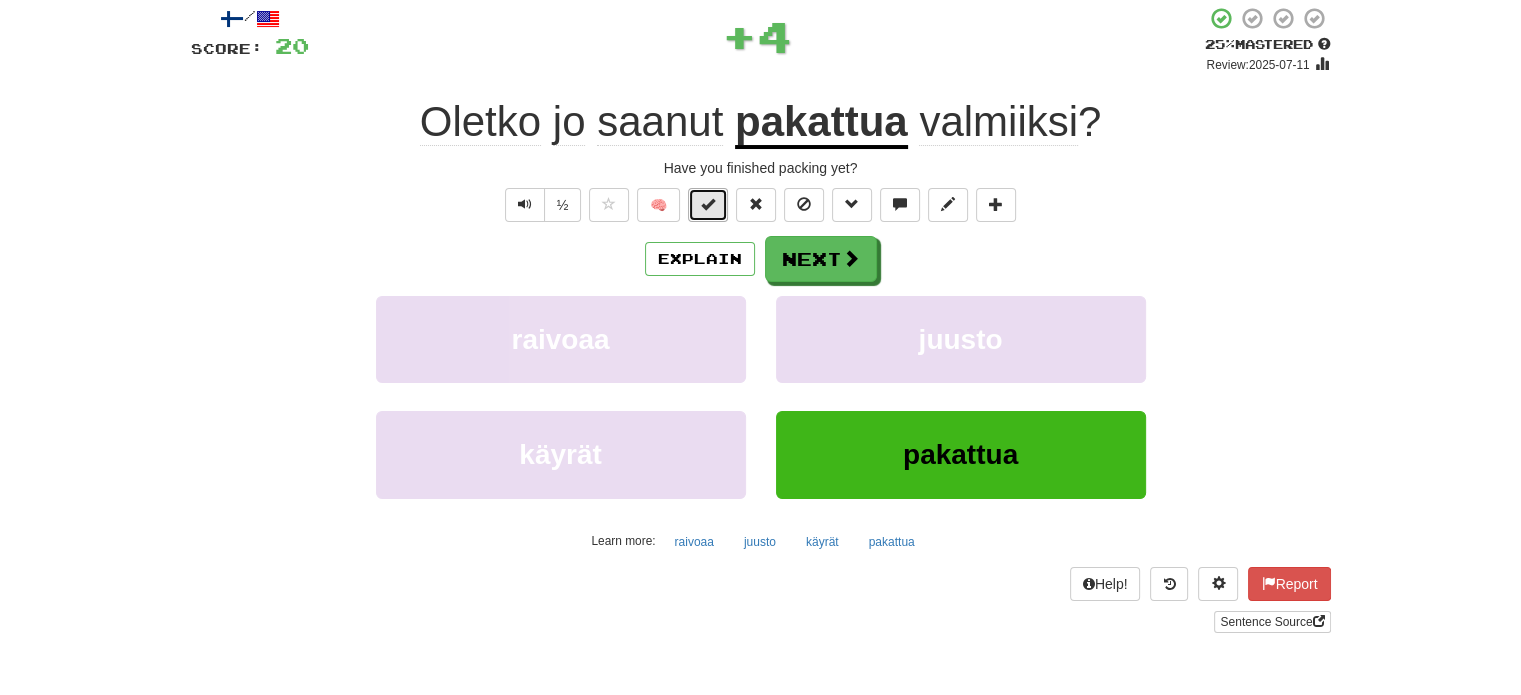 click at bounding box center [708, 205] 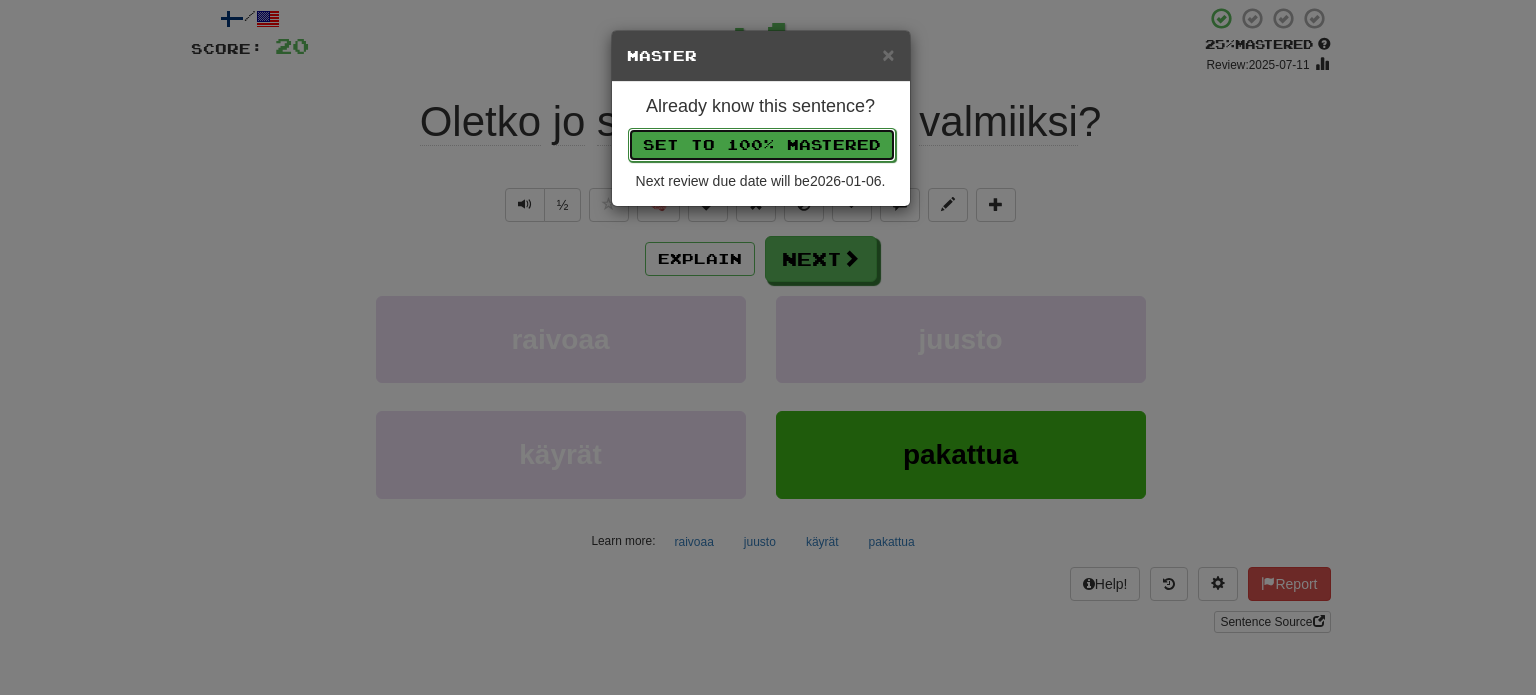 click on "Set to 100% Mastered" at bounding box center [762, 145] 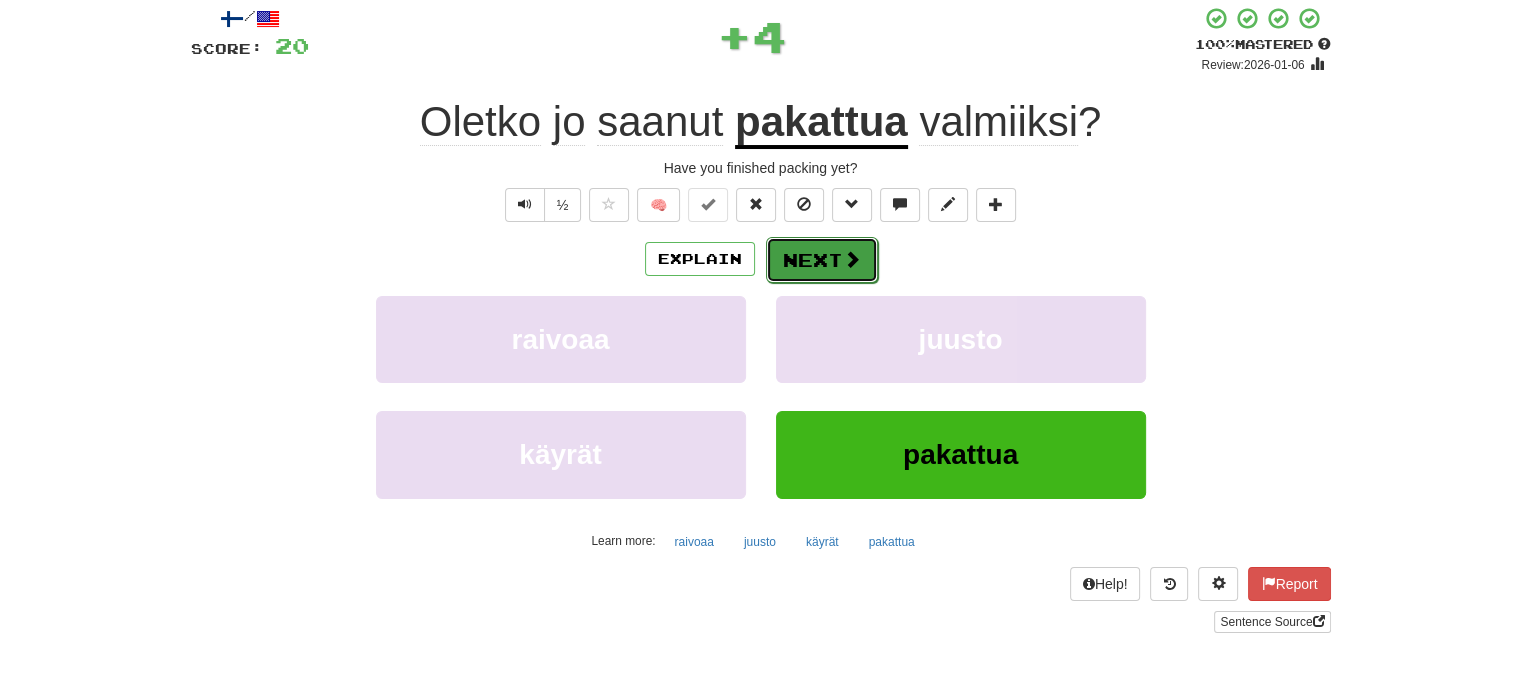 click on "Next" at bounding box center (822, 260) 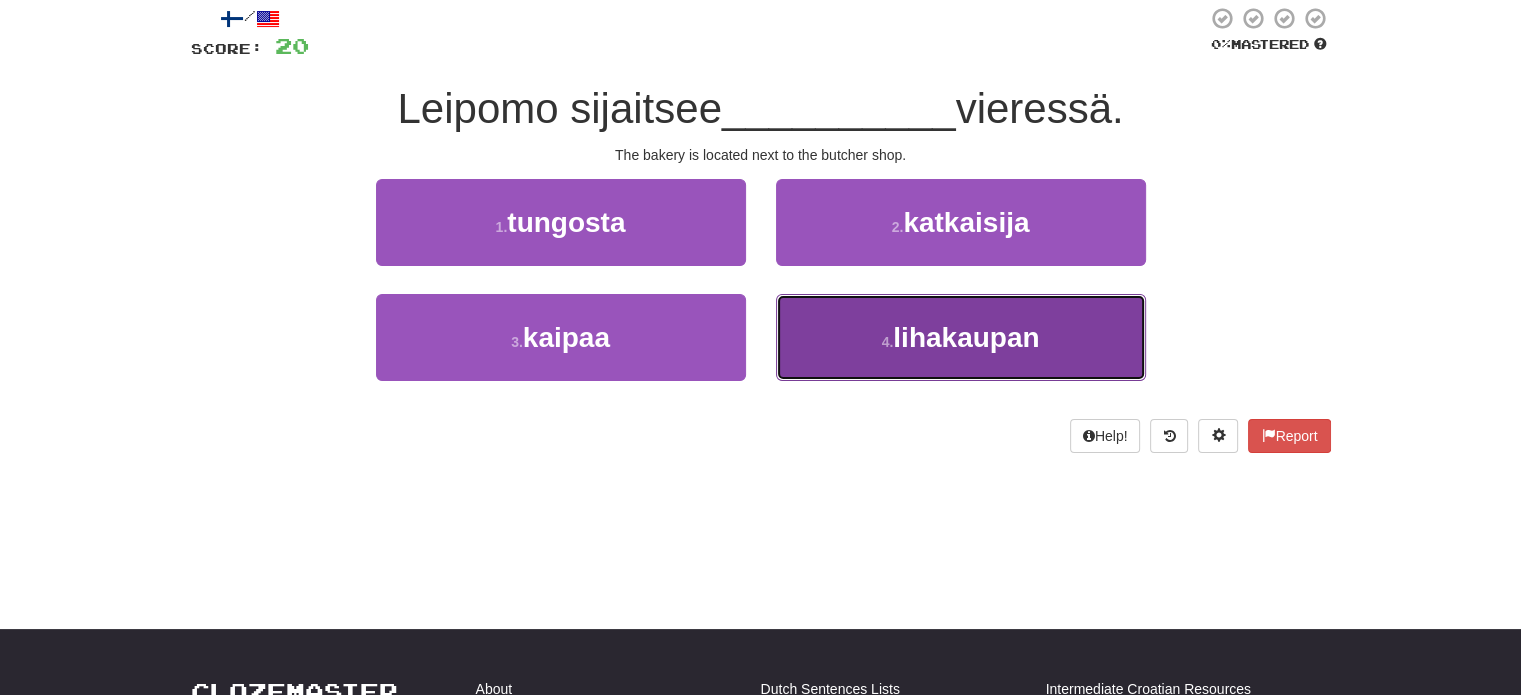 click on "4 .  lihakaupan" at bounding box center [961, 337] 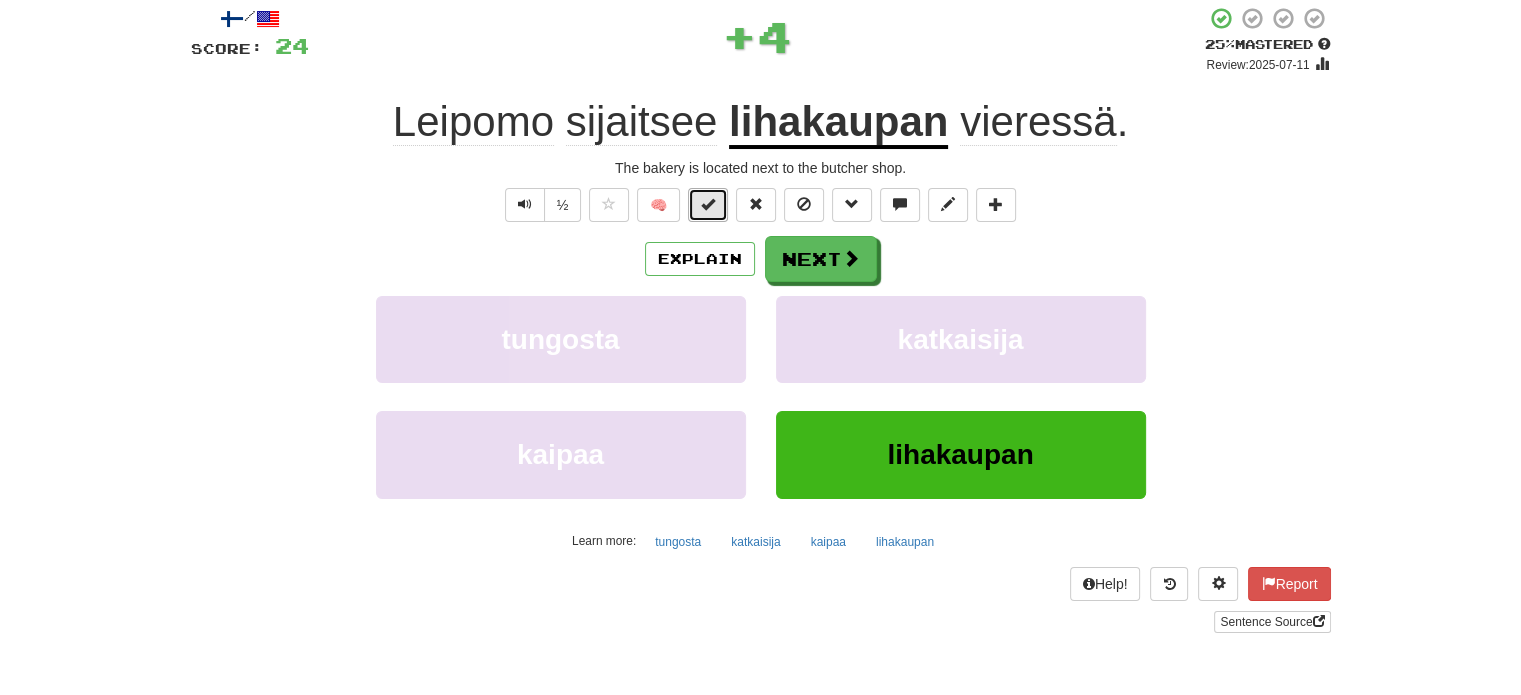 click at bounding box center (708, 205) 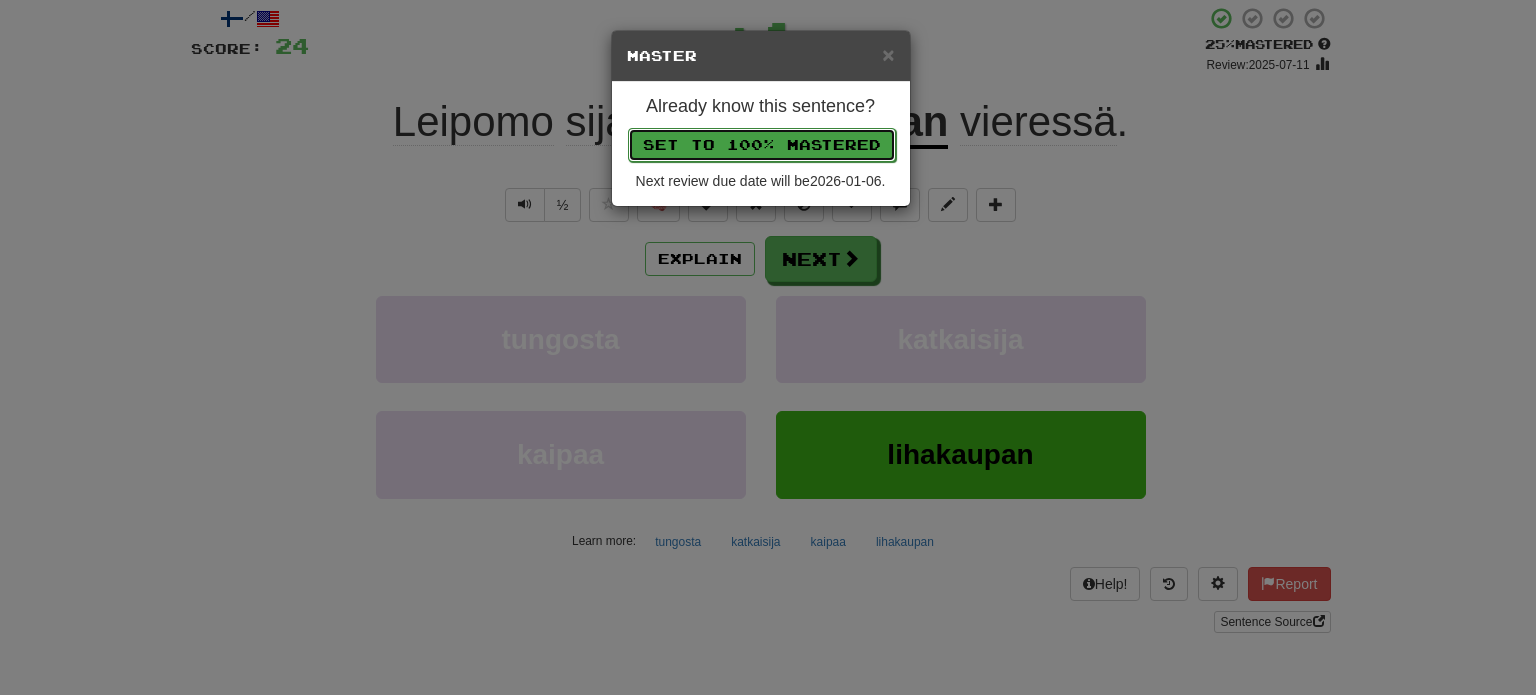 click on "Set to 100% Mastered" at bounding box center [762, 145] 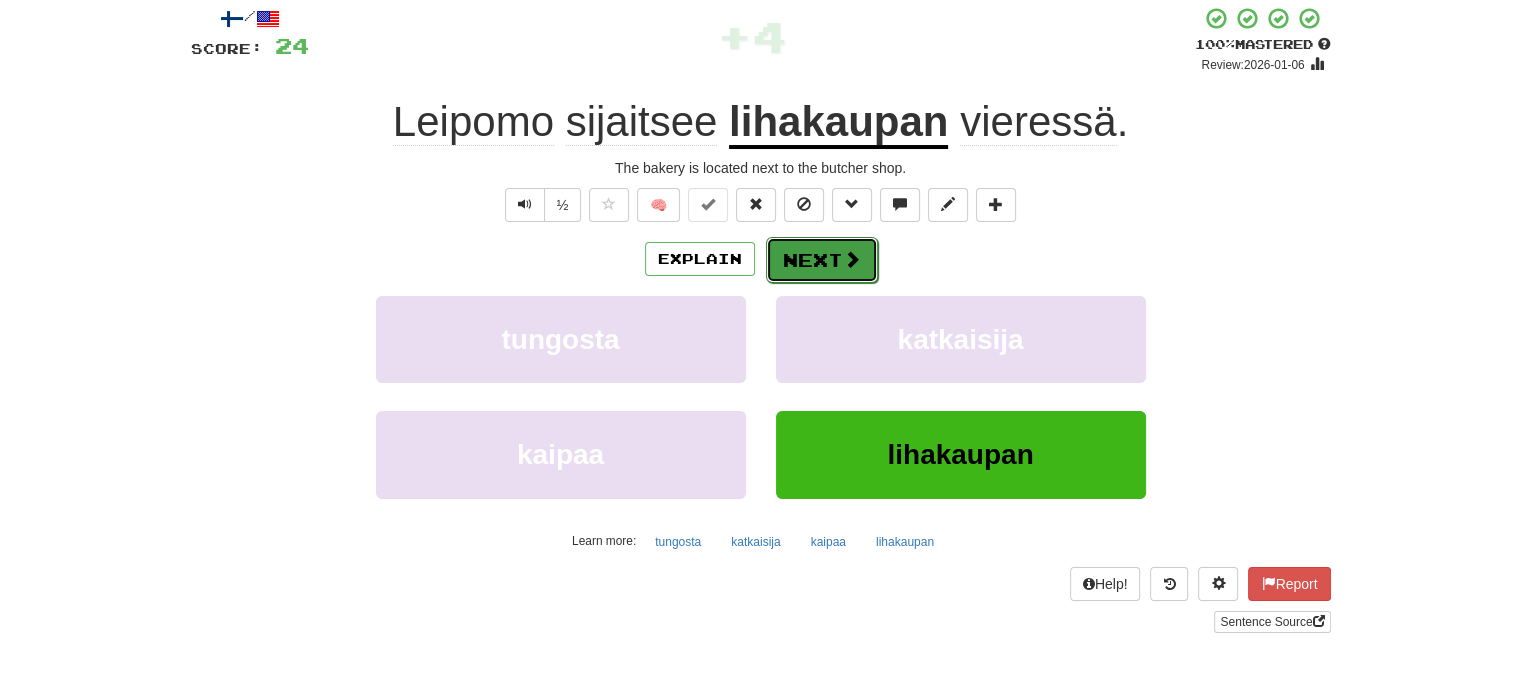 click on "Next" at bounding box center (822, 260) 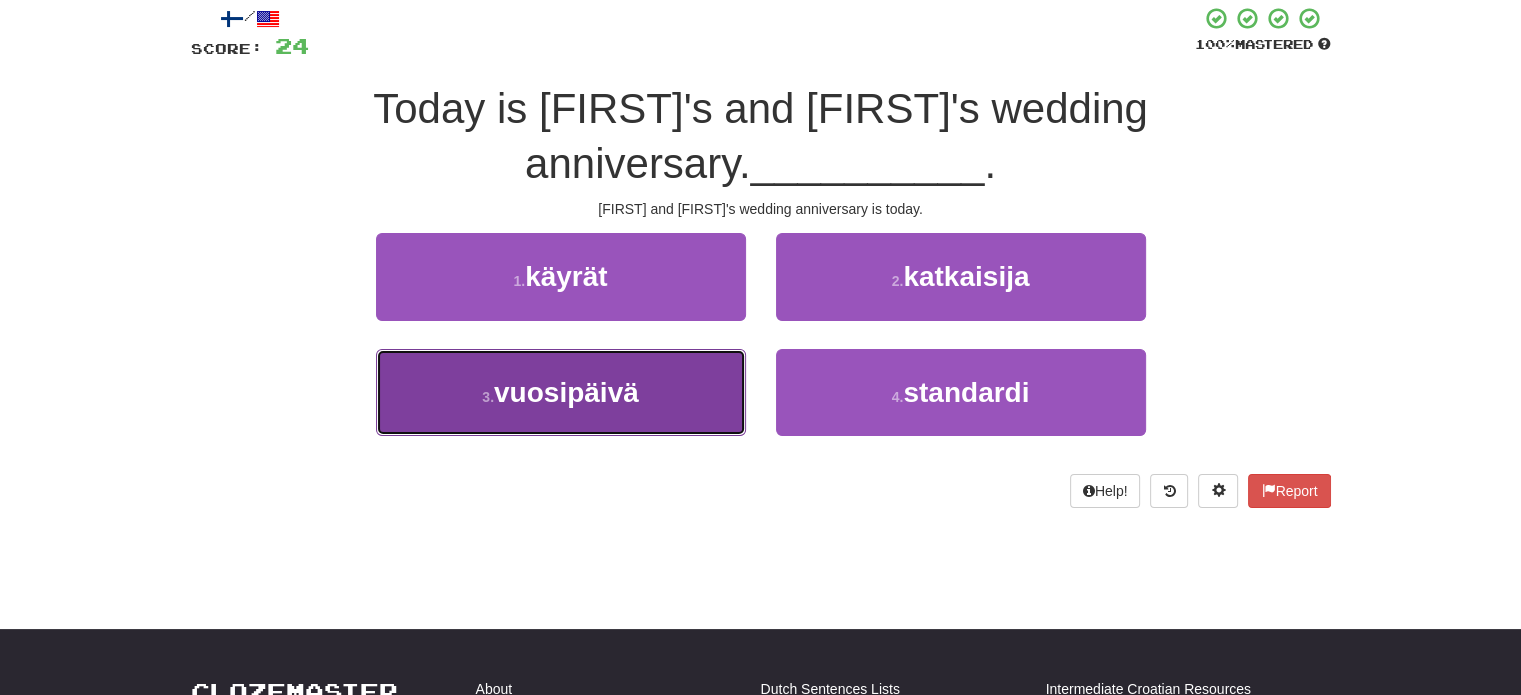 click on "3 .  vuosipäivä" at bounding box center (561, 392) 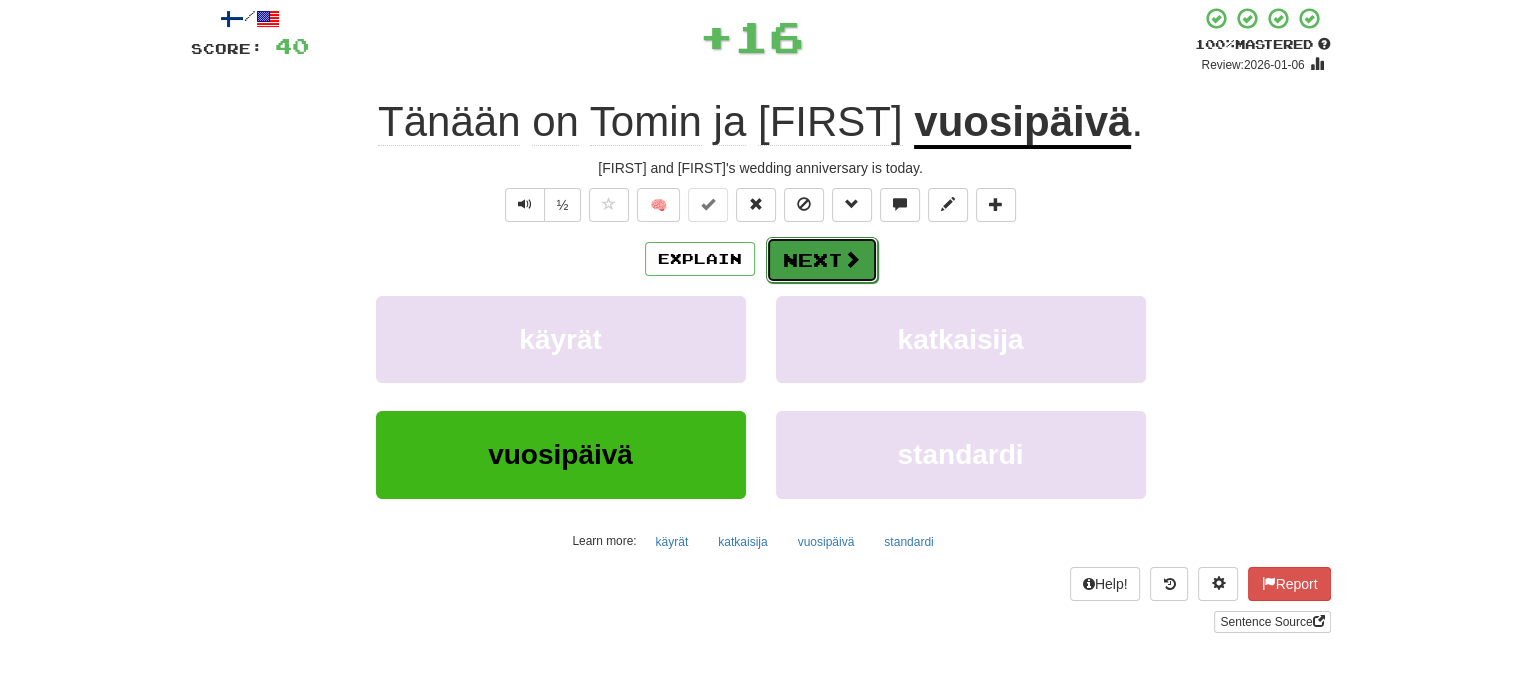 click on "Next" at bounding box center [822, 260] 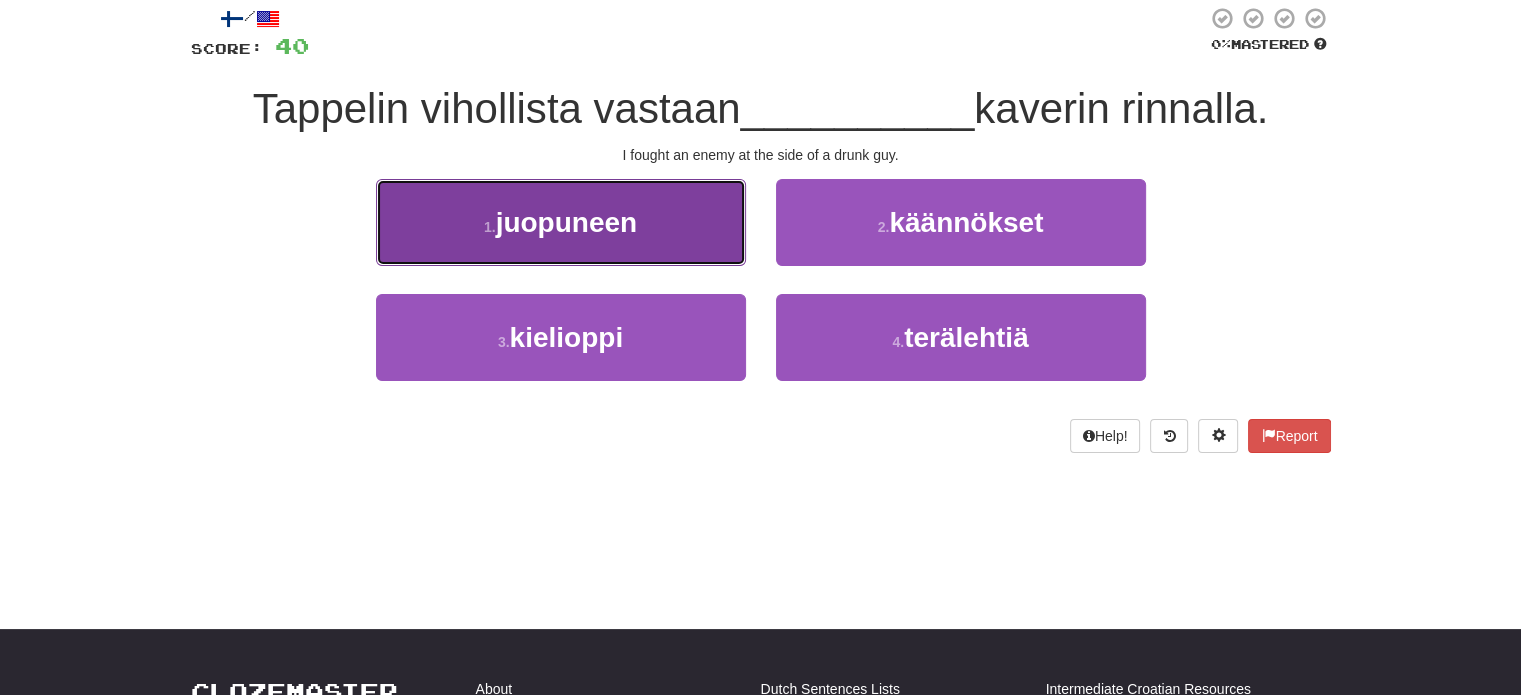 click on "1 .  juopuneen" at bounding box center (561, 222) 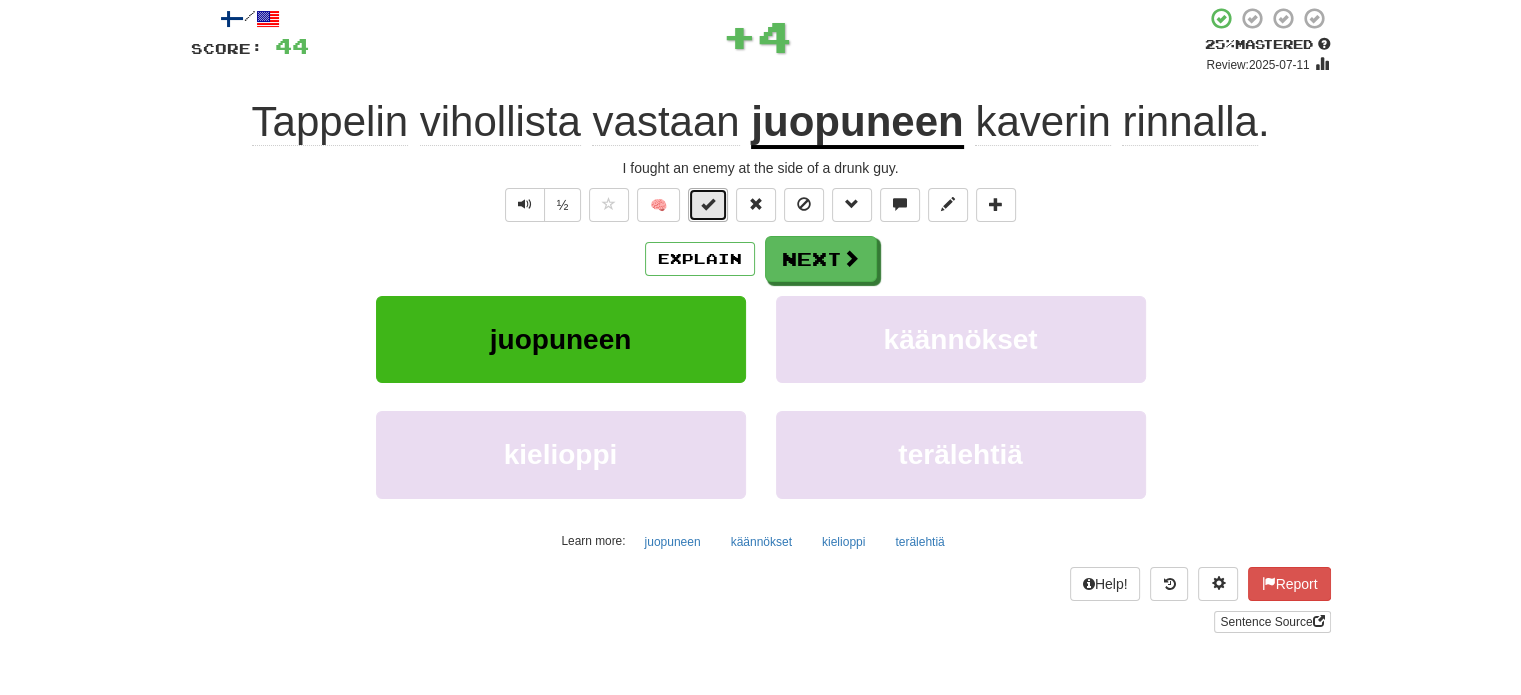 click at bounding box center [708, 205] 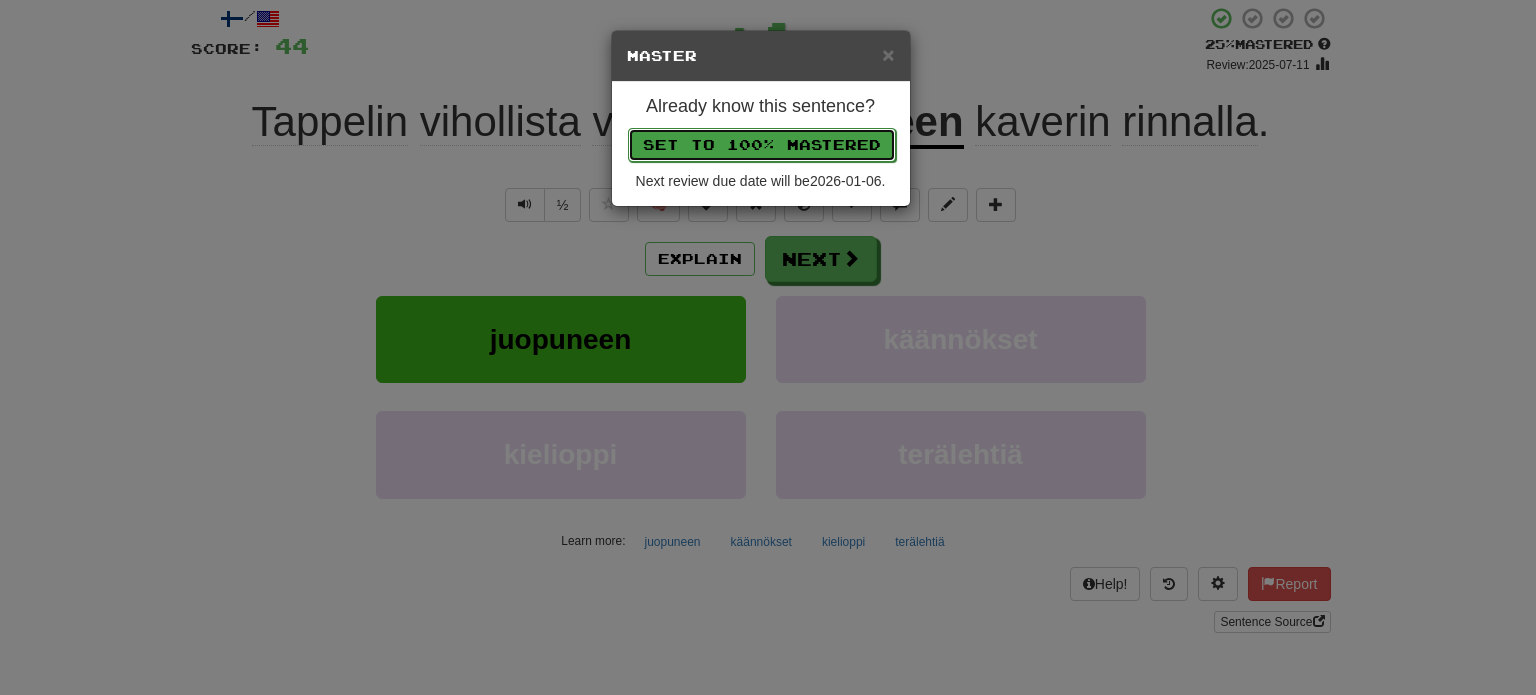 click on "Set to 100% Mastered" at bounding box center (762, 145) 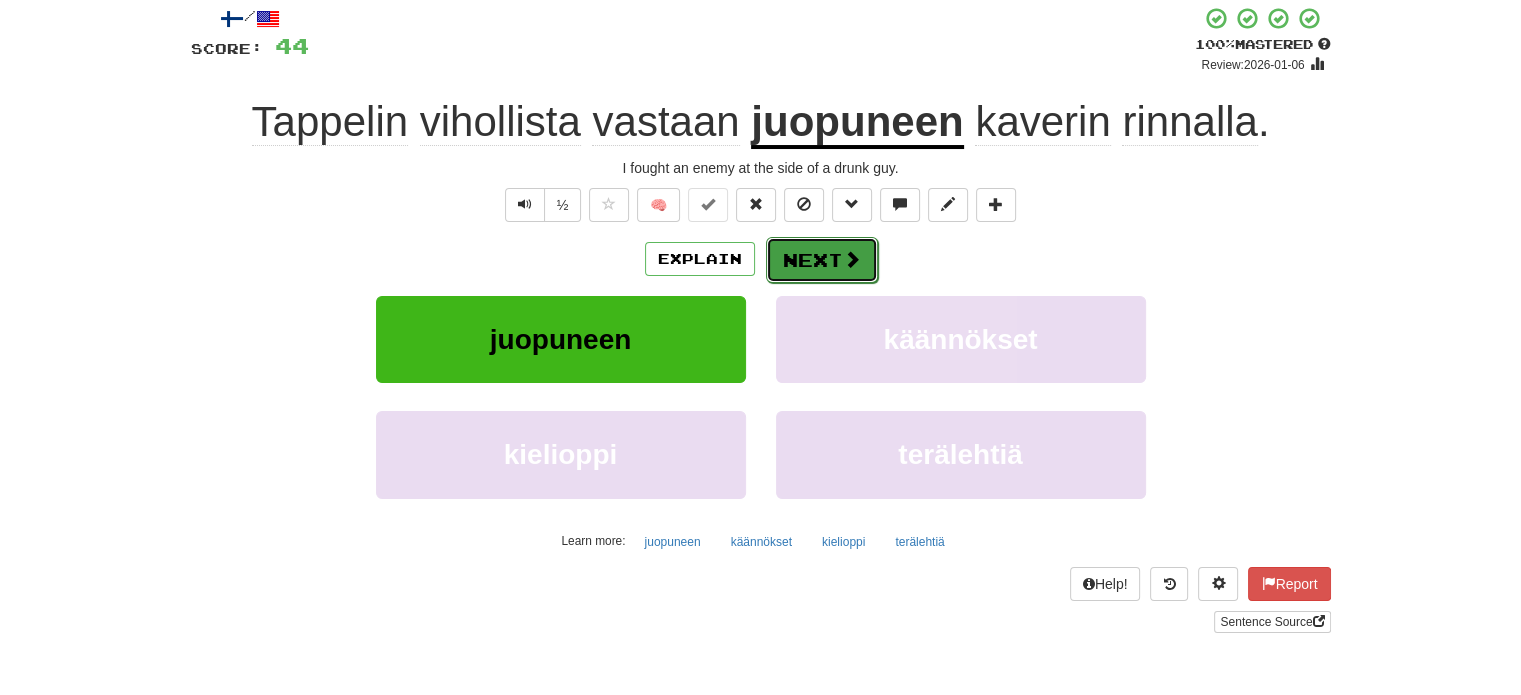 click on "Next" at bounding box center (822, 260) 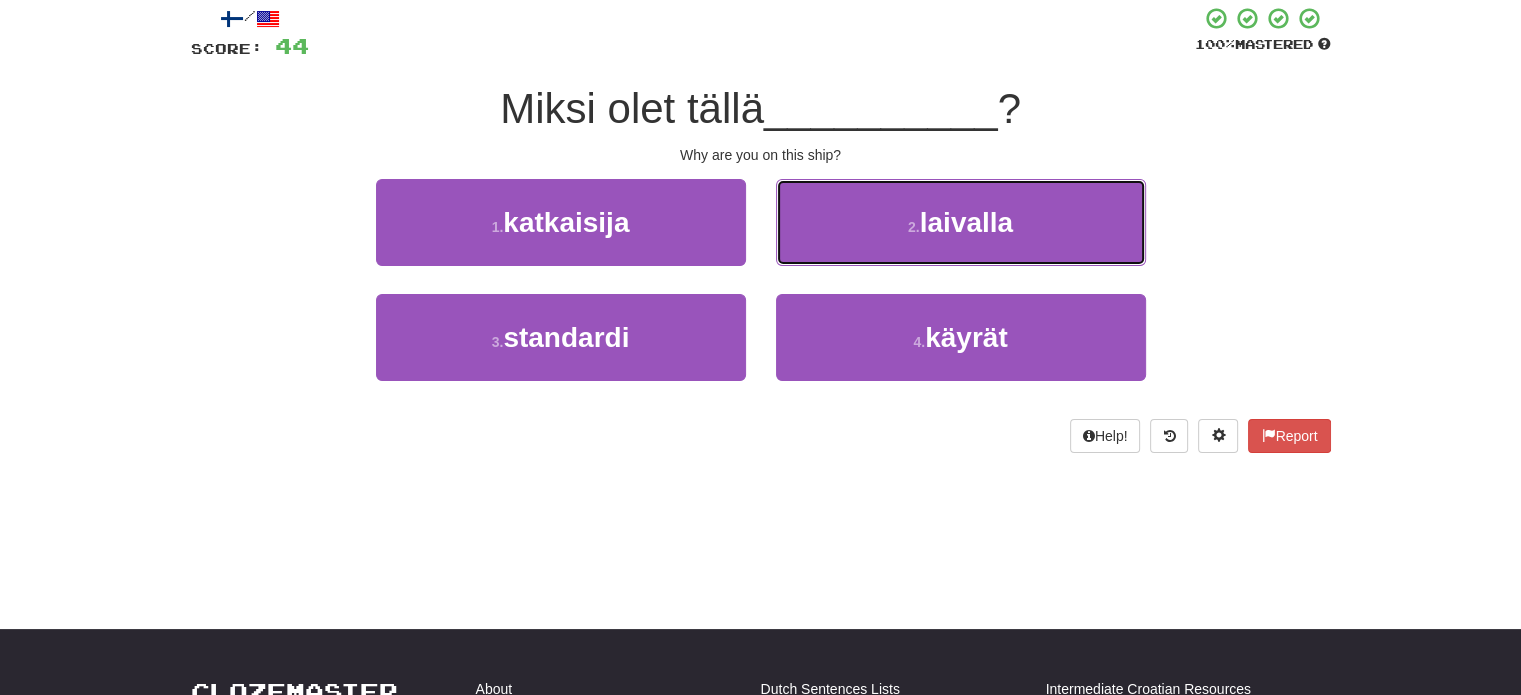 click on "2 .  laivalla" at bounding box center (961, 222) 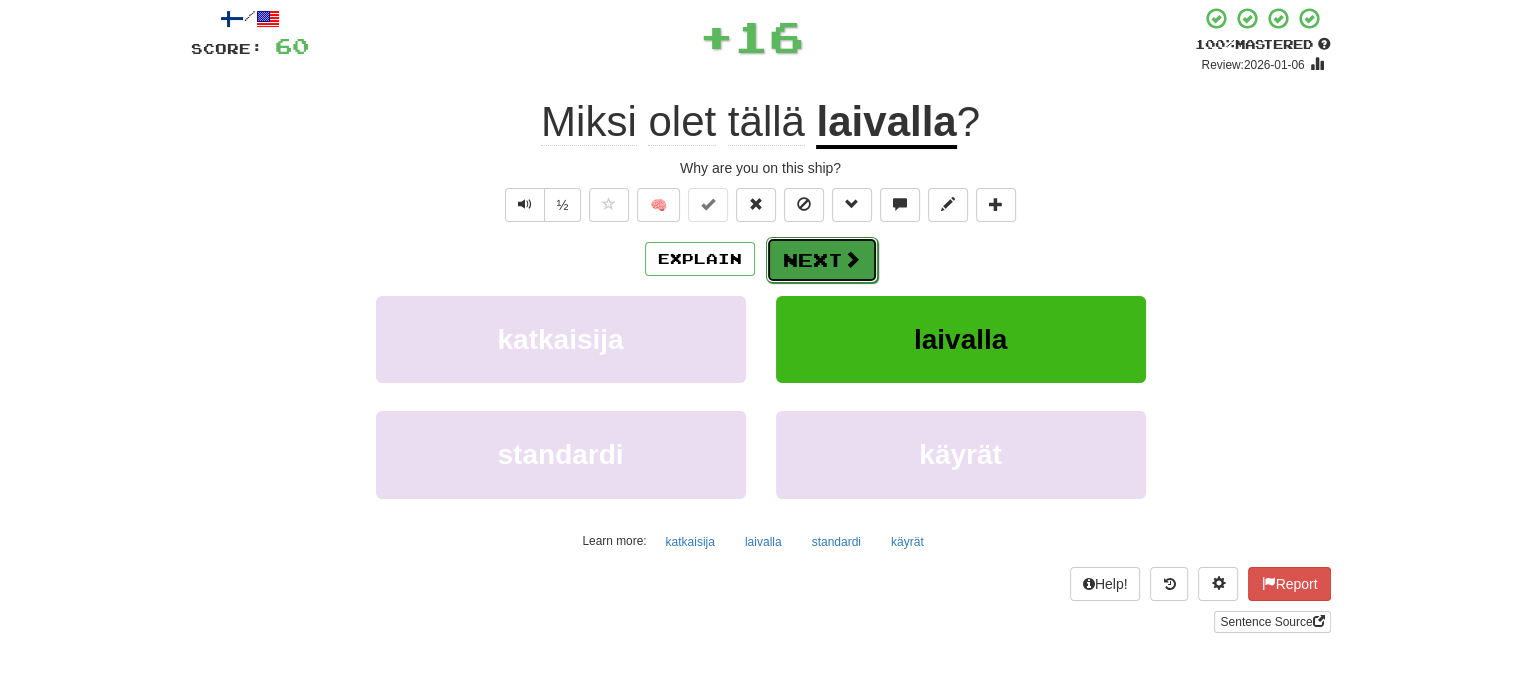 click on "Next" at bounding box center [822, 260] 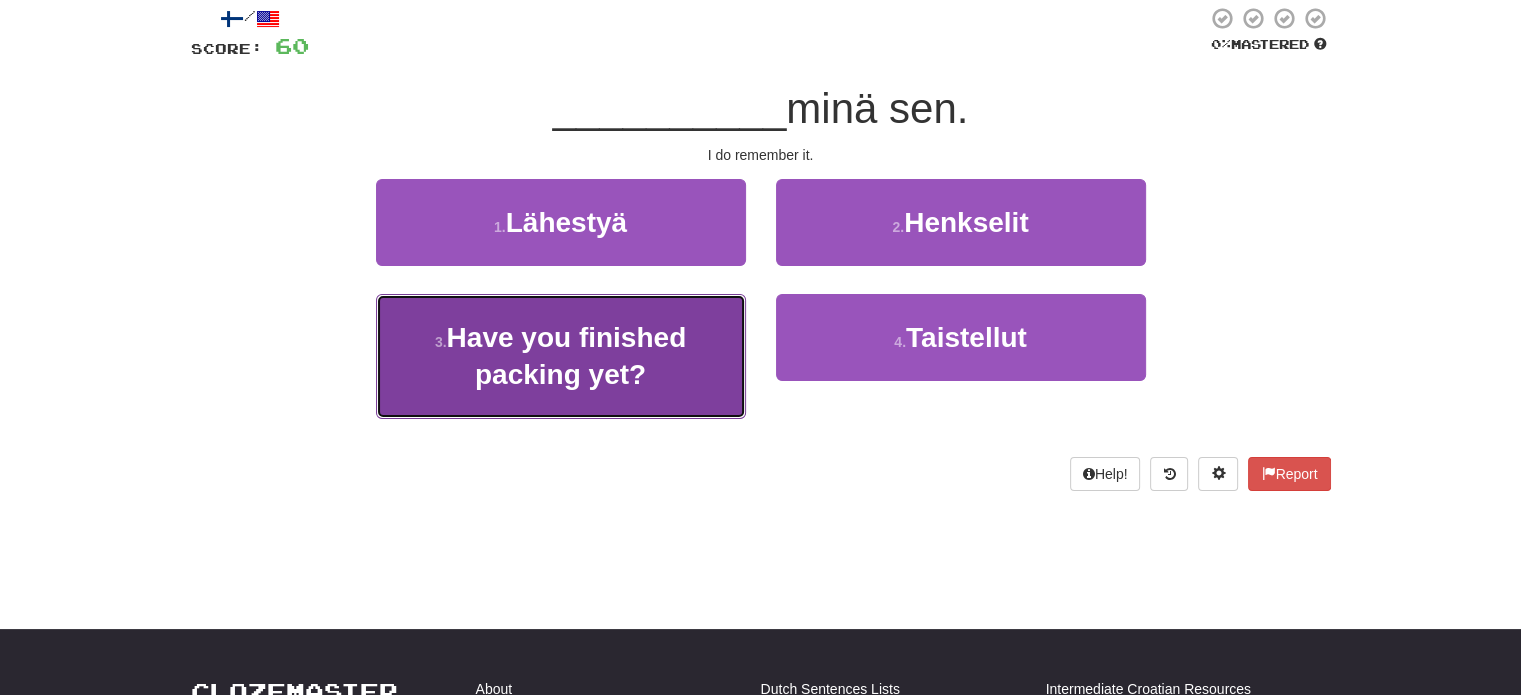 click on "3 .  Muistanhan" at bounding box center (561, 356) 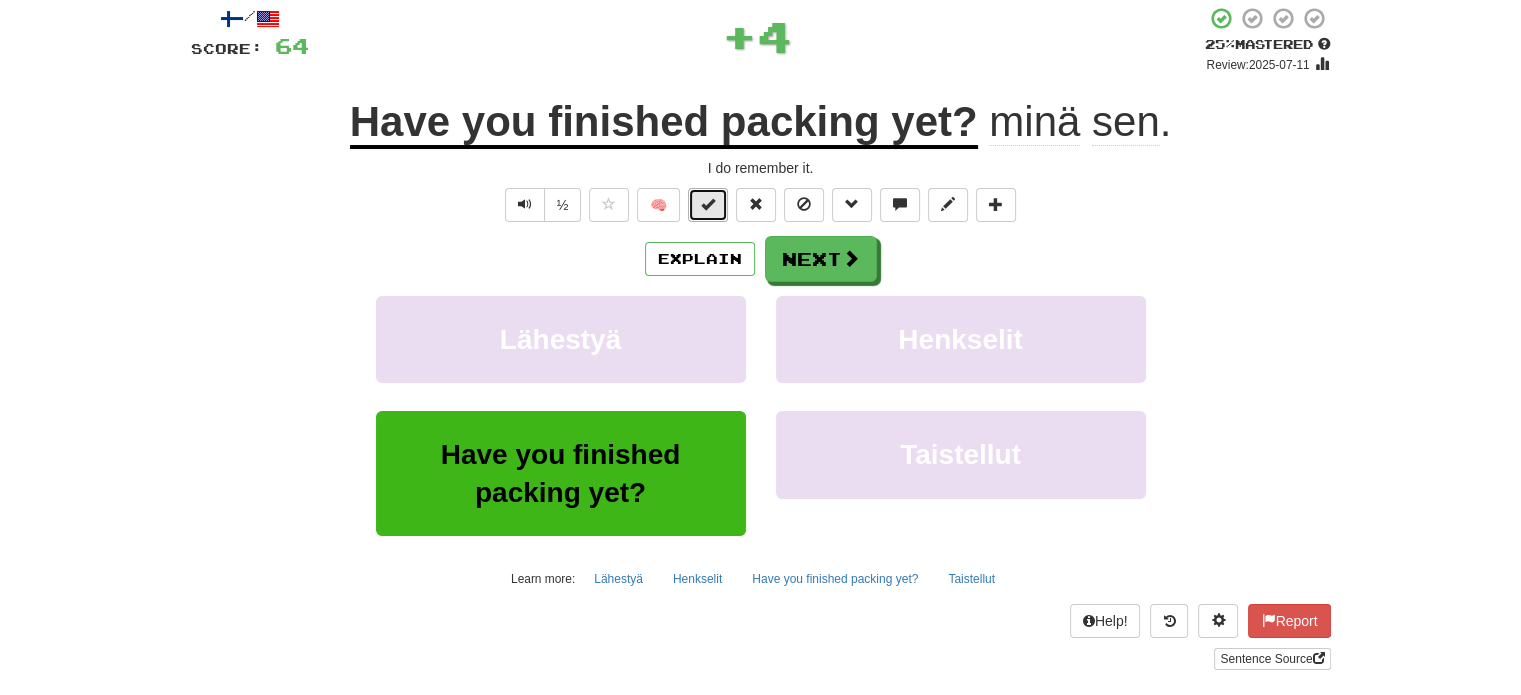 click at bounding box center (708, 204) 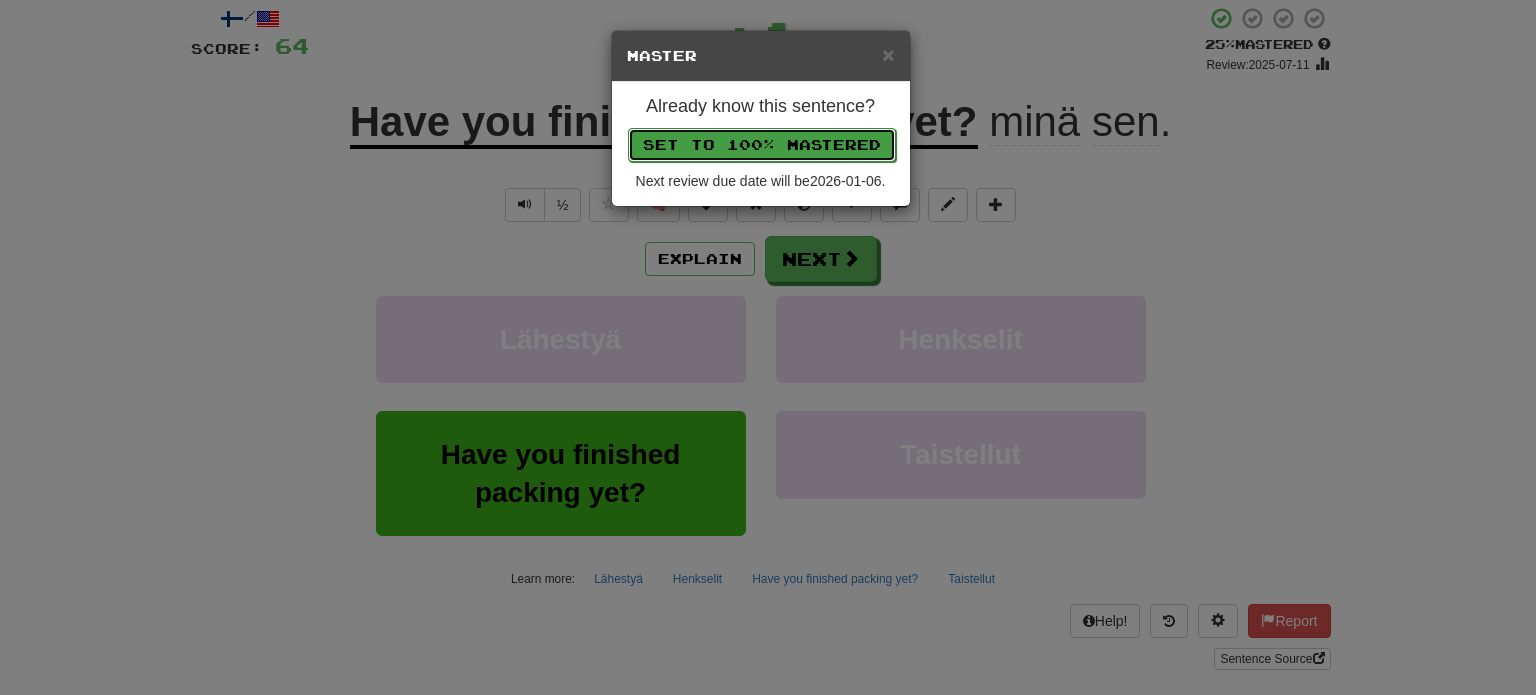 click on "Set to 100% Mastered" at bounding box center (762, 145) 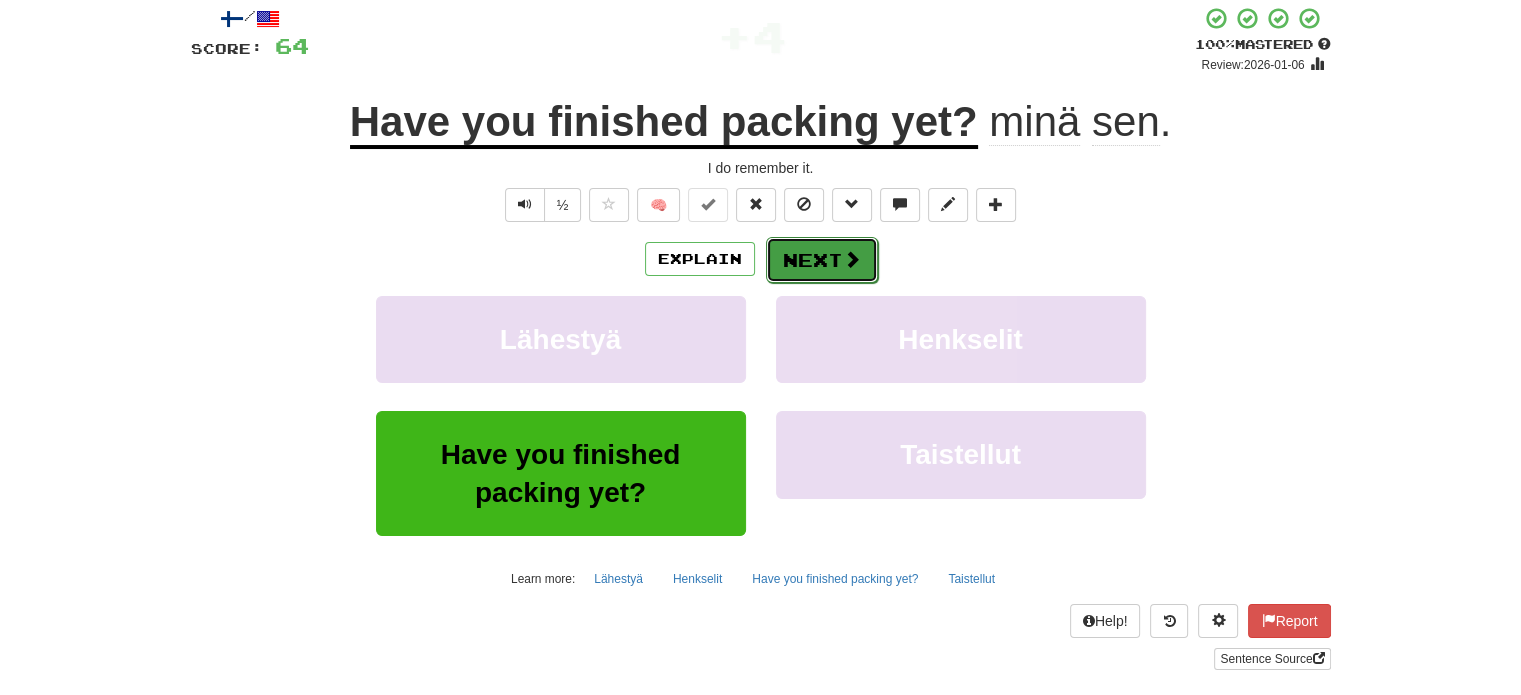 click on "Next" at bounding box center [822, 260] 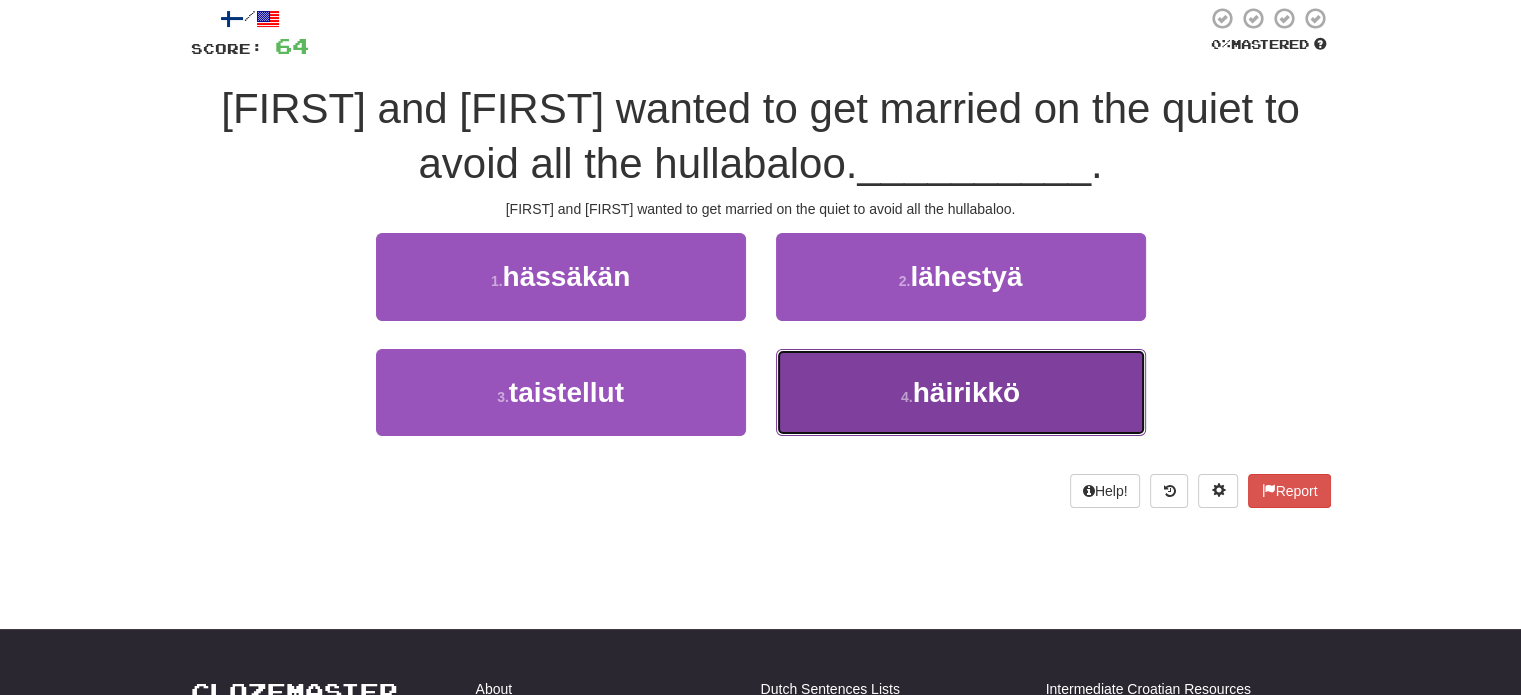 click on "4 .  häirikkö" at bounding box center (961, 392) 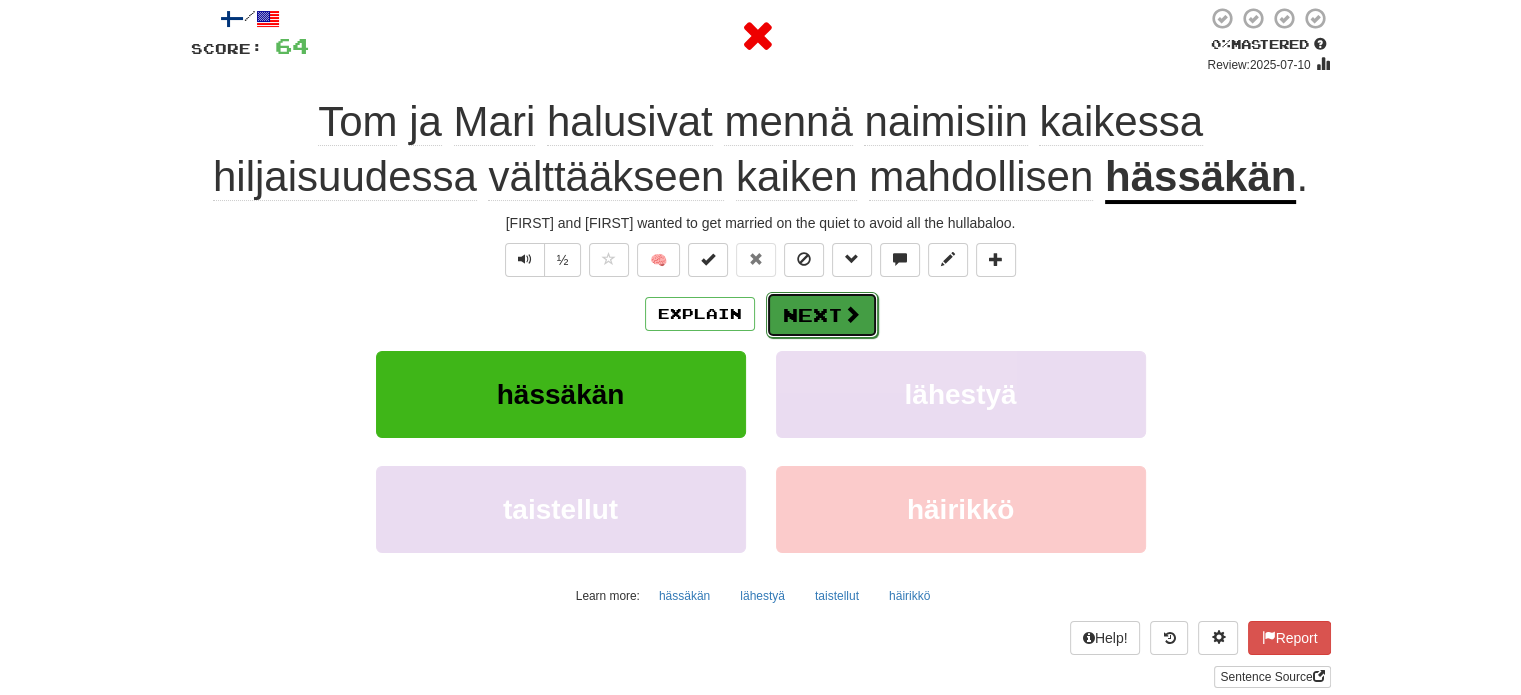 click on "Next" at bounding box center (822, 315) 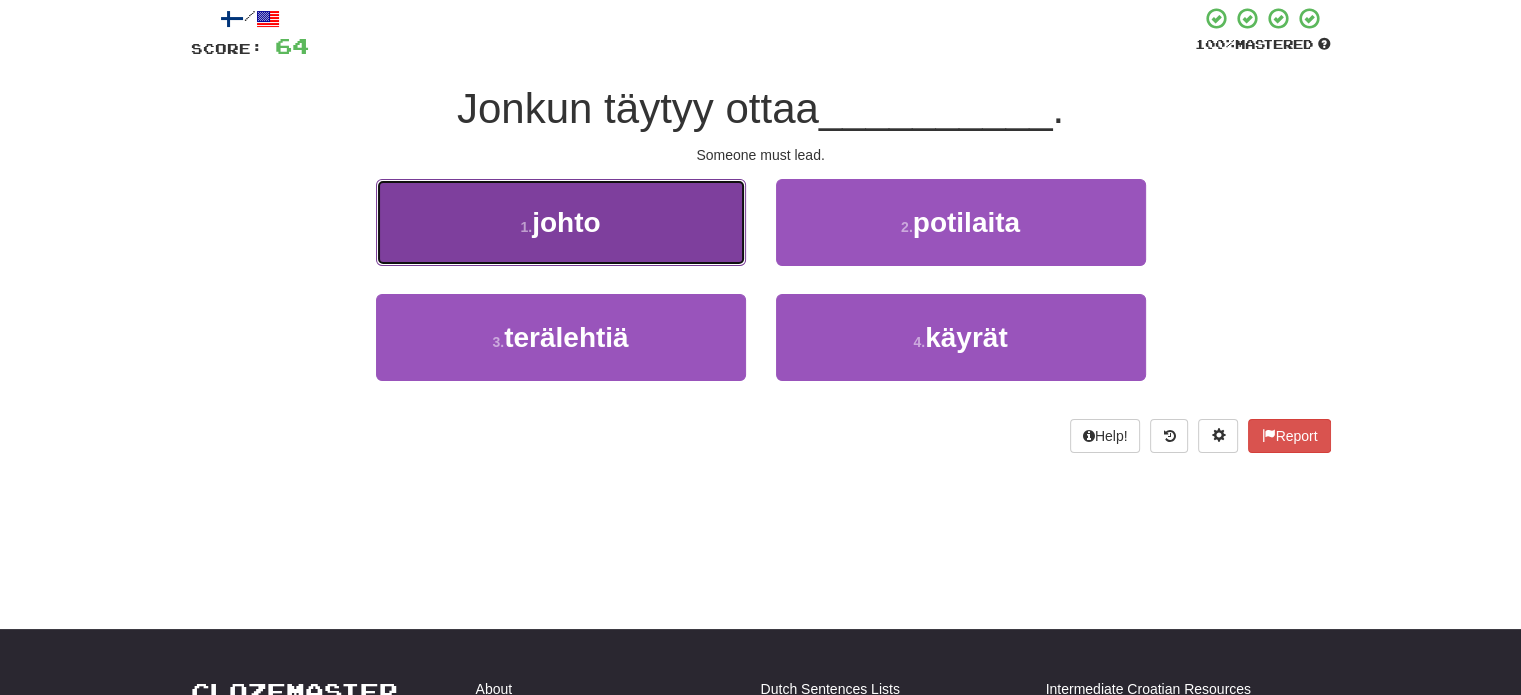 click on "1 .  johto" at bounding box center (561, 222) 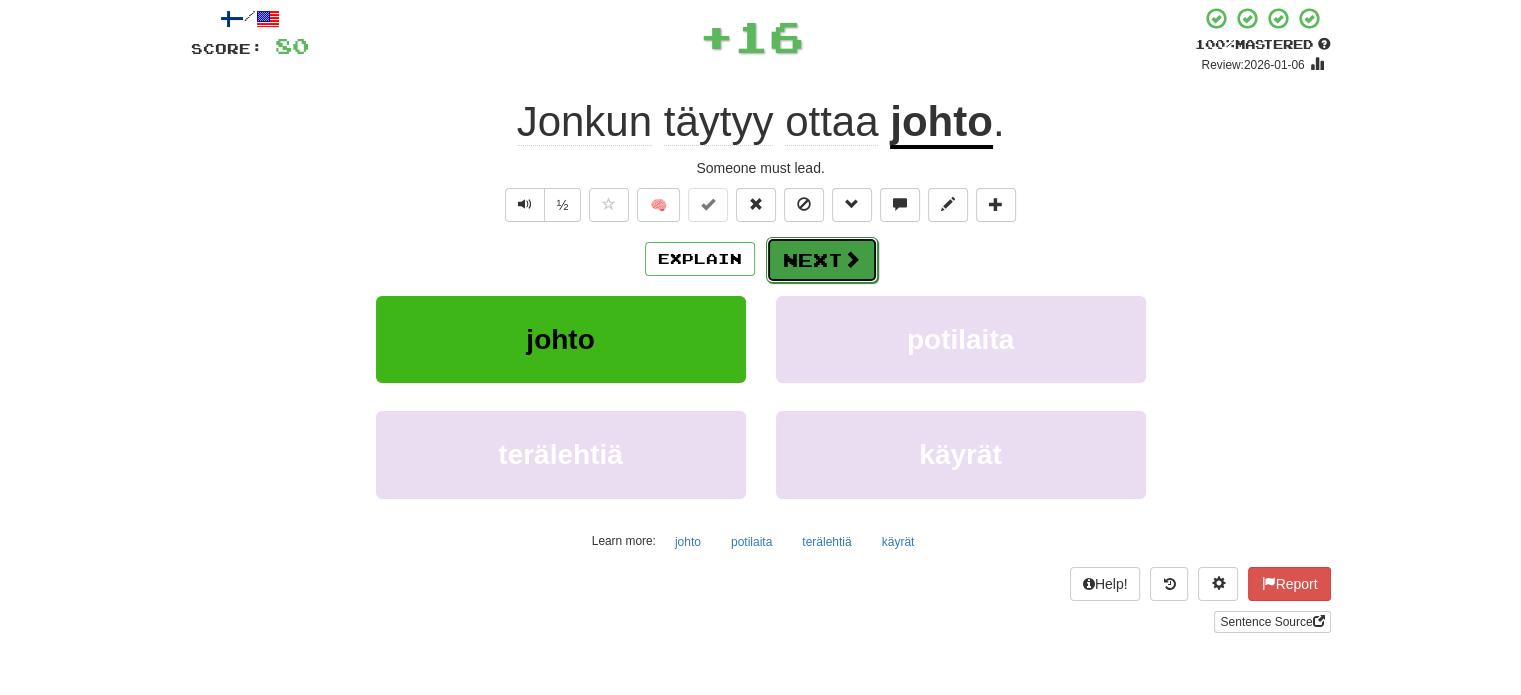 click on "Next" at bounding box center (822, 260) 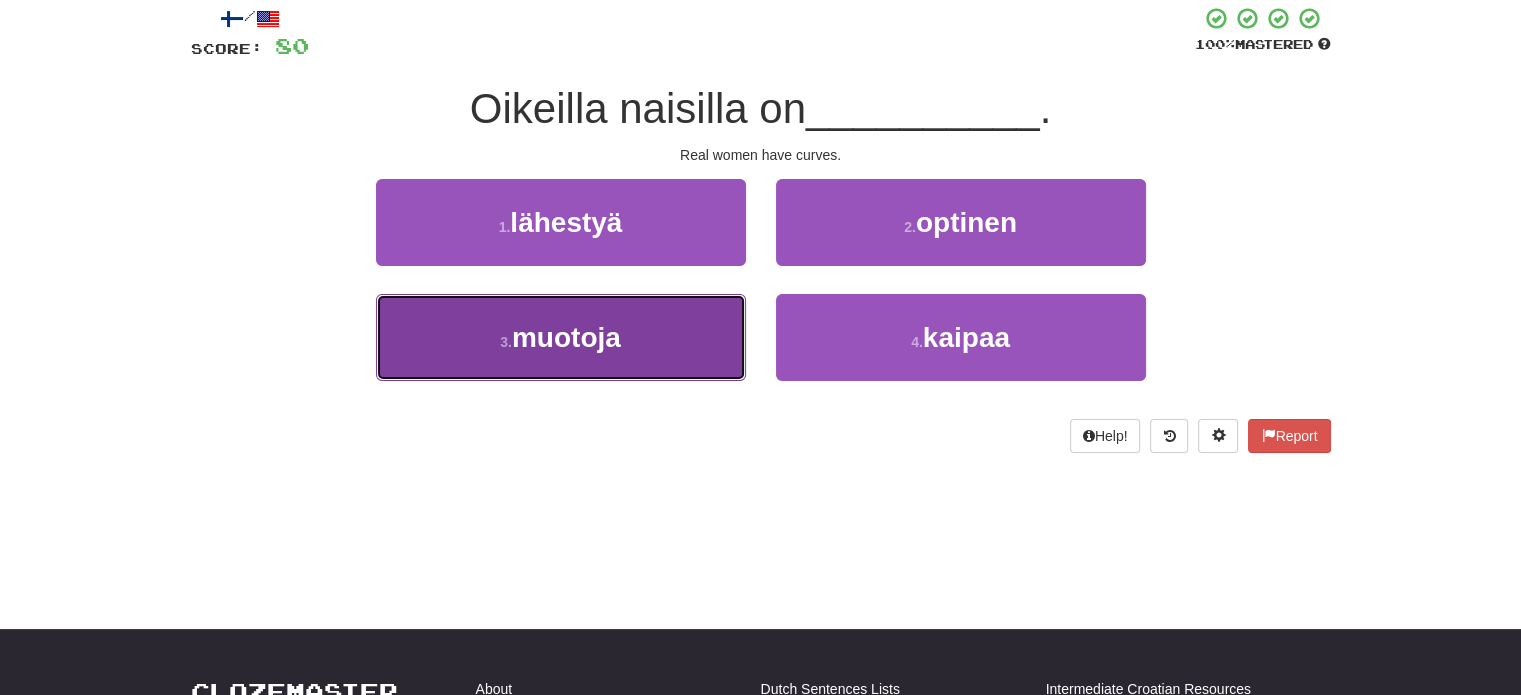 click on "3 .  muotoja" at bounding box center [561, 337] 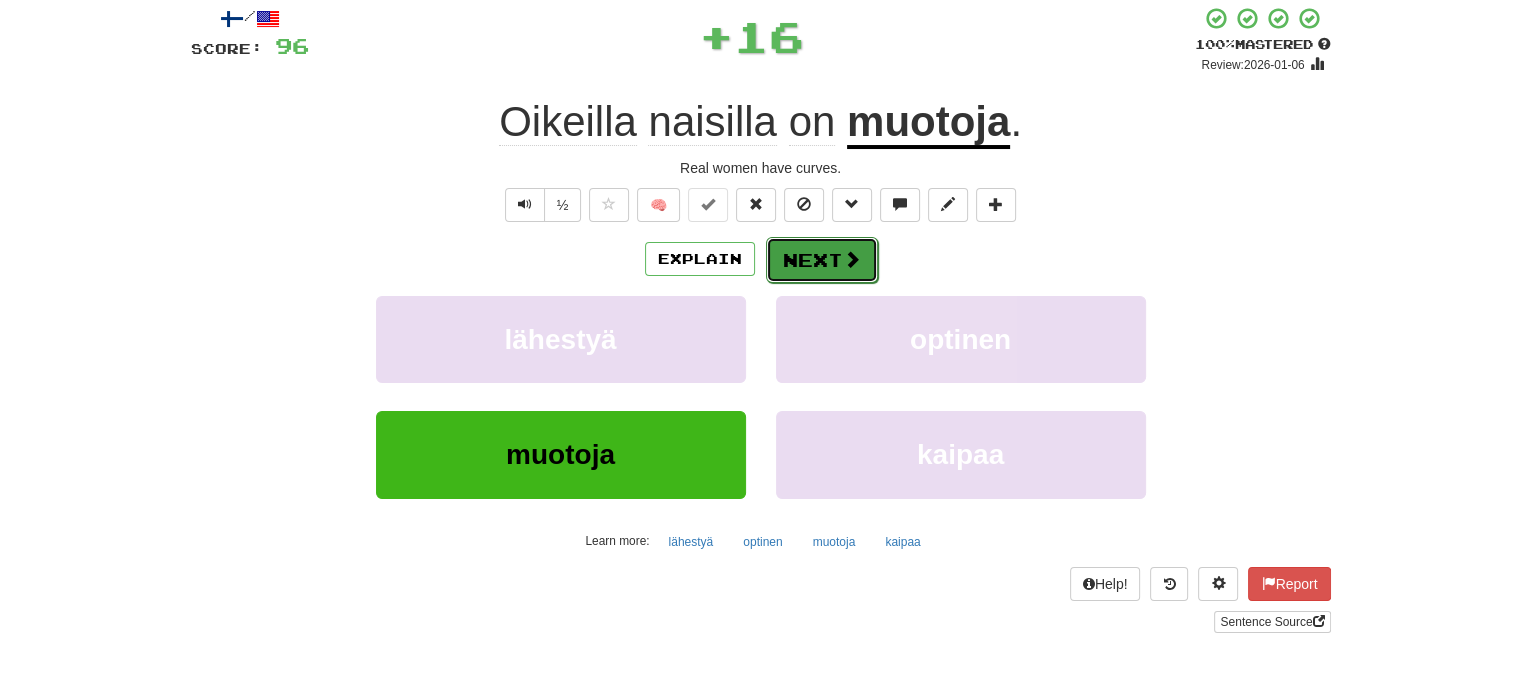 click on "Next" at bounding box center (822, 260) 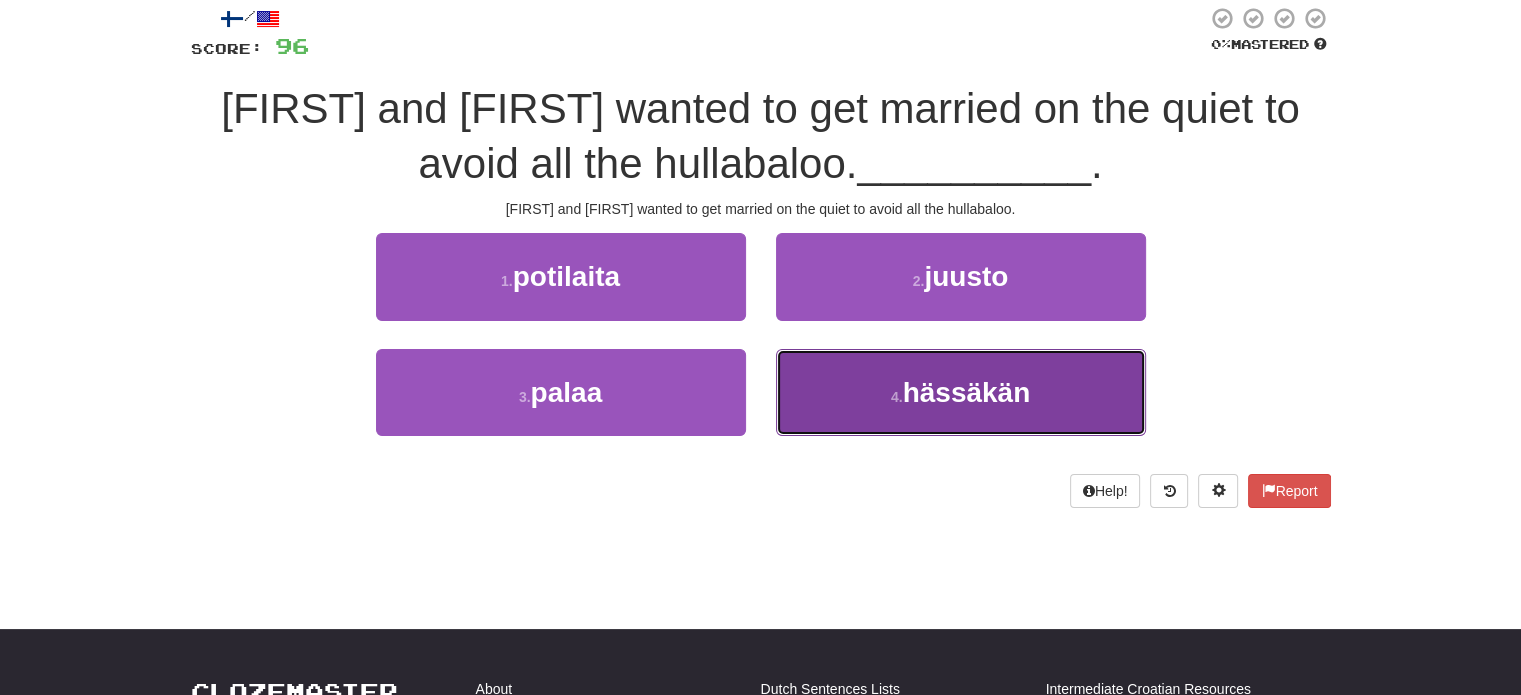 click on "4 .  hässäkän" at bounding box center [961, 392] 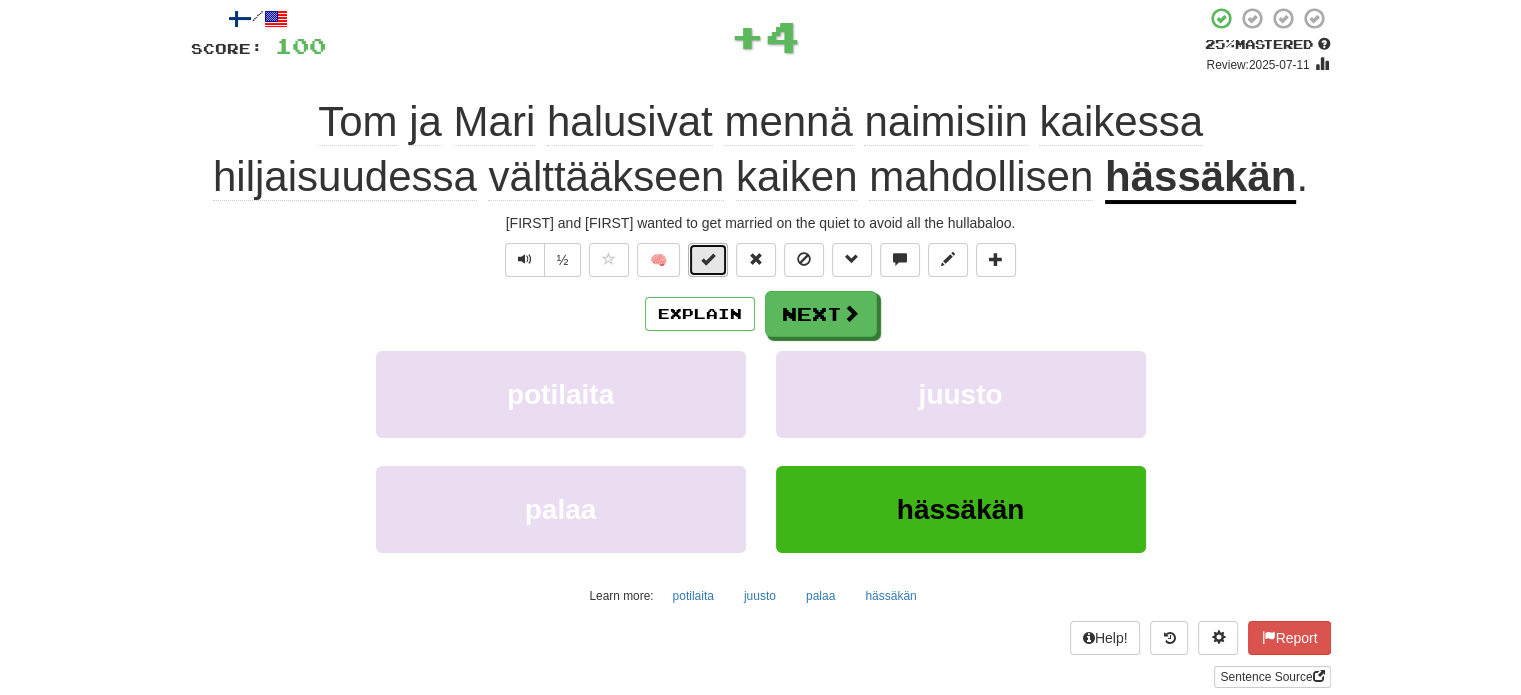 click at bounding box center (708, 260) 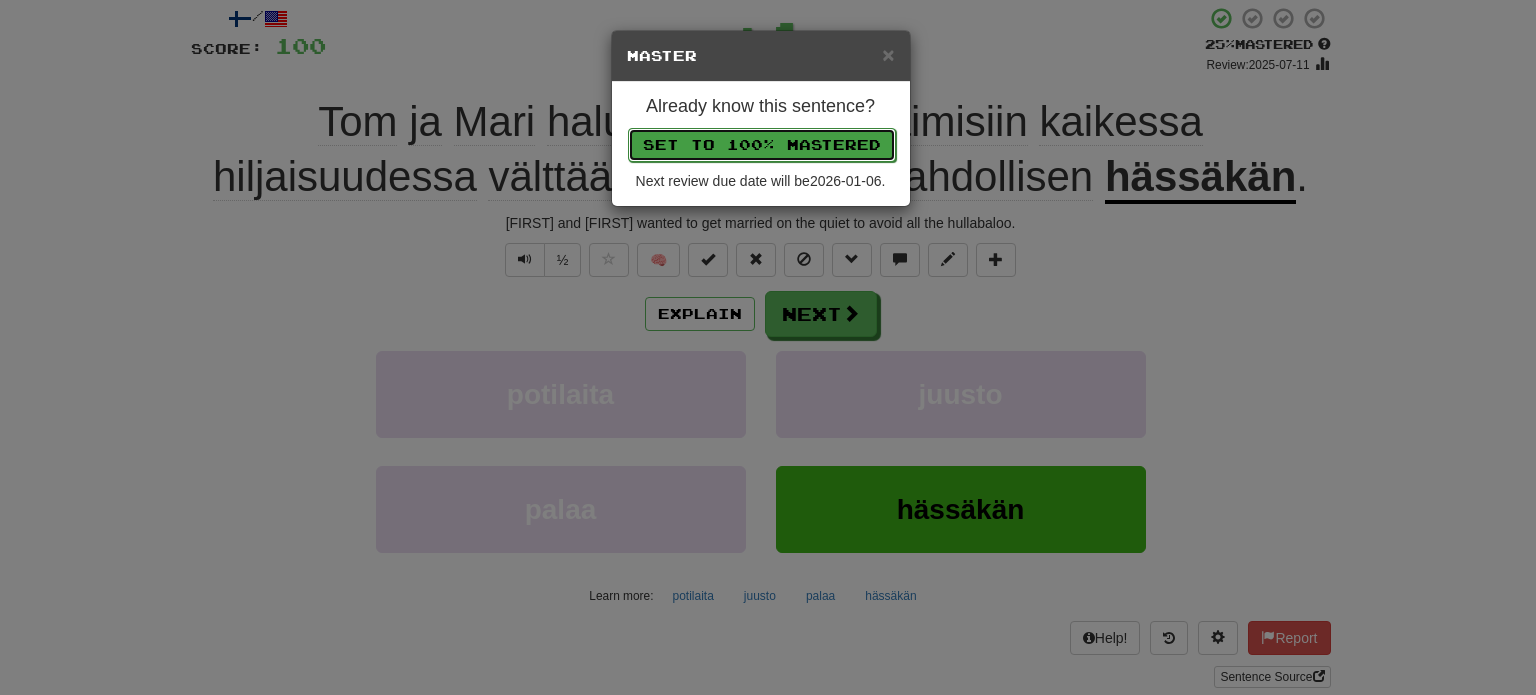 click on "Set to 100% Mastered" at bounding box center (762, 145) 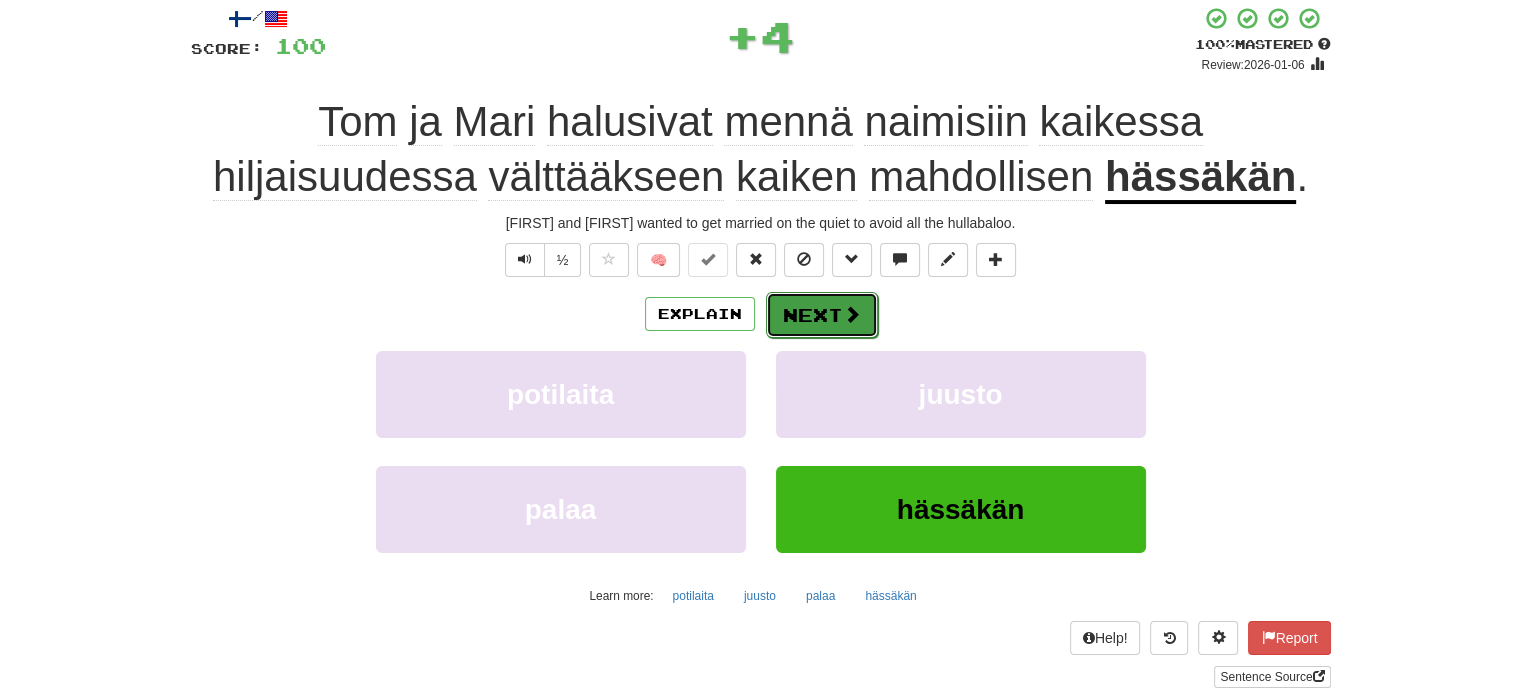click on "Next" at bounding box center [822, 315] 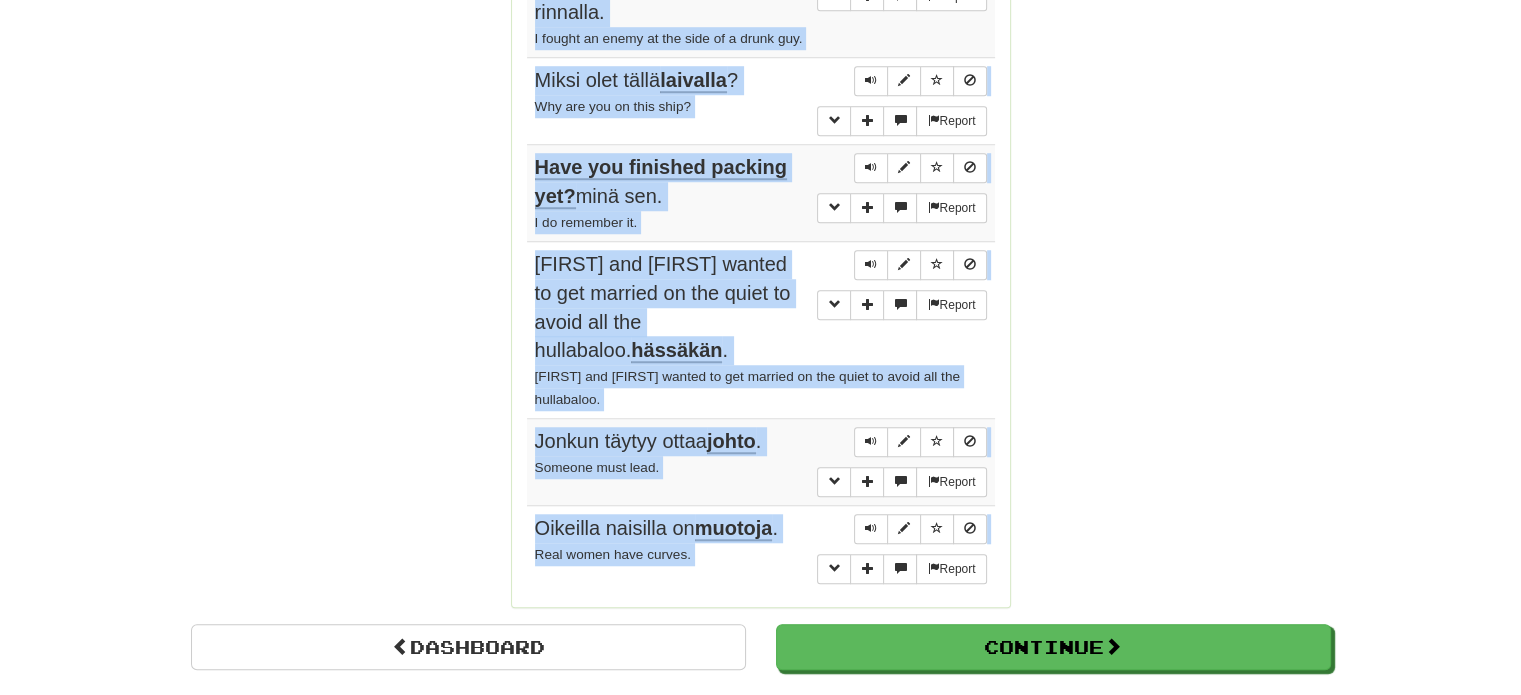 scroll, scrollTop: 1632, scrollLeft: 0, axis: vertical 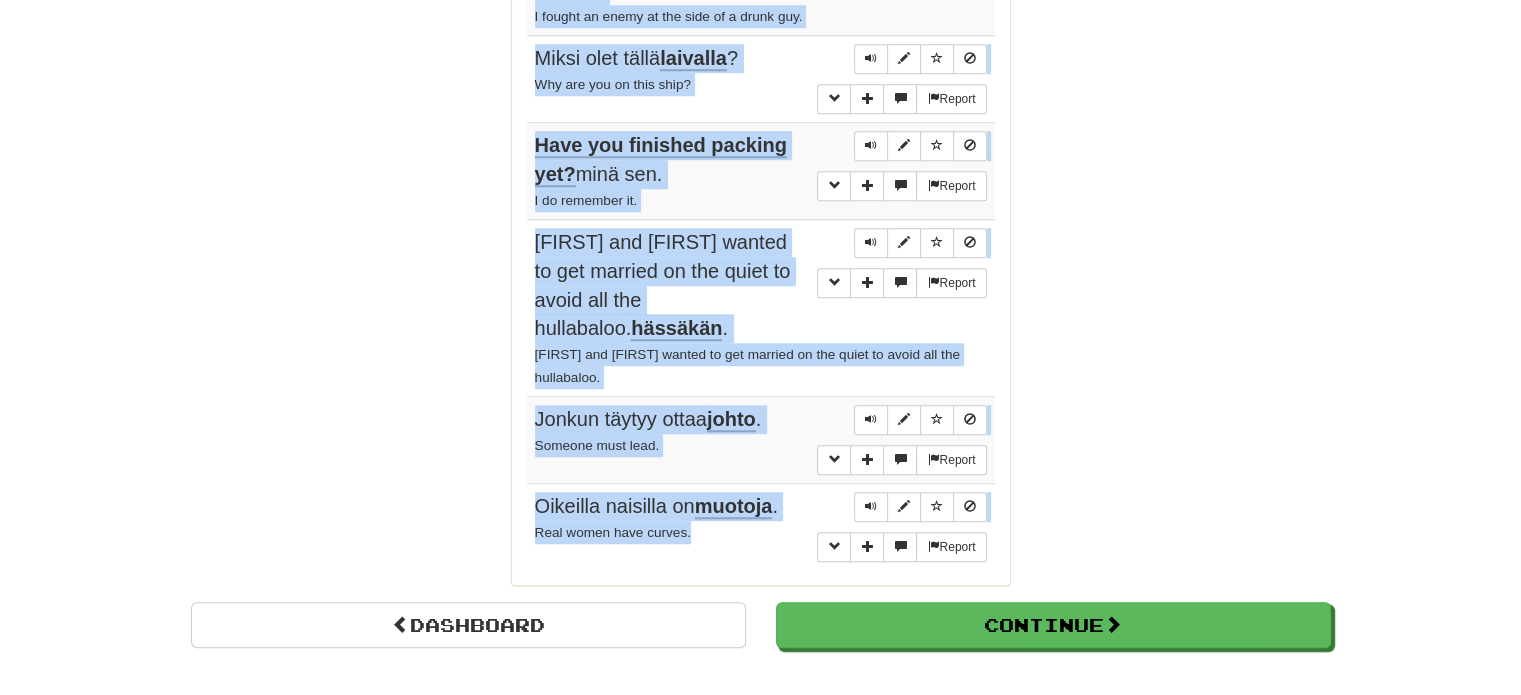 drag, startPoint x: 528, startPoint y: 185, endPoint x: 756, endPoint y: 445, distance: 345.8092 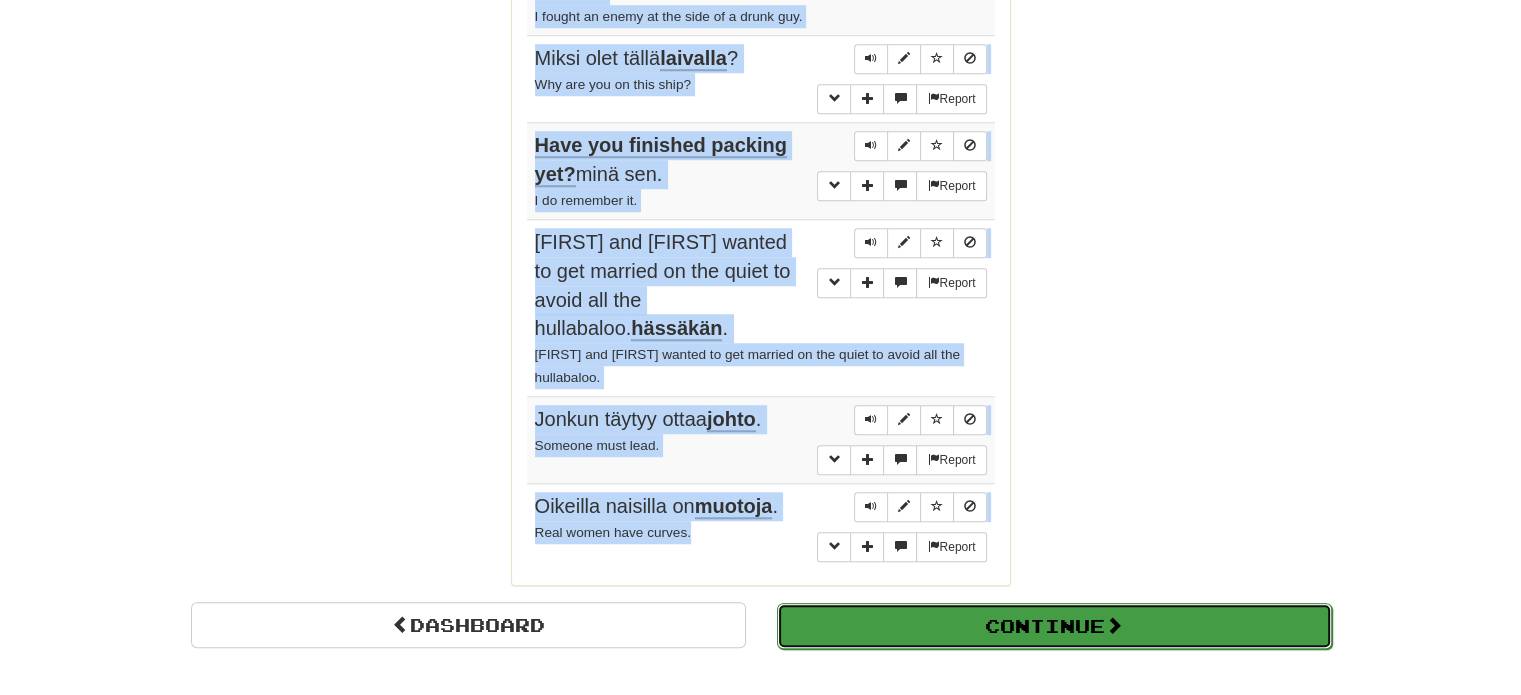click on "Continue" at bounding box center (1054, 626) 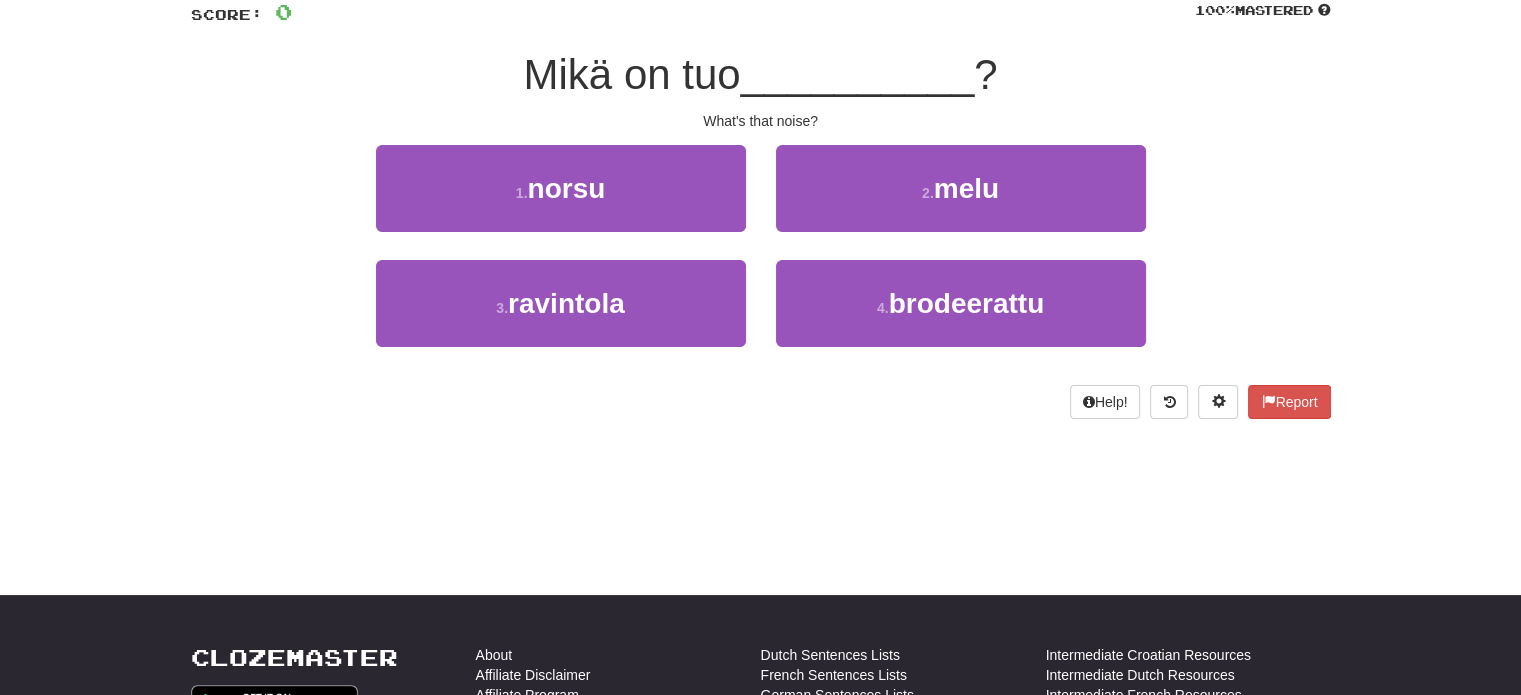 scroll, scrollTop: 112, scrollLeft: 0, axis: vertical 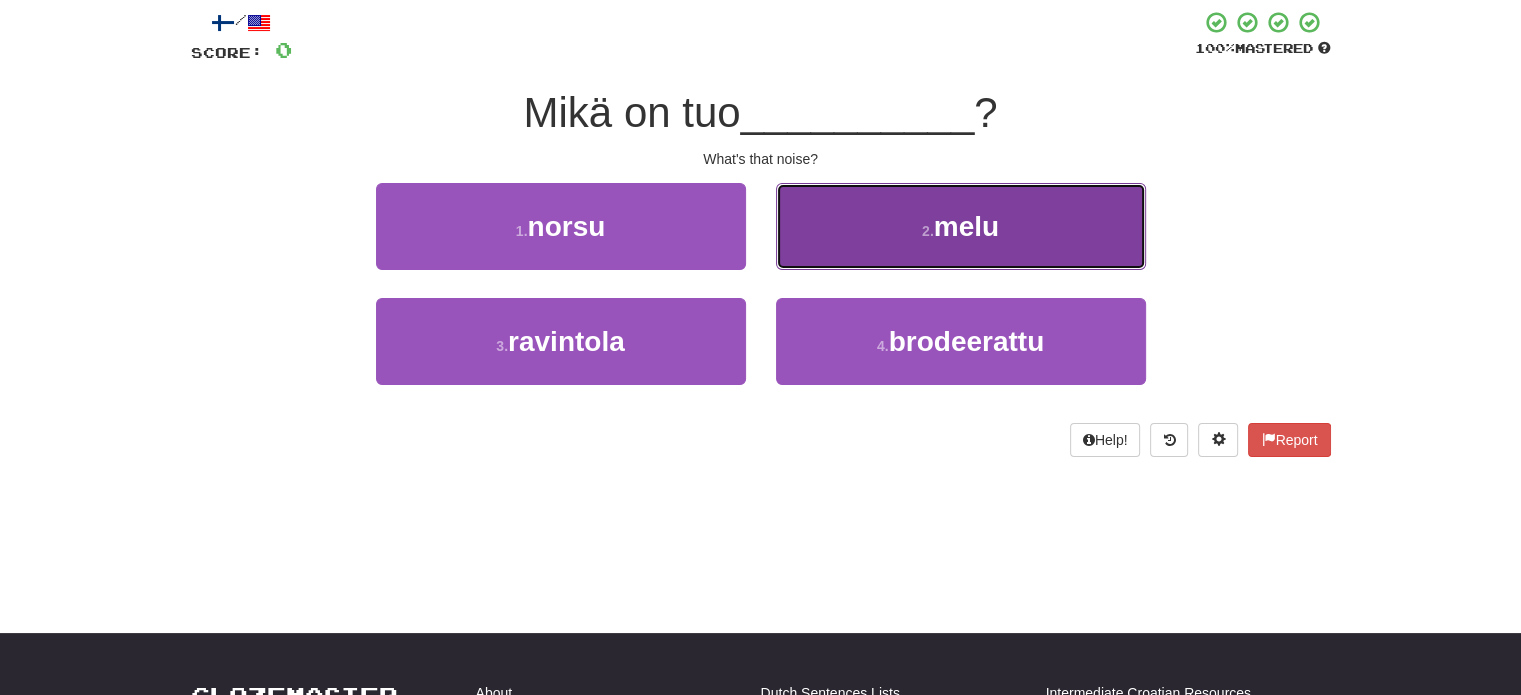 click on "2 .  melu" at bounding box center [961, 226] 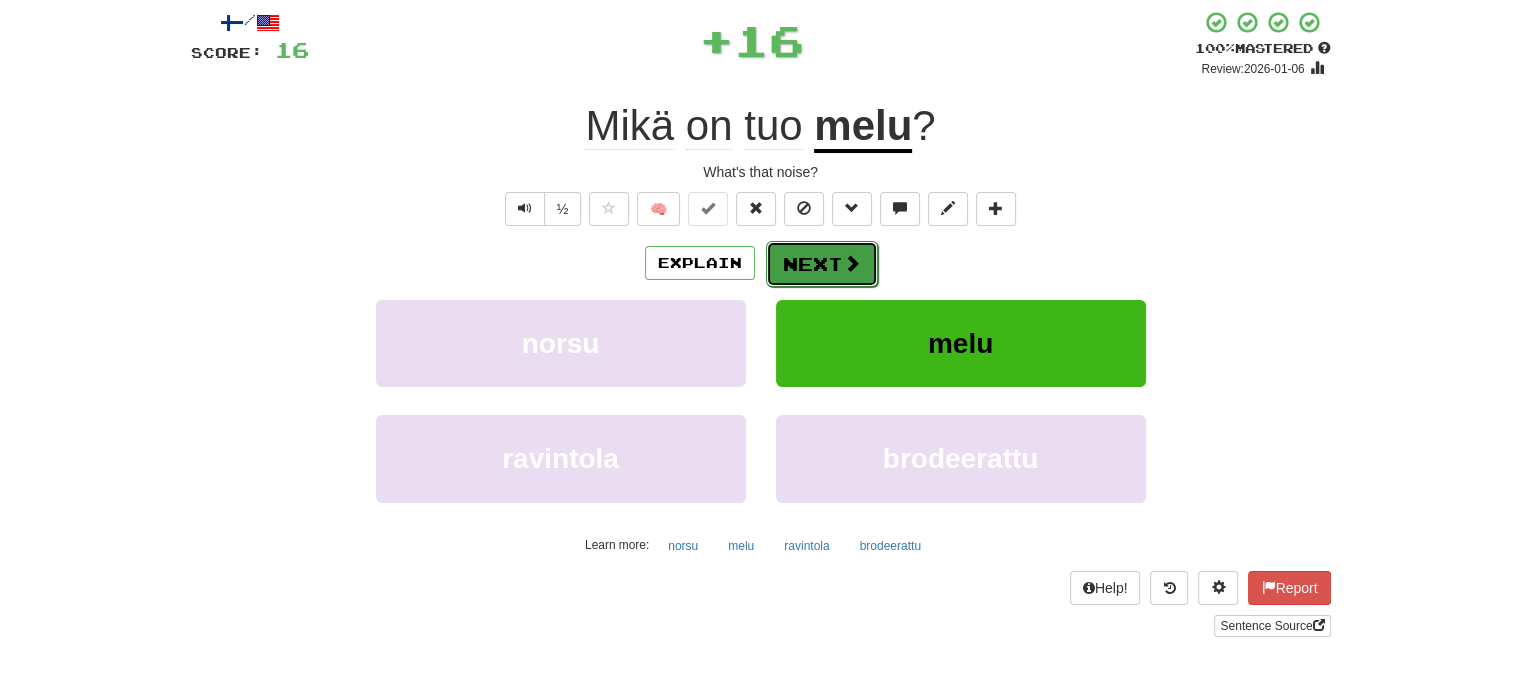 click on "Next" at bounding box center (822, 264) 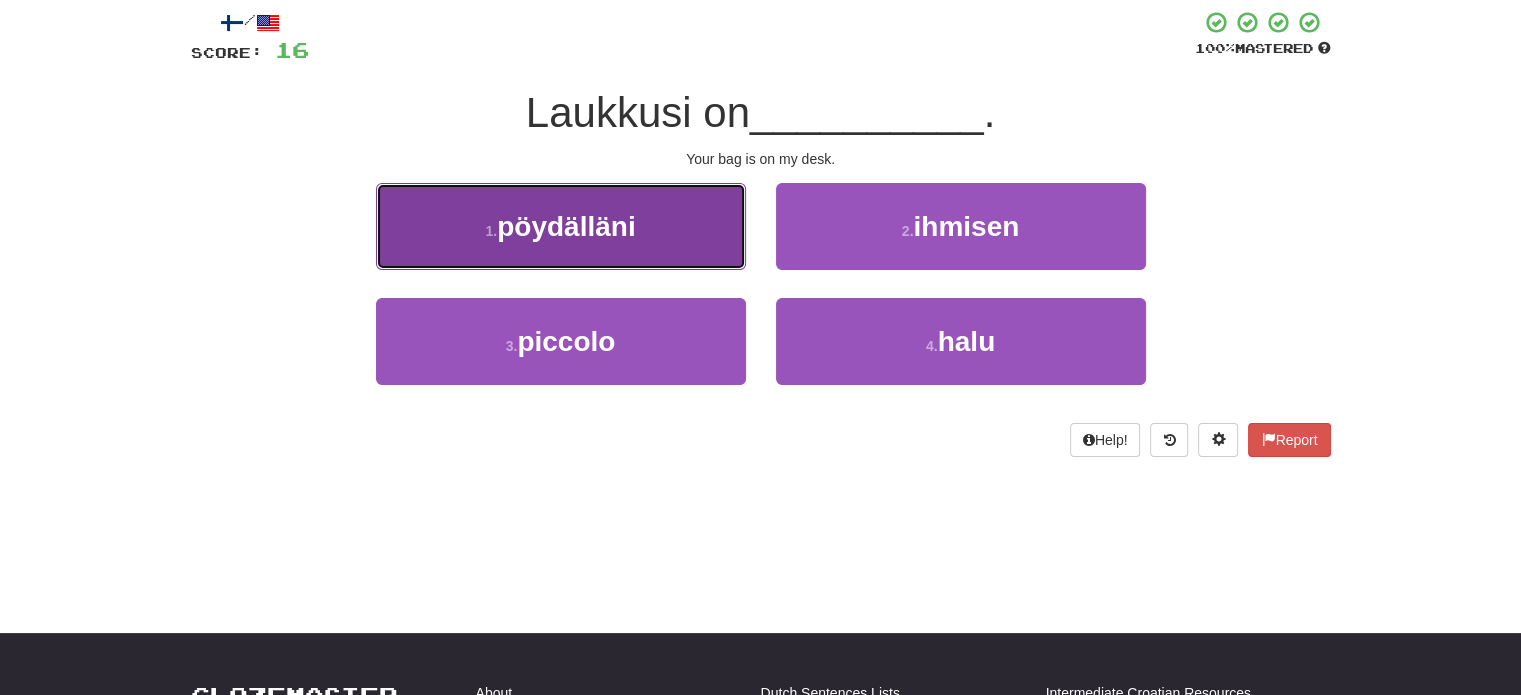 click on "1 .  pöydälläni" at bounding box center [561, 226] 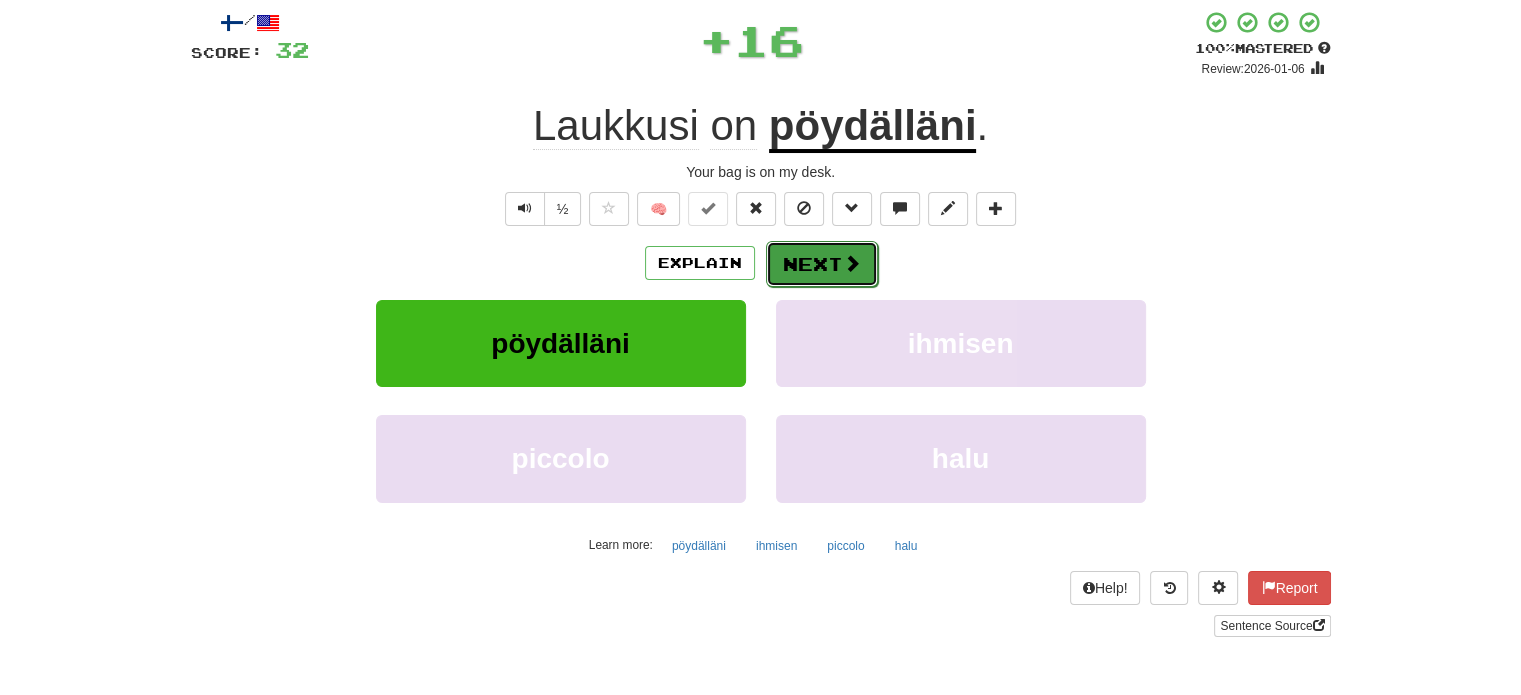click on "Next" at bounding box center [822, 264] 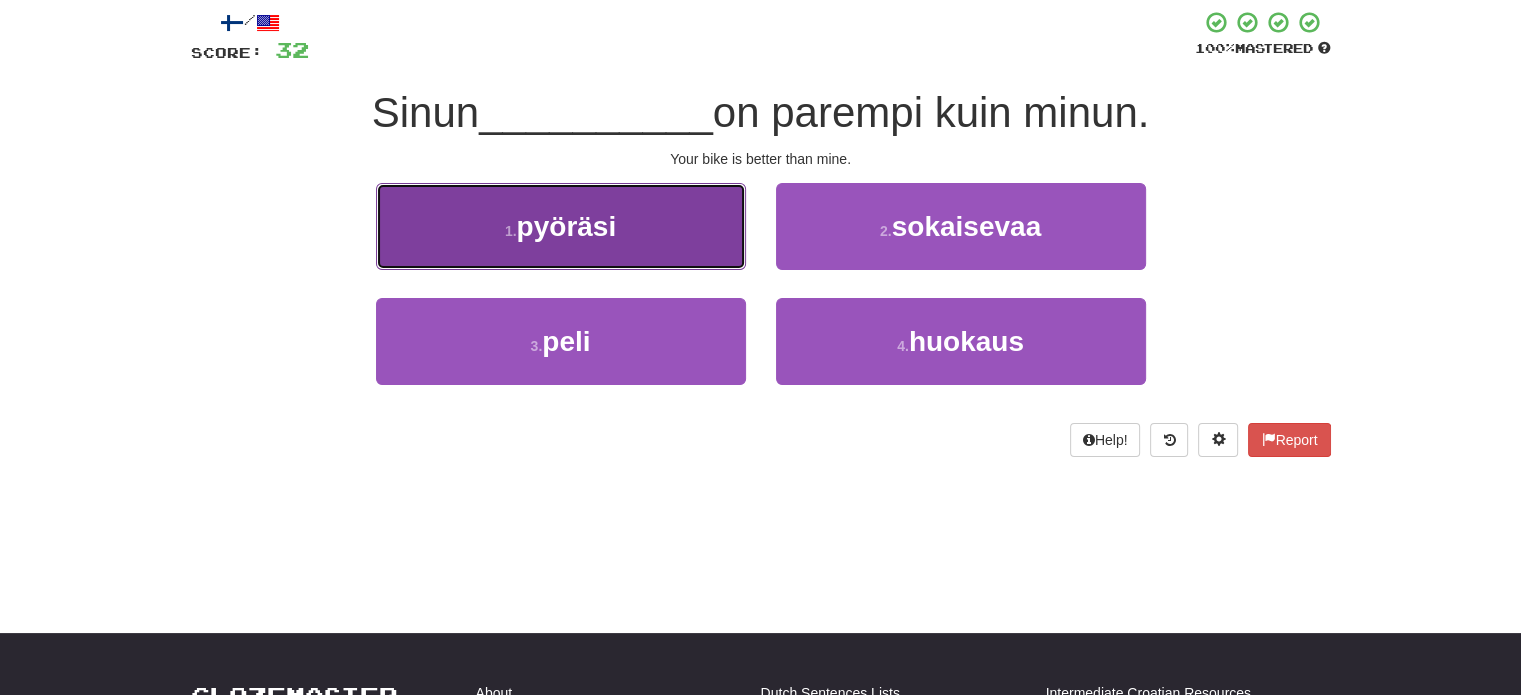 click on "1 .  pyöräsi" at bounding box center (561, 226) 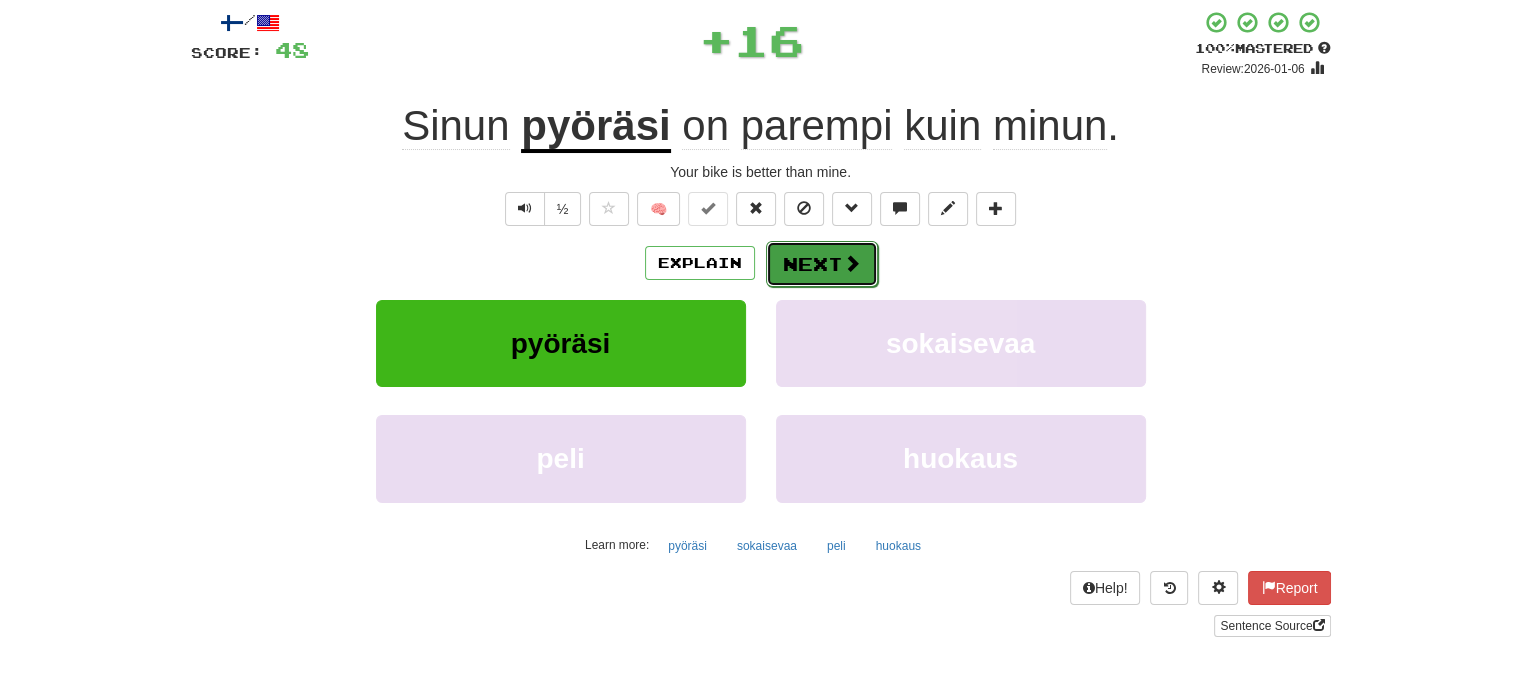 click on "Next" at bounding box center [822, 264] 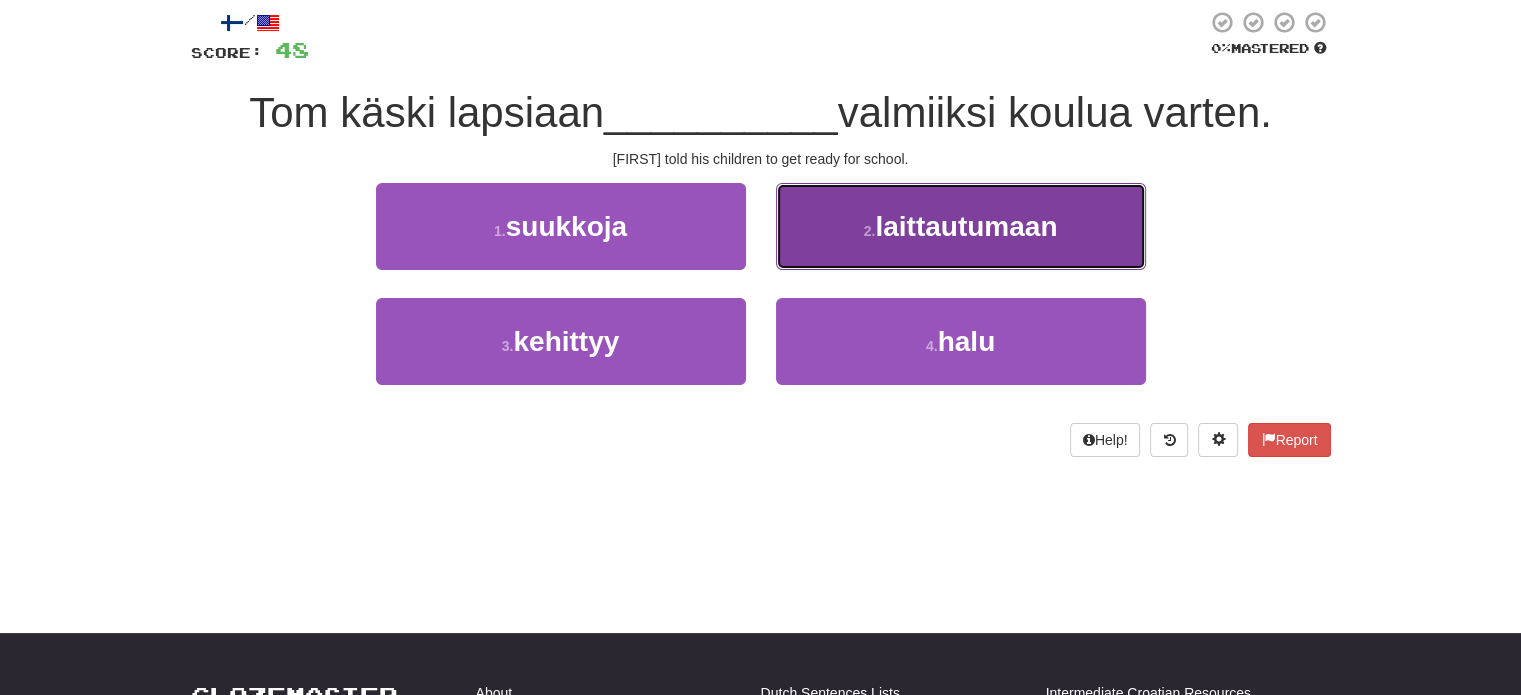 click on "2 .  laittautumaan" at bounding box center (961, 226) 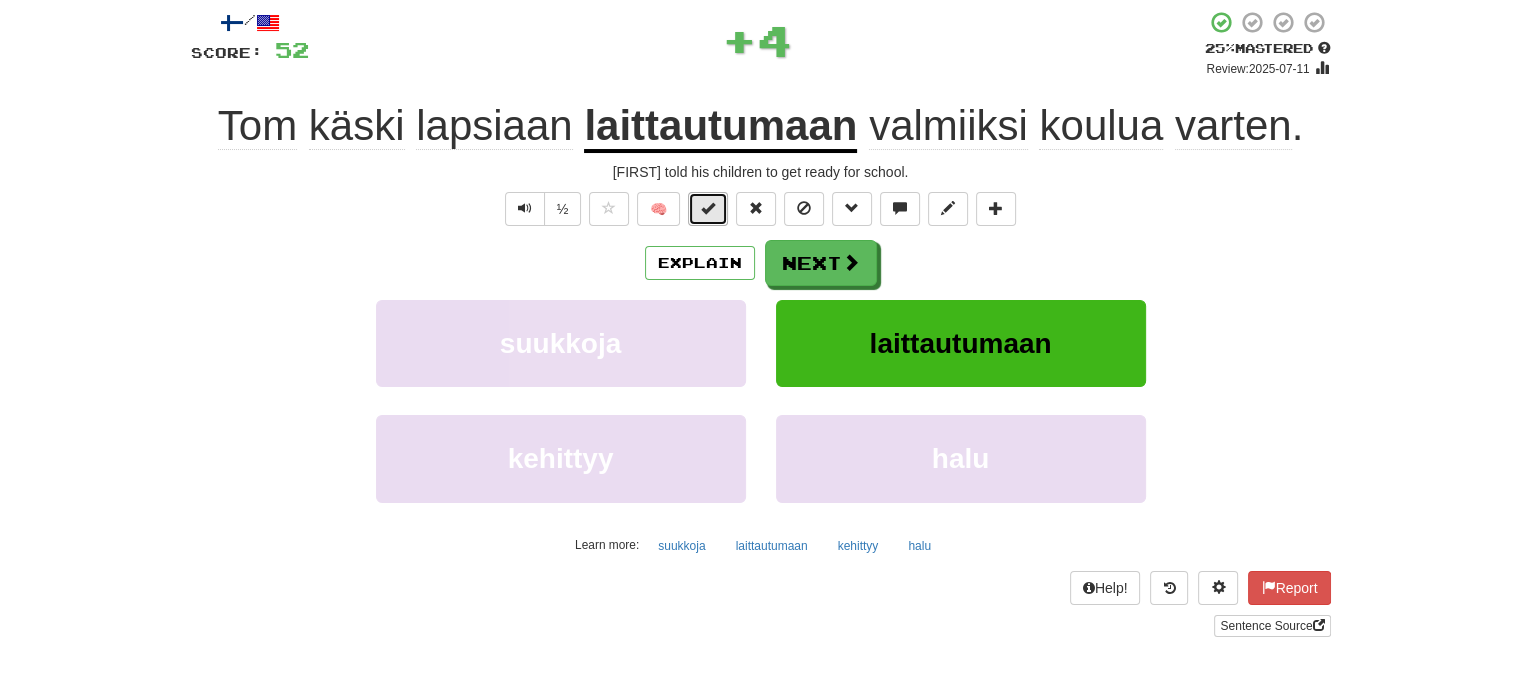 click at bounding box center (708, 208) 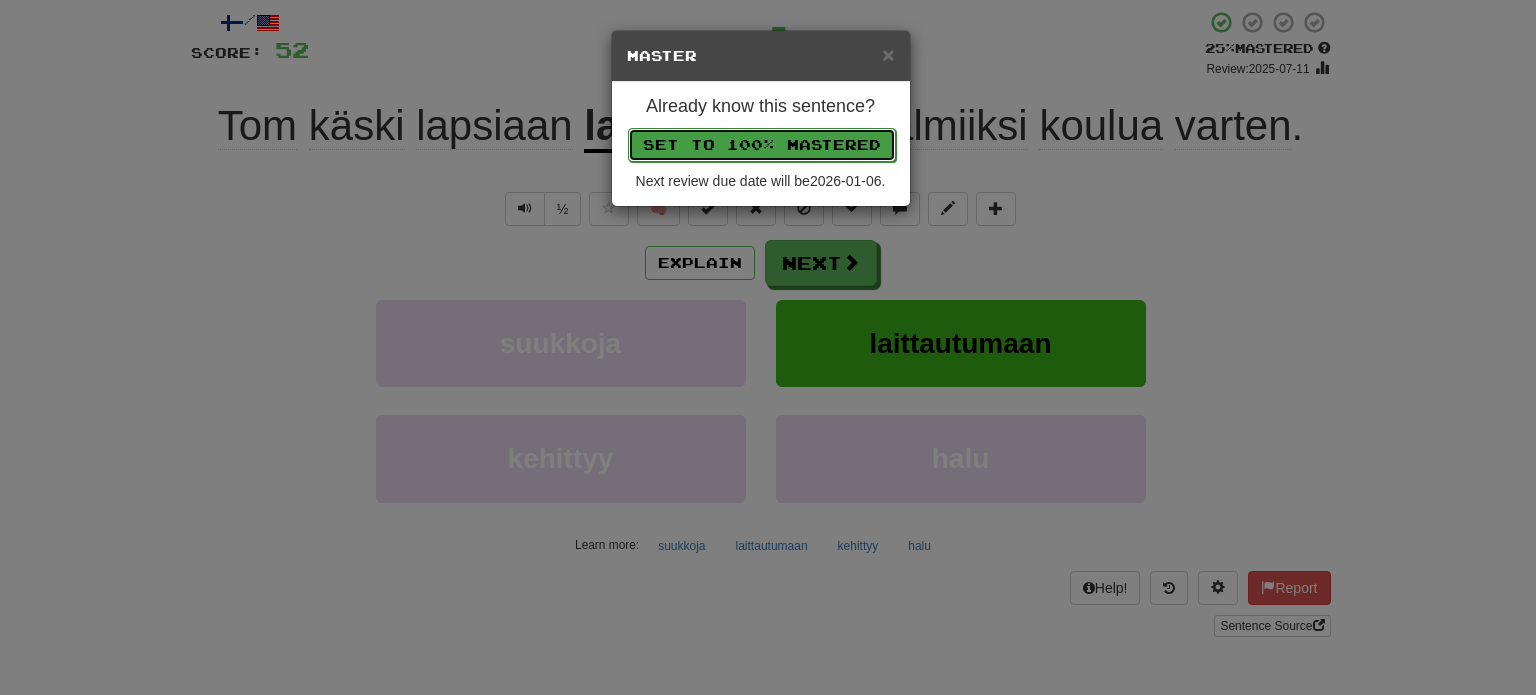 click on "Set to 100% Mastered" at bounding box center [762, 145] 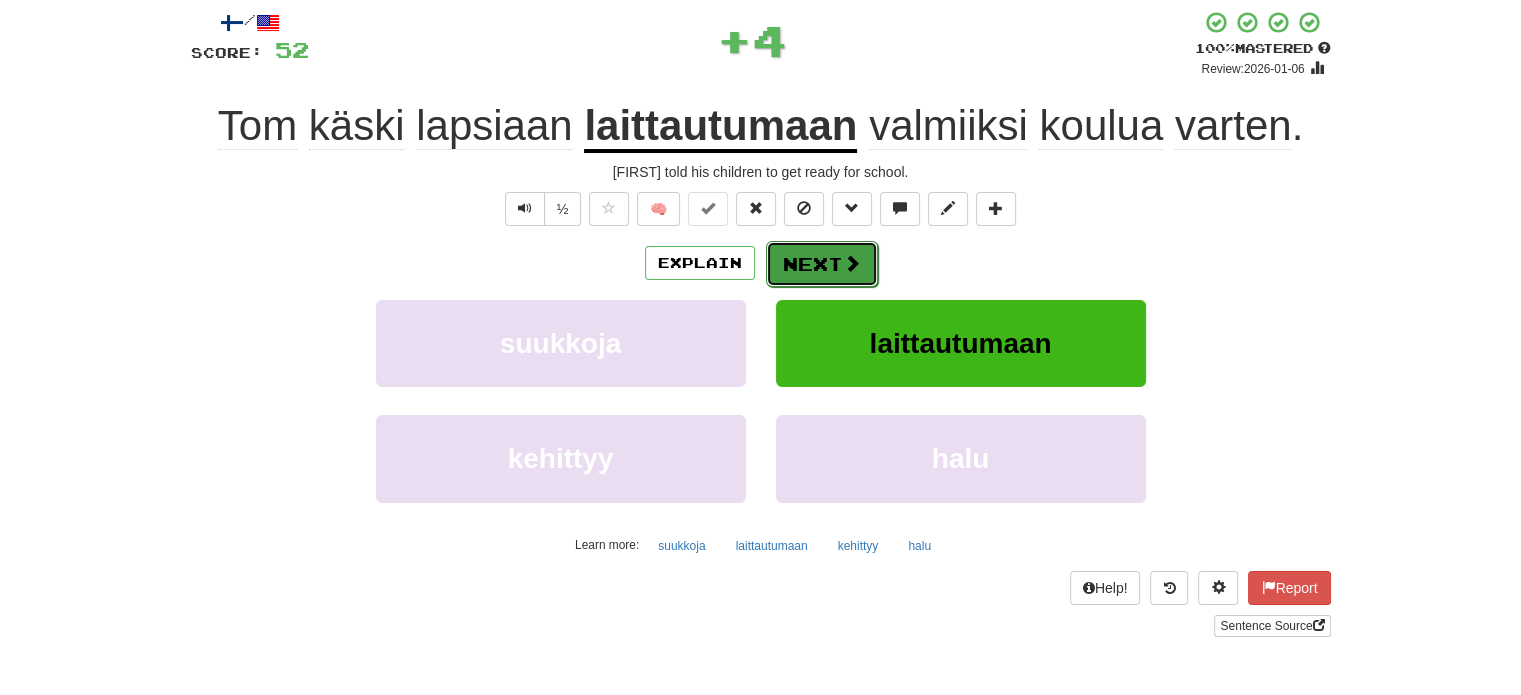 click on "Next" at bounding box center [822, 264] 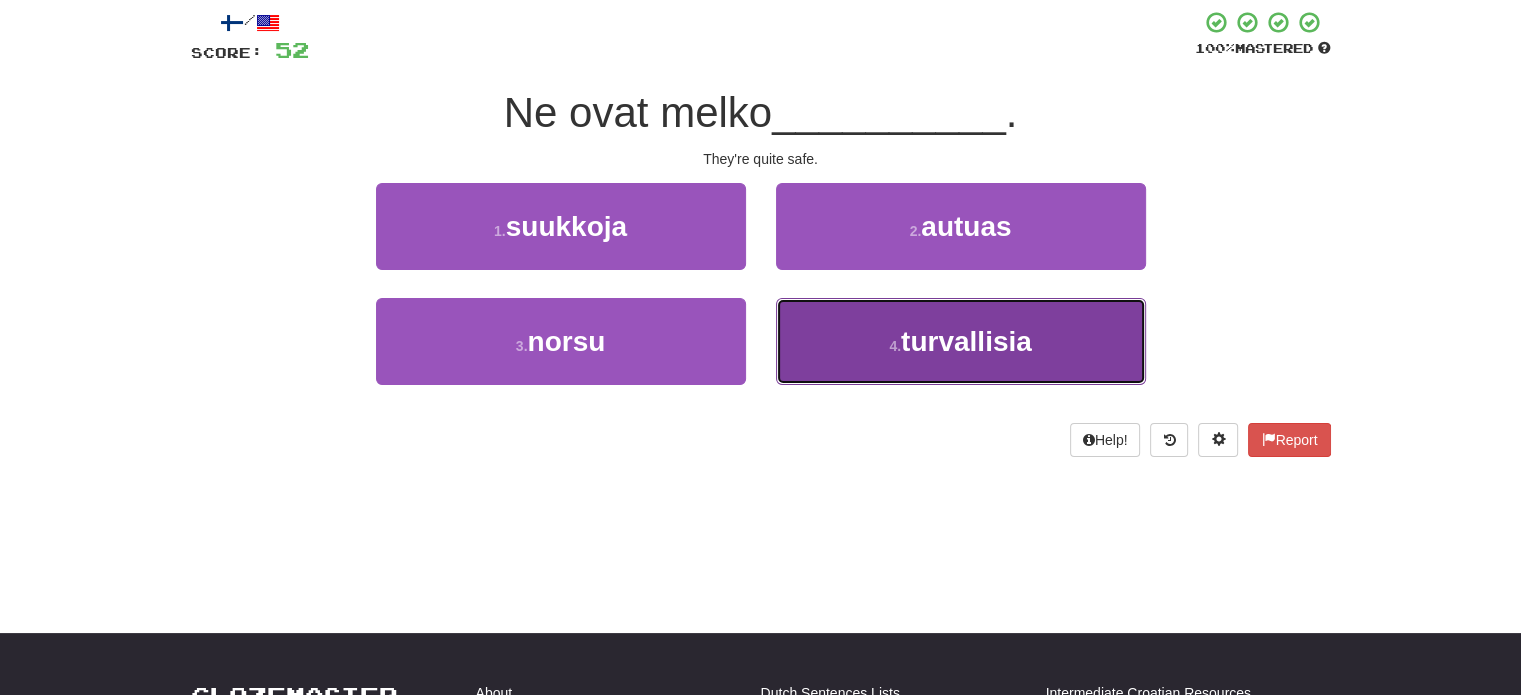 click on "4 .  turvallisia" at bounding box center (961, 341) 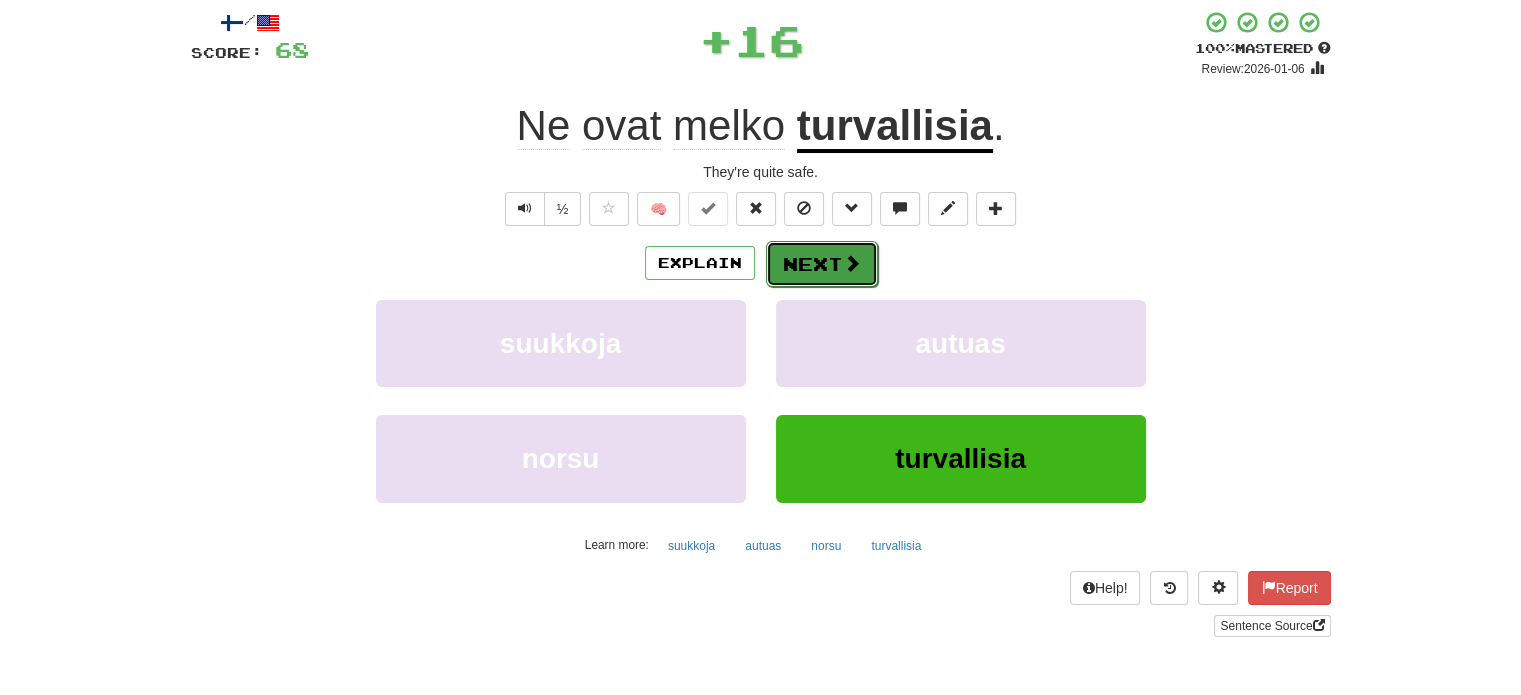 click on "Next" at bounding box center (822, 264) 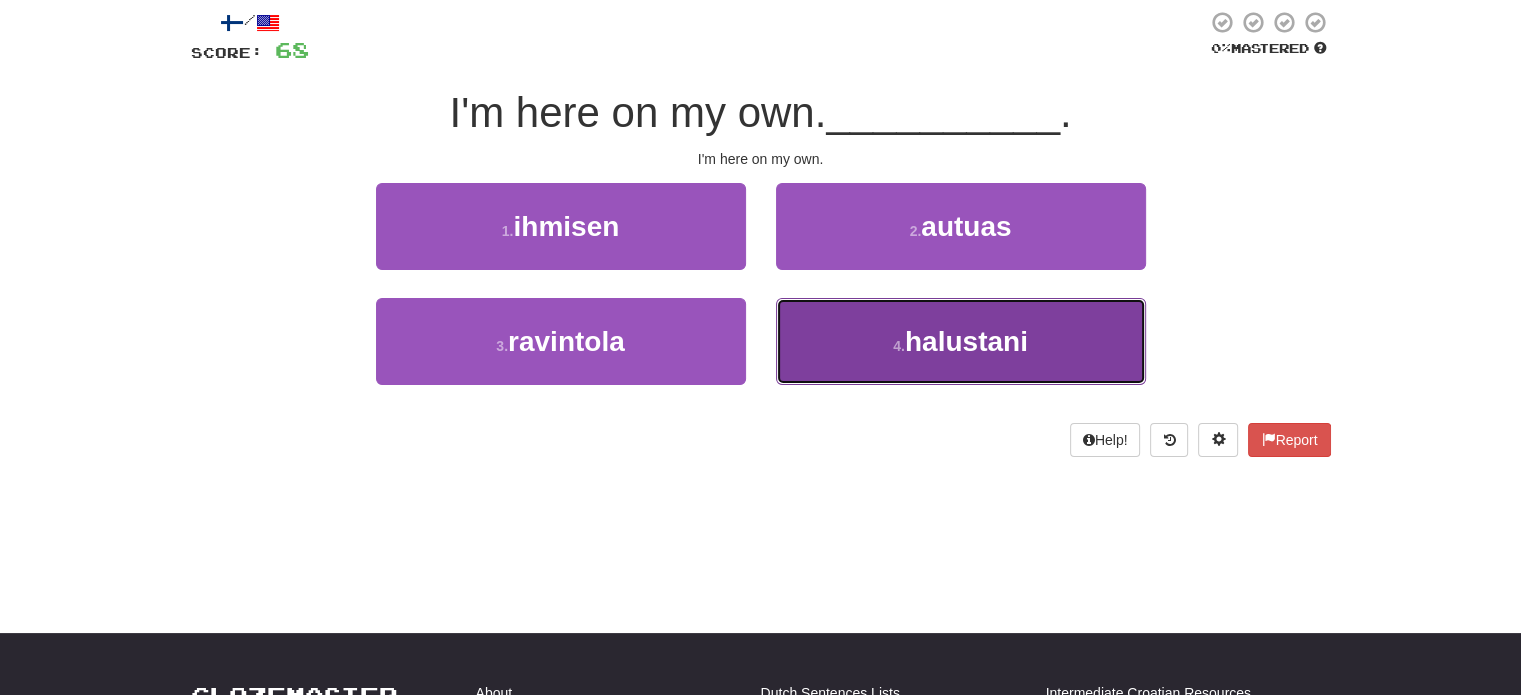click on "4 .  halustani" at bounding box center (961, 341) 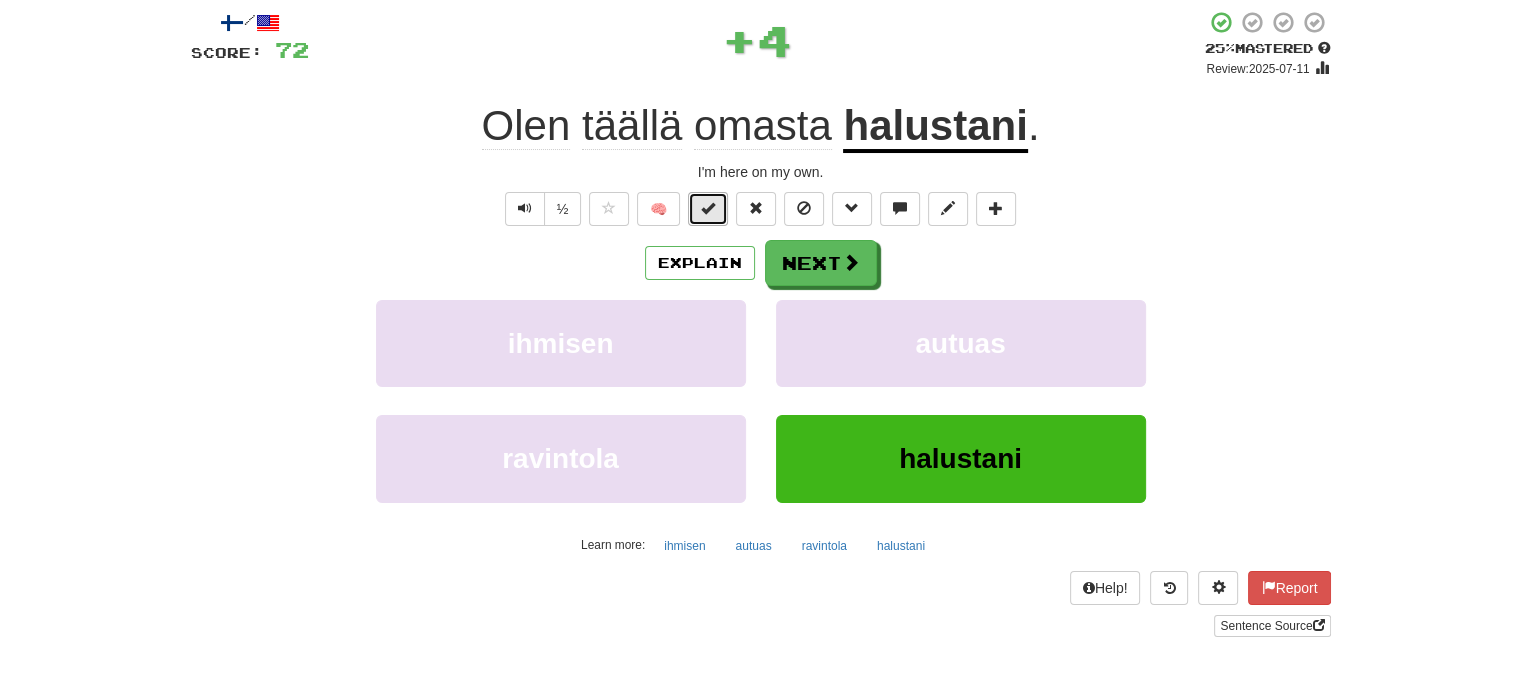 click at bounding box center [708, 209] 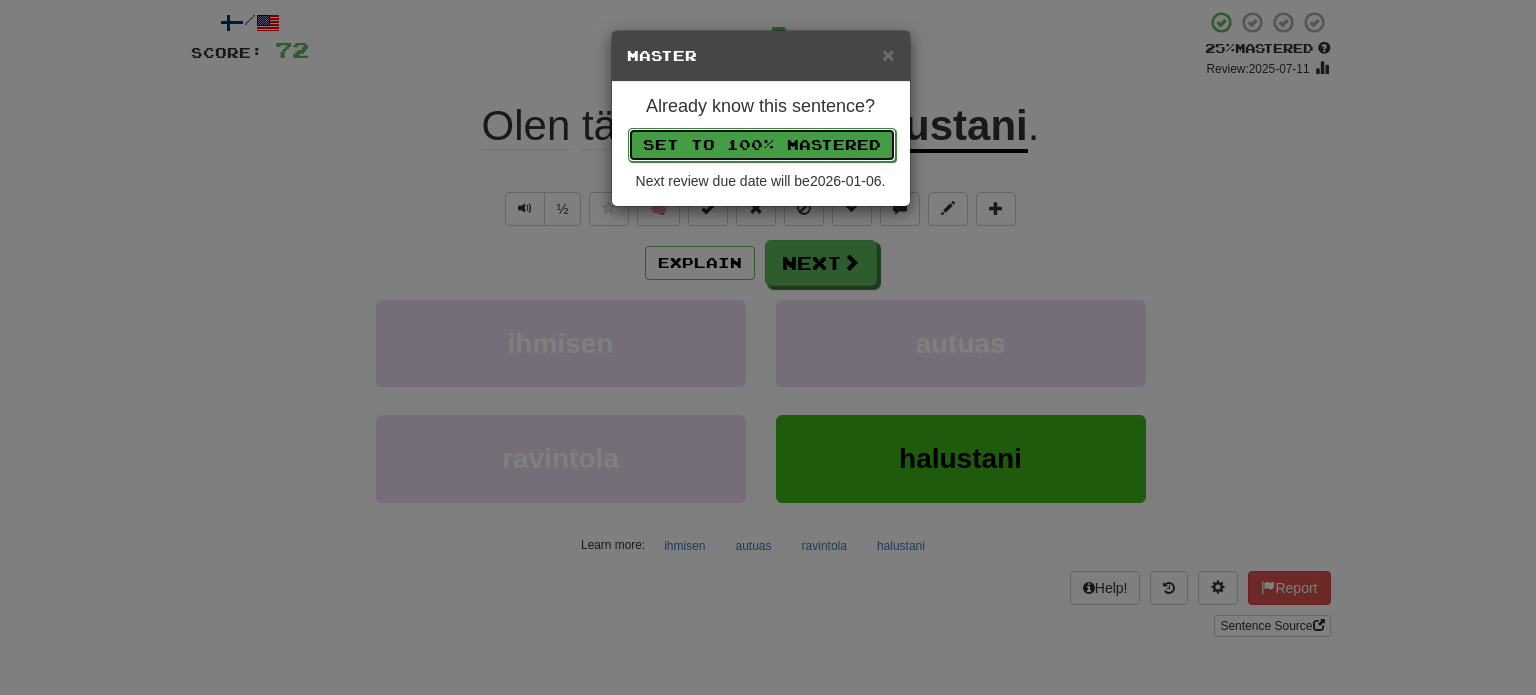 click on "Set to 100% Mastered" at bounding box center [762, 145] 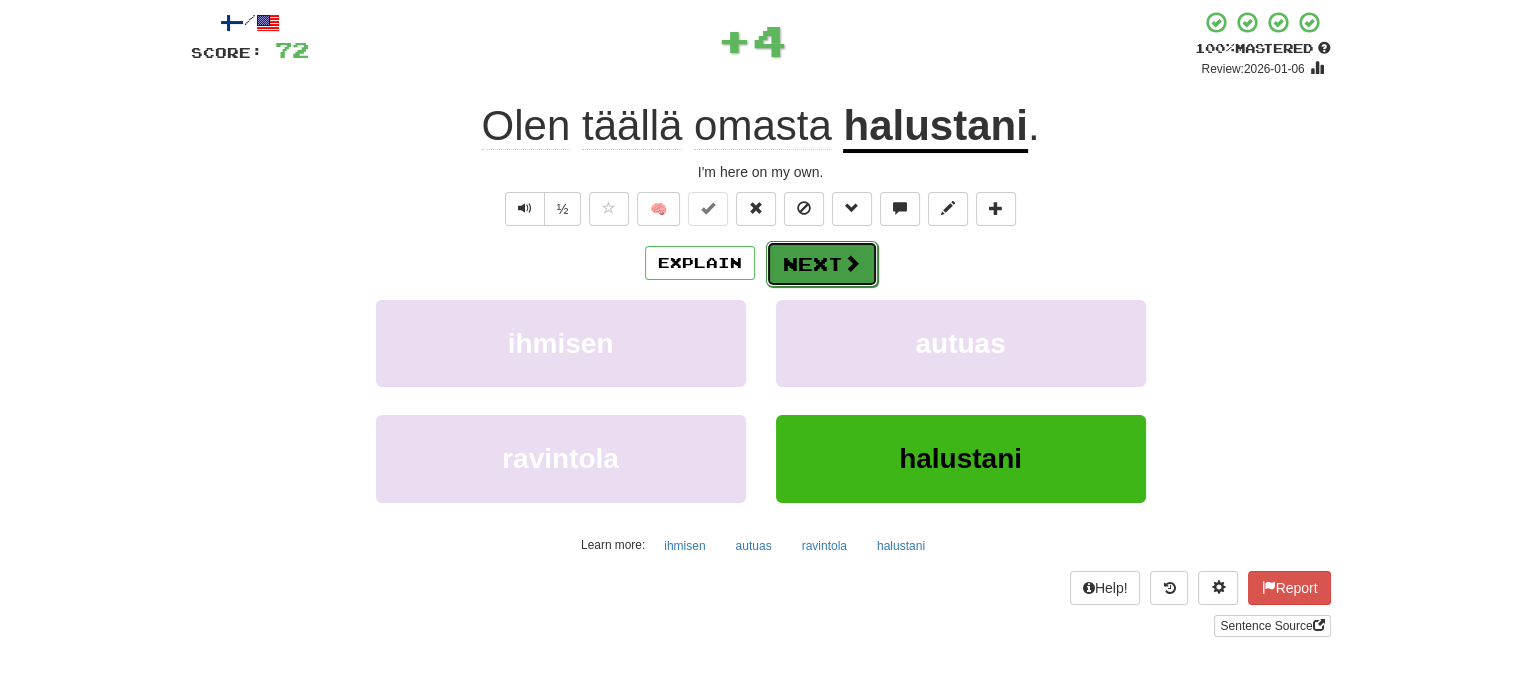 click on "Next" at bounding box center (822, 264) 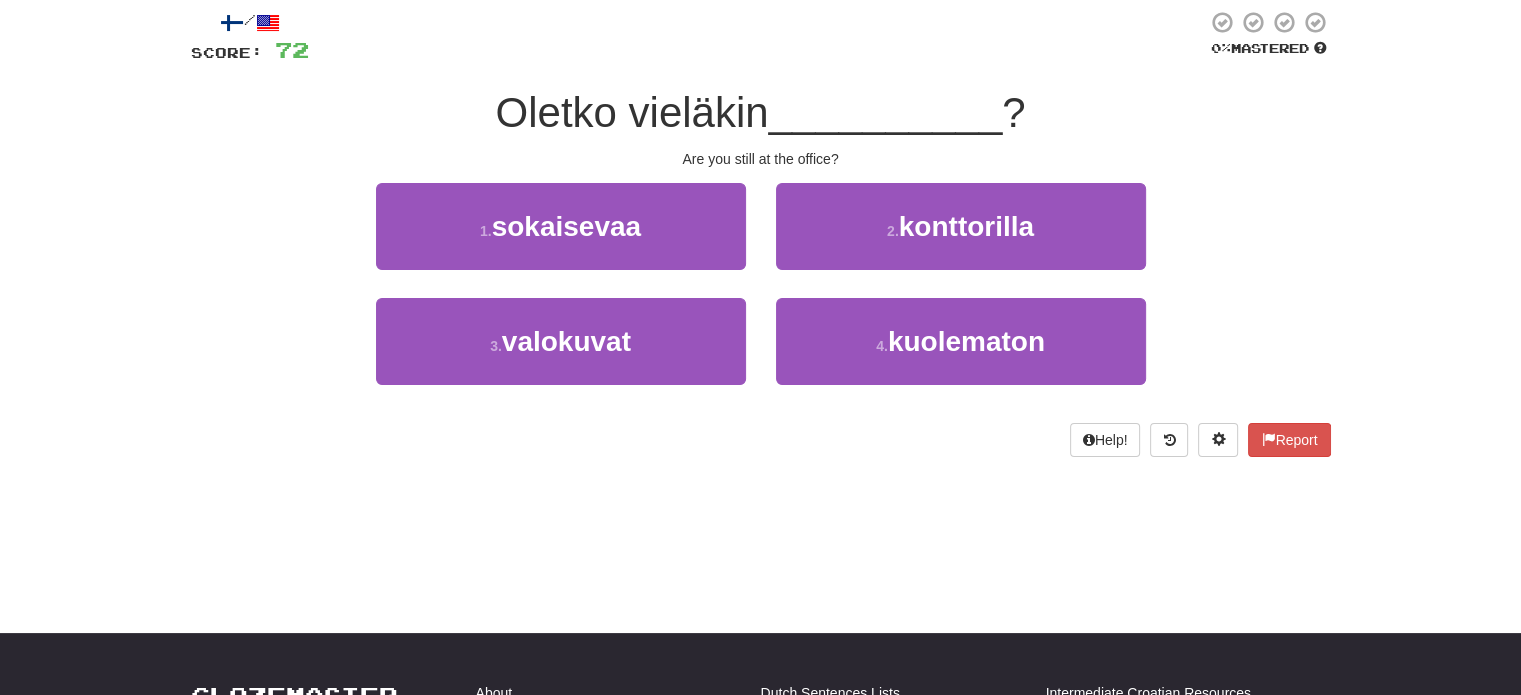 click on "2 .  konttorilla" at bounding box center [961, 240] 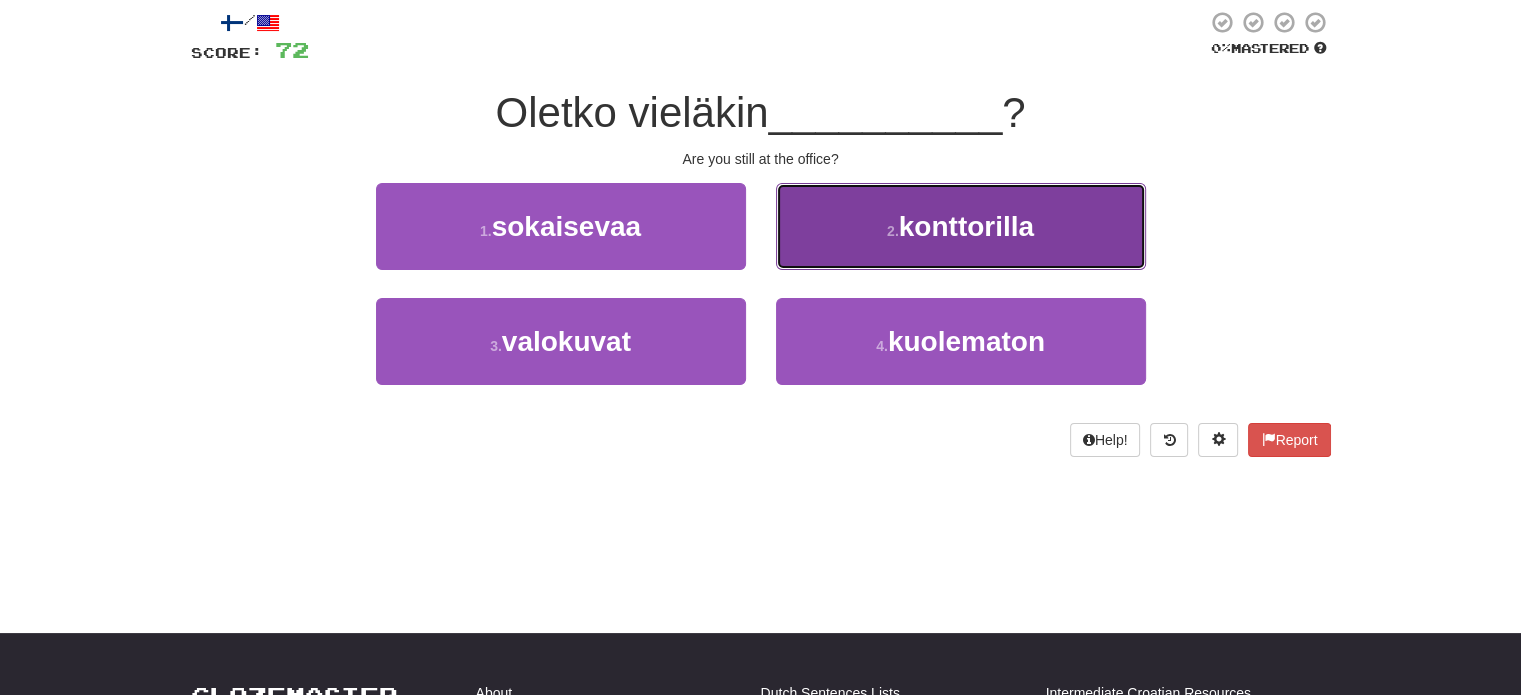 click on "2 .  konttorilla" at bounding box center [961, 226] 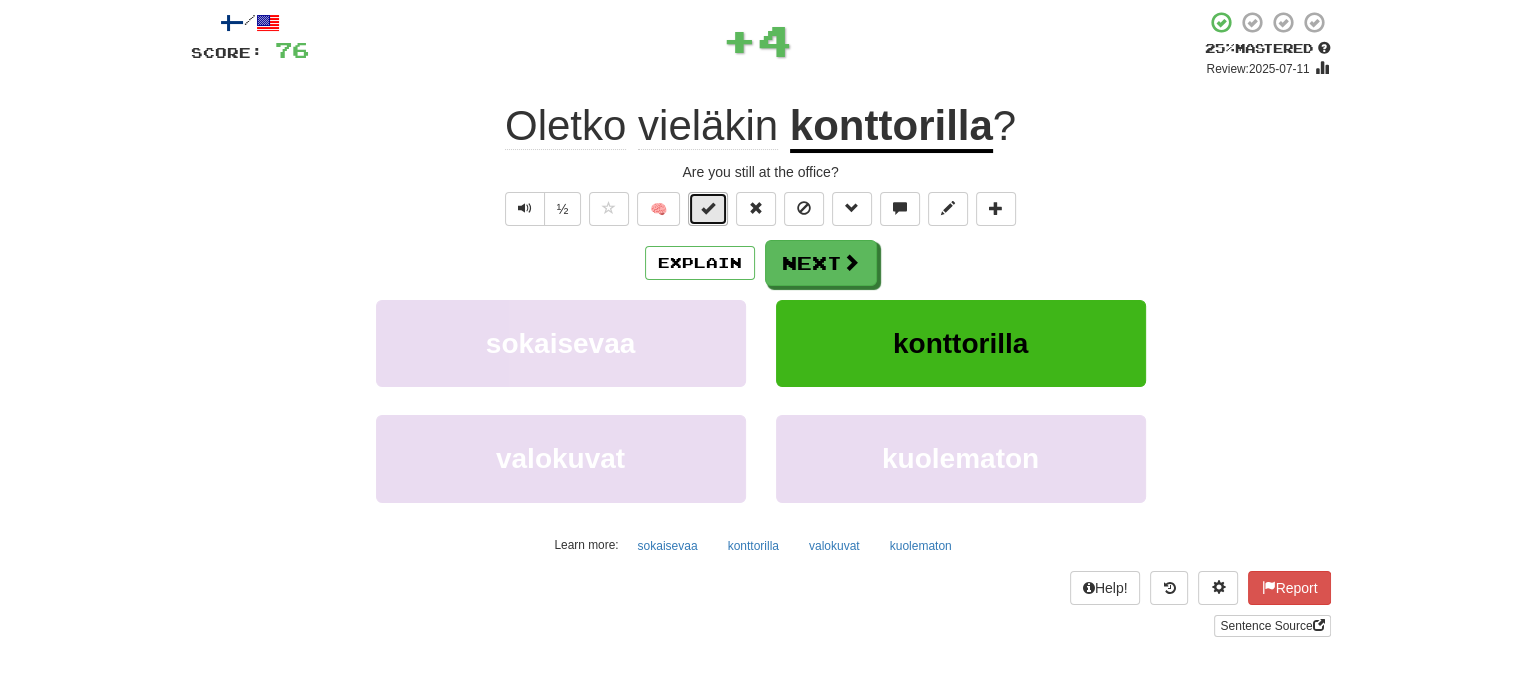 click at bounding box center (708, 208) 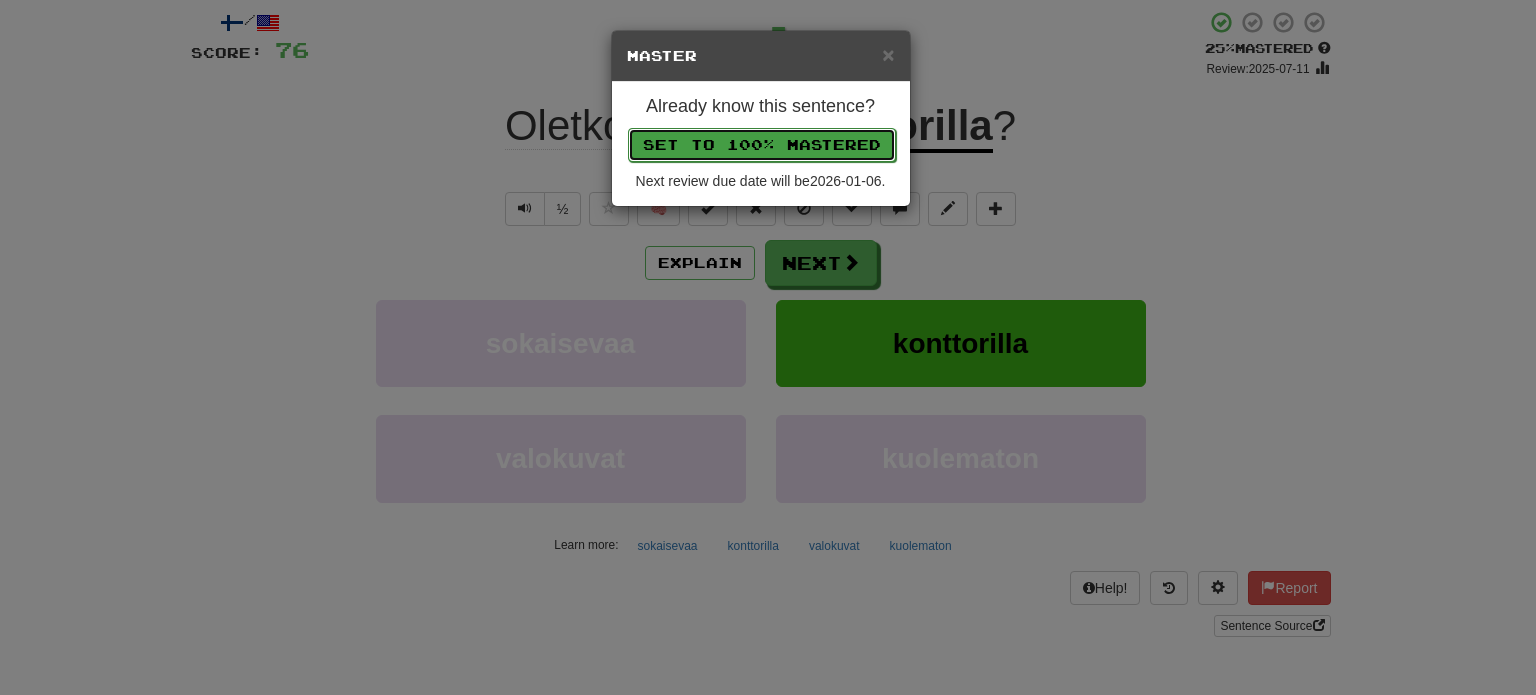 click on "Set to 100% Mastered" at bounding box center [762, 145] 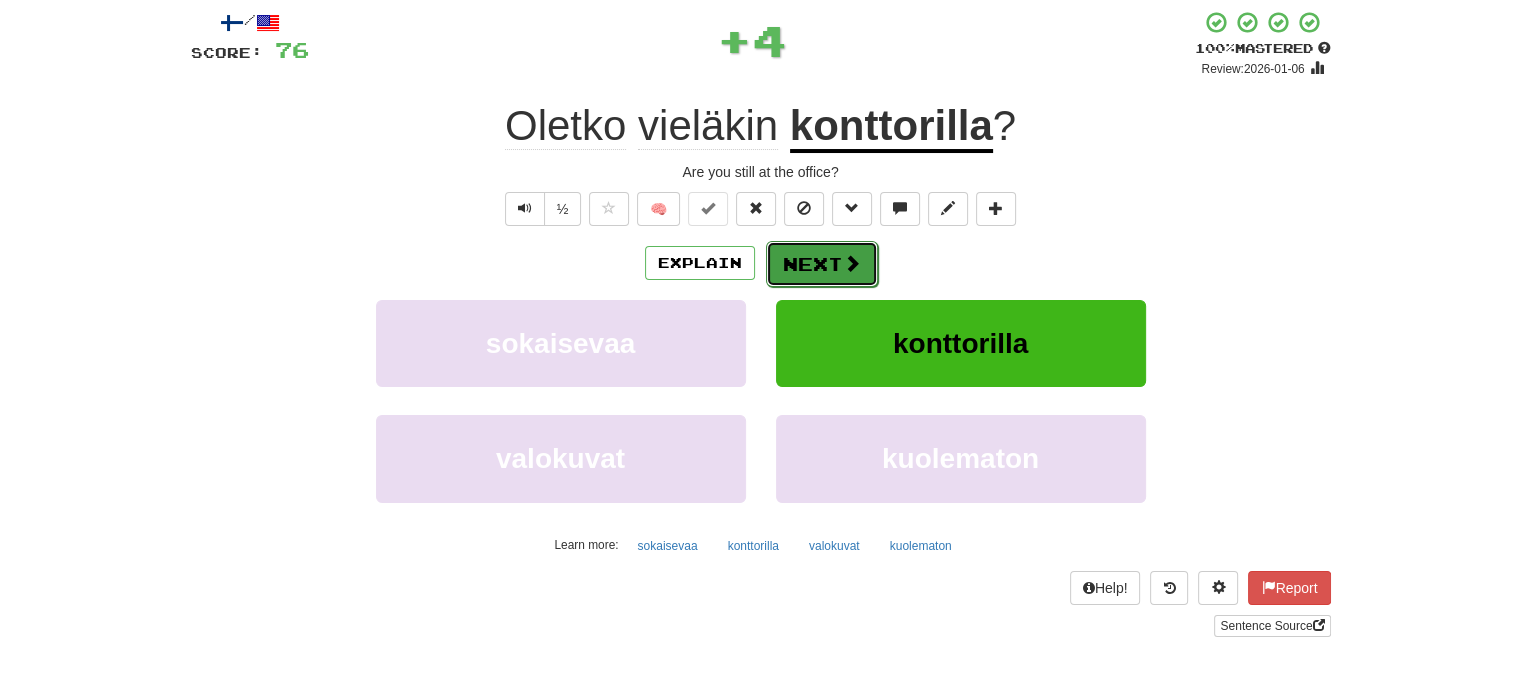 click on "Next" at bounding box center [822, 264] 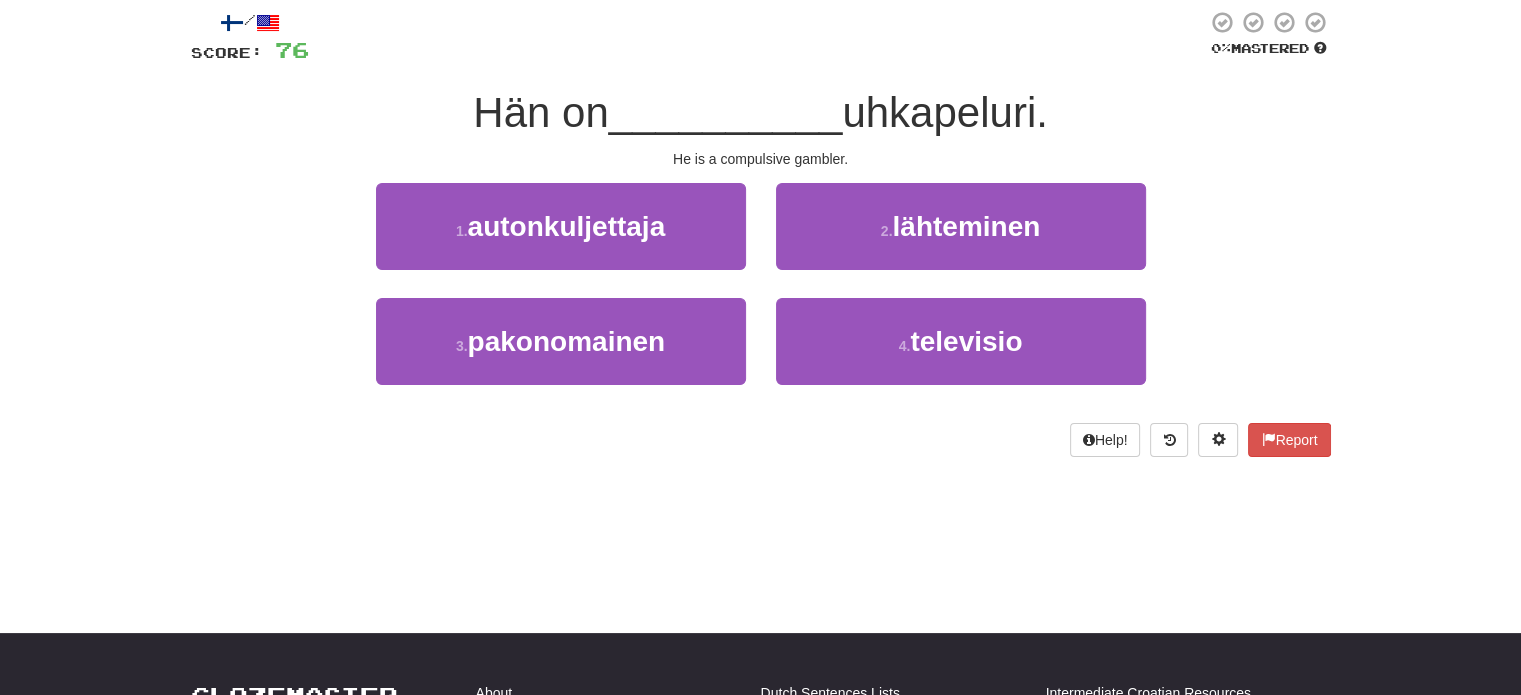 click on "3 .  pakonomainen" at bounding box center [561, 355] 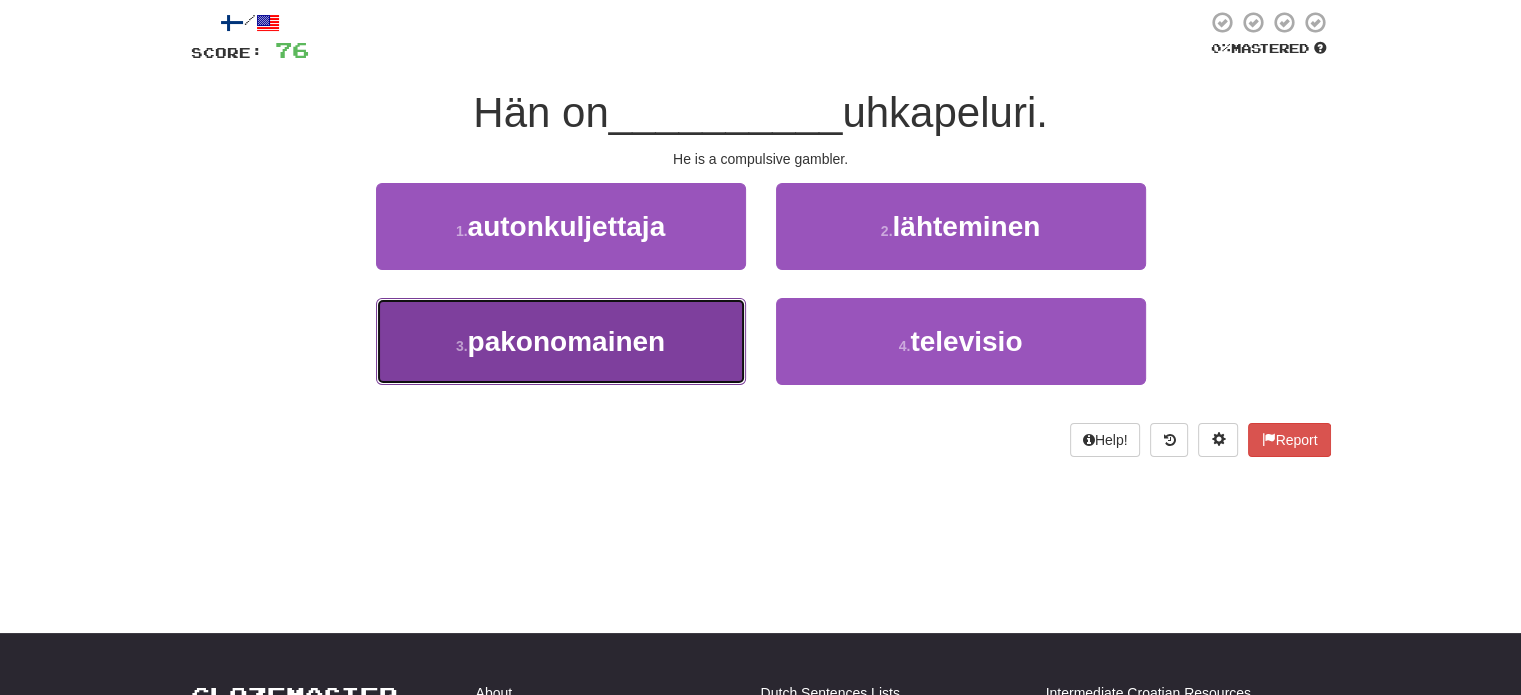 click on "3 .  pakonomainen" at bounding box center [561, 341] 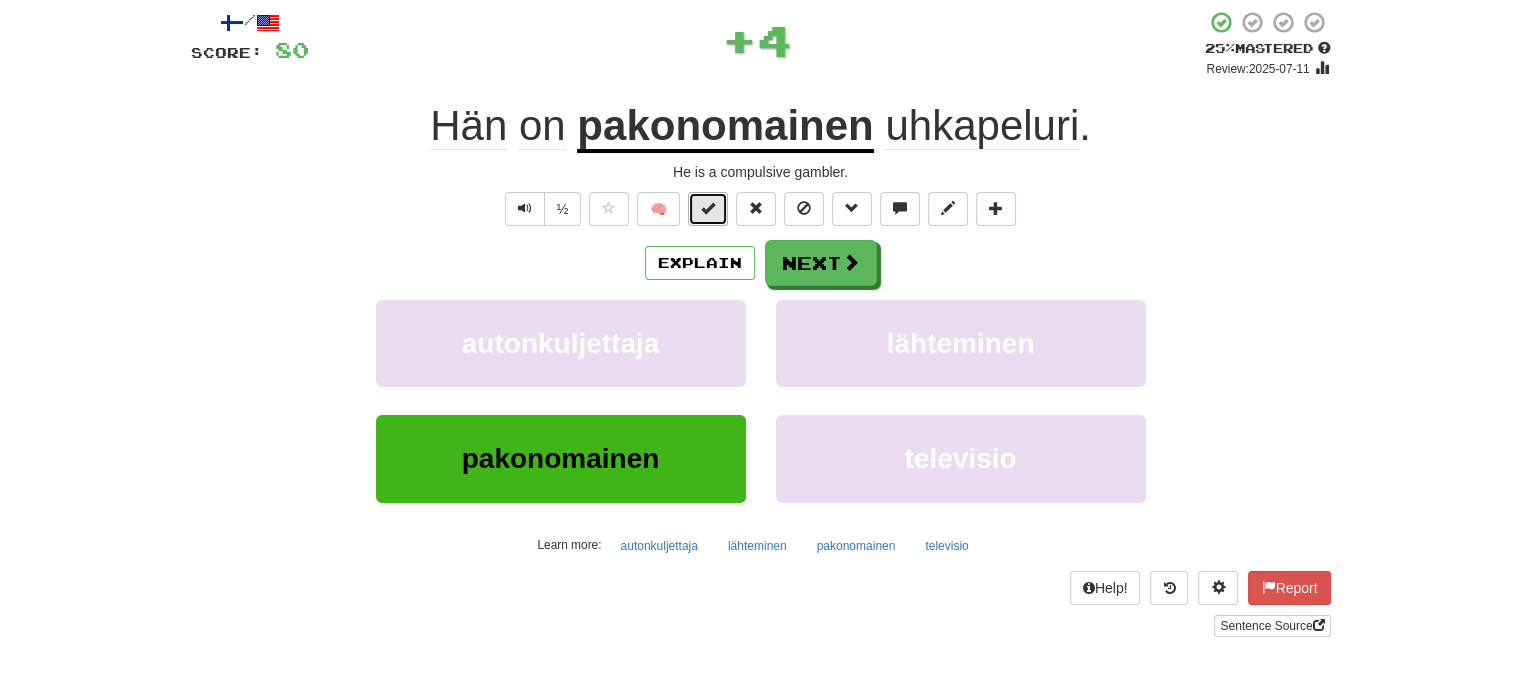 click at bounding box center (708, 208) 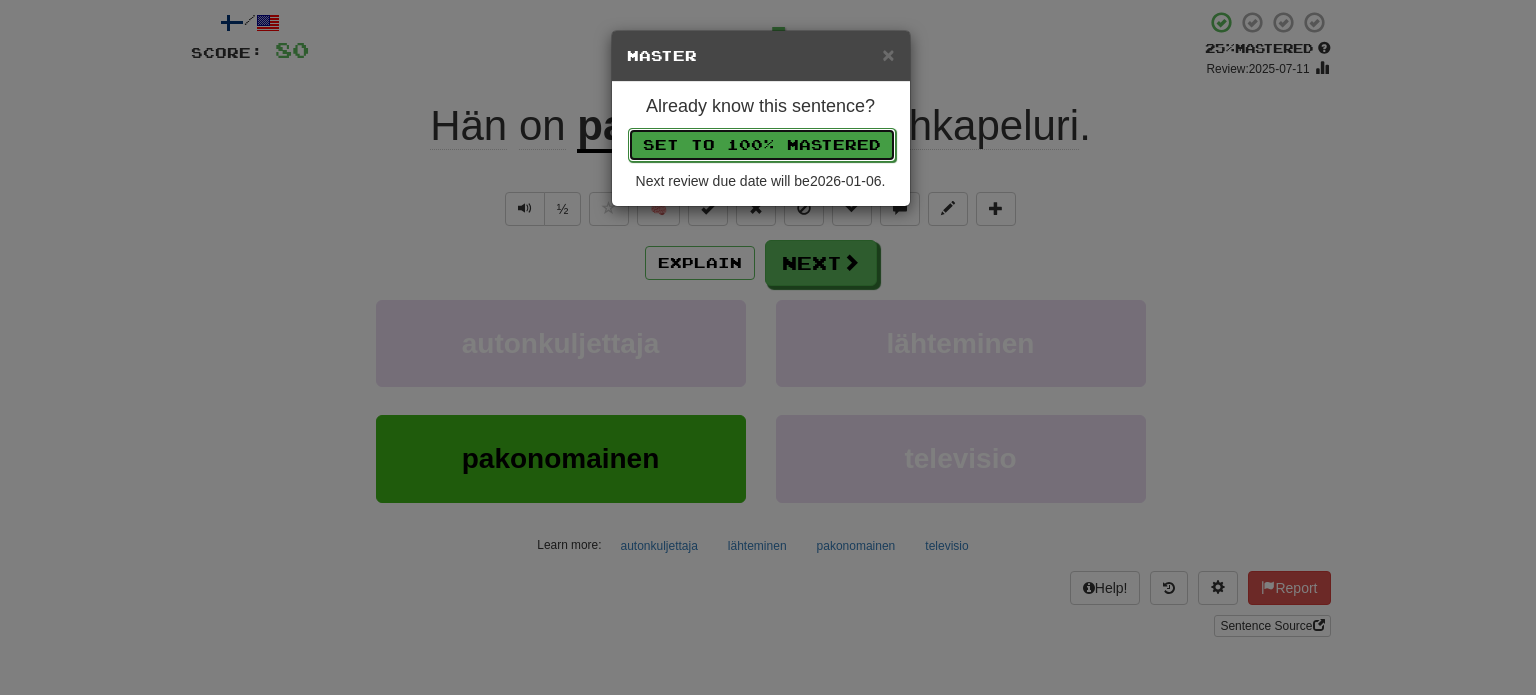 click on "Set to 100% Mastered" at bounding box center [762, 145] 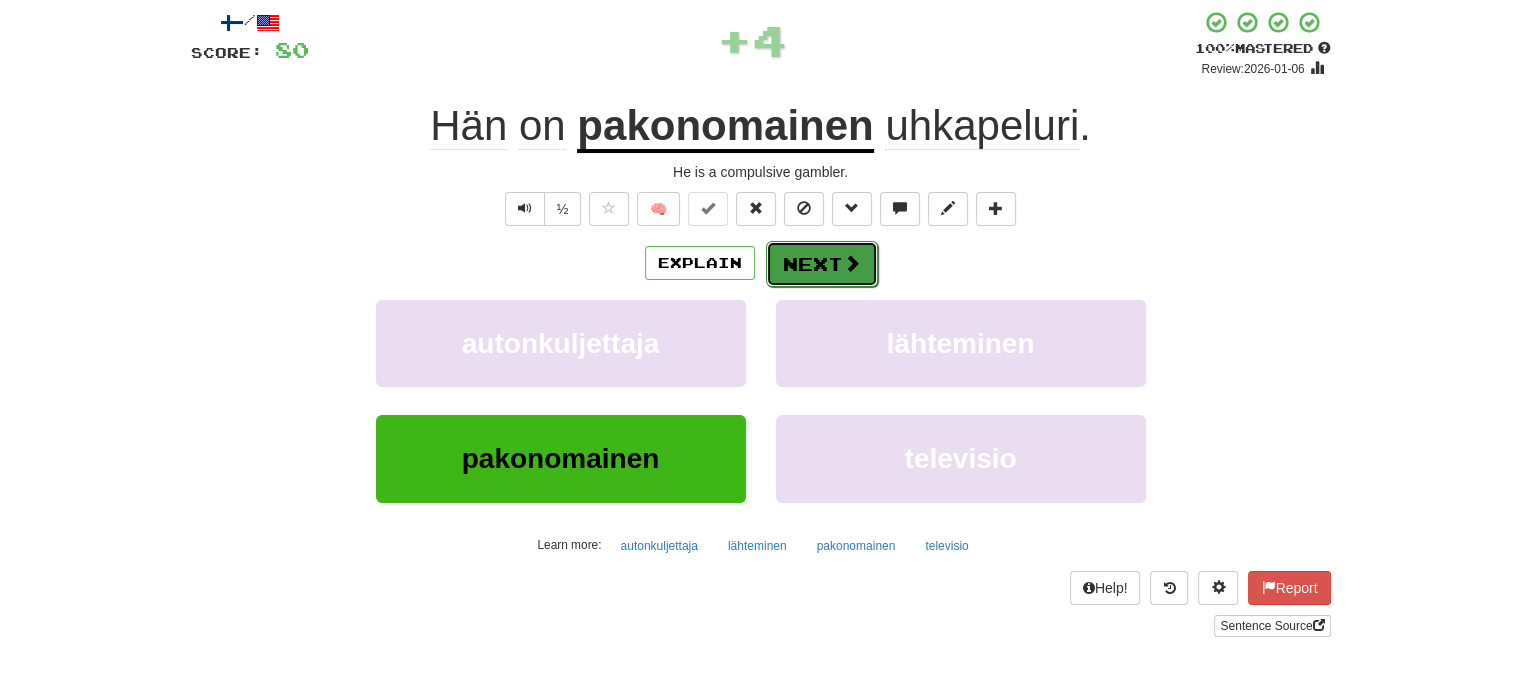 click on "Next" at bounding box center [822, 264] 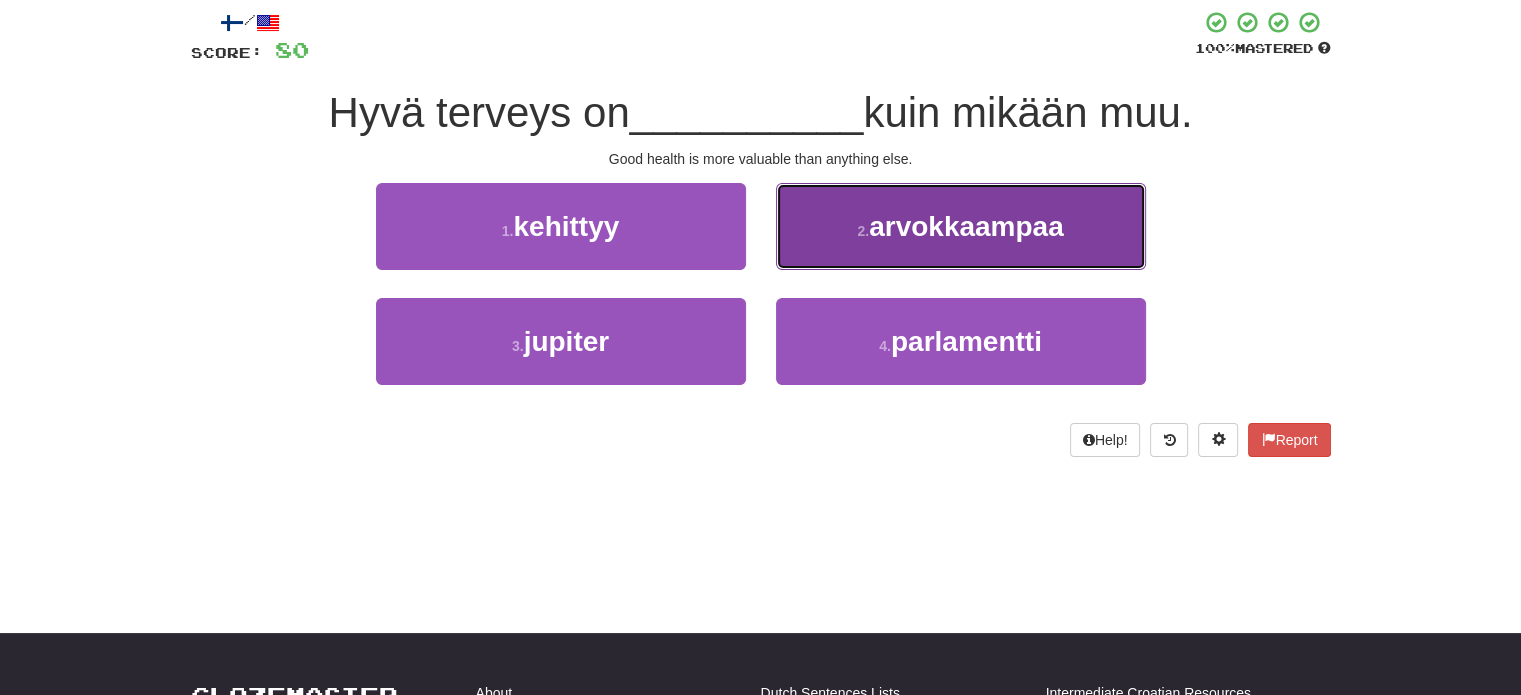 click on "2 .  arvokkaampaa" at bounding box center [961, 226] 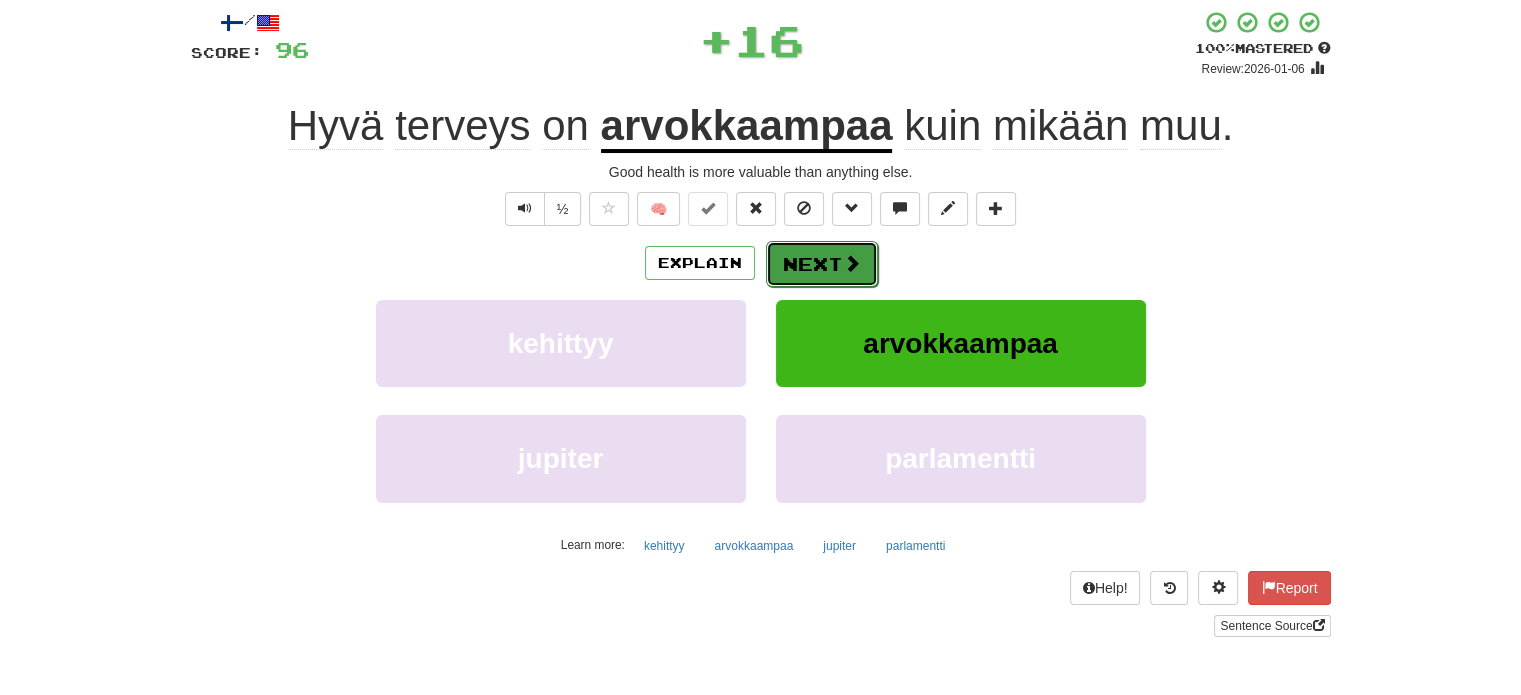 click on "Next" at bounding box center (822, 264) 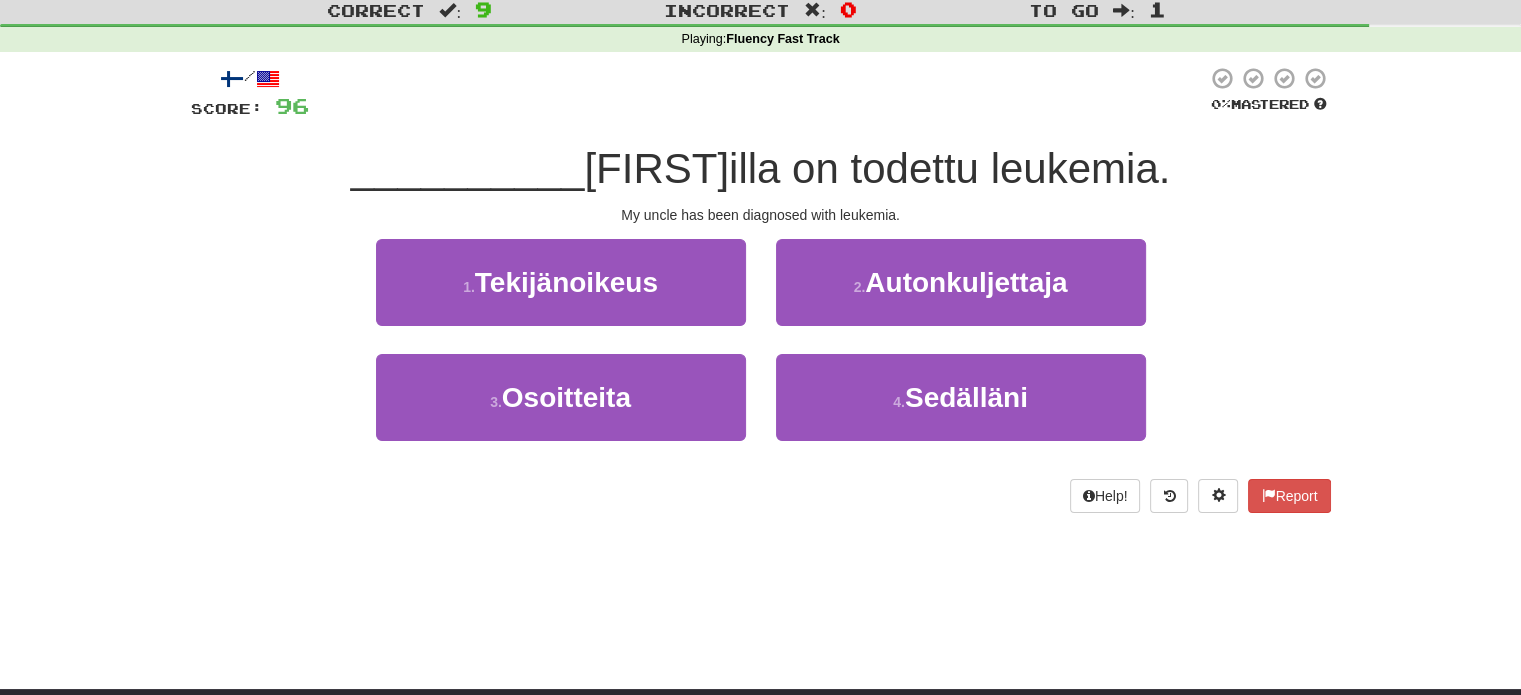 scroll, scrollTop: 0, scrollLeft: 0, axis: both 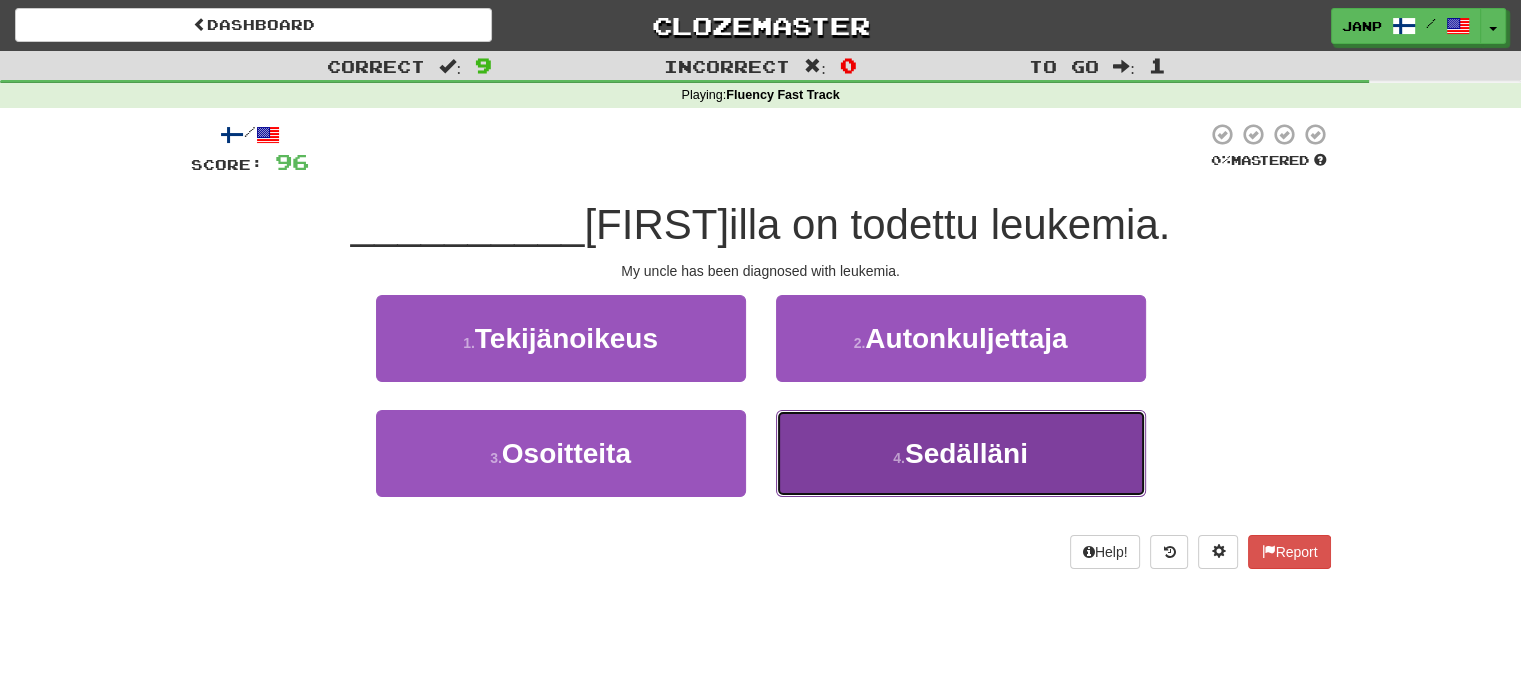 click on "4 .  Sedälläni" at bounding box center [961, 453] 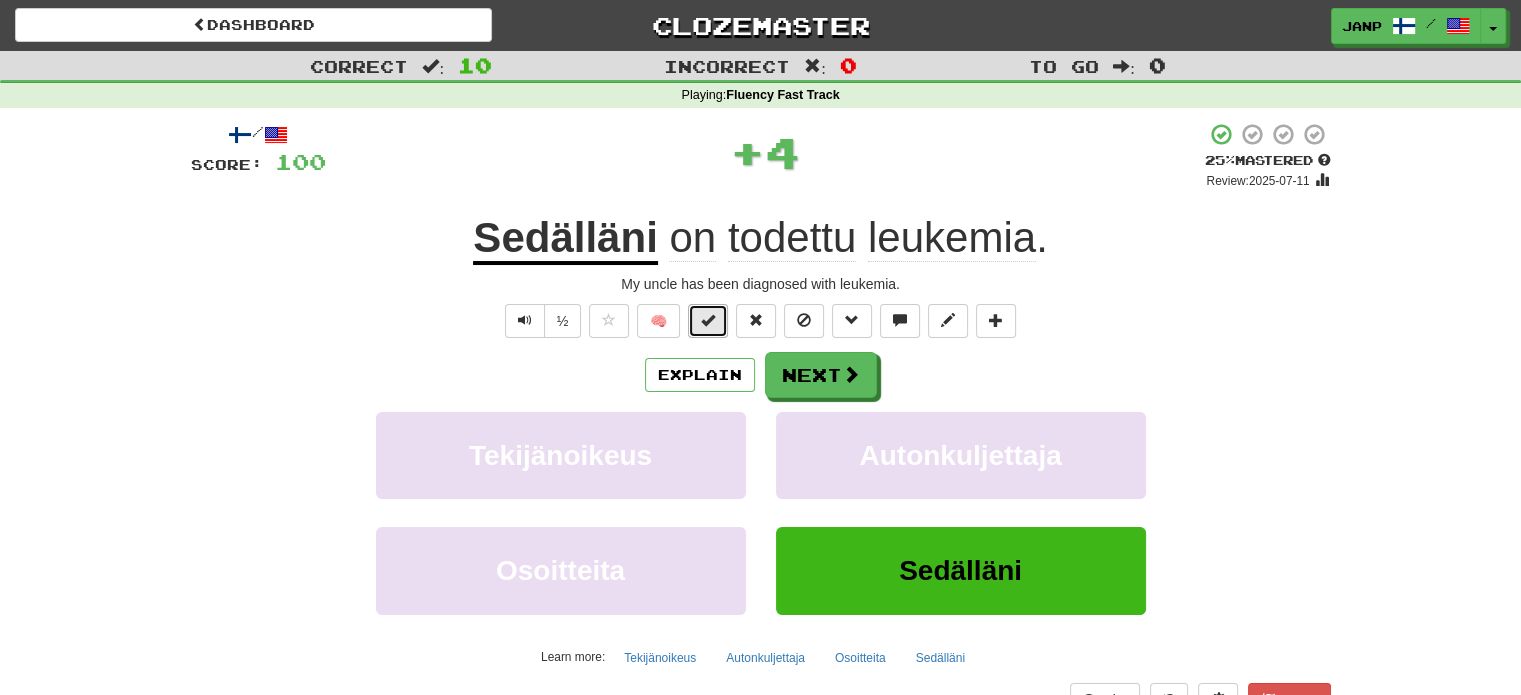 click at bounding box center (708, 320) 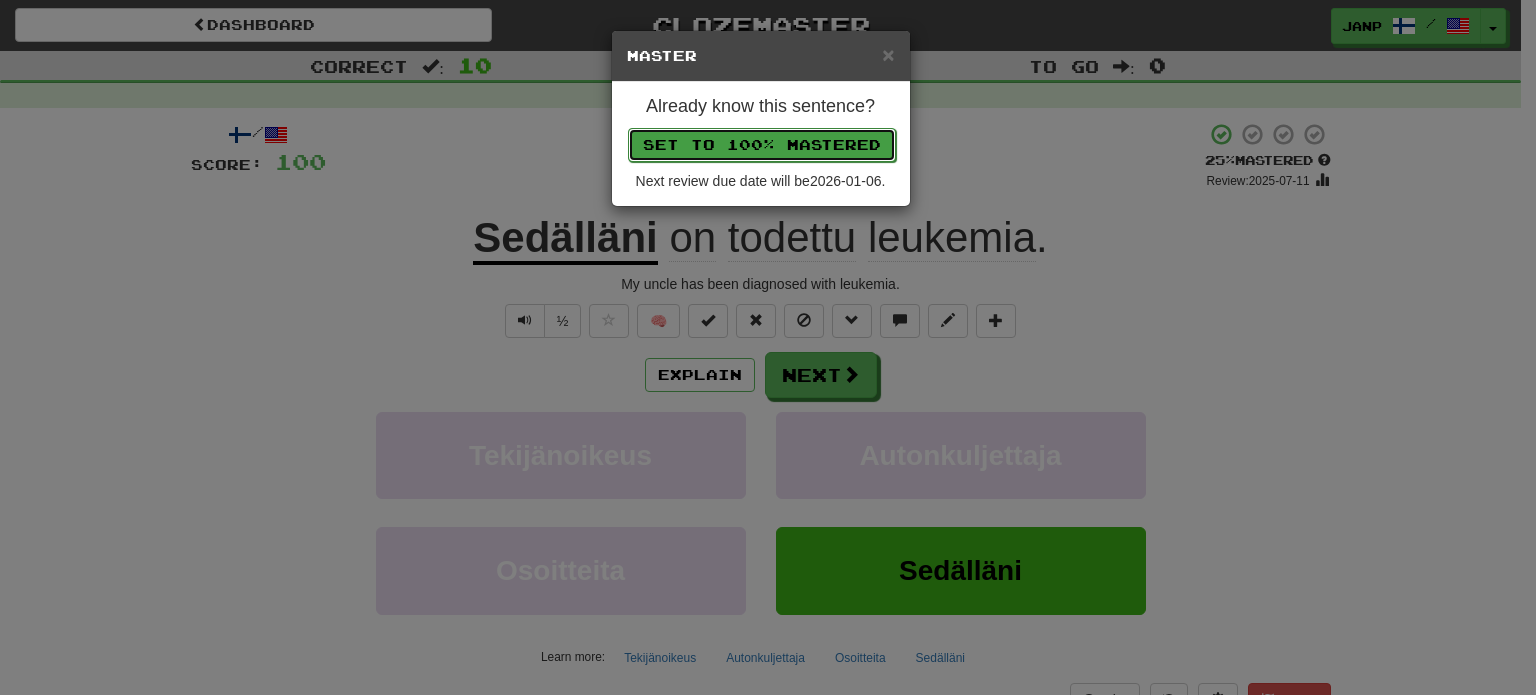 click on "Set to 100% Mastered" at bounding box center (762, 145) 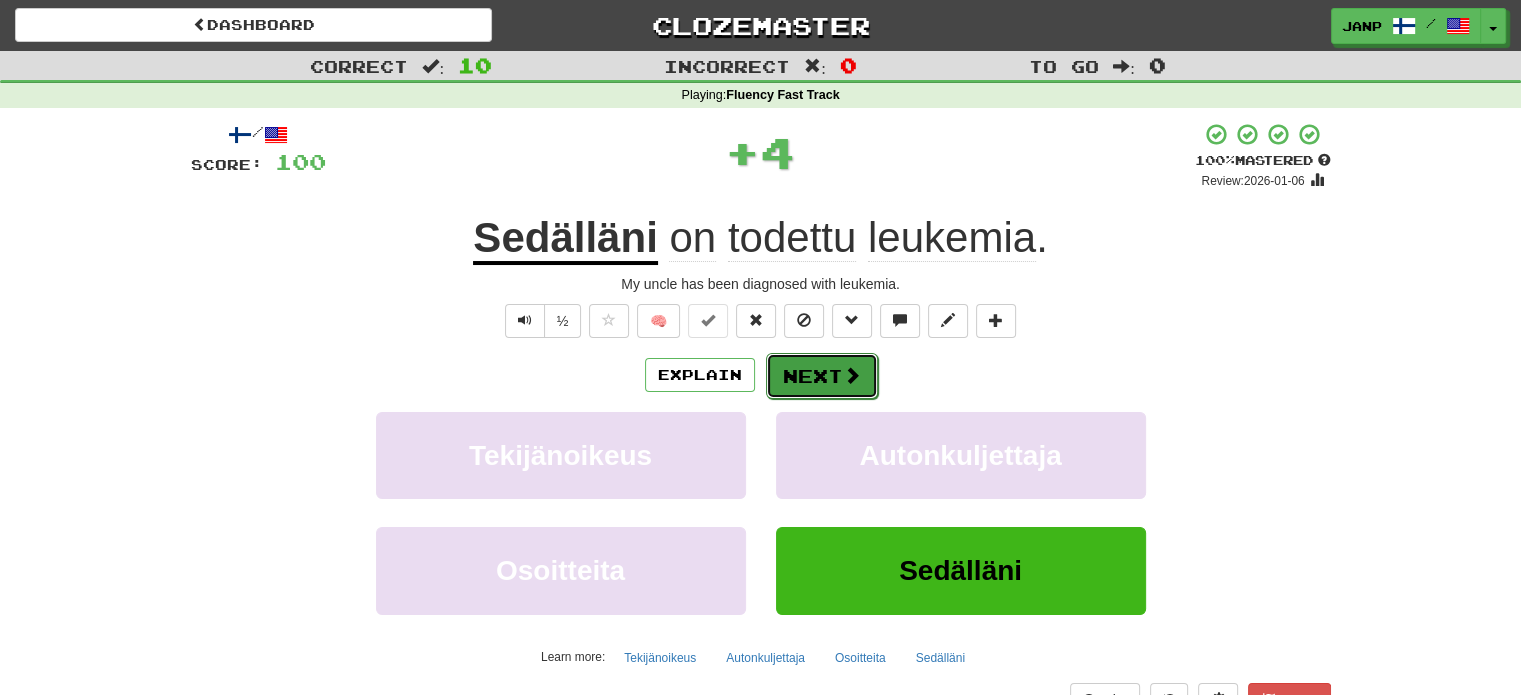 click on "Next" at bounding box center (822, 376) 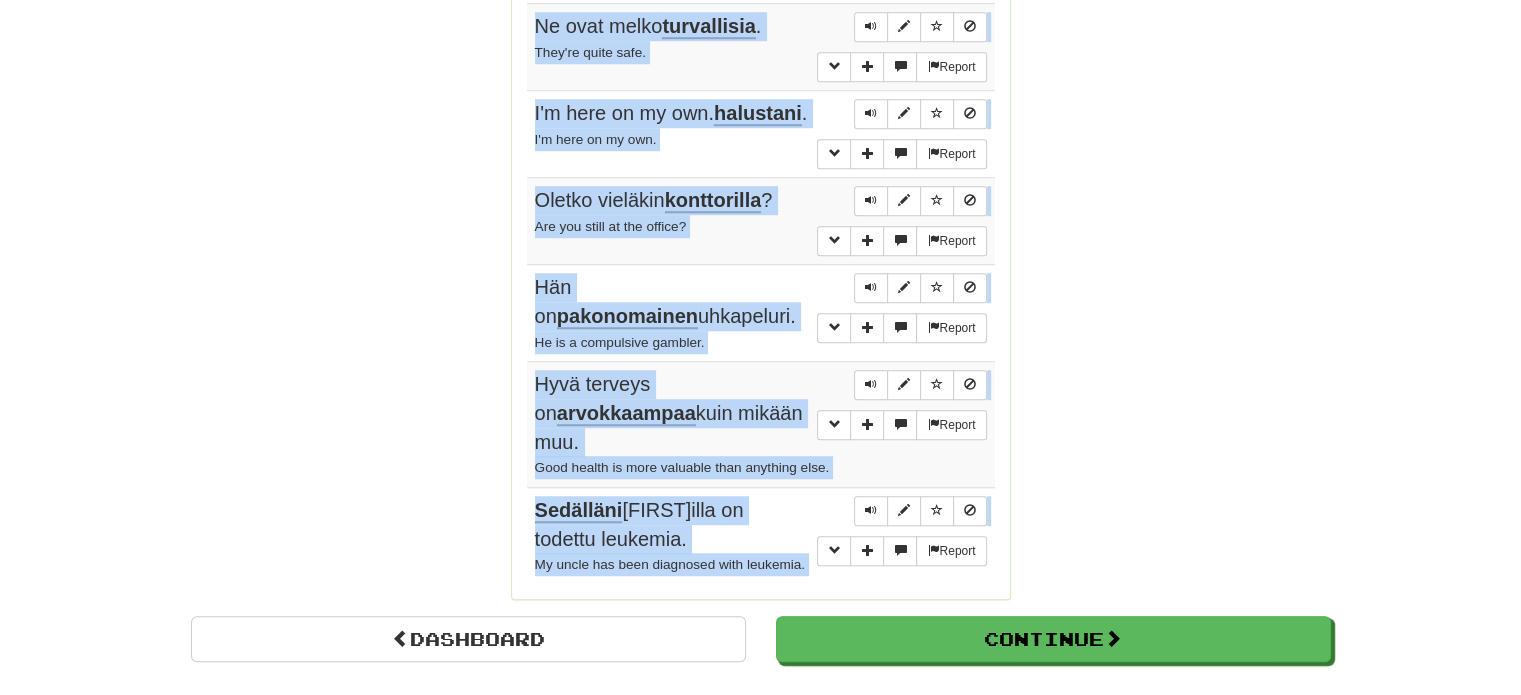 scroll, scrollTop: 1500, scrollLeft: 0, axis: vertical 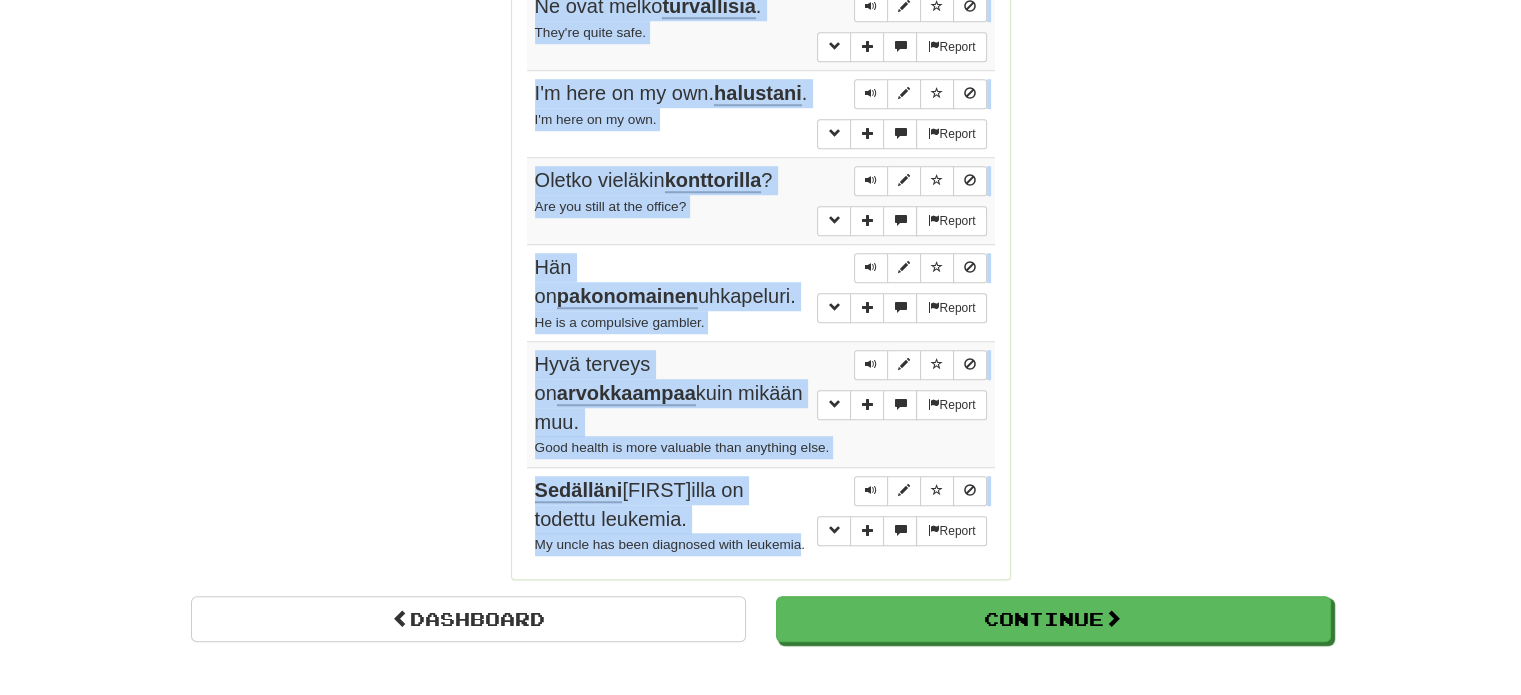 drag, startPoint x: 535, startPoint y: 183, endPoint x: 801, endPoint y: 519, distance: 428.5464 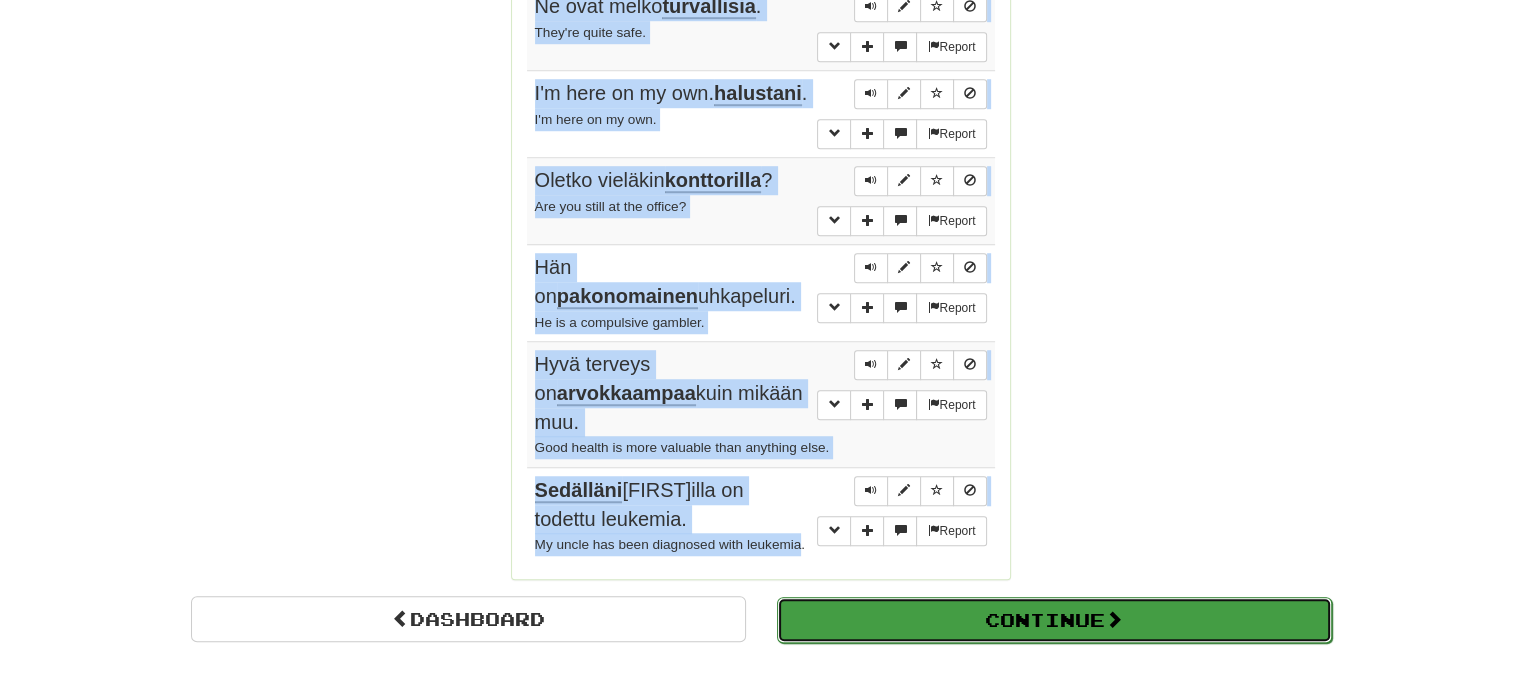 click on "Continue" at bounding box center (1054, 620) 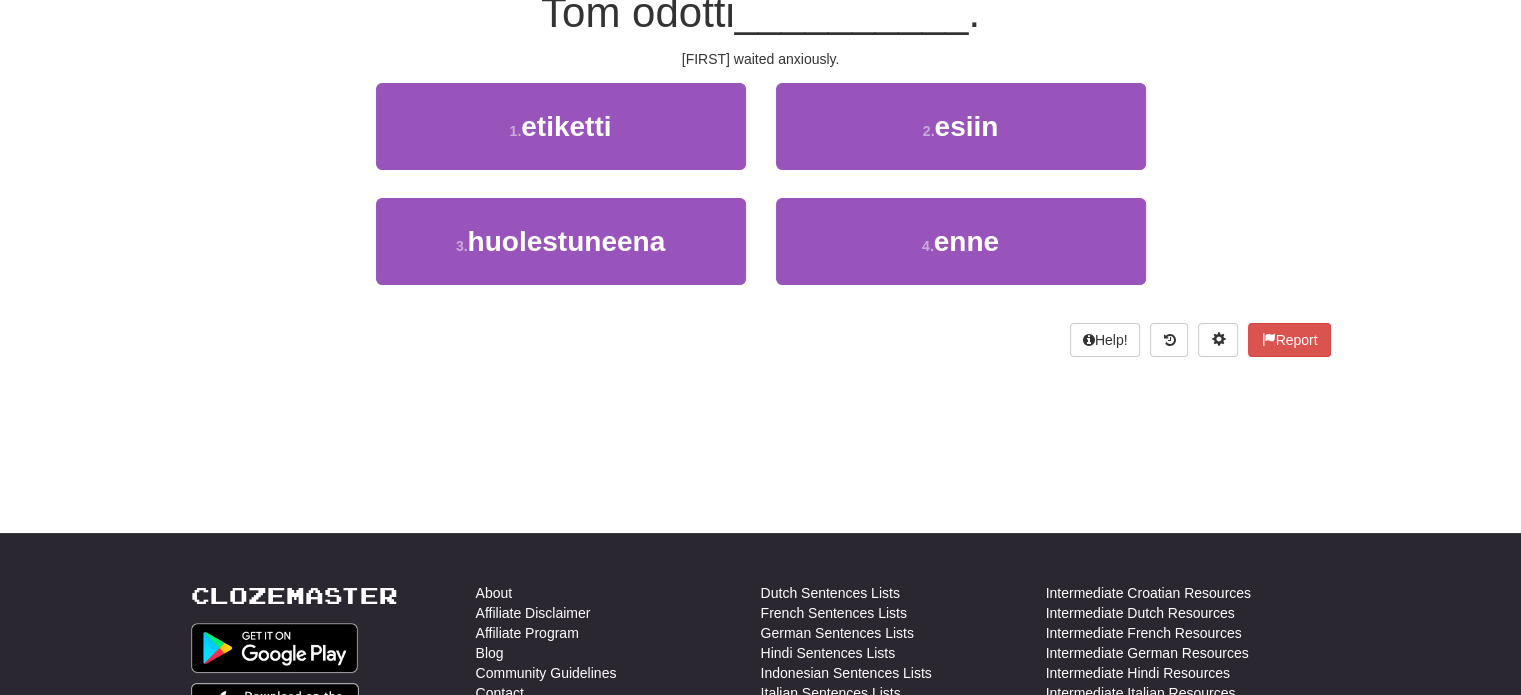 scroll, scrollTop: 112, scrollLeft: 0, axis: vertical 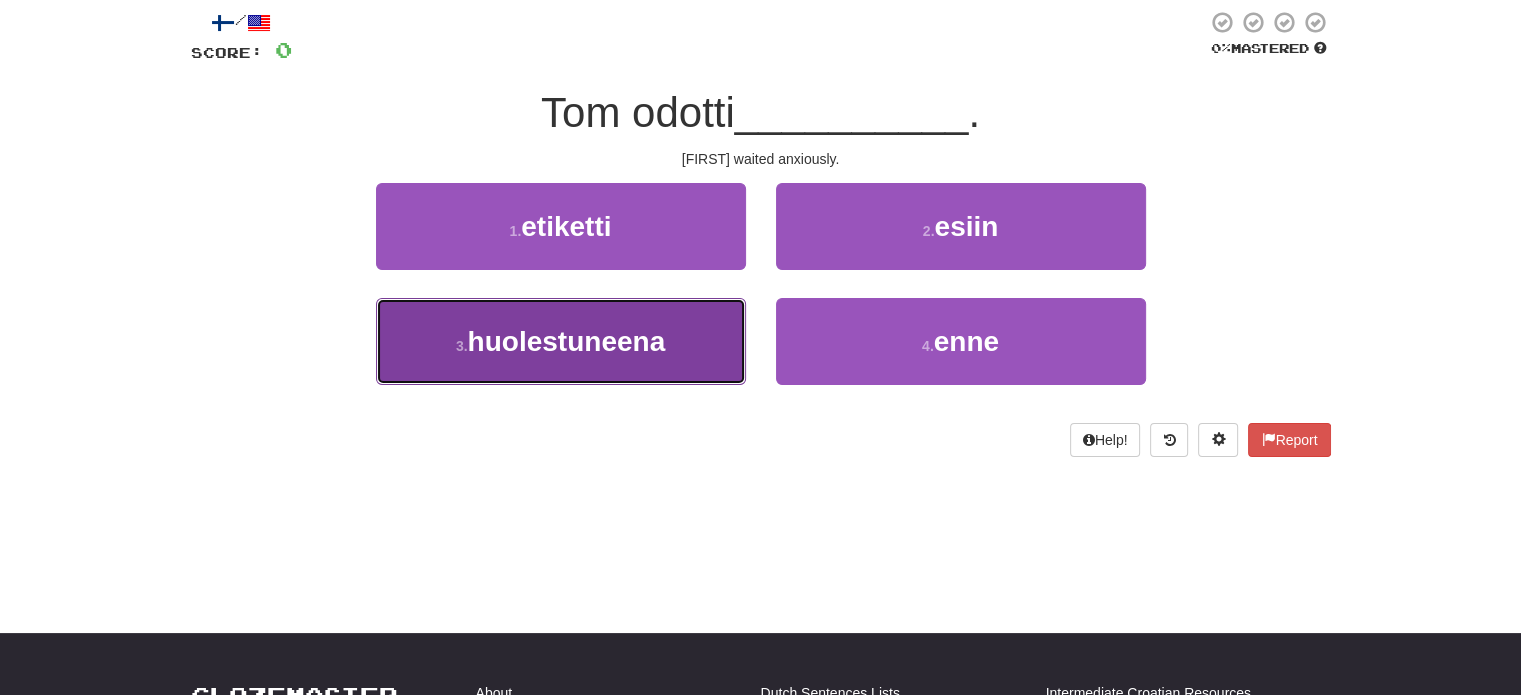 click on "3 .  huolestuneena" at bounding box center [561, 341] 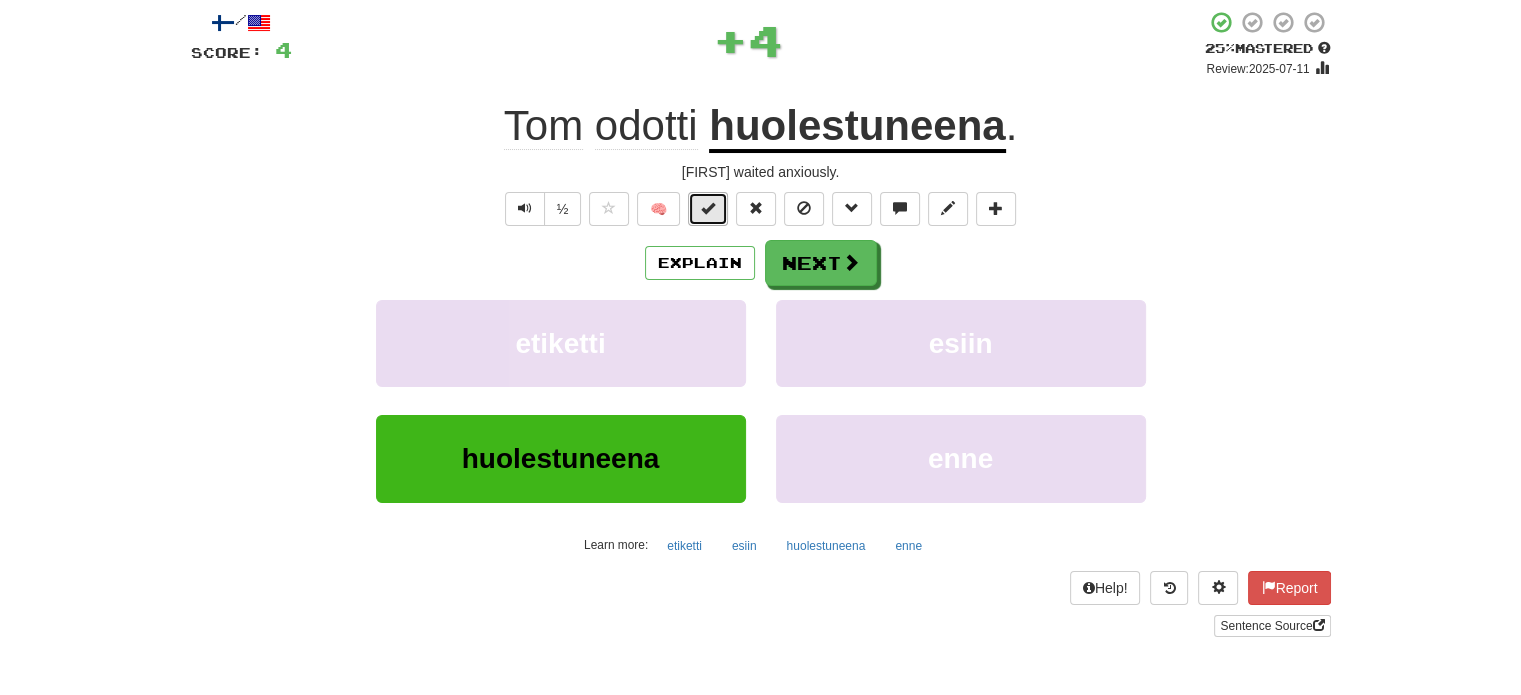 click at bounding box center (708, 209) 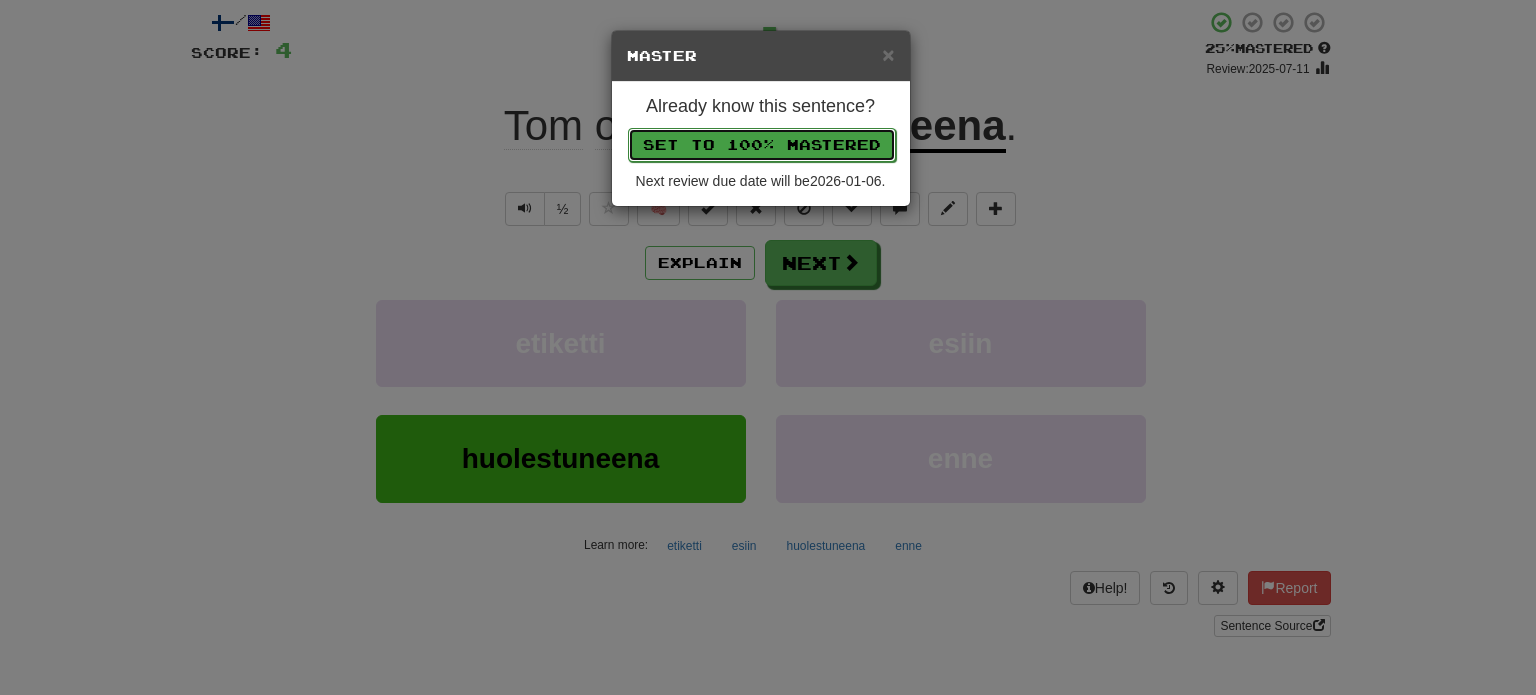 click on "Set to 100% Mastered" at bounding box center [762, 145] 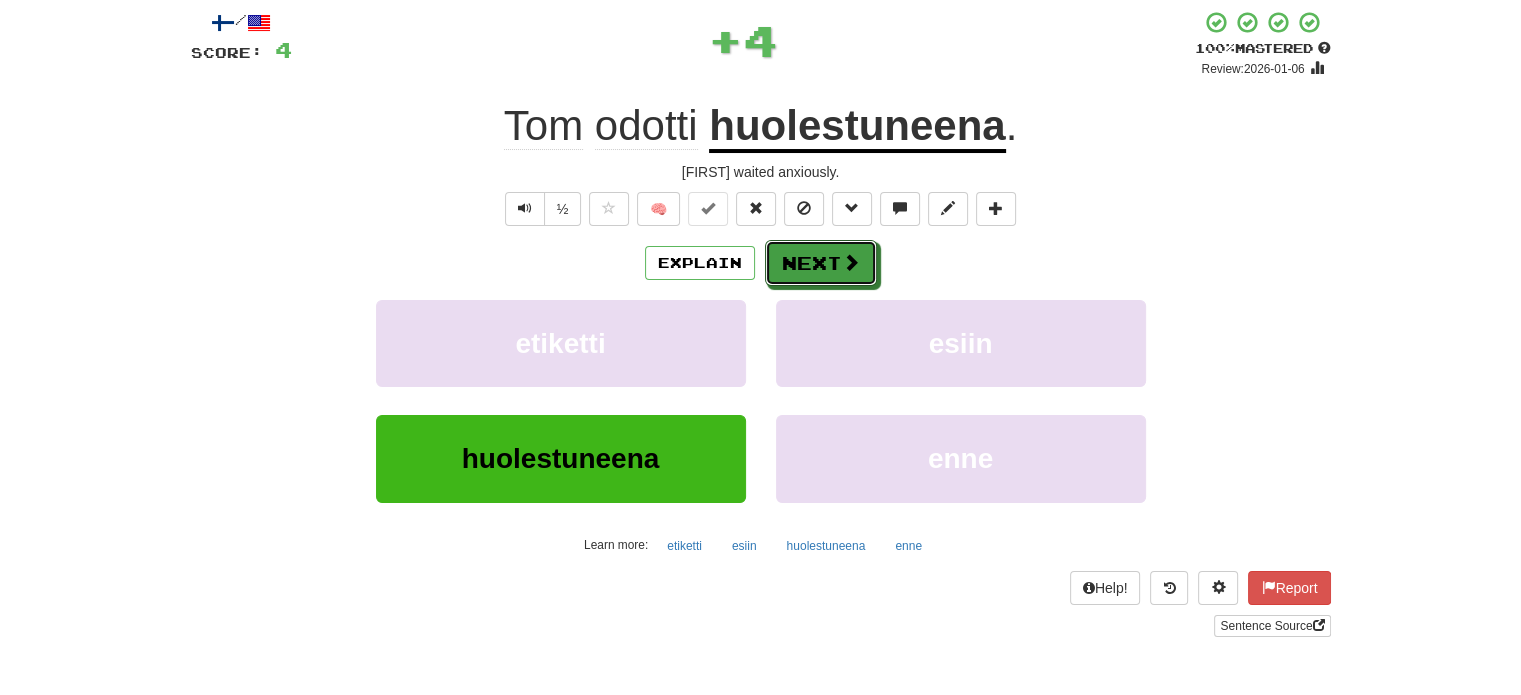 click on "Next" at bounding box center (821, 263) 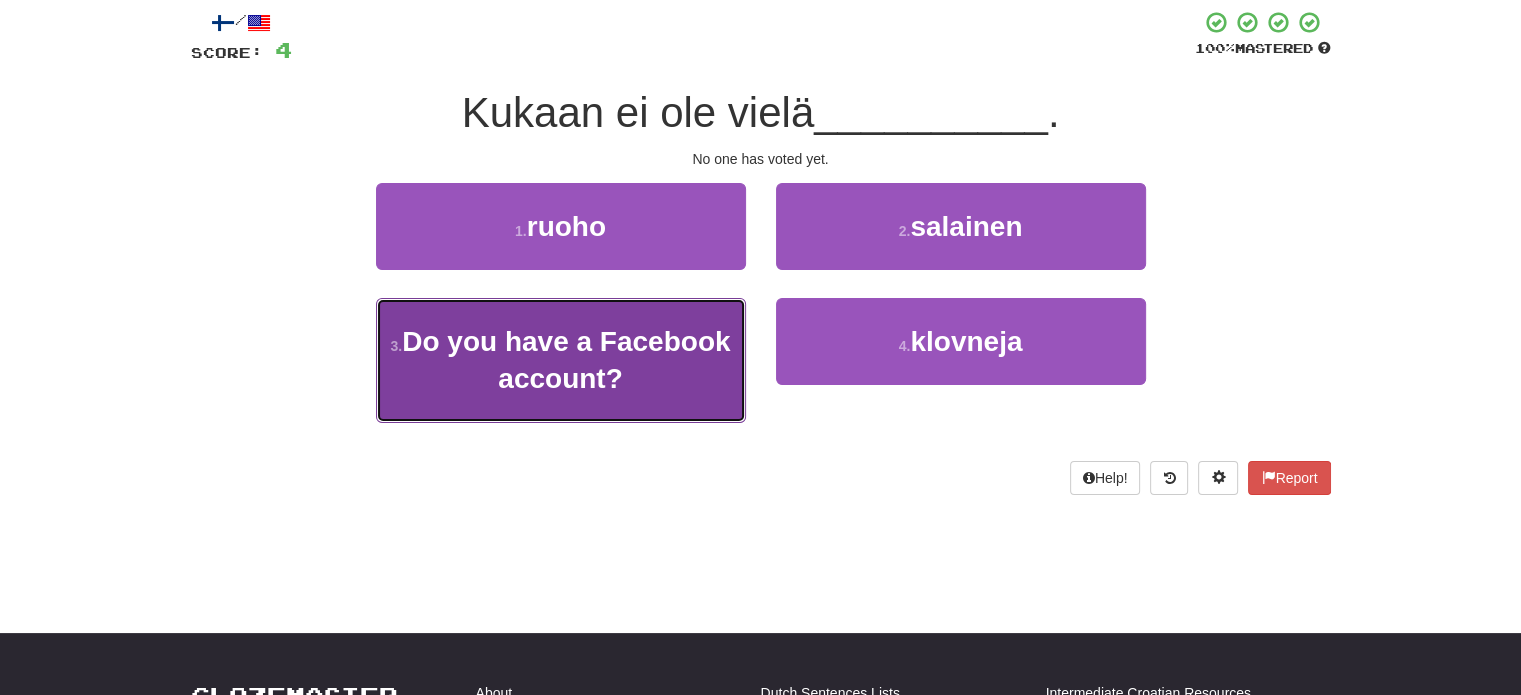 click on "3 .  äänestänyt" at bounding box center (561, 360) 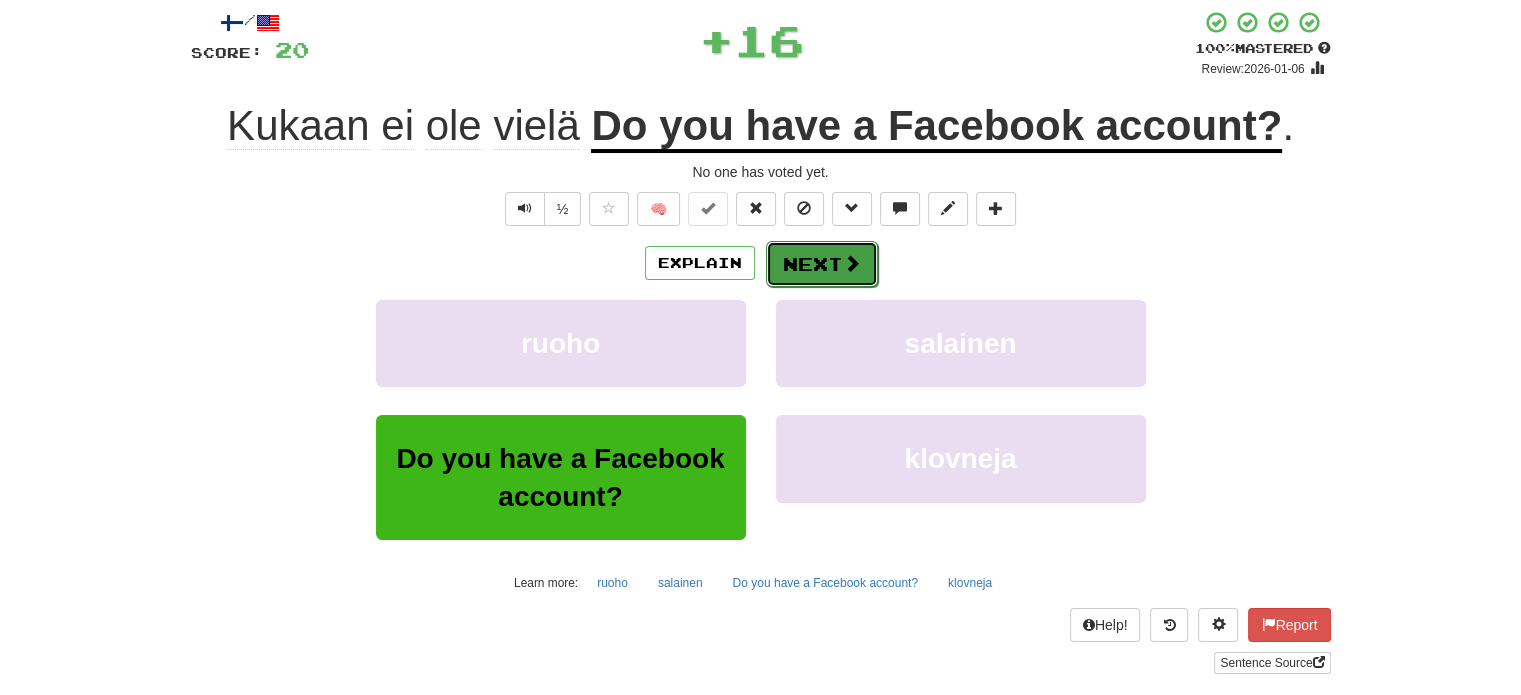 click on "Next" at bounding box center (822, 264) 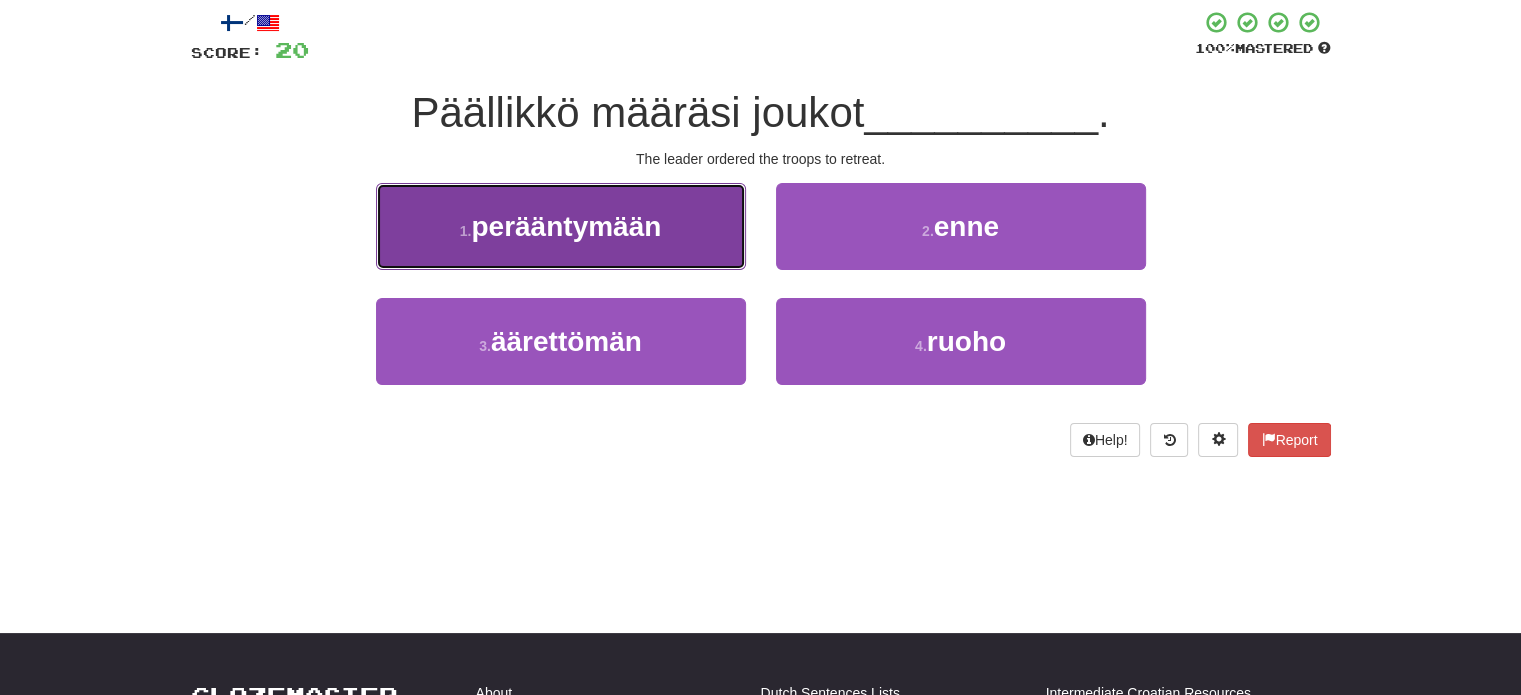 click on "1 .  perääntymään" at bounding box center (561, 226) 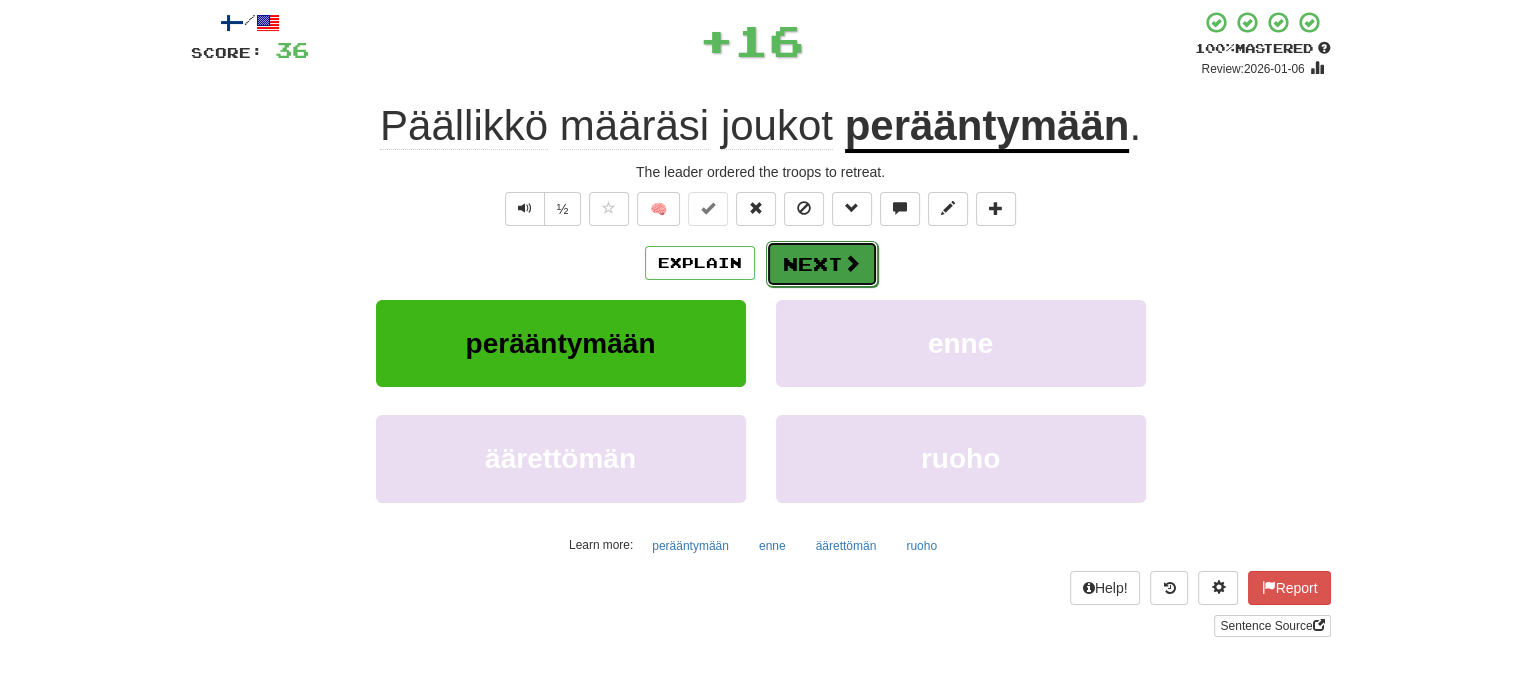click on "Next" at bounding box center (822, 264) 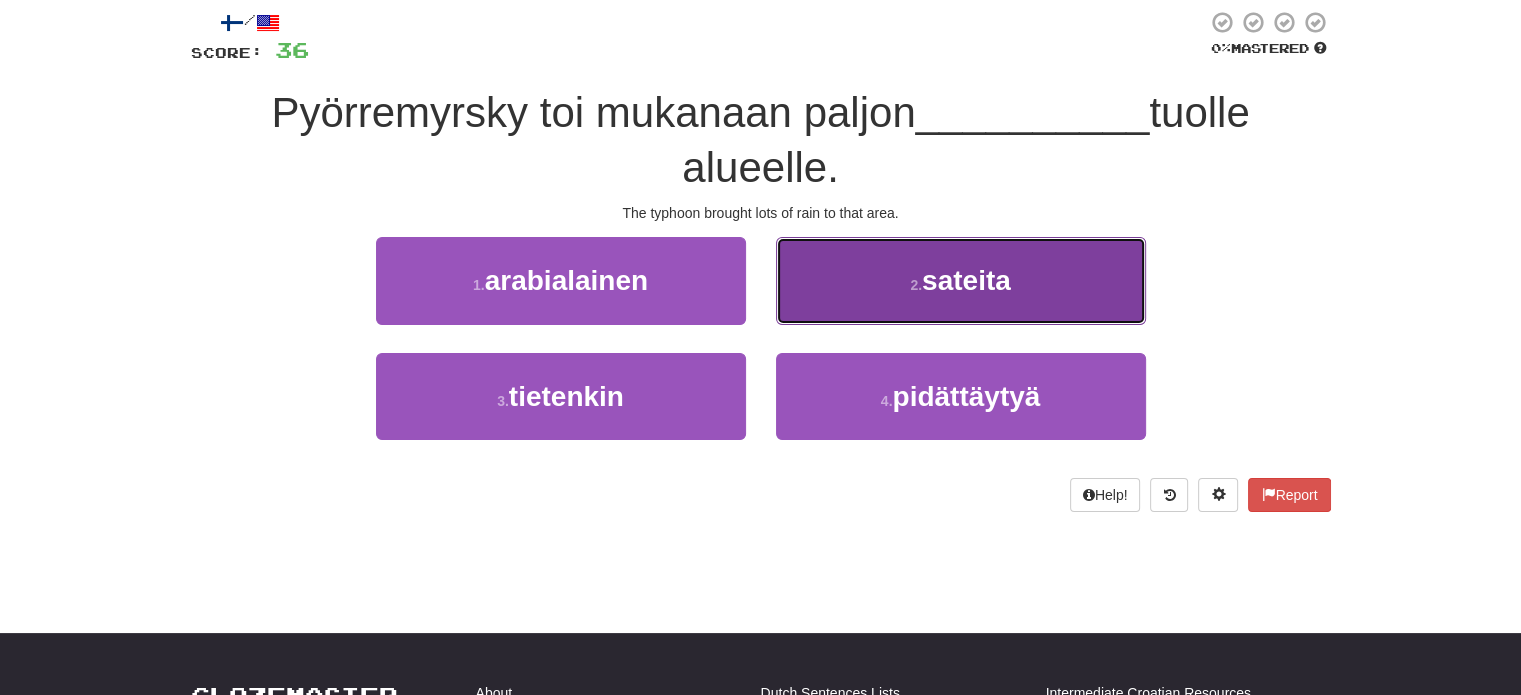 click on "2 .  sateita" at bounding box center [961, 280] 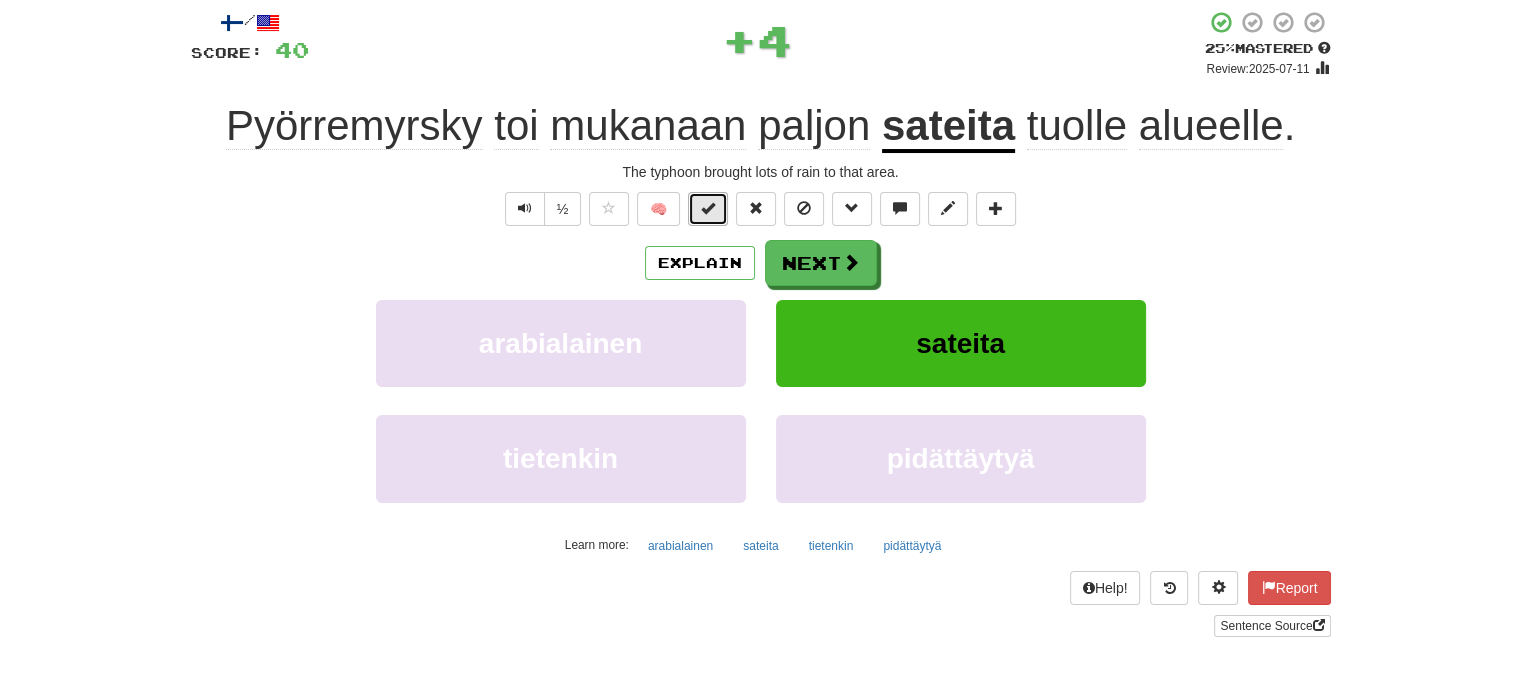 click at bounding box center [708, 208] 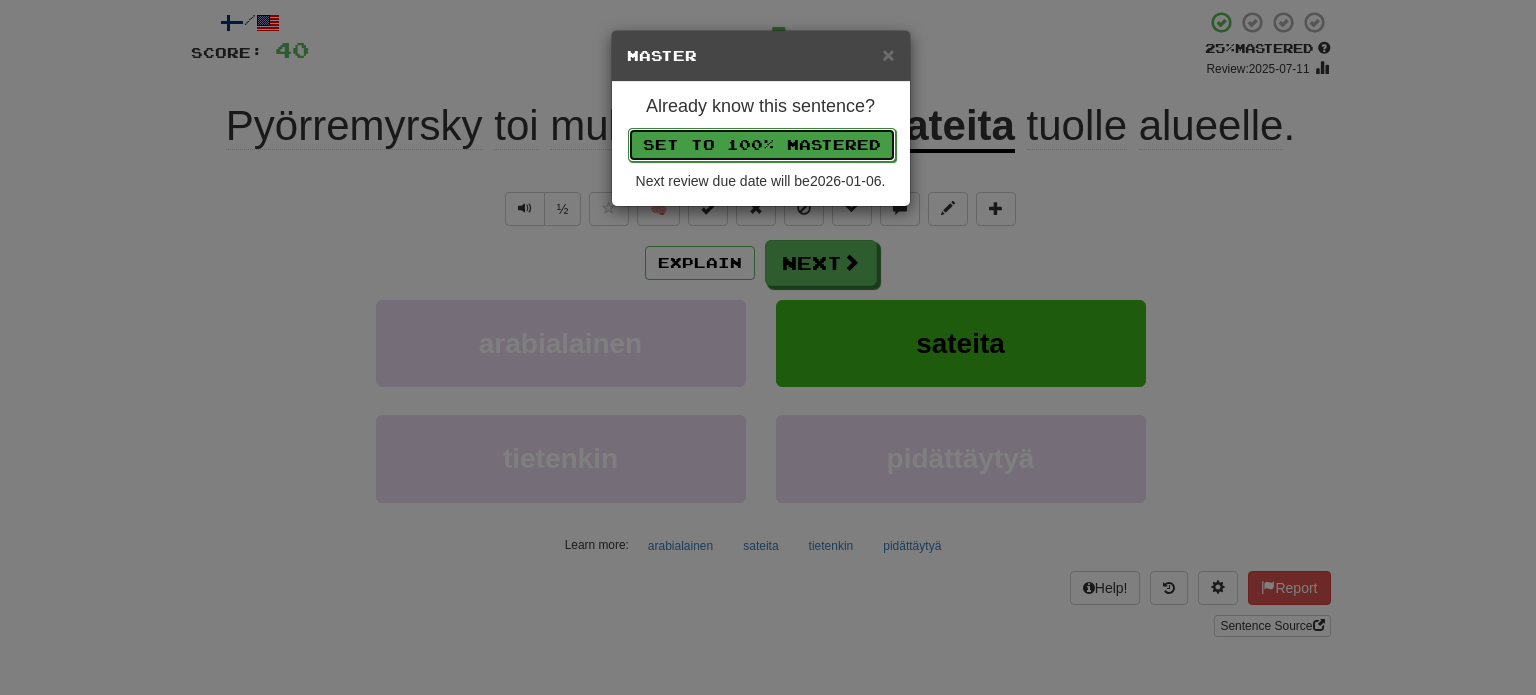 click on "Set to 100% Mastered" at bounding box center [762, 145] 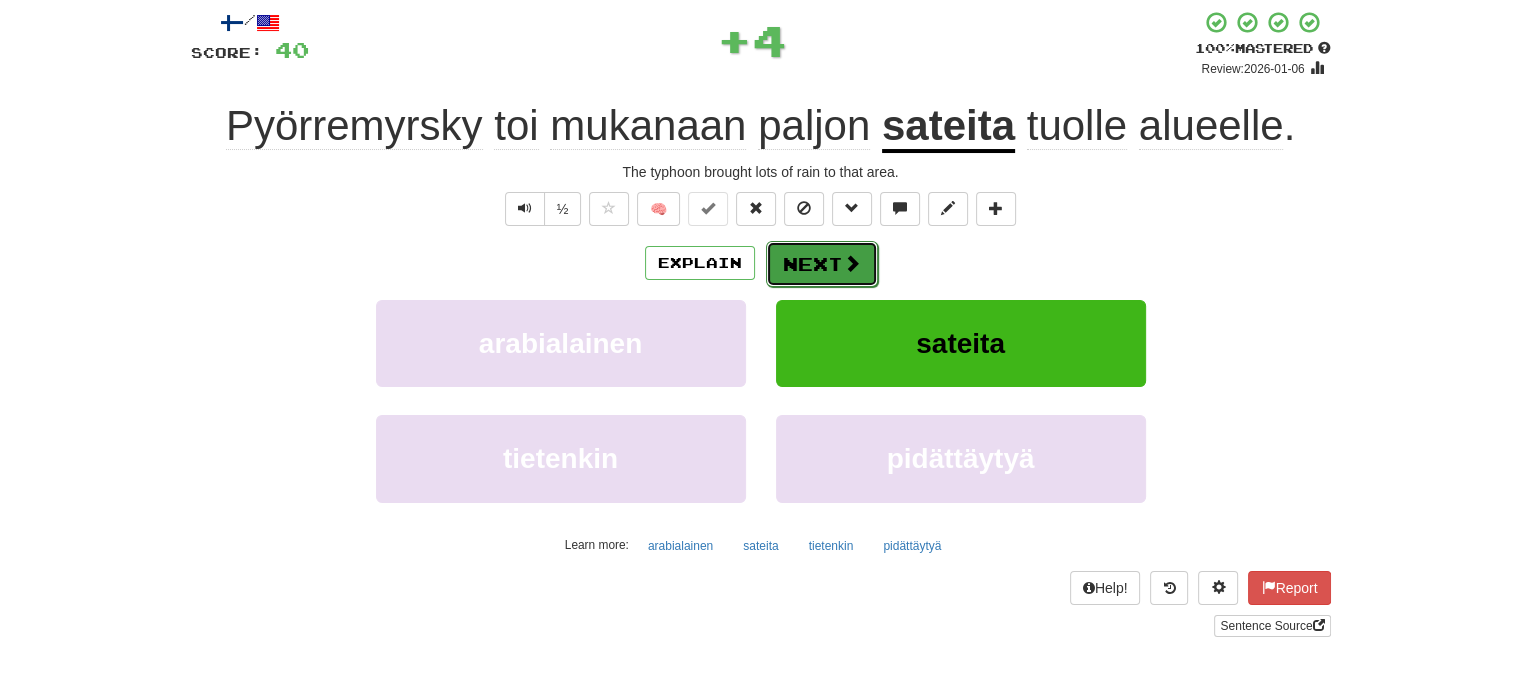 click on "Next" at bounding box center [822, 264] 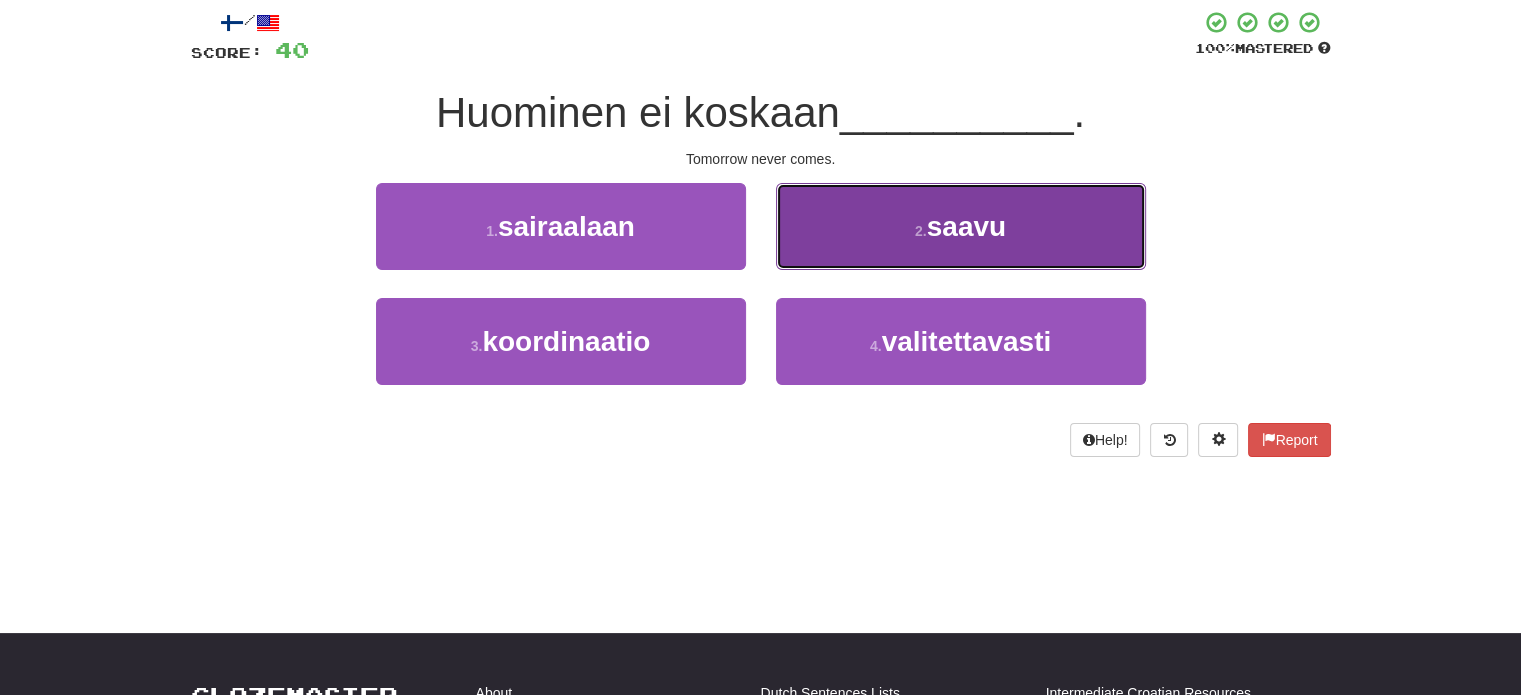 click on "2 .  saavu" at bounding box center [961, 226] 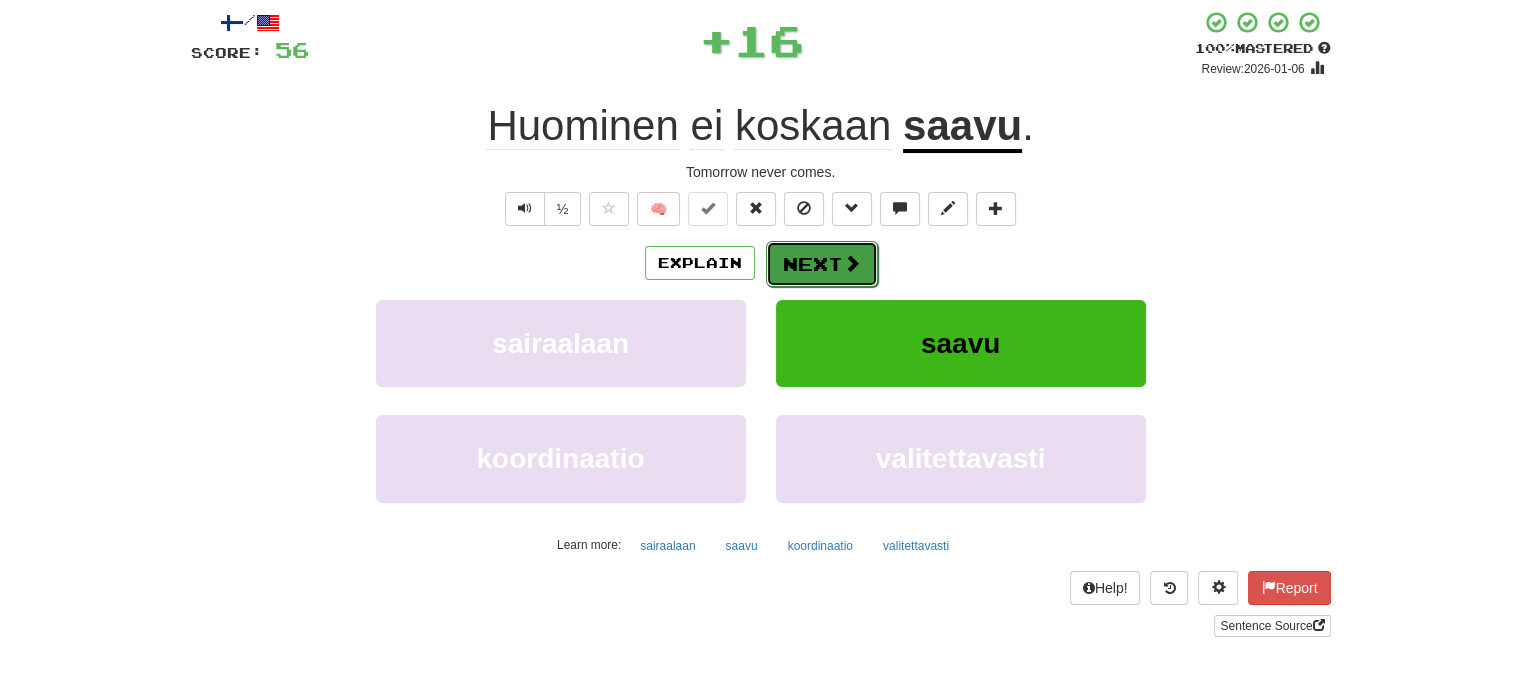 click on "Next" at bounding box center [822, 264] 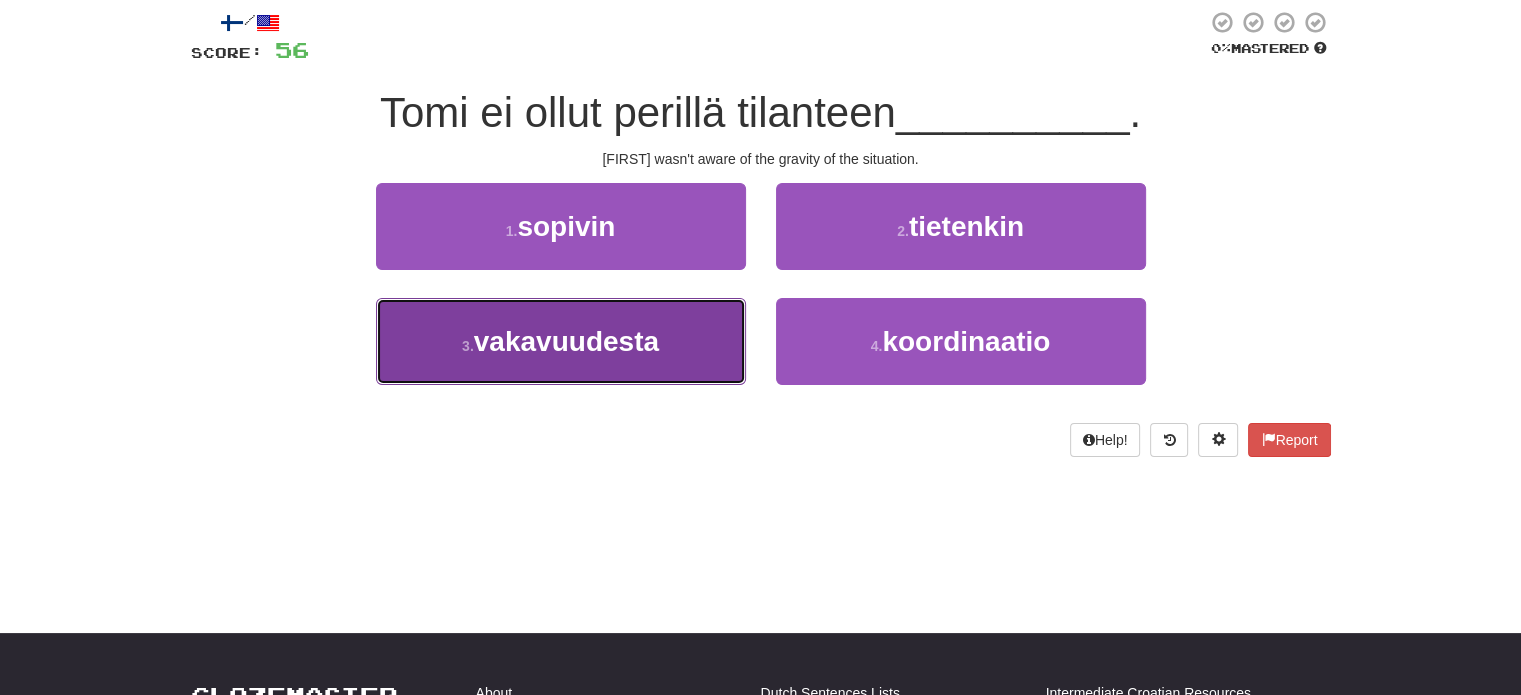 click on "3 .  vakavuudesta" at bounding box center (561, 341) 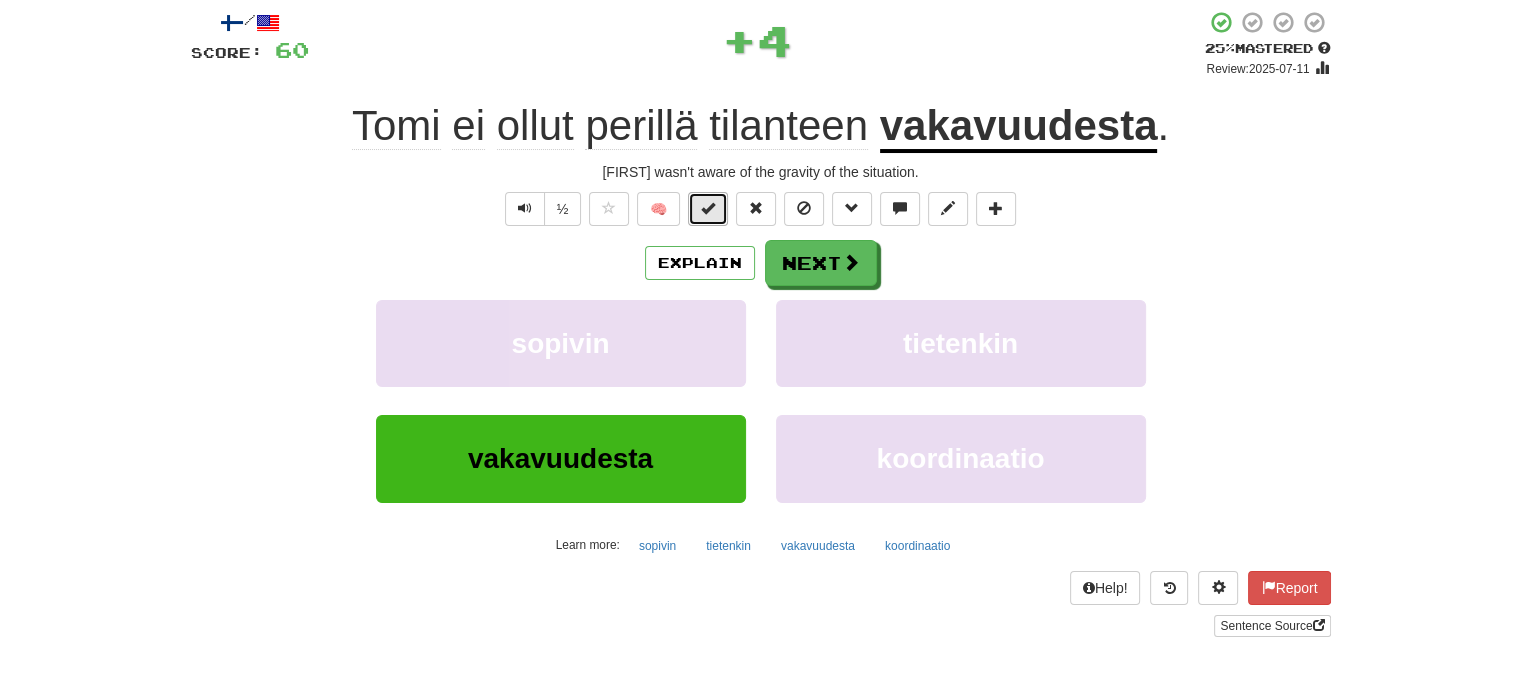 click at bounding box center [708, 209] 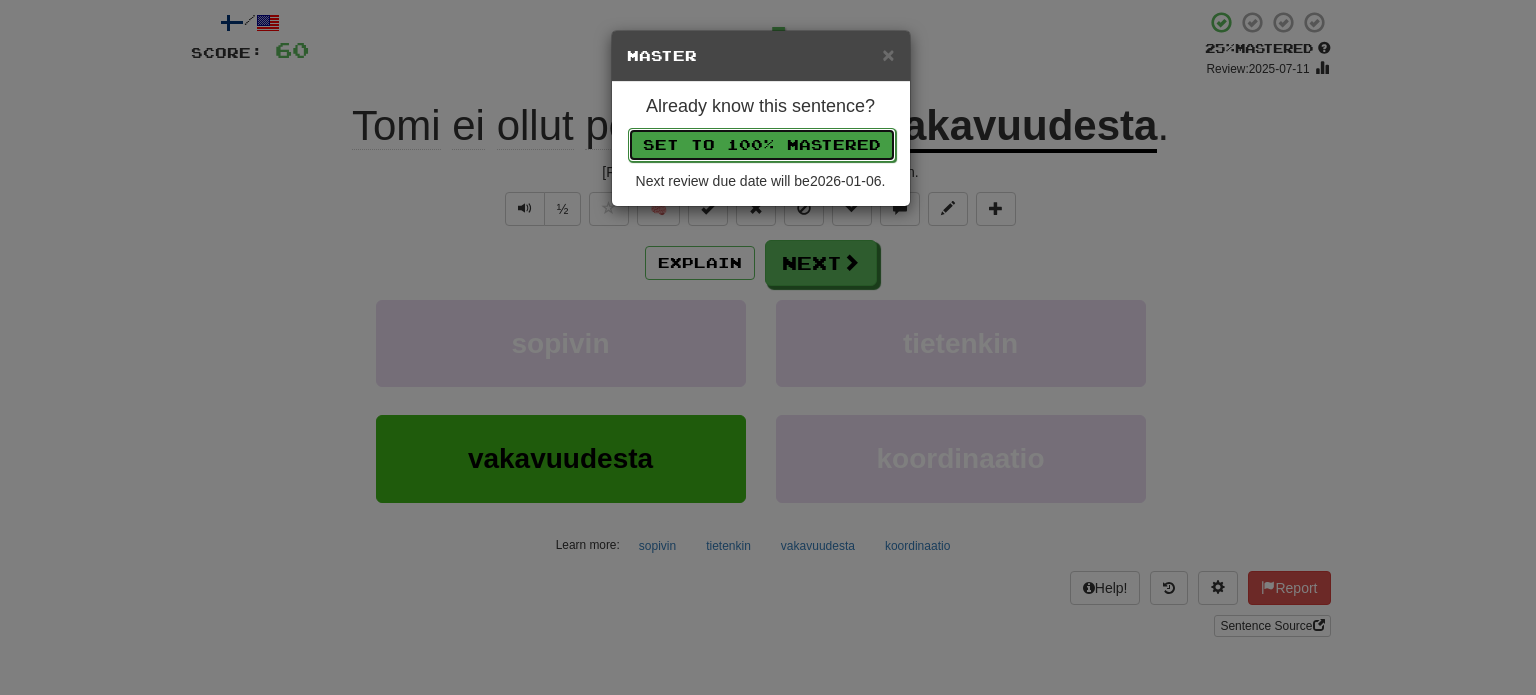 click on "Set to 100% Mastered" at bounding box center [762, 145] 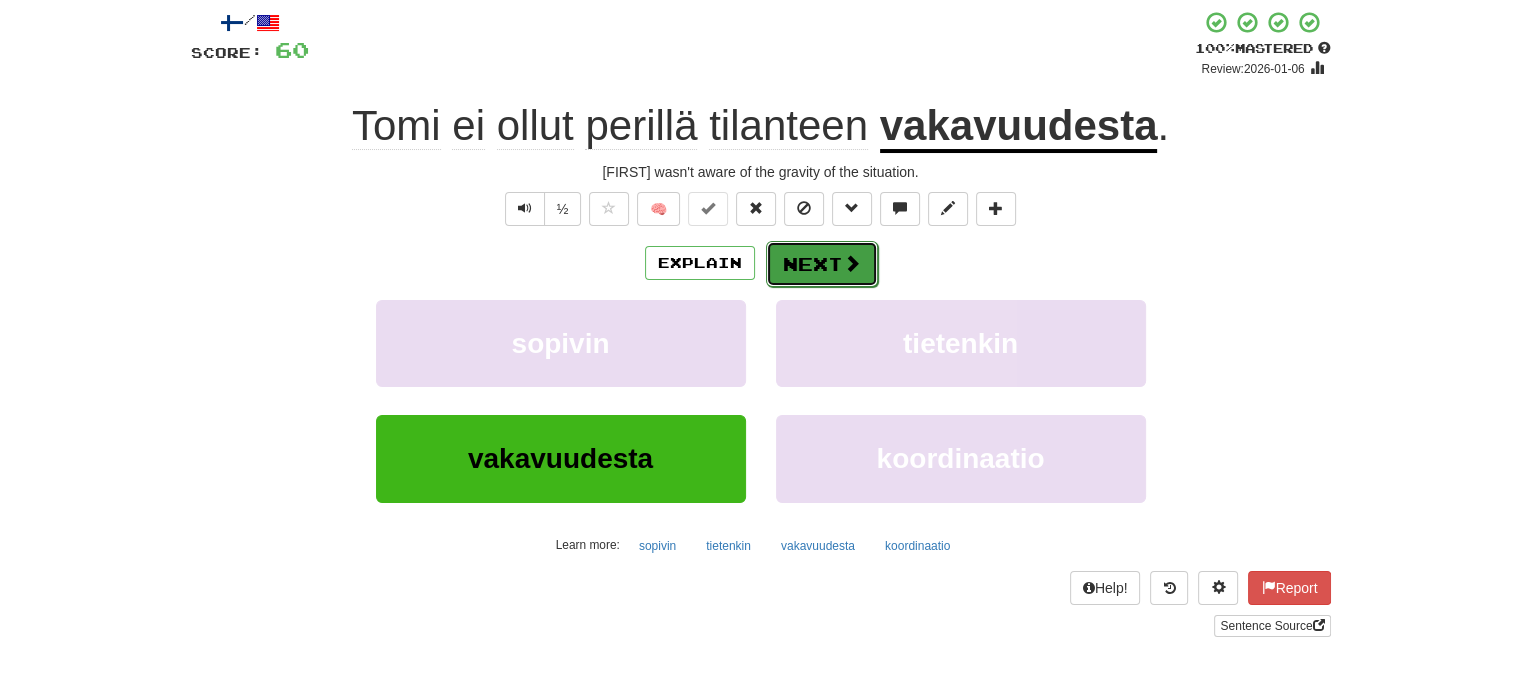 click on "Next" at bounding box center [822, 264] 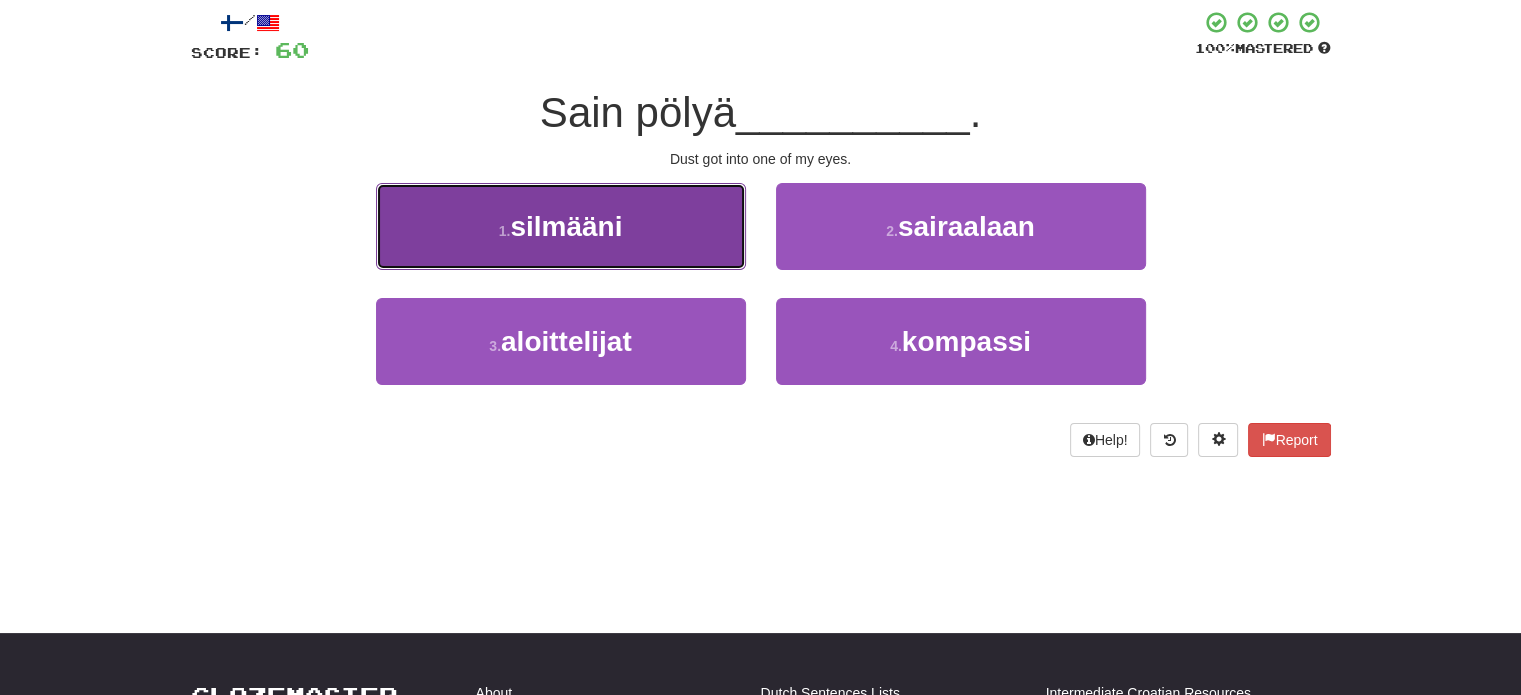 click on "1 .  silmääni" at bounding box center [561, 226] 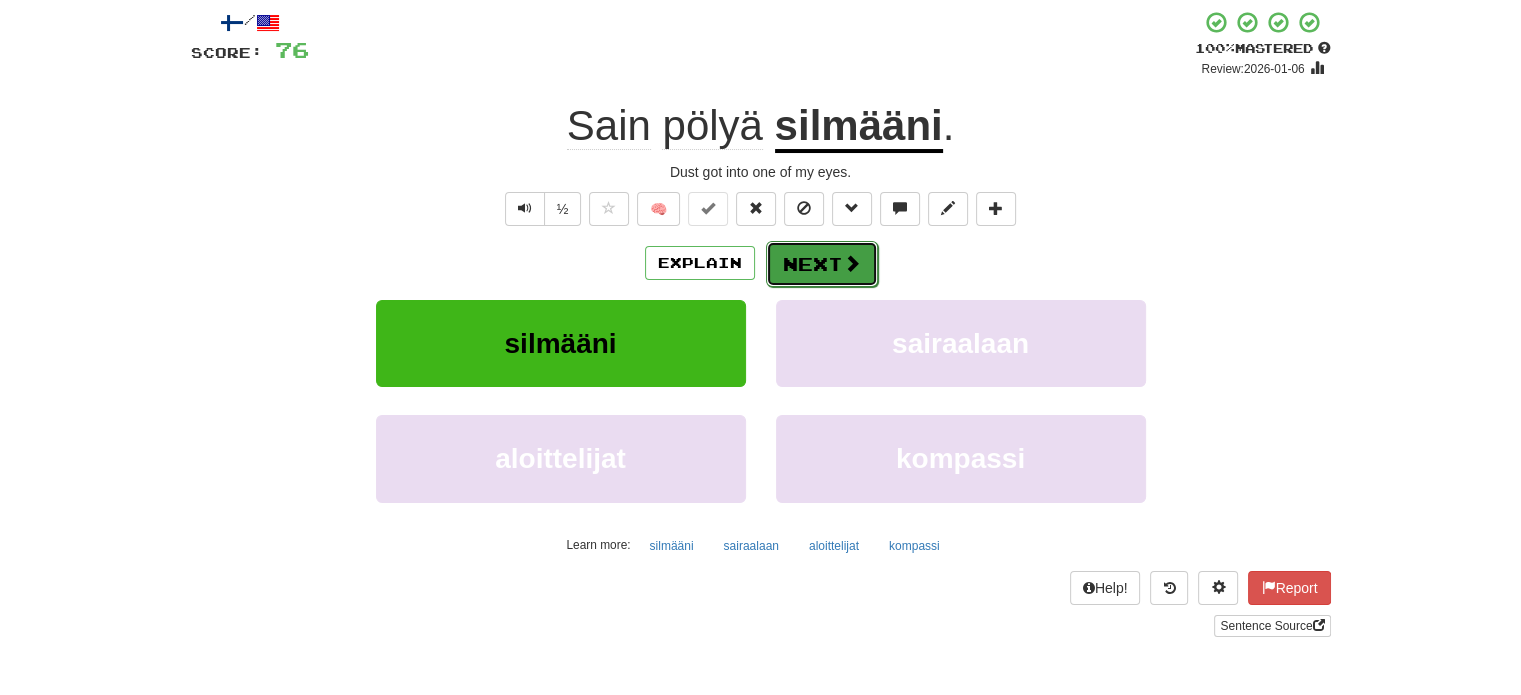 click at bounding box center [852, 263] 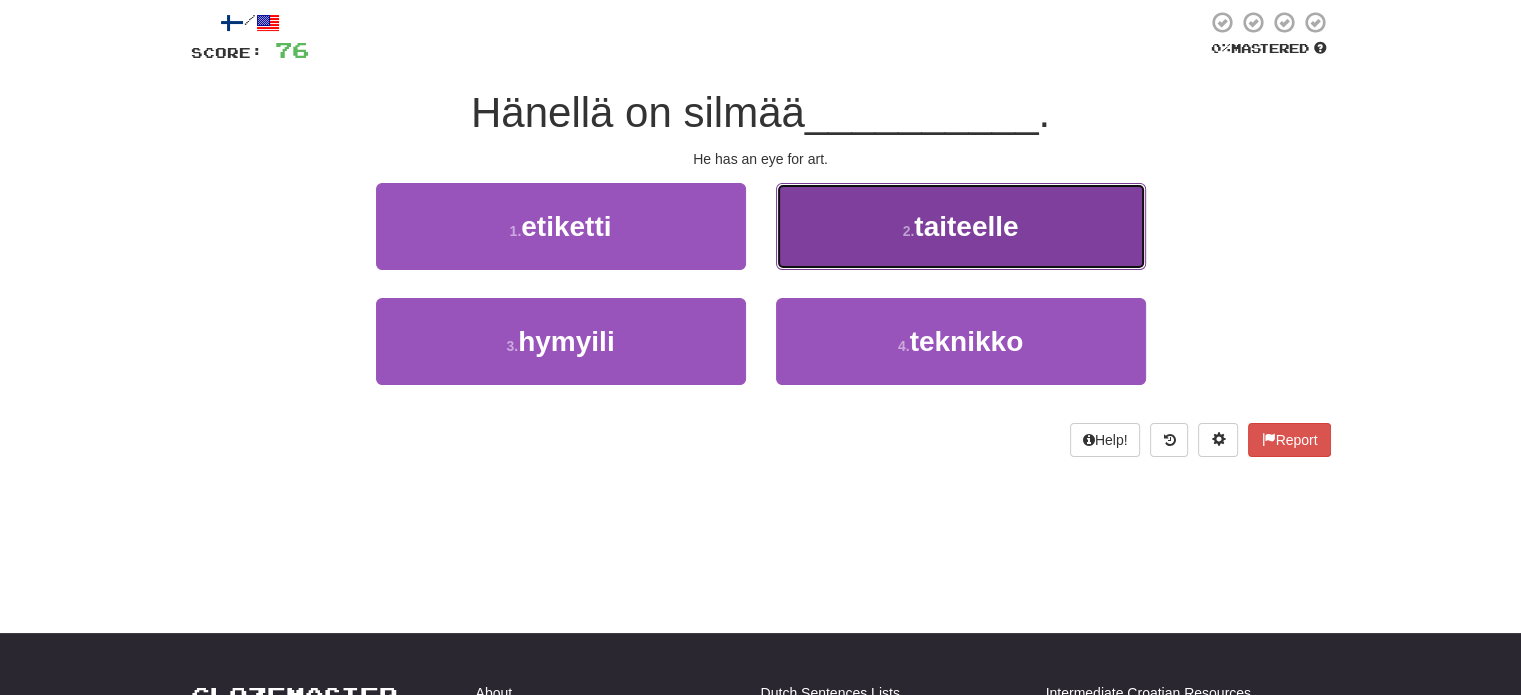 click on "2 .  taiteelle" at bounding box center (961, 226) 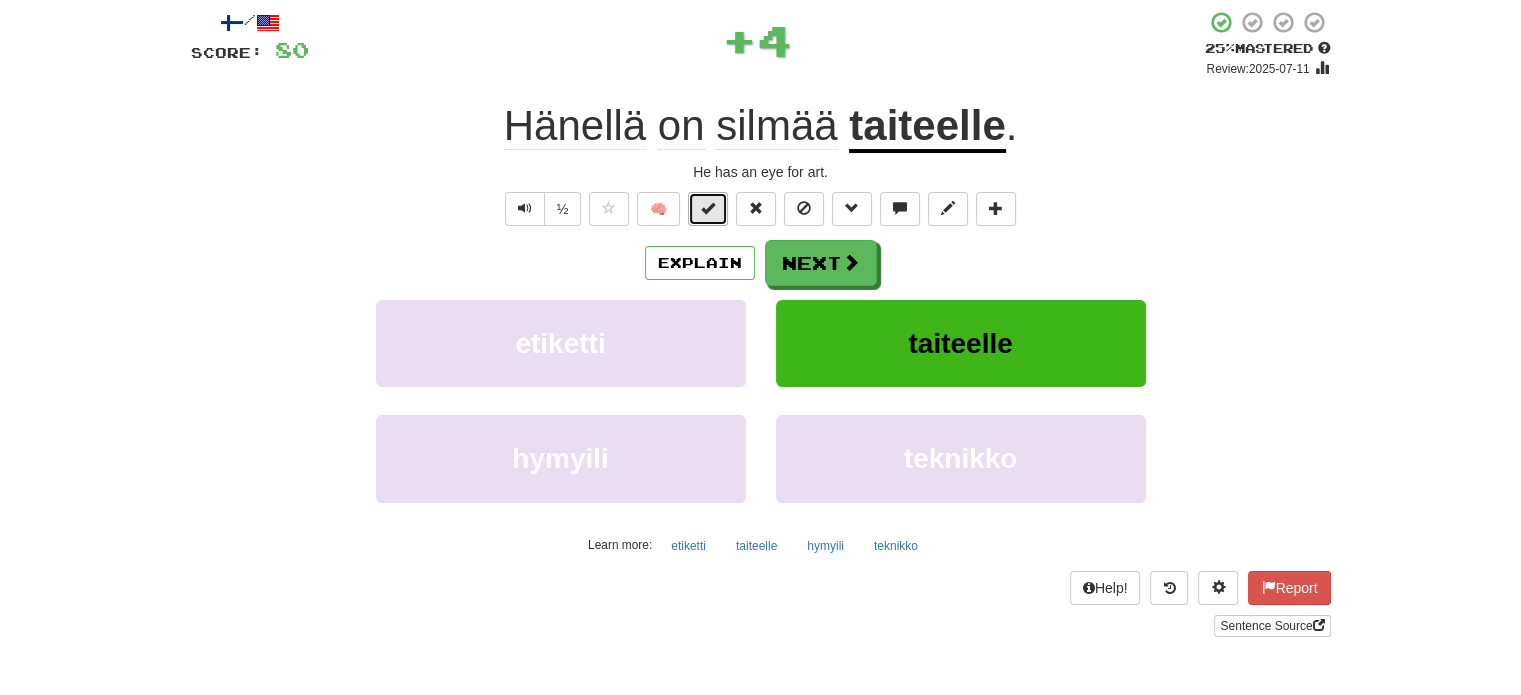 click at bounding box center (708, 209) 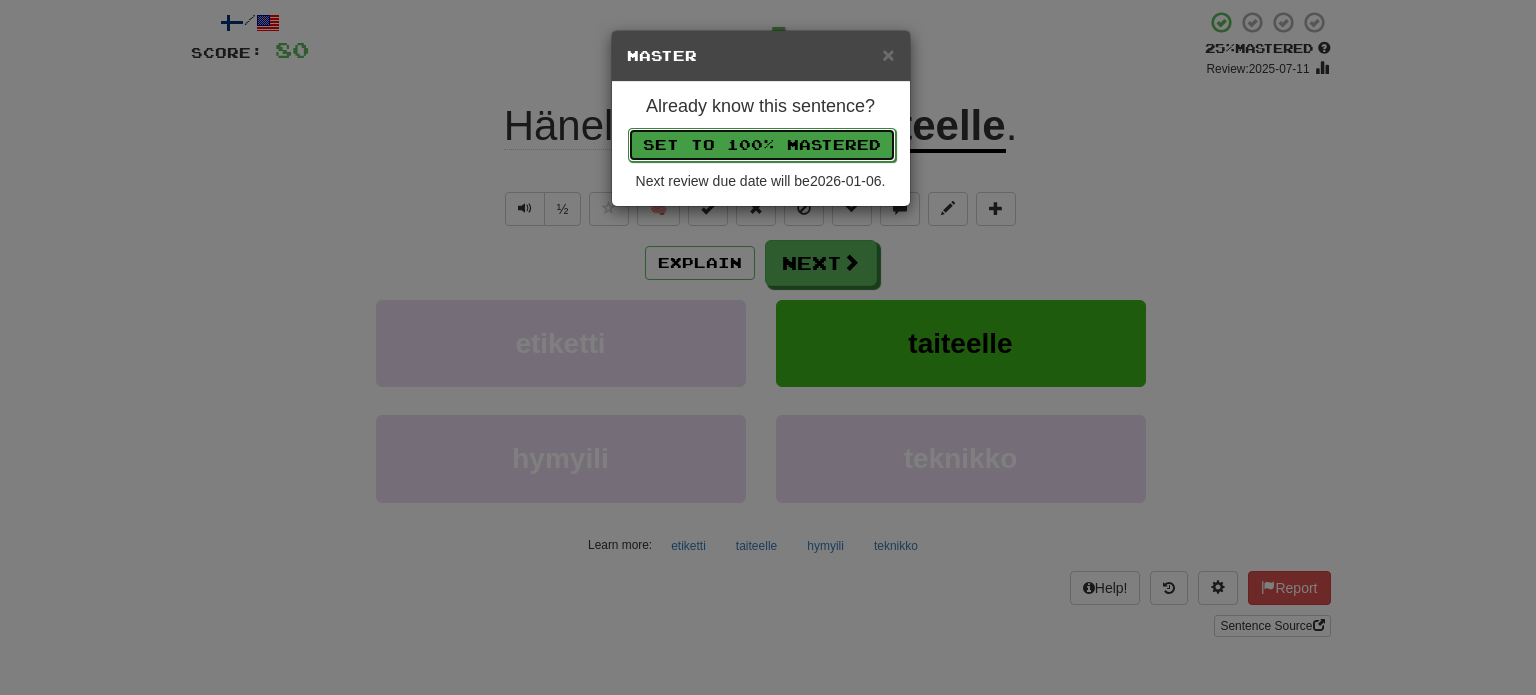 click on "Set to 100% Mastered" at bounding box center [762, 145] 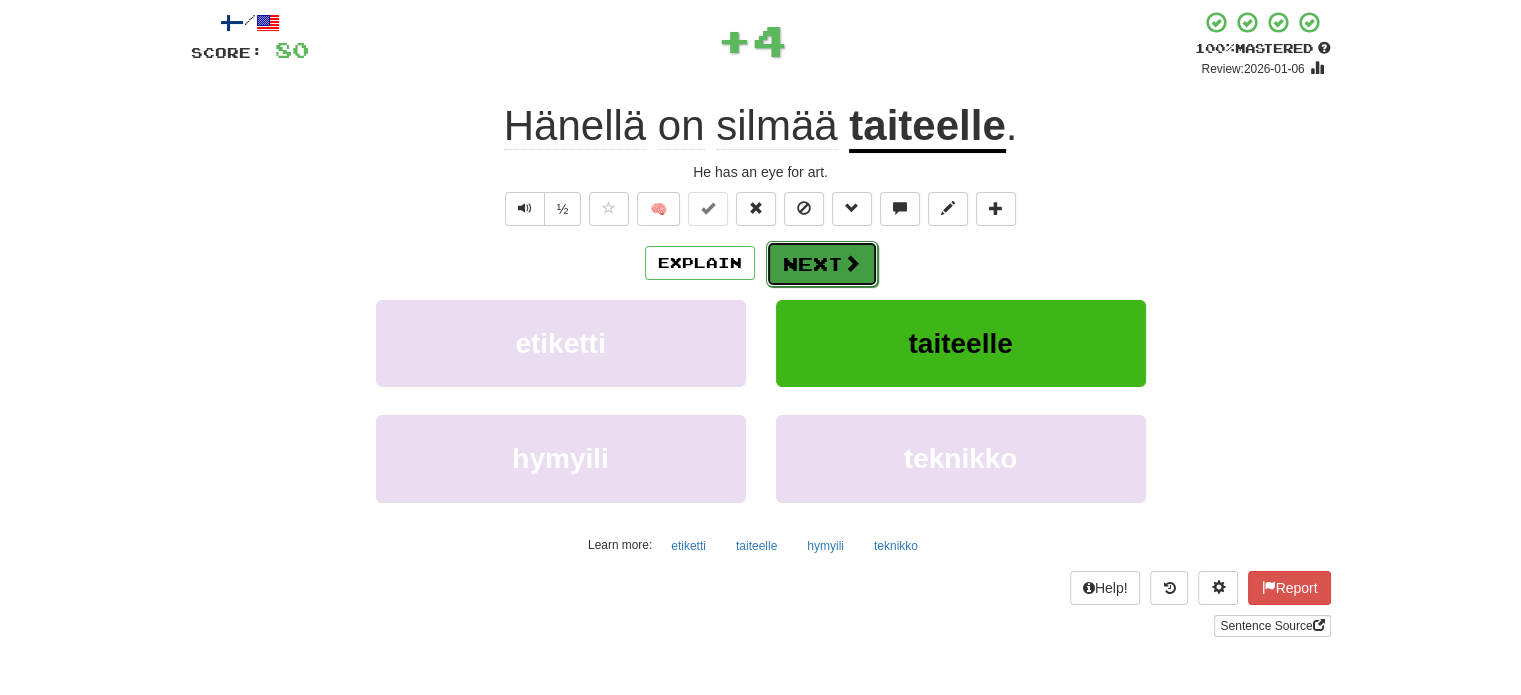 click on "Next" at bounding box center [822, 264] 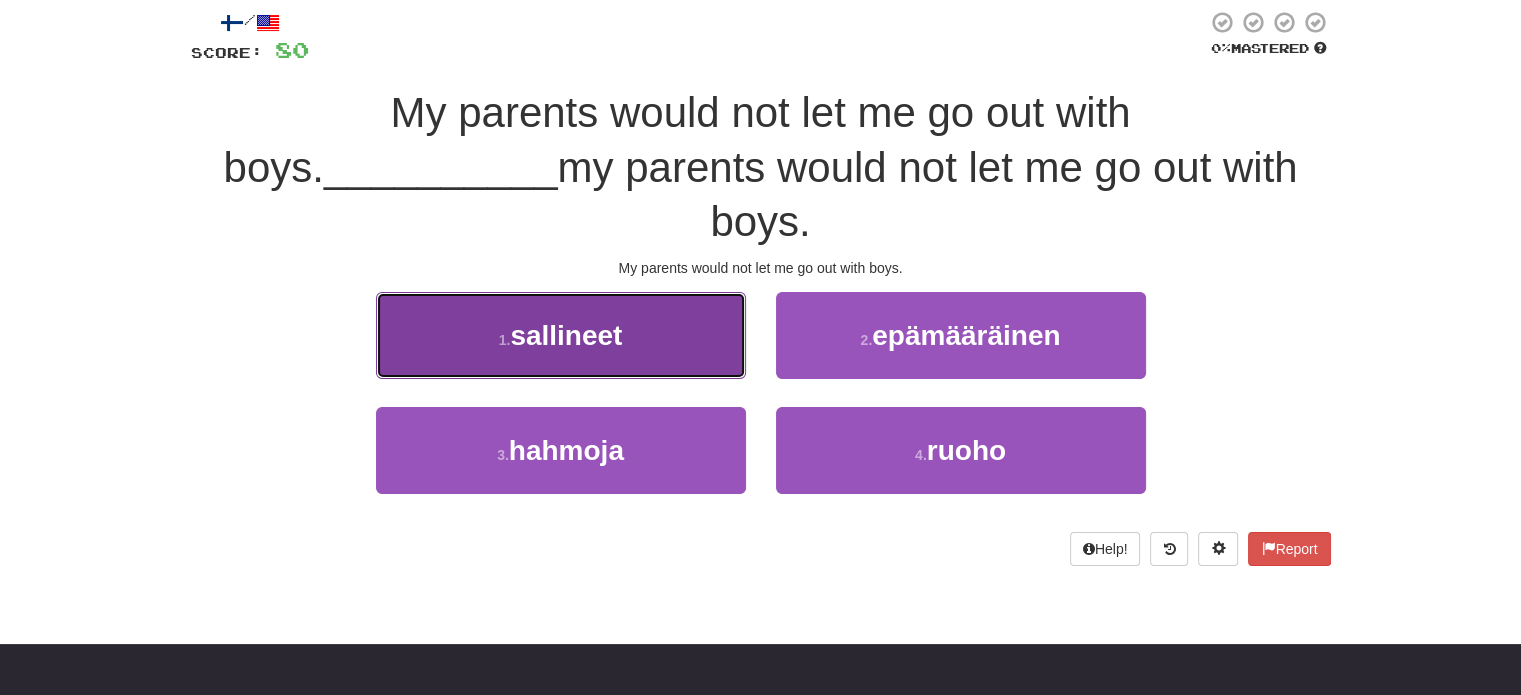 click on "1 .  sallineet" at bounding box center (561, 335) 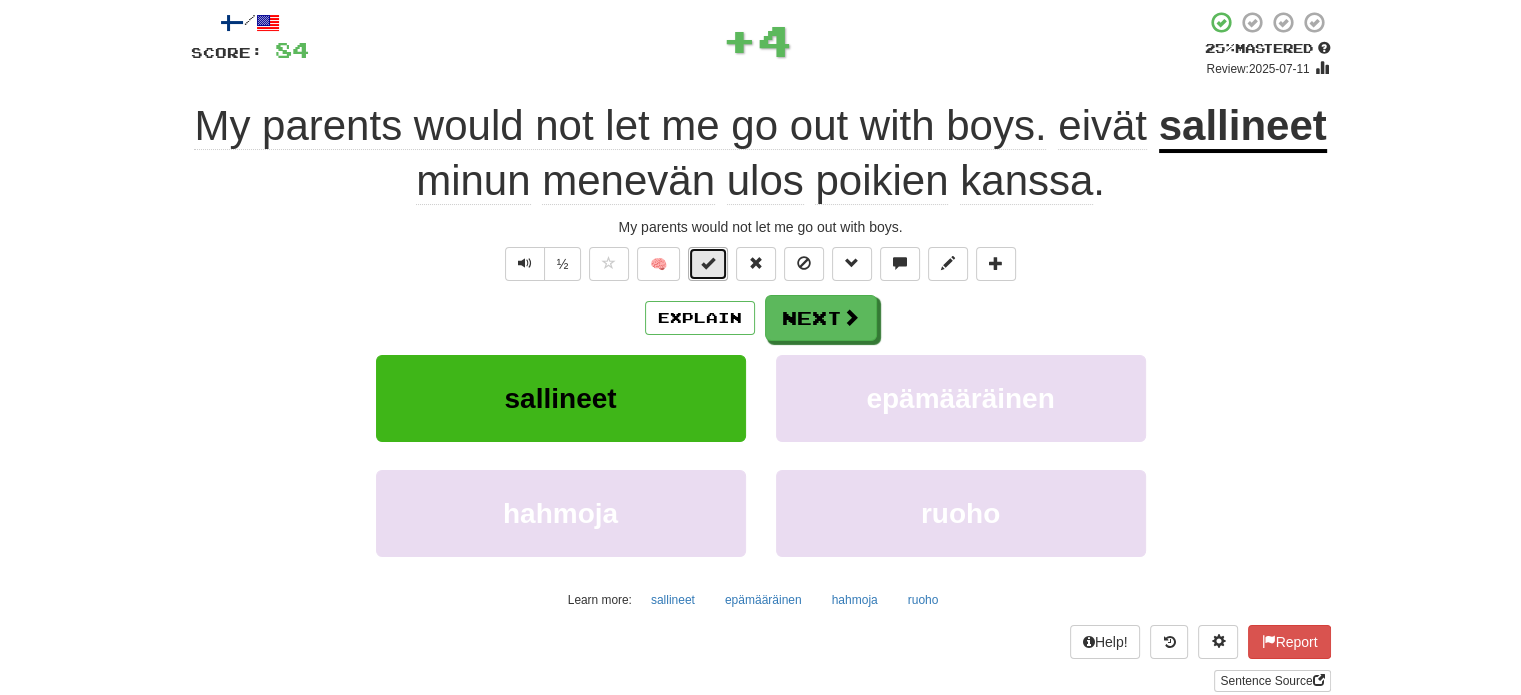 click at bounding box center (708, 264) 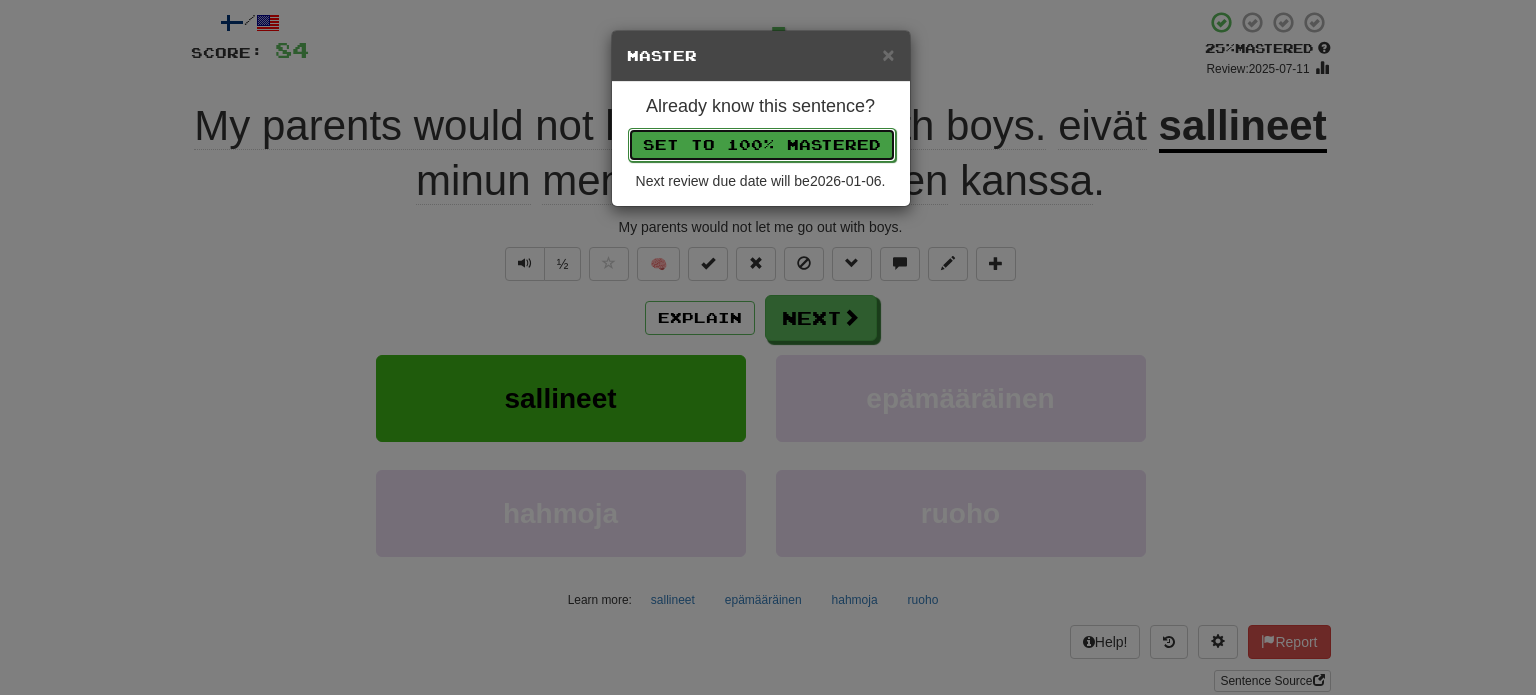 click on "Set to 100% Mastered" at bounding box center (762, 145) 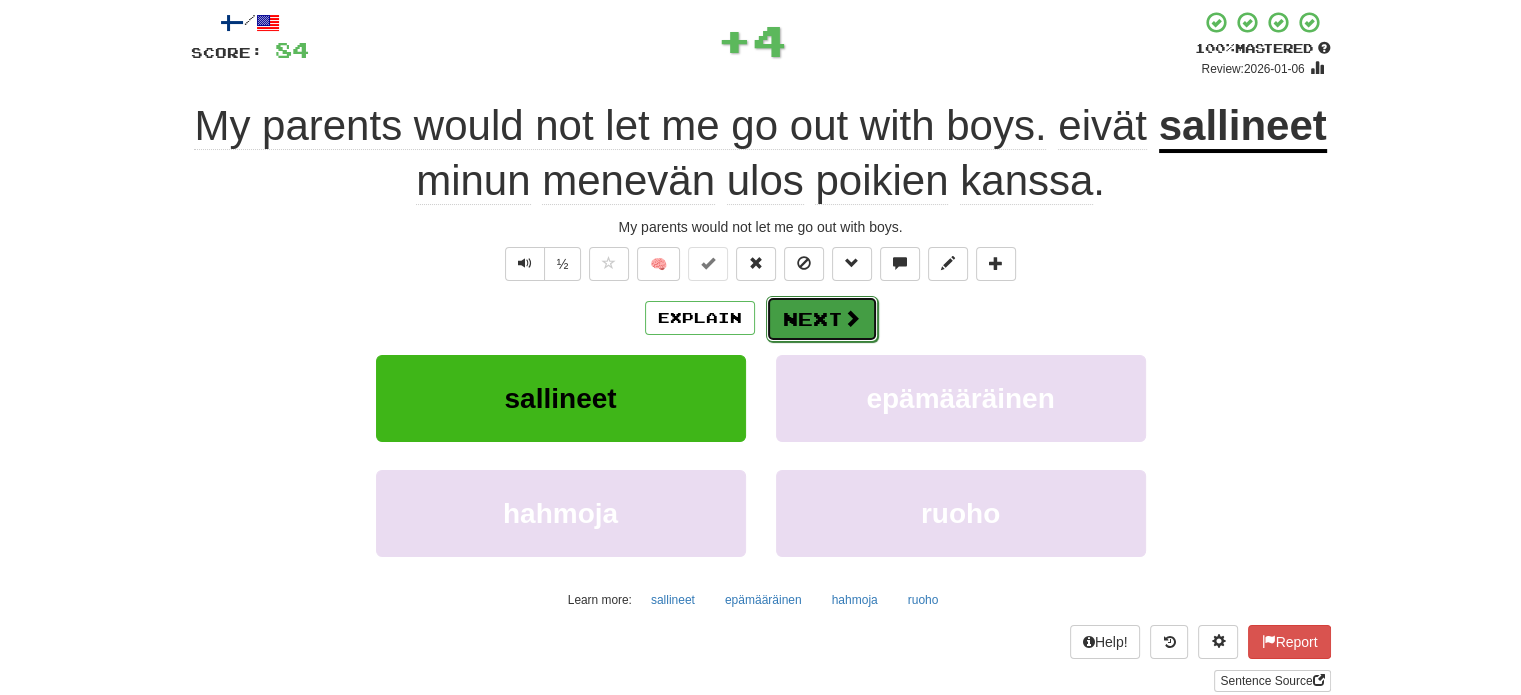 click on "Next" at bounding box center [822, 319] 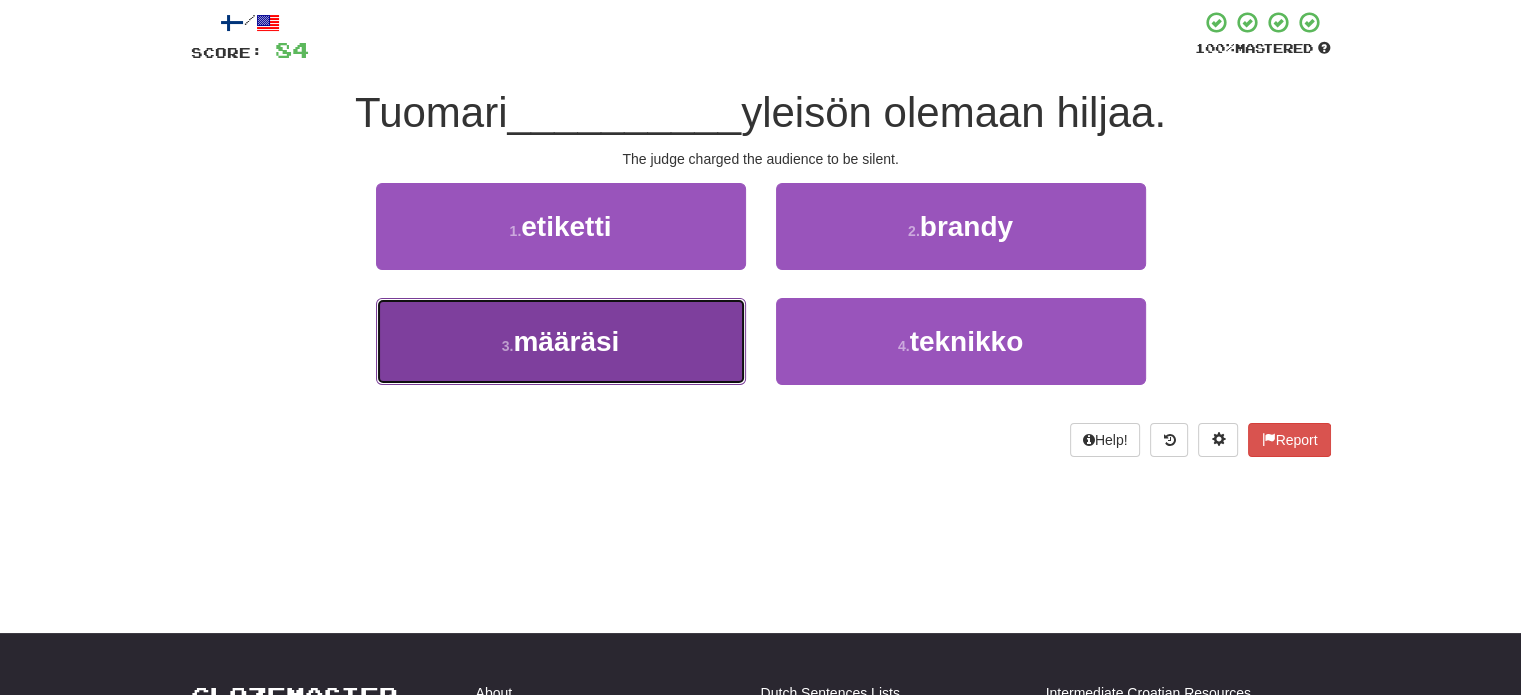 click on "3 .  määräsi" at bounding box center (561, 341) 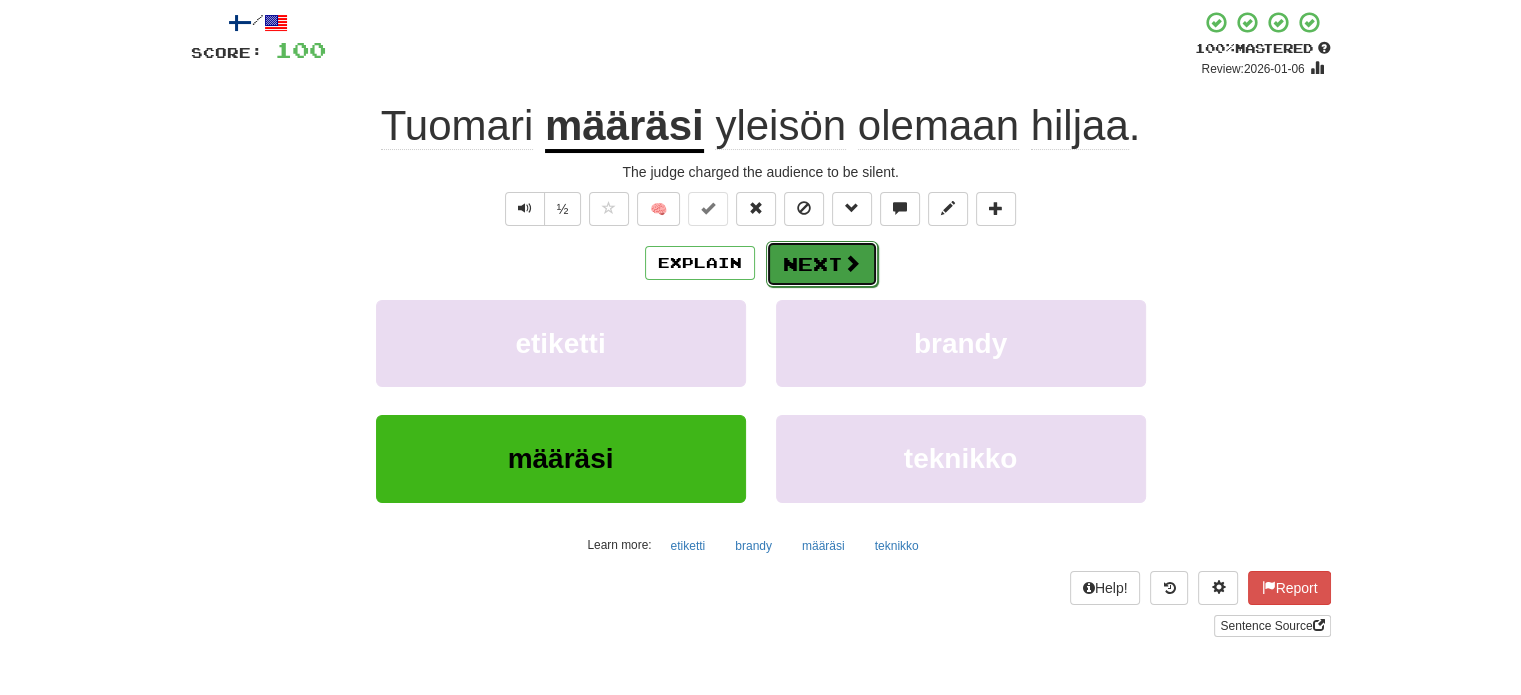 click on "Next" at bounding box center (822, 264) 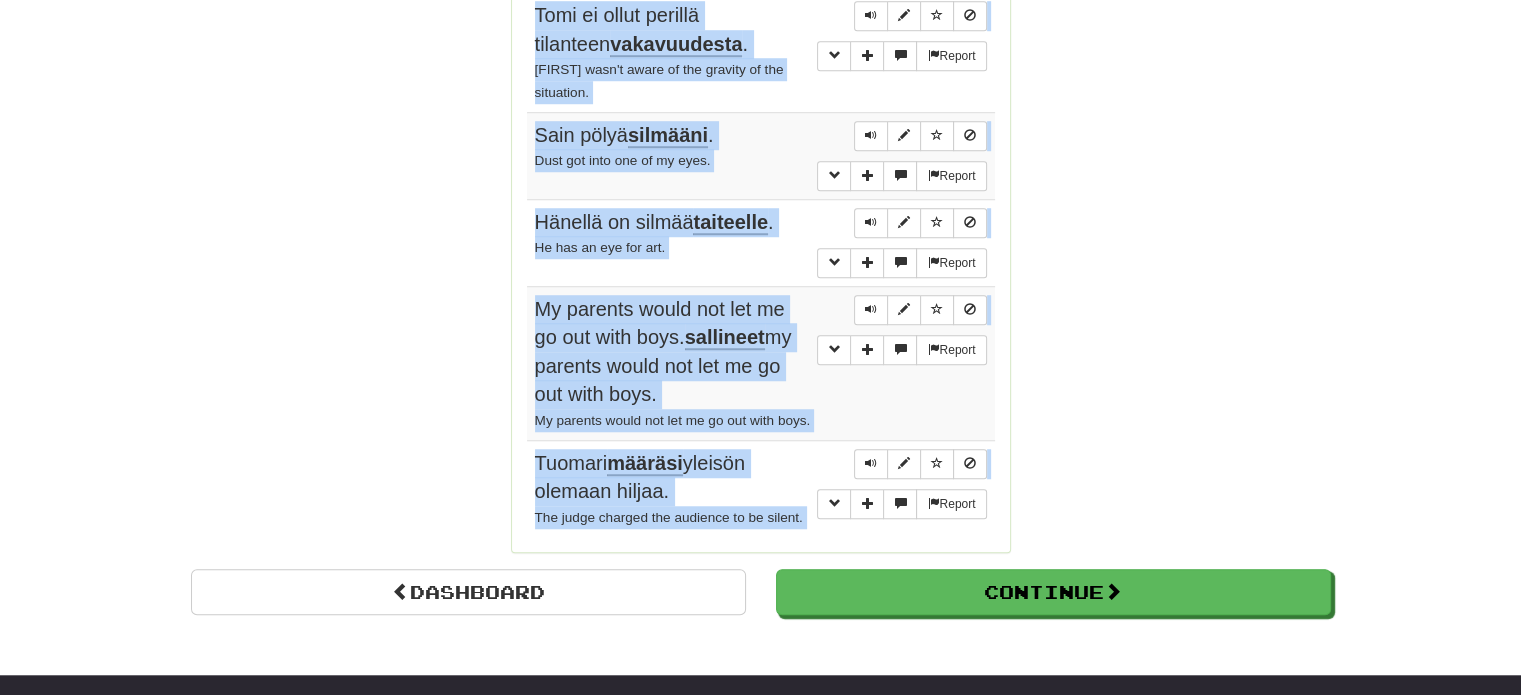 scroll, scrollTop: 1647, scrollLeft: 0, axis: vertical 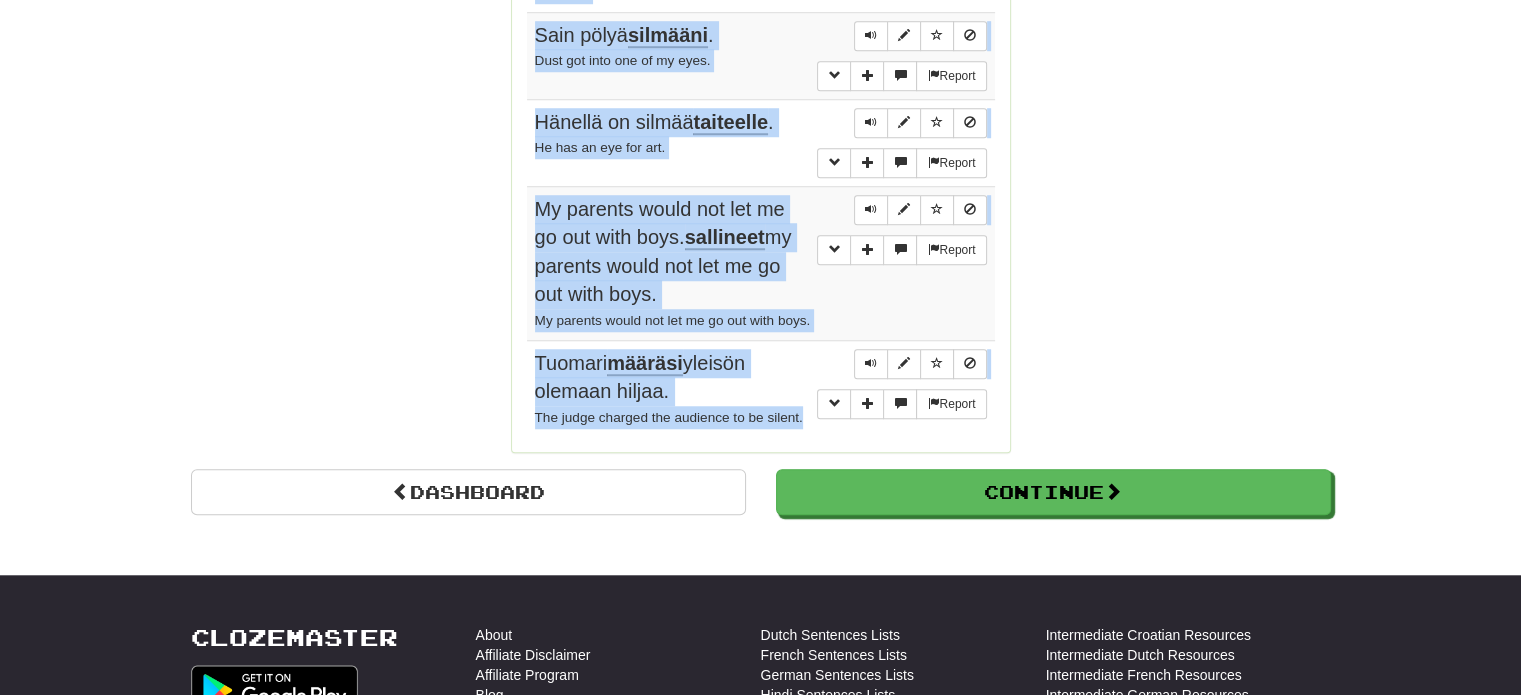 drag, startPoint x: 528, startPoint y: 292, endPoint x: 801, endPoint y: 383, distance: 287.76727 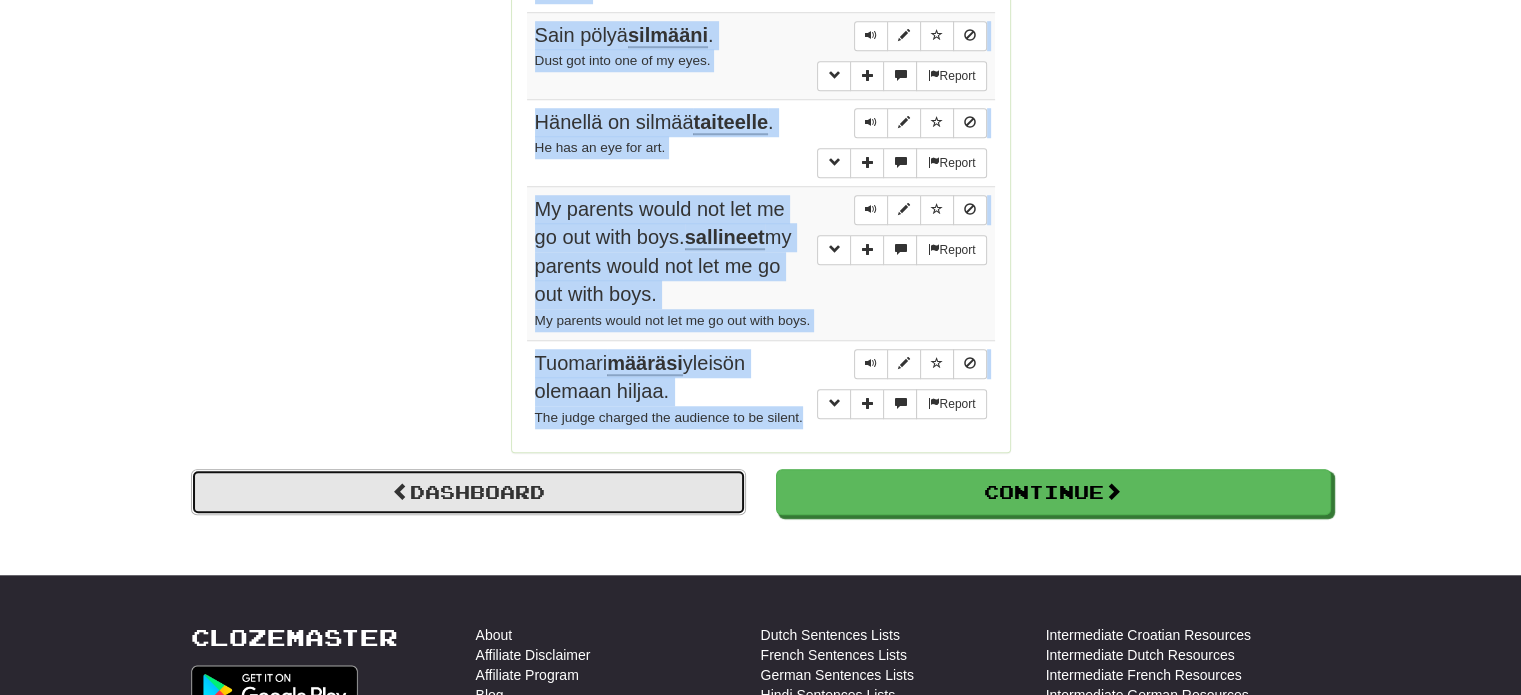 click on "Dashboard" at bounding box center (468, 492) 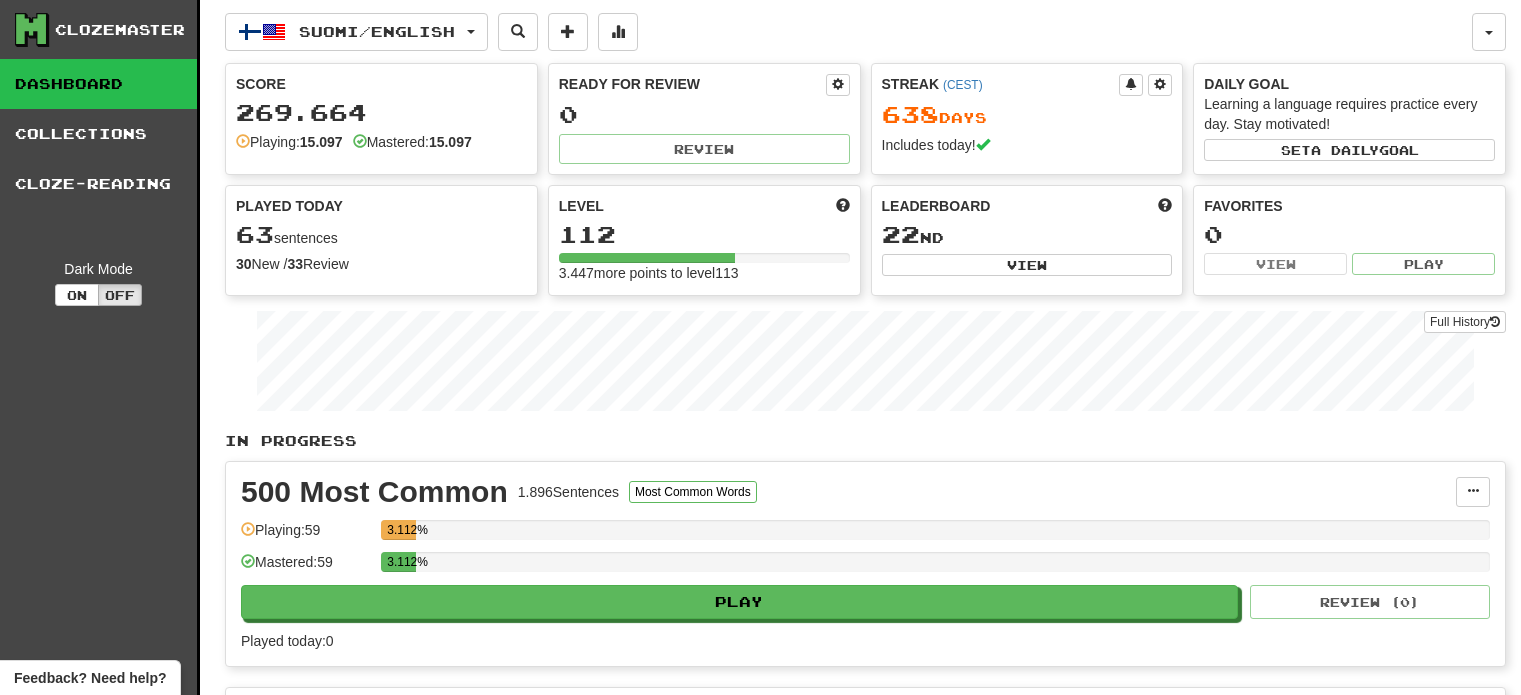 scroll, scrollTop: 0, scrollLeft: 0, axis: both 